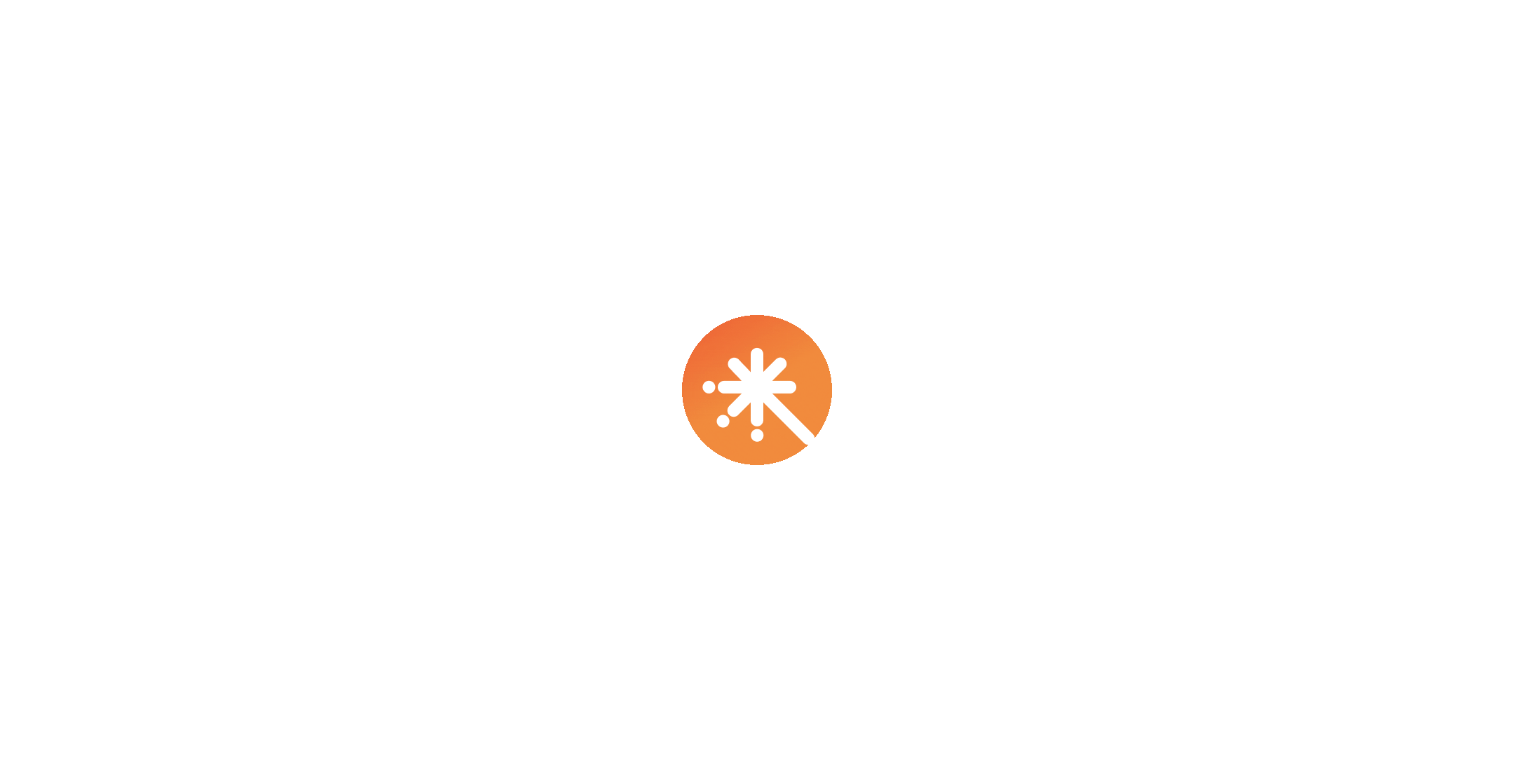 scroll, scrollTop: 0, scrollLeft: 0, axis: both 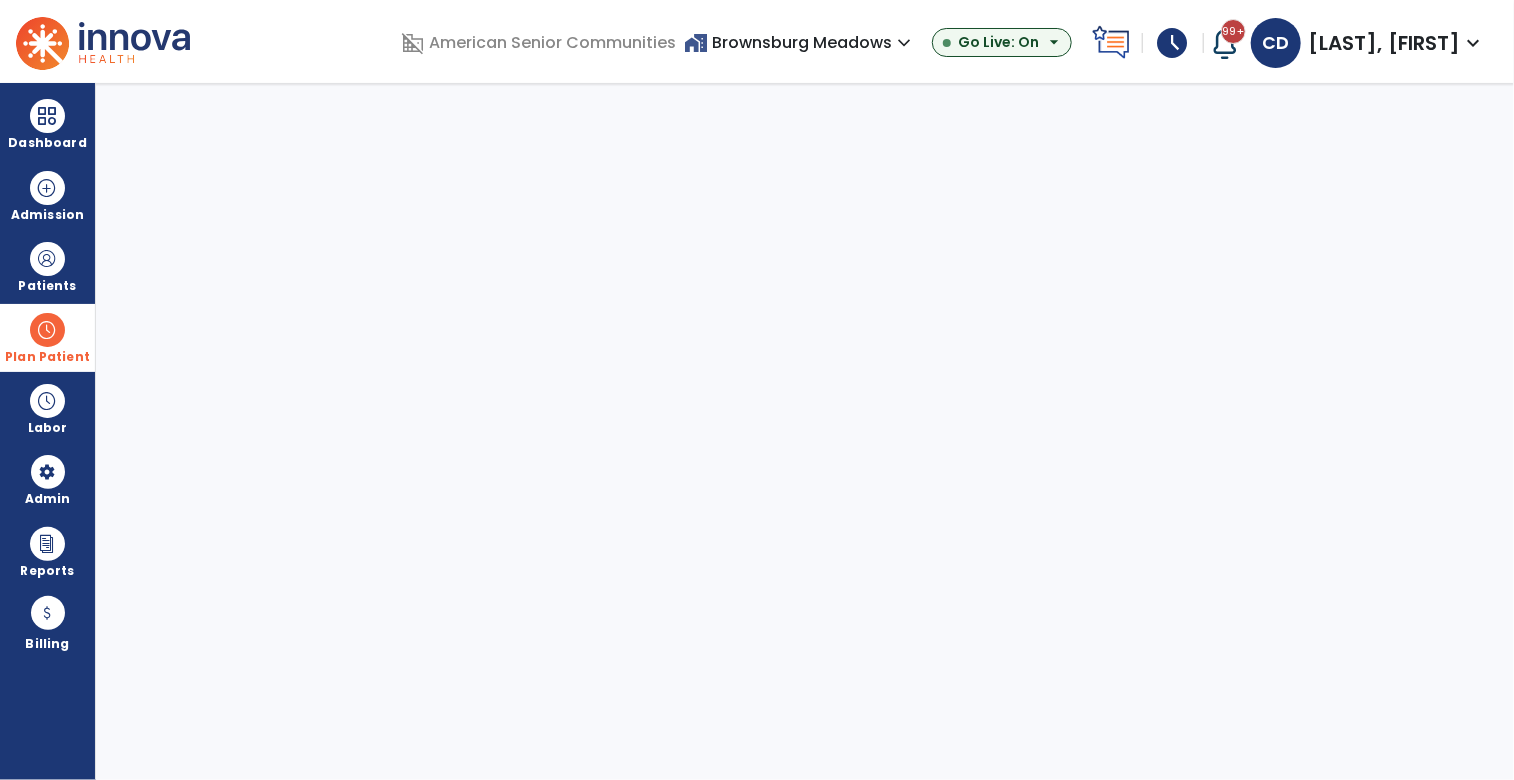 select on "***" 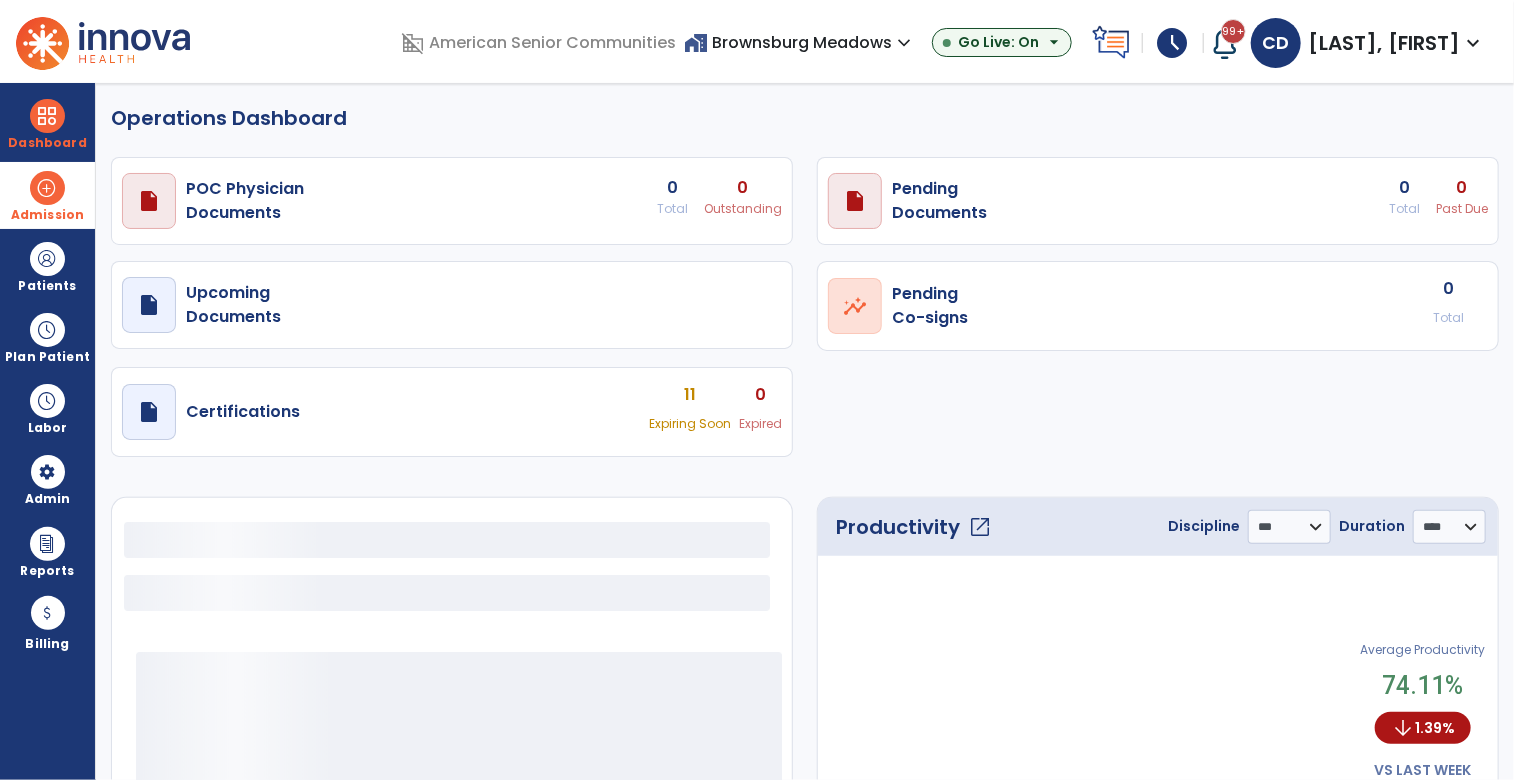 select on "***" 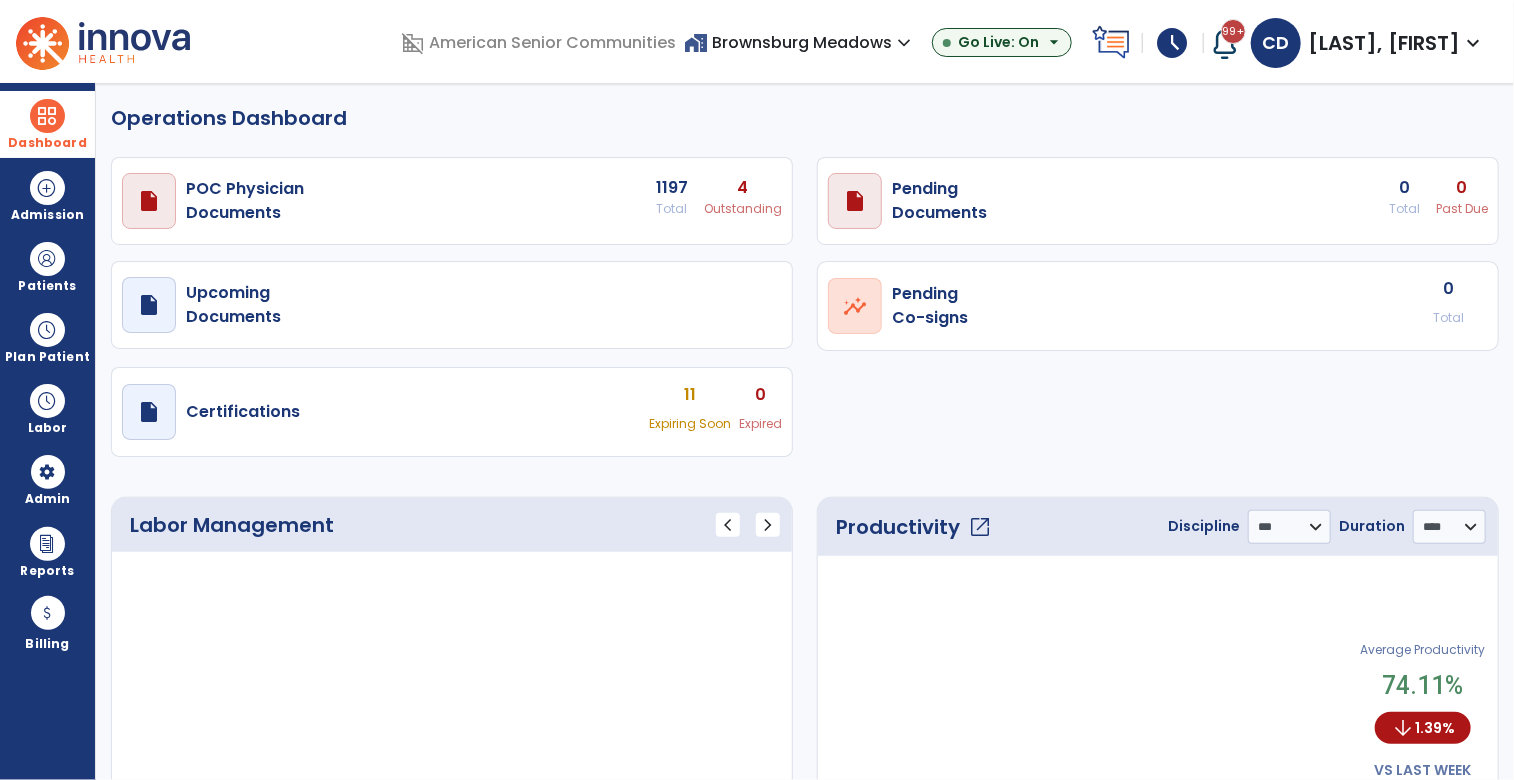 click on "Dashboard" at bounding box center [47, 124] 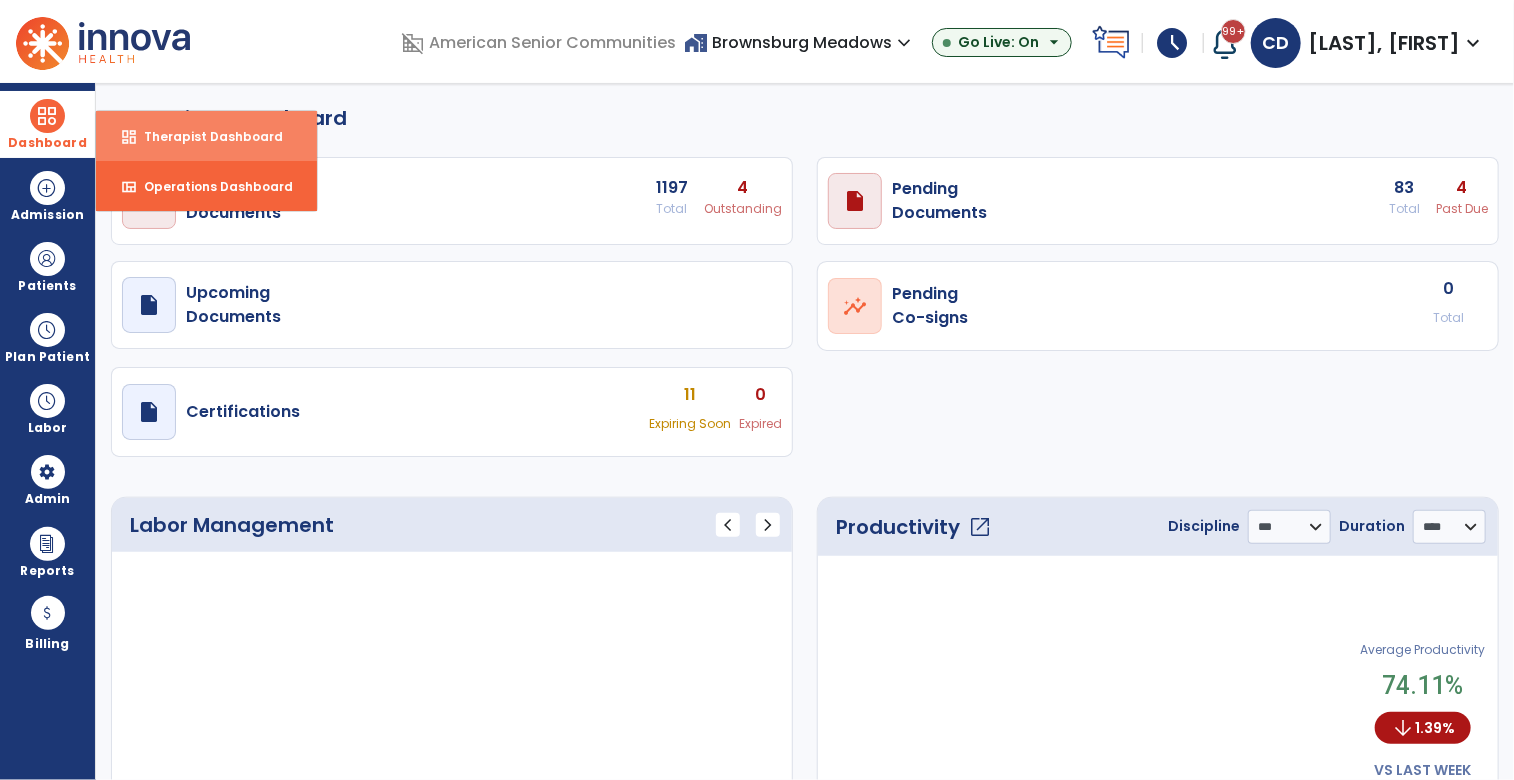 click on "dashboard  Therapist Dashboard" at bounding box center (206, 136) 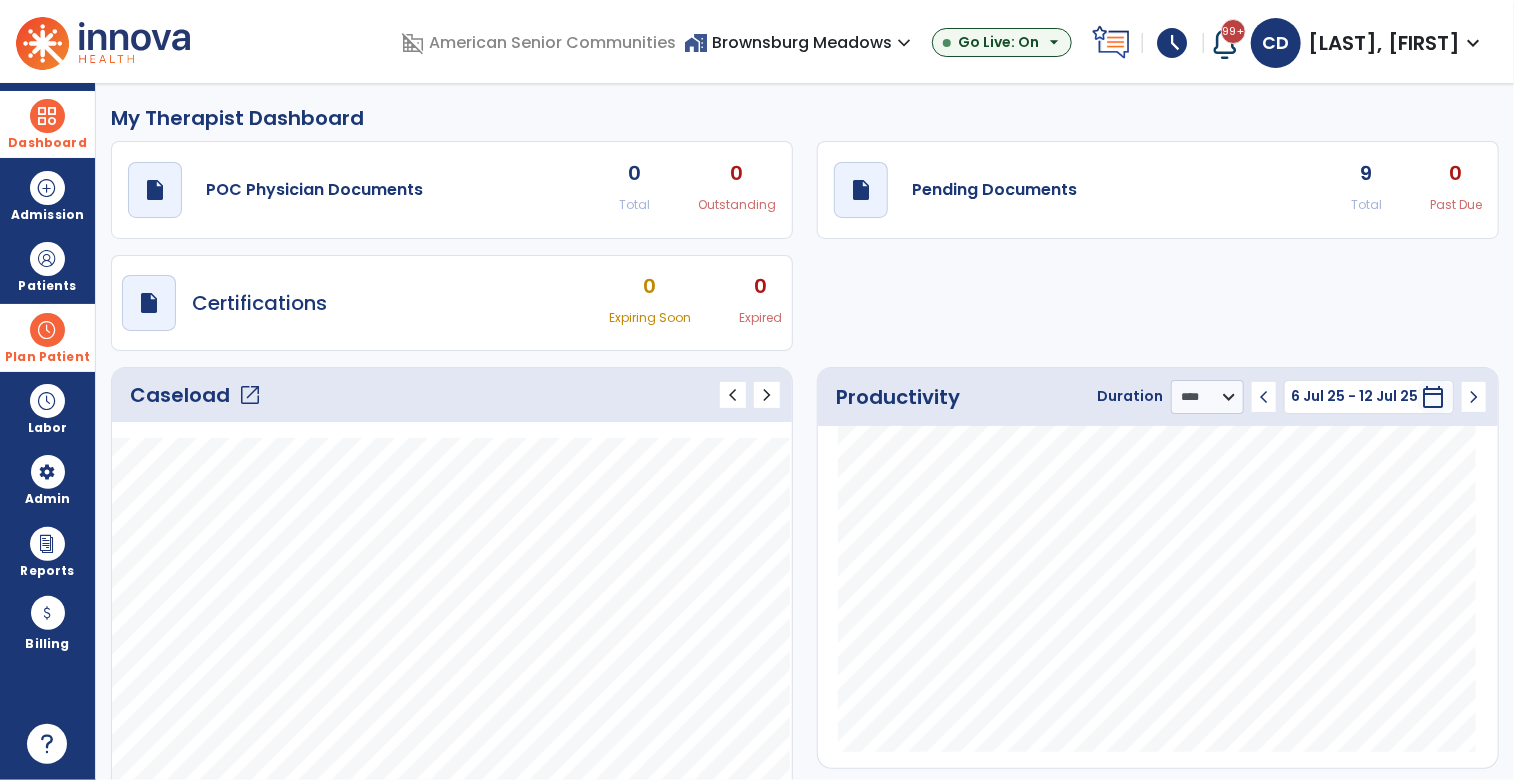 click at bounding box center (47, 330) 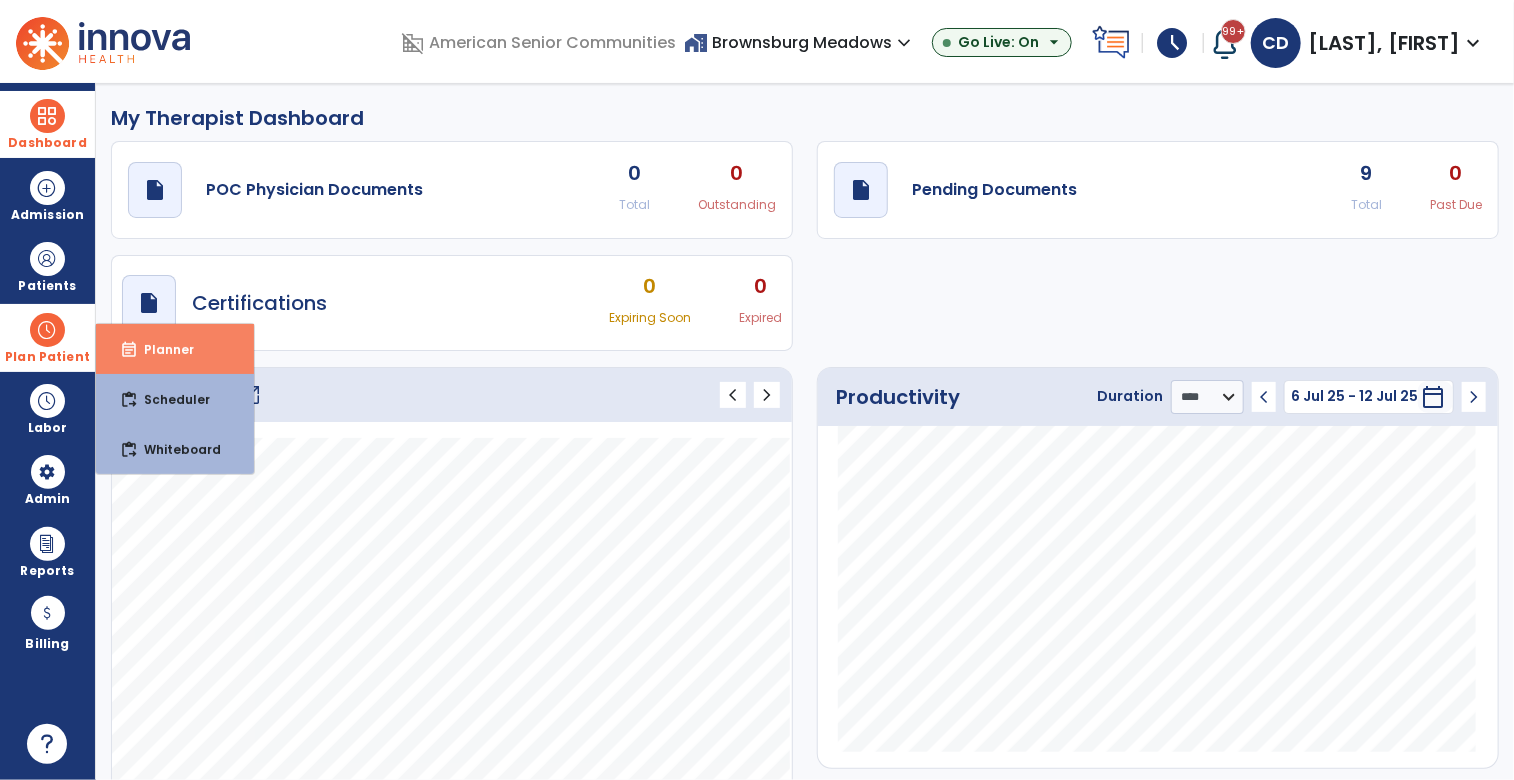 click on "Planner" at bounding box center [161, 349] 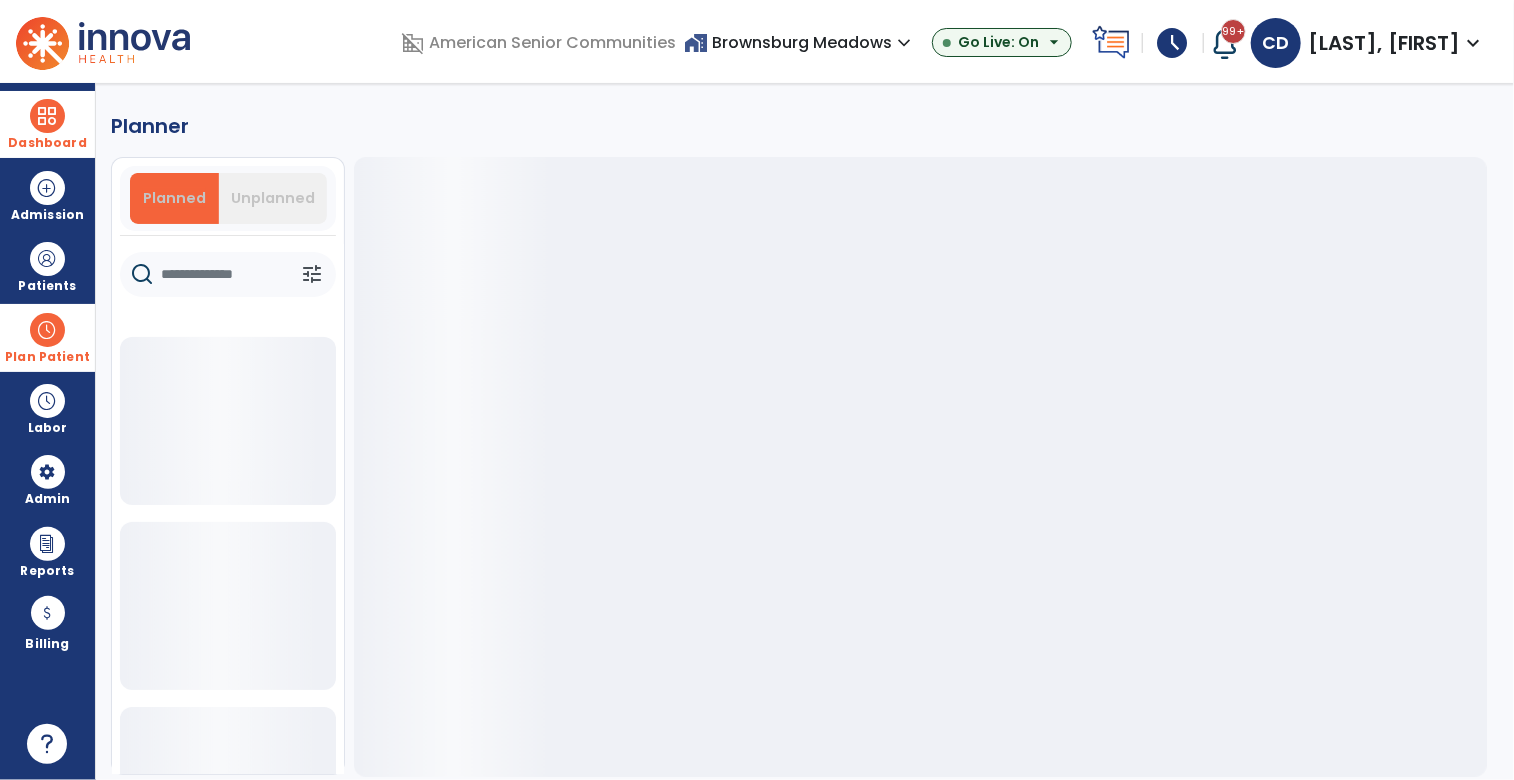 click on "Planned" at bounding box center [174, 198] 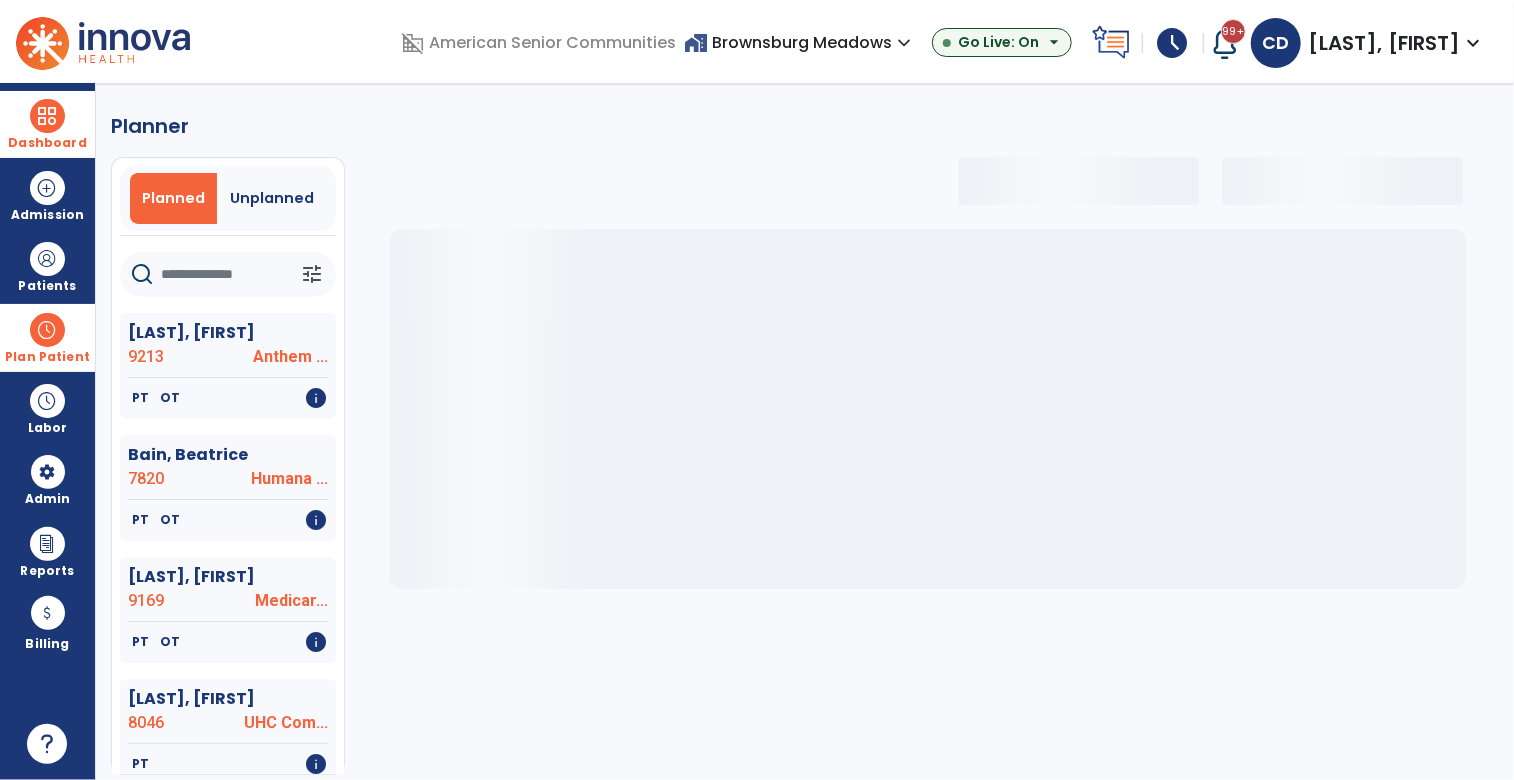 click 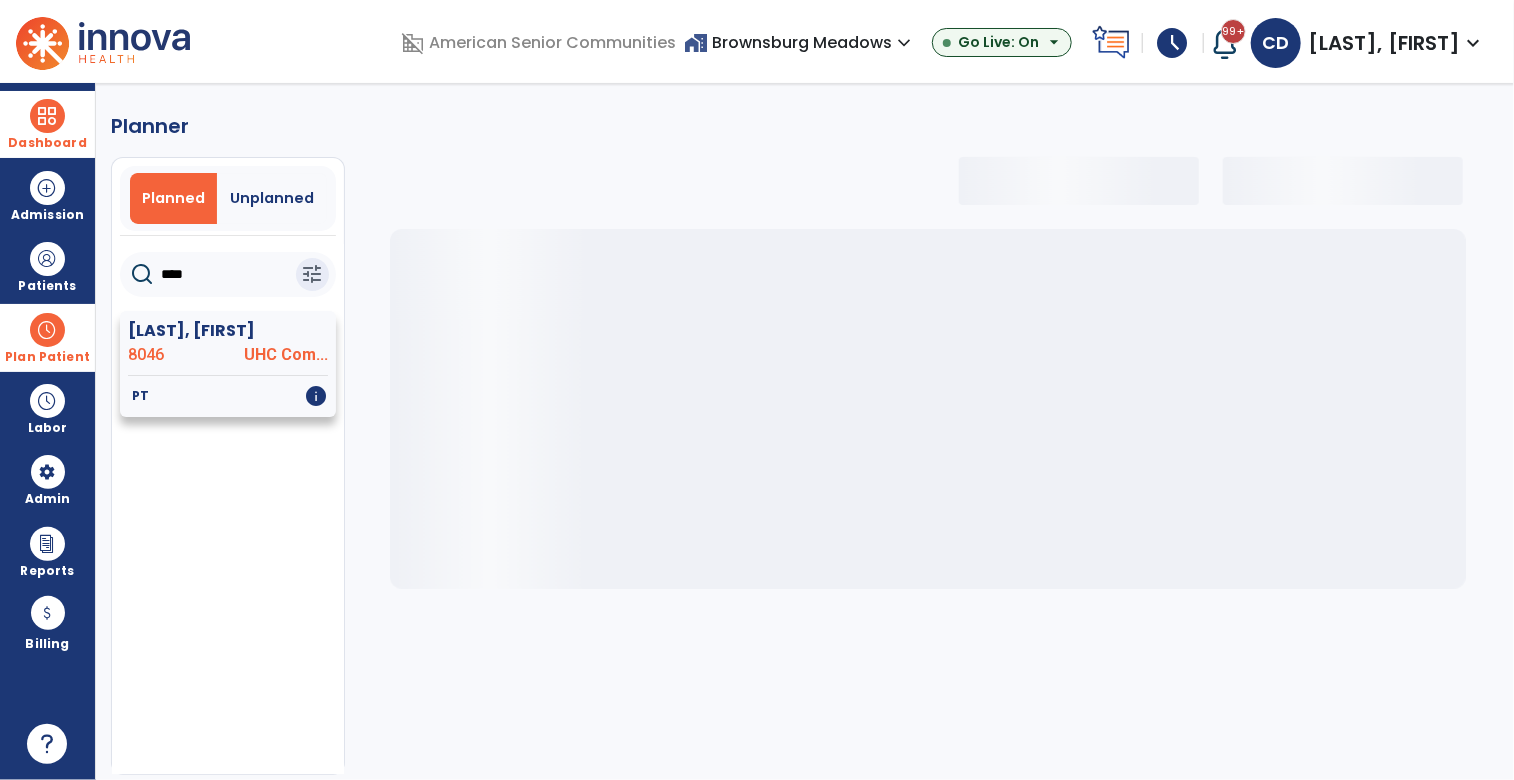 type on "****" 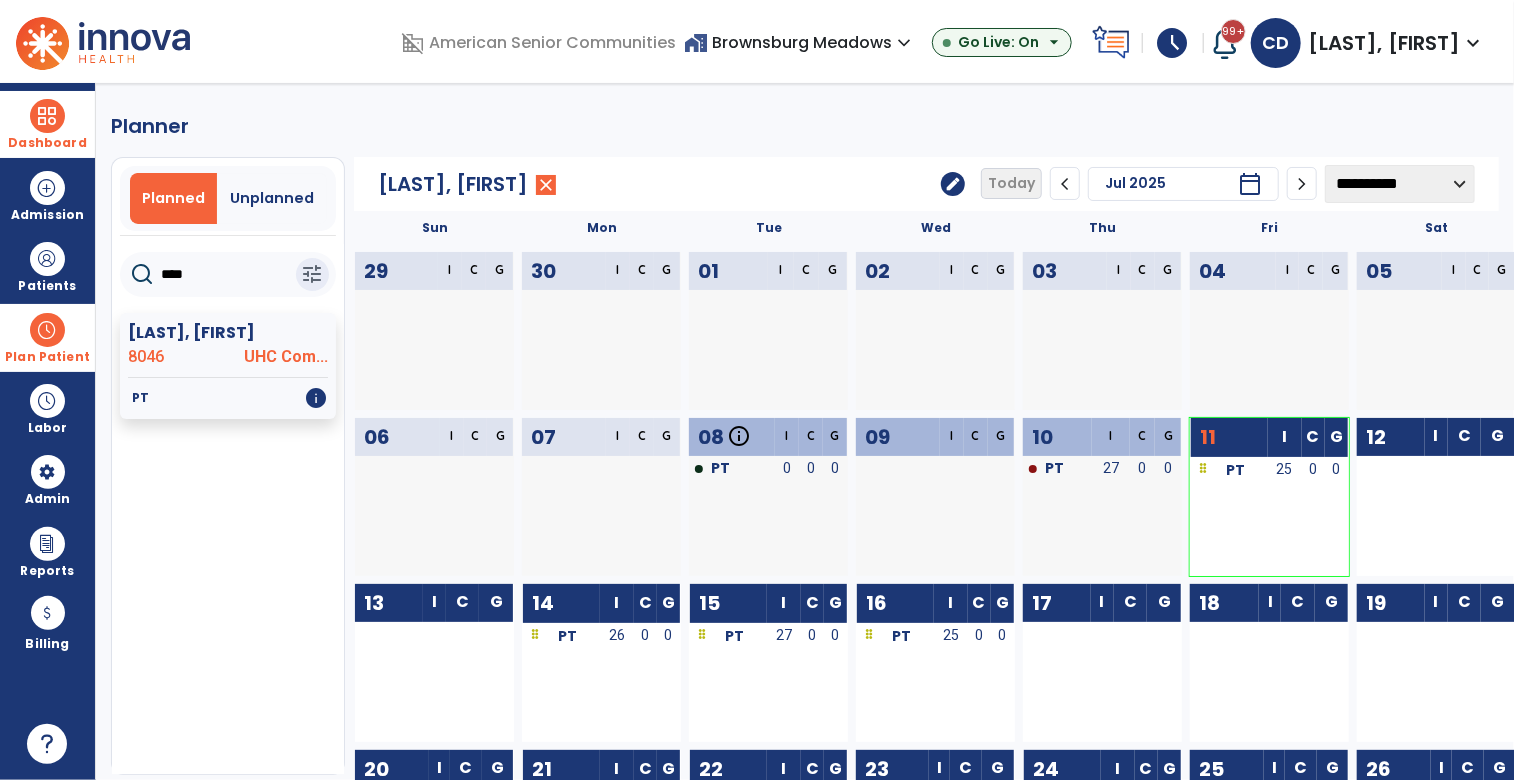 click at bounding box center [450, 333] 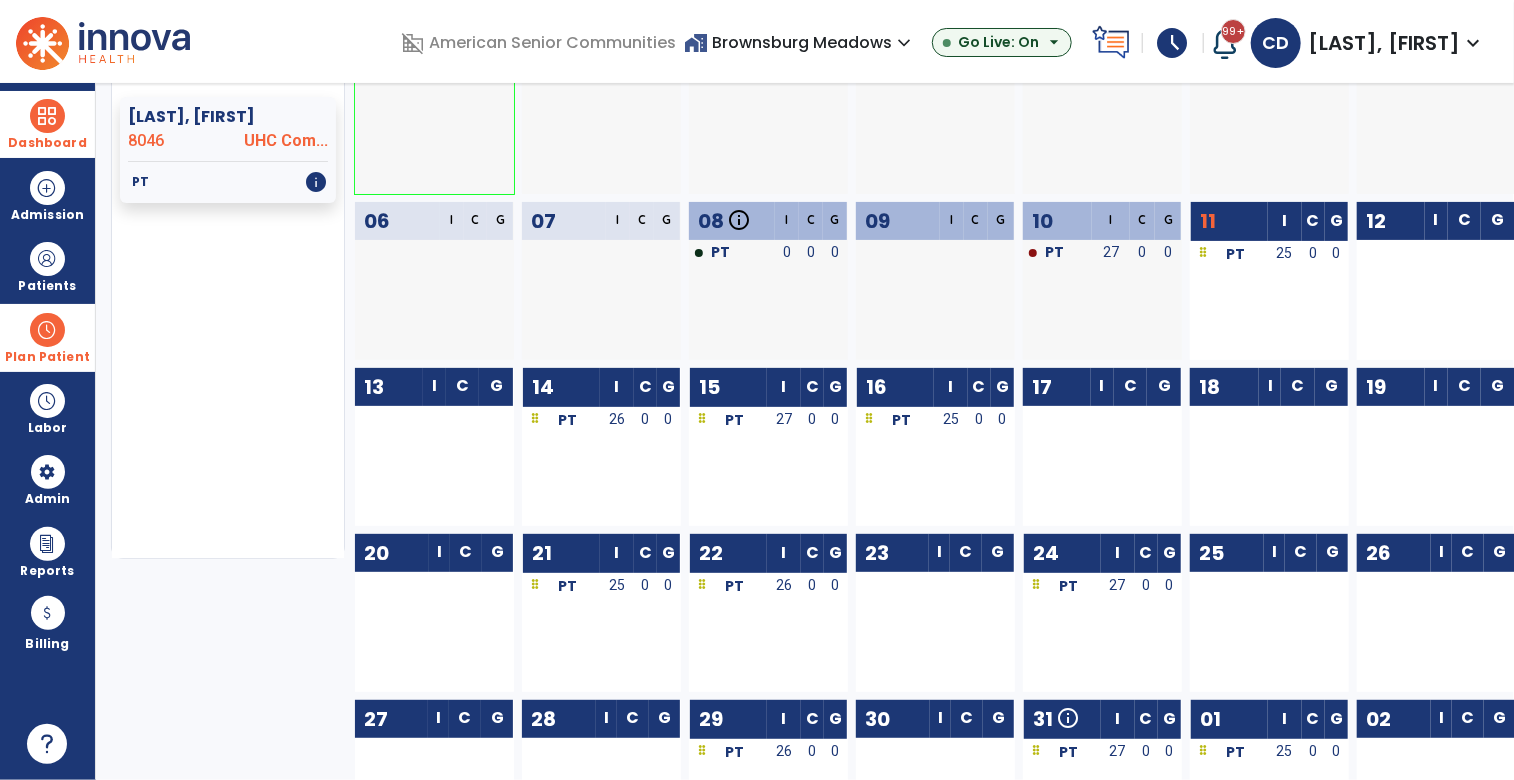 scroll, scrollTop: 240, scrollLeft: 0, axis: vertical 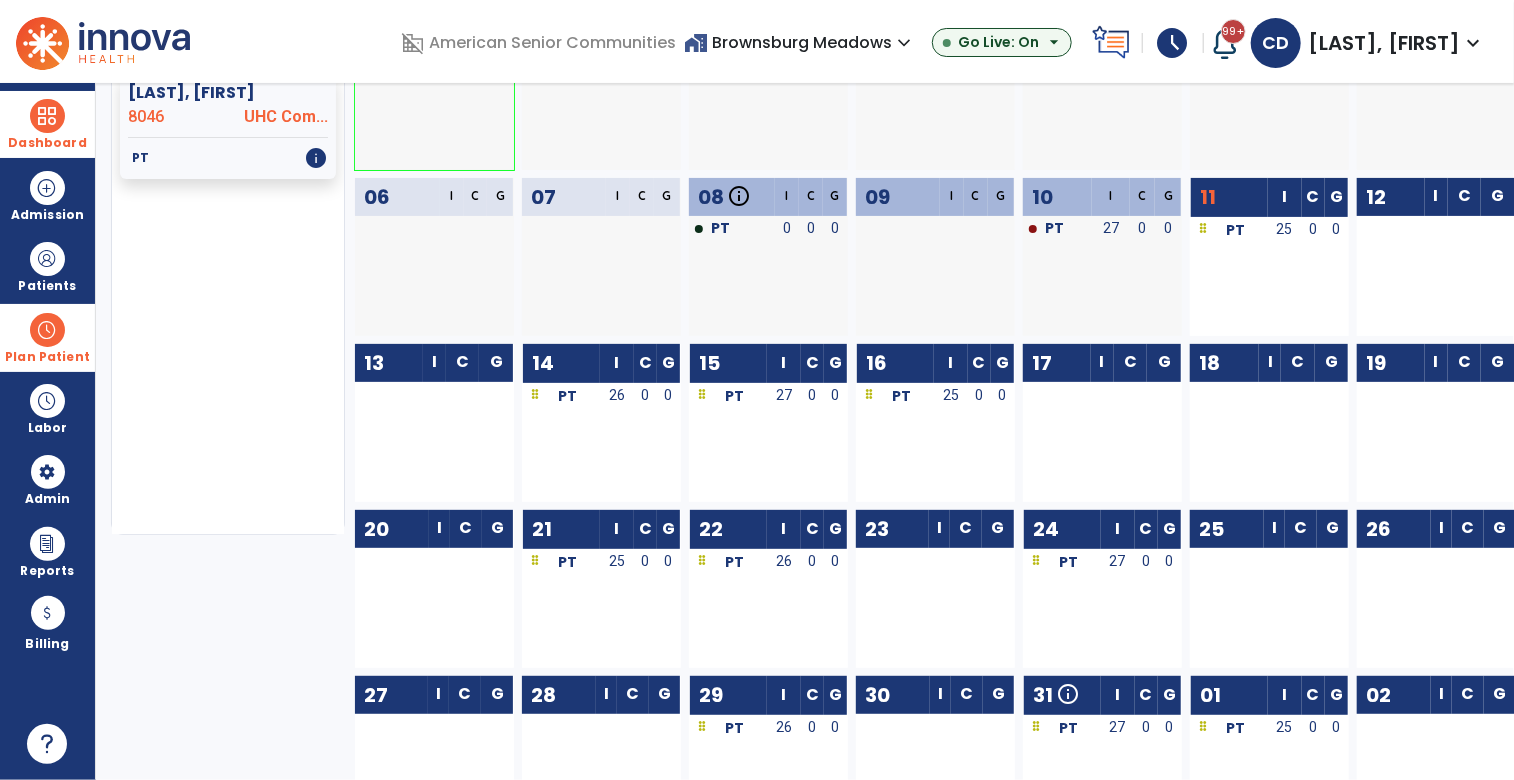click at bounding box center (47, 330) 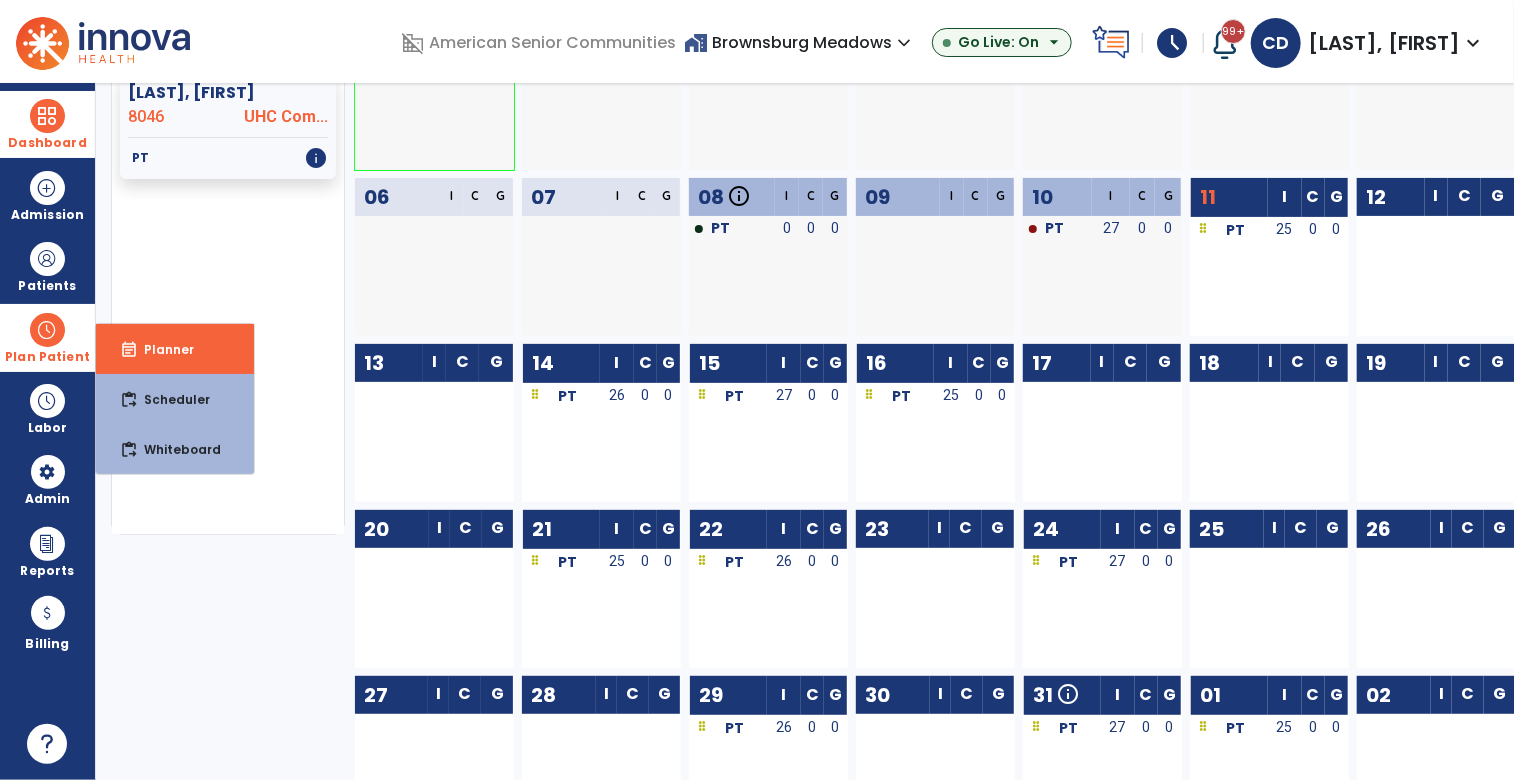 drag, startPoint x: 135, startPoint y: 399, endPoint x: 44, endPoint y: 327, distance: 116.03879 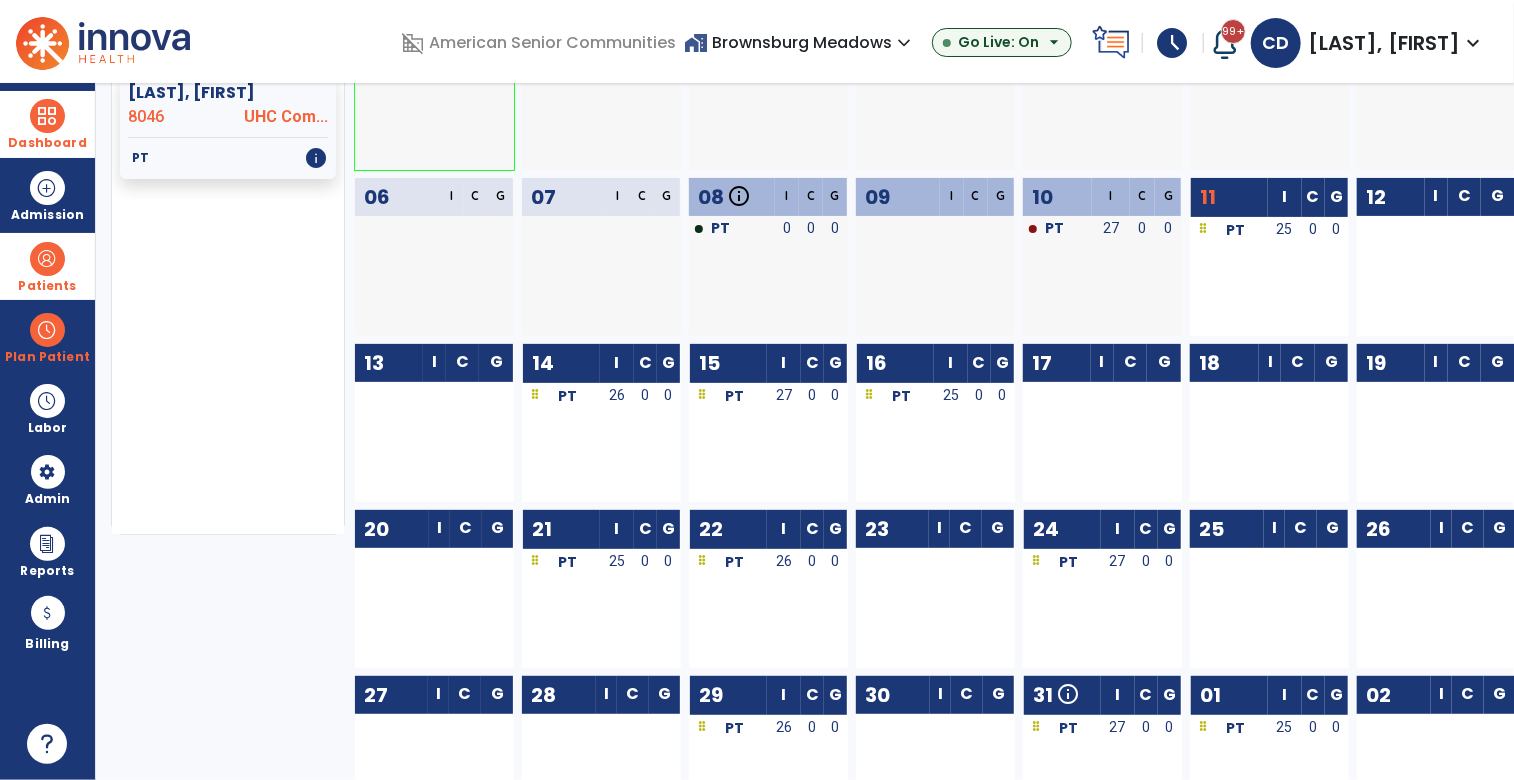 click at bounding box center [47, 259] 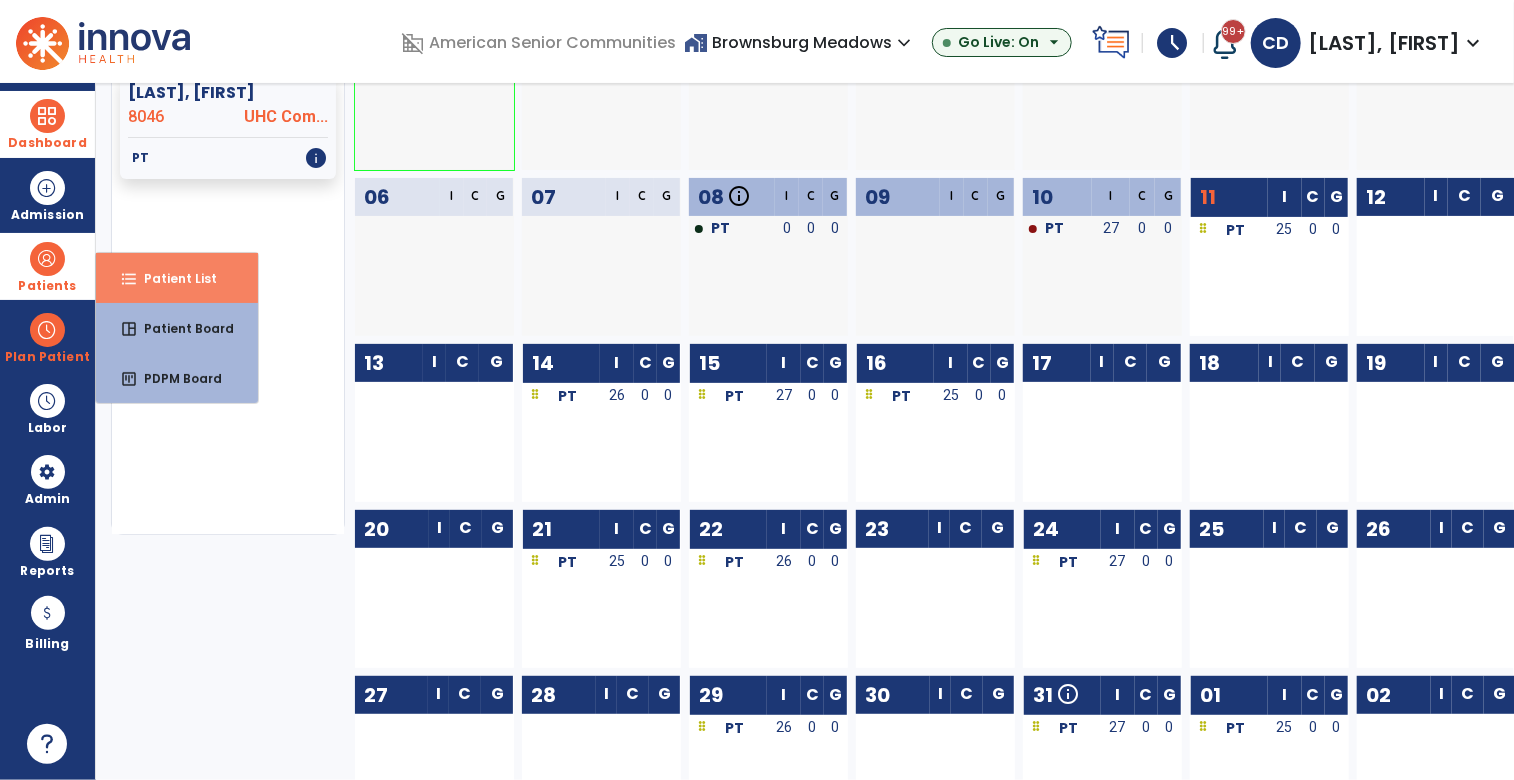 click on "Patient List" at bounding box center [172, 278] 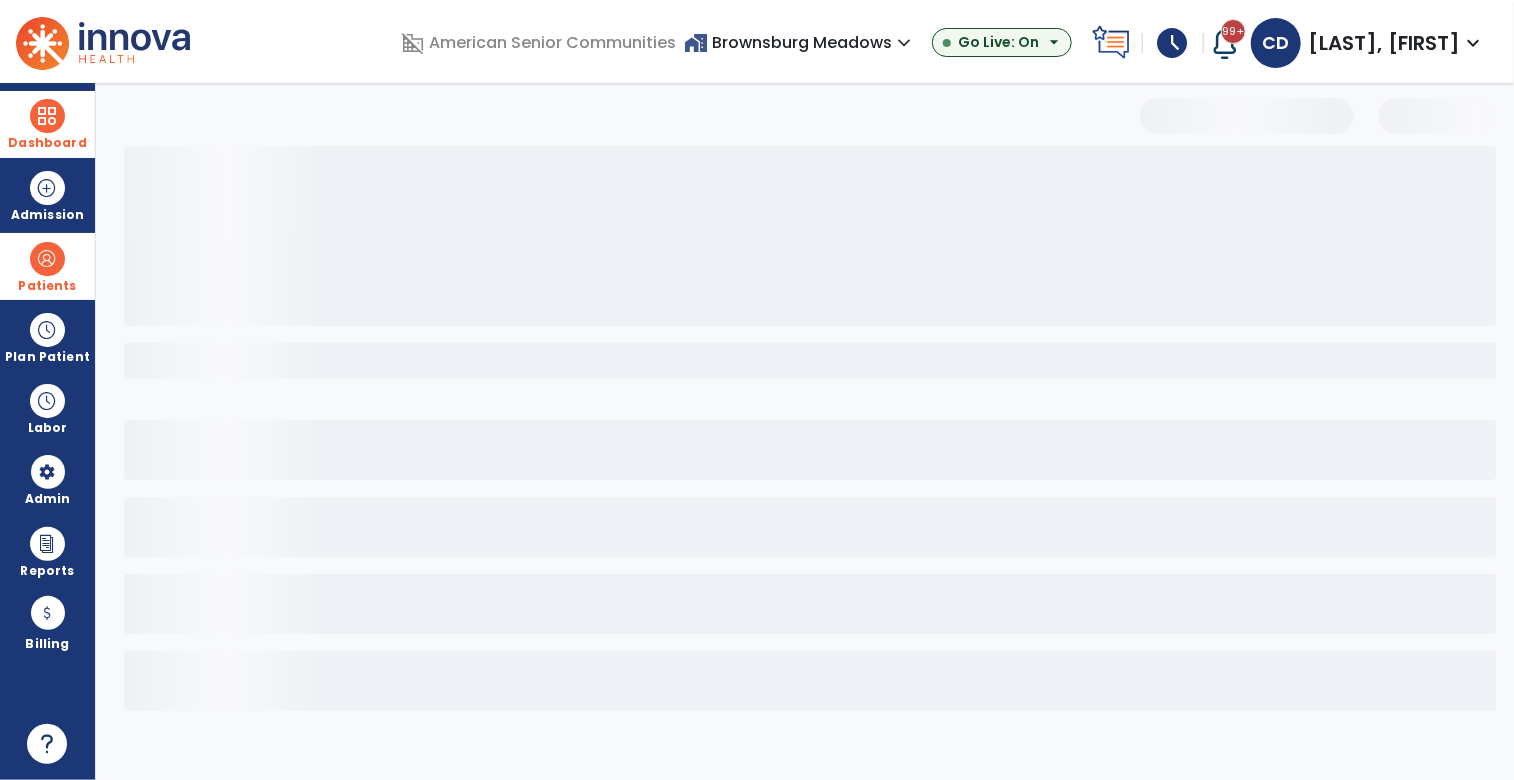 scroll, scrollTop: 0, scrollLeft: 0, axis: both 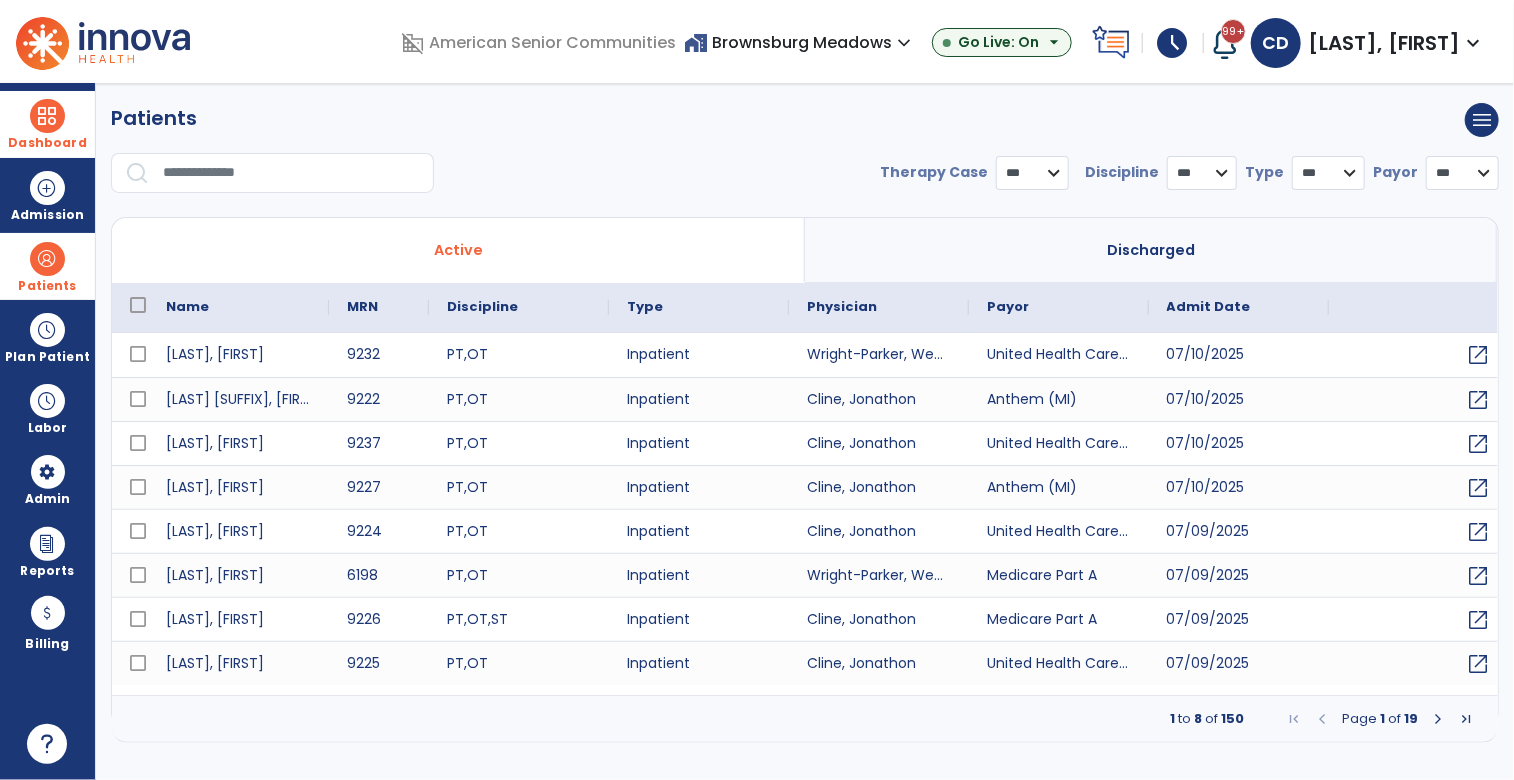 select on "***" 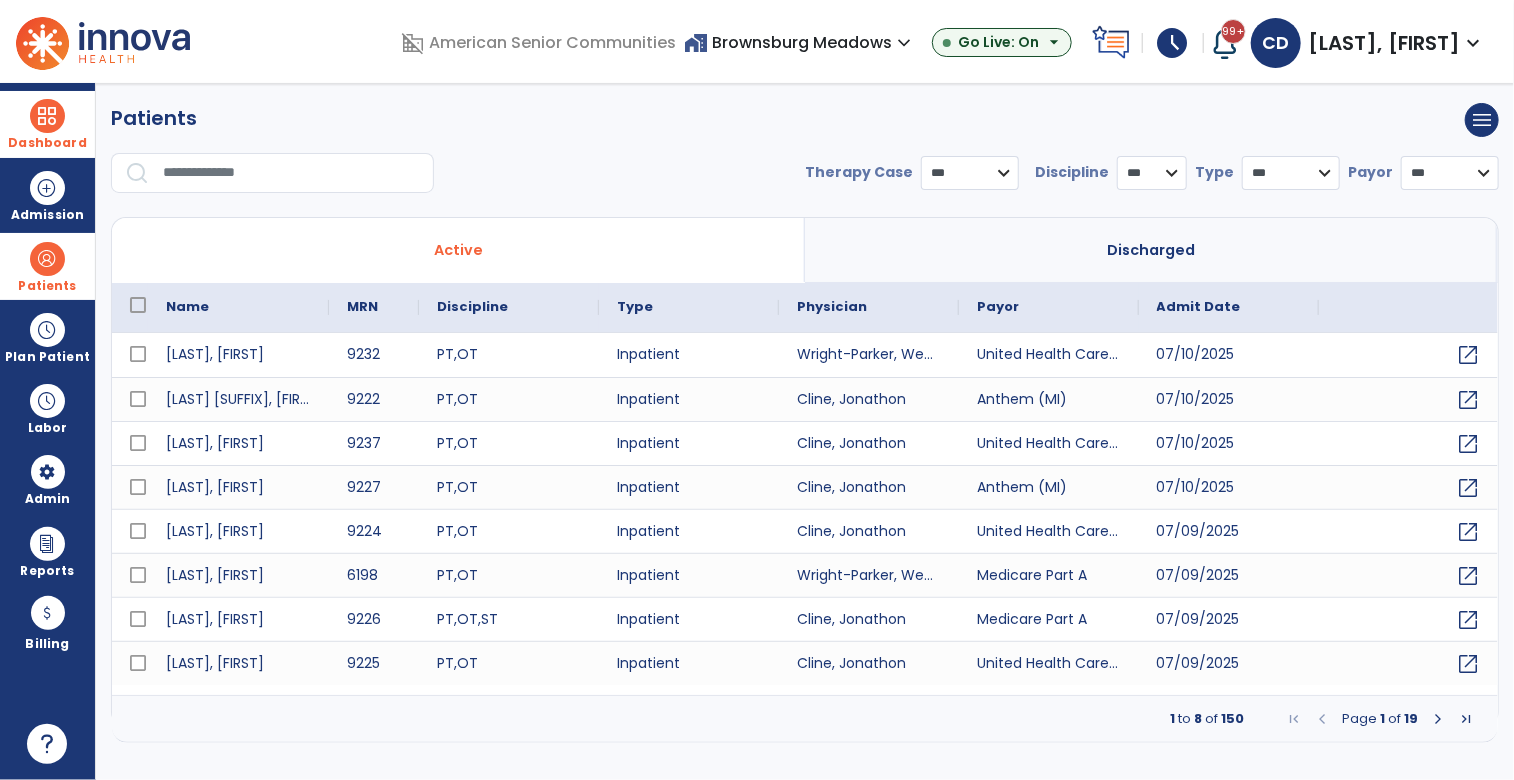 click at bounding box center (291, 173) 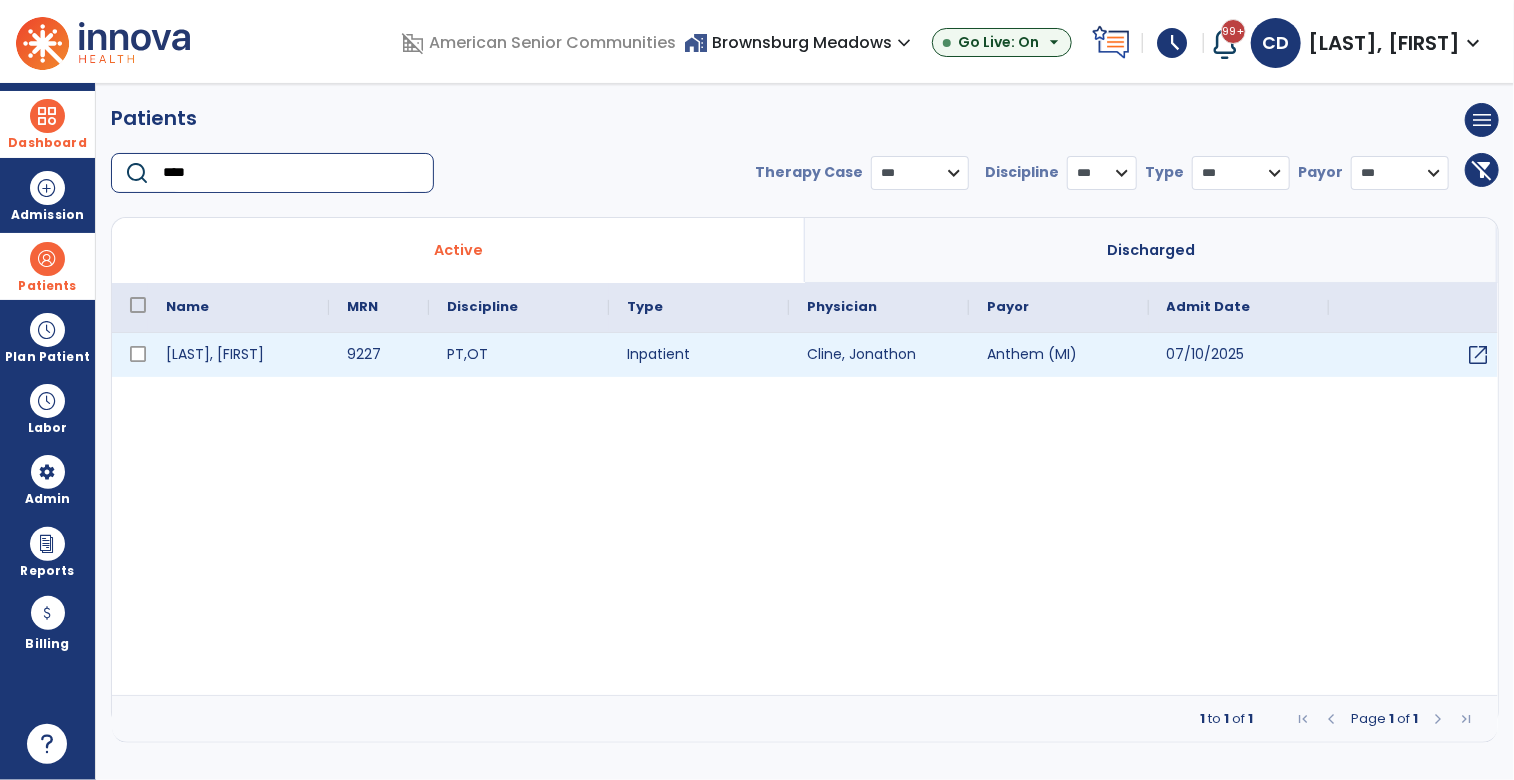 type on "****" 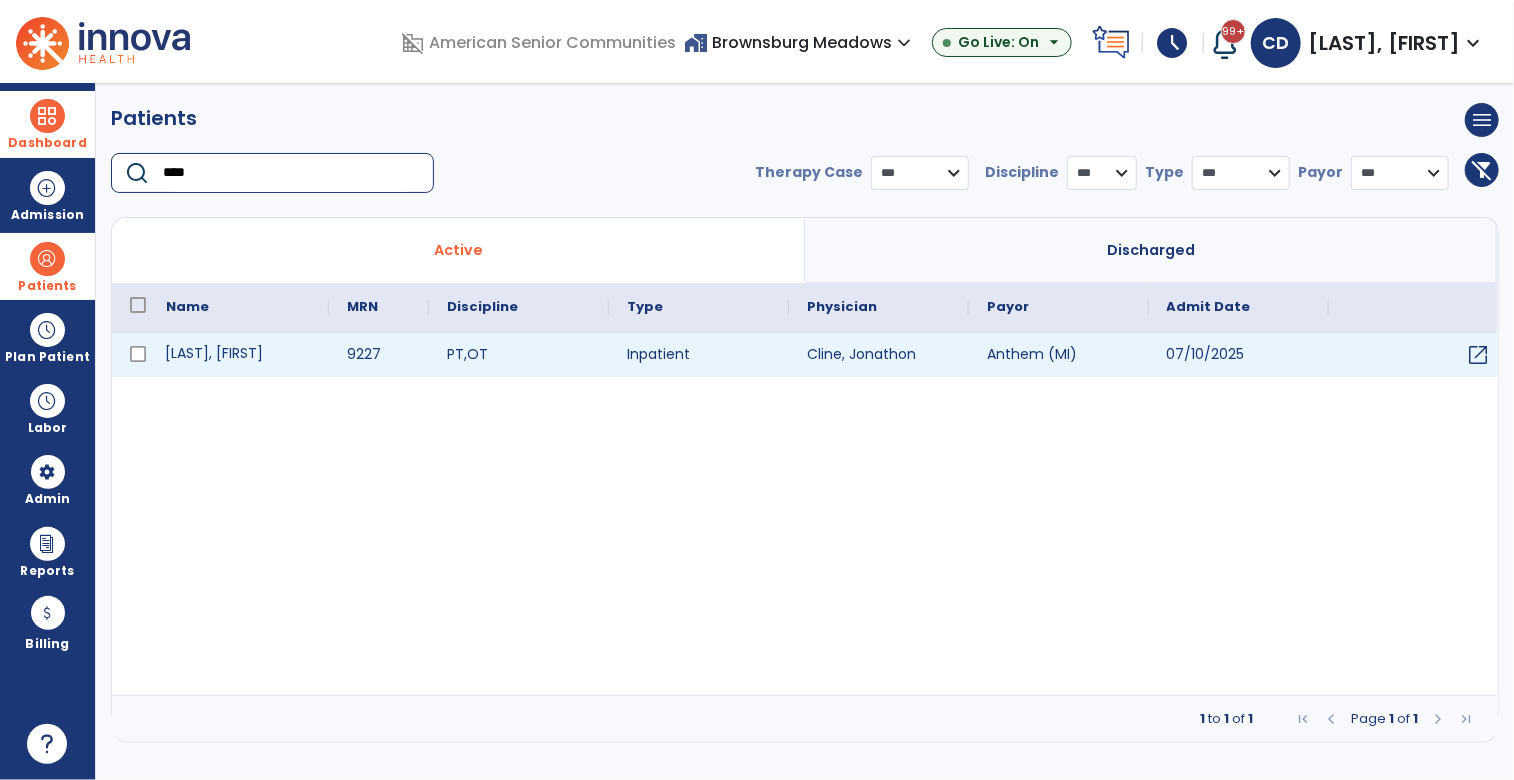 click on "Briscoe, Nancy" at bounding box center [238, 355] 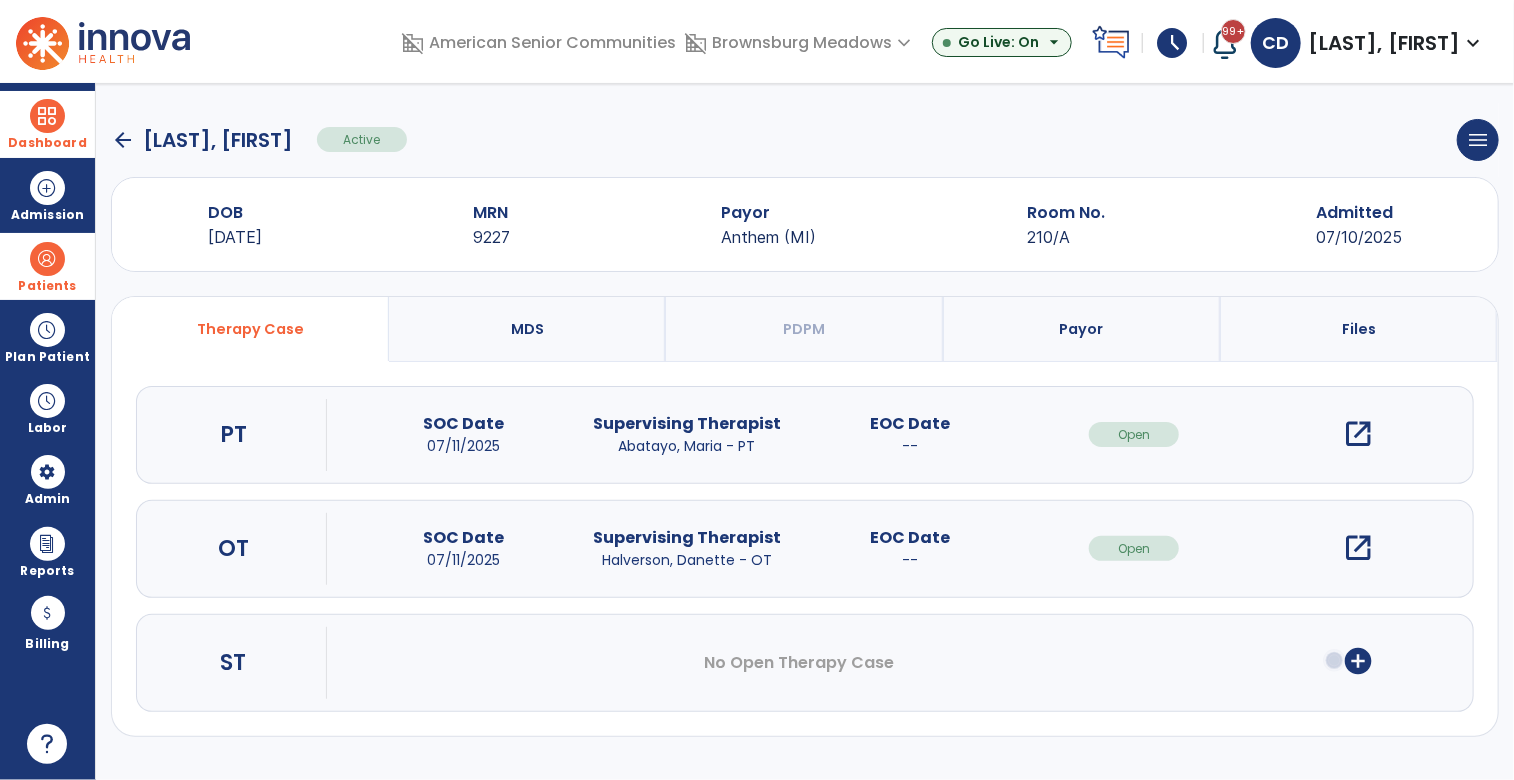 click on "Payor" at bounding box center [1082, 329] 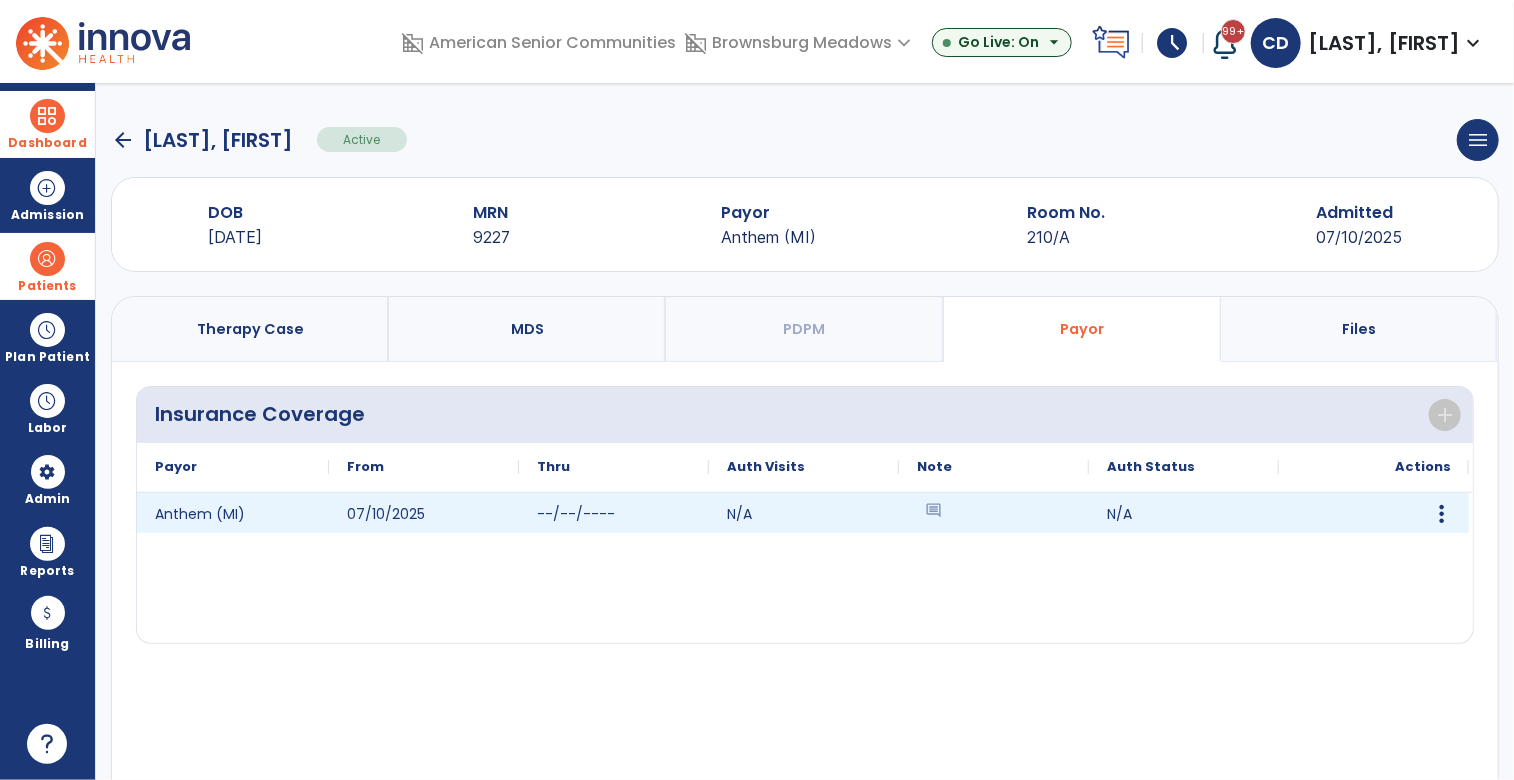 click 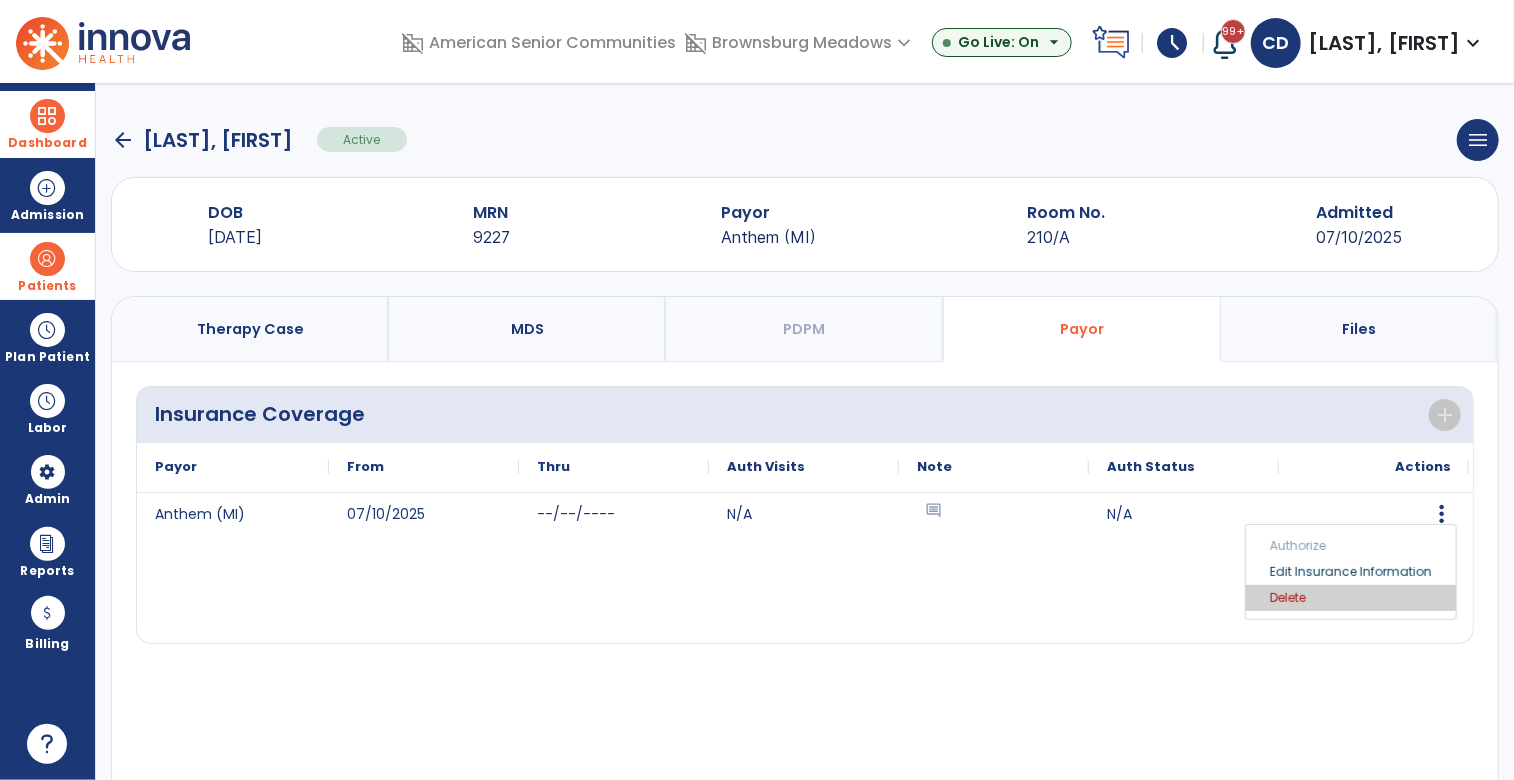 click on "Delete" at bounding box center (1351, 598) 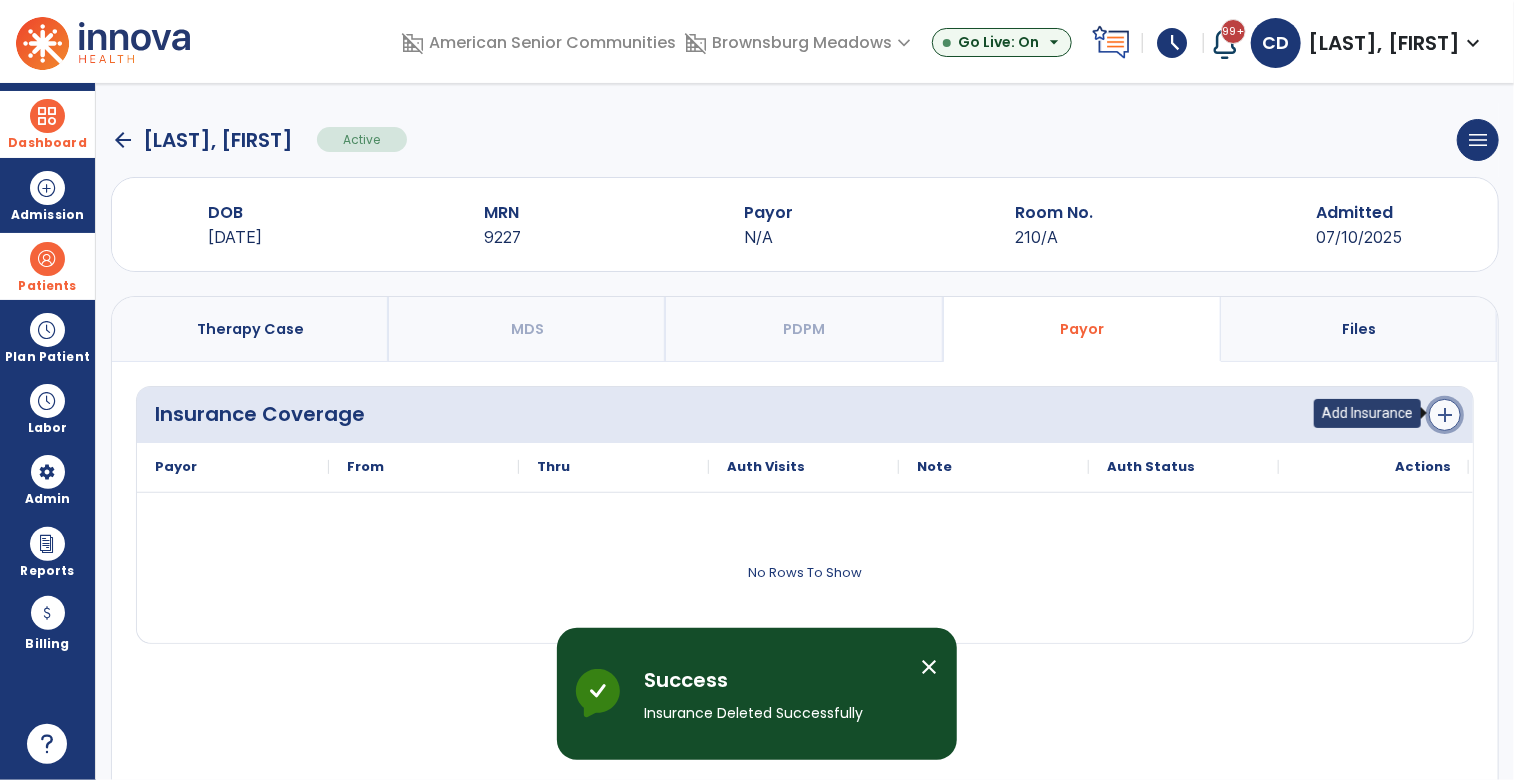 click on "add" 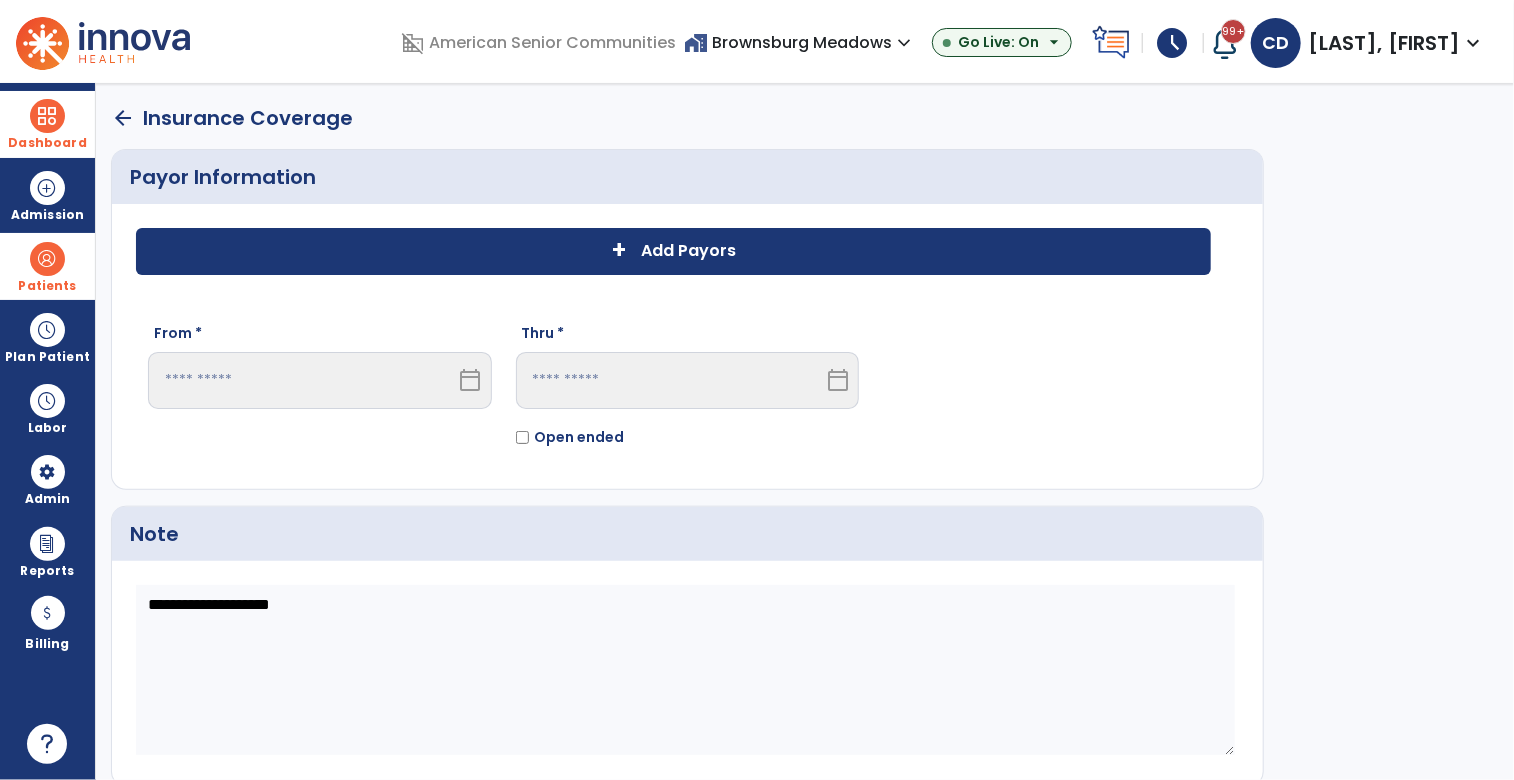 click on "calendar_today" at bounding box center (471, 380) 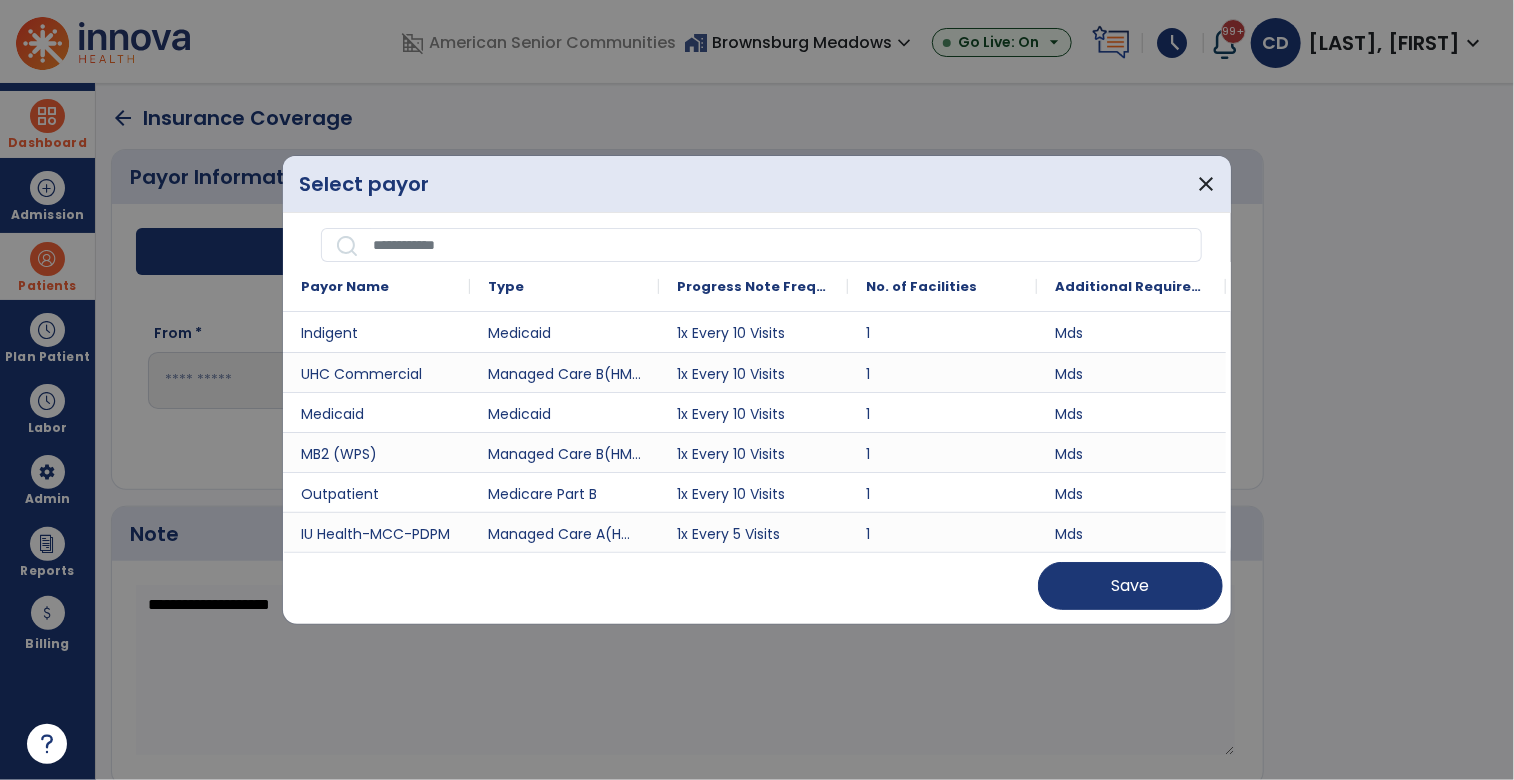 click at bounding box center (781, 245) 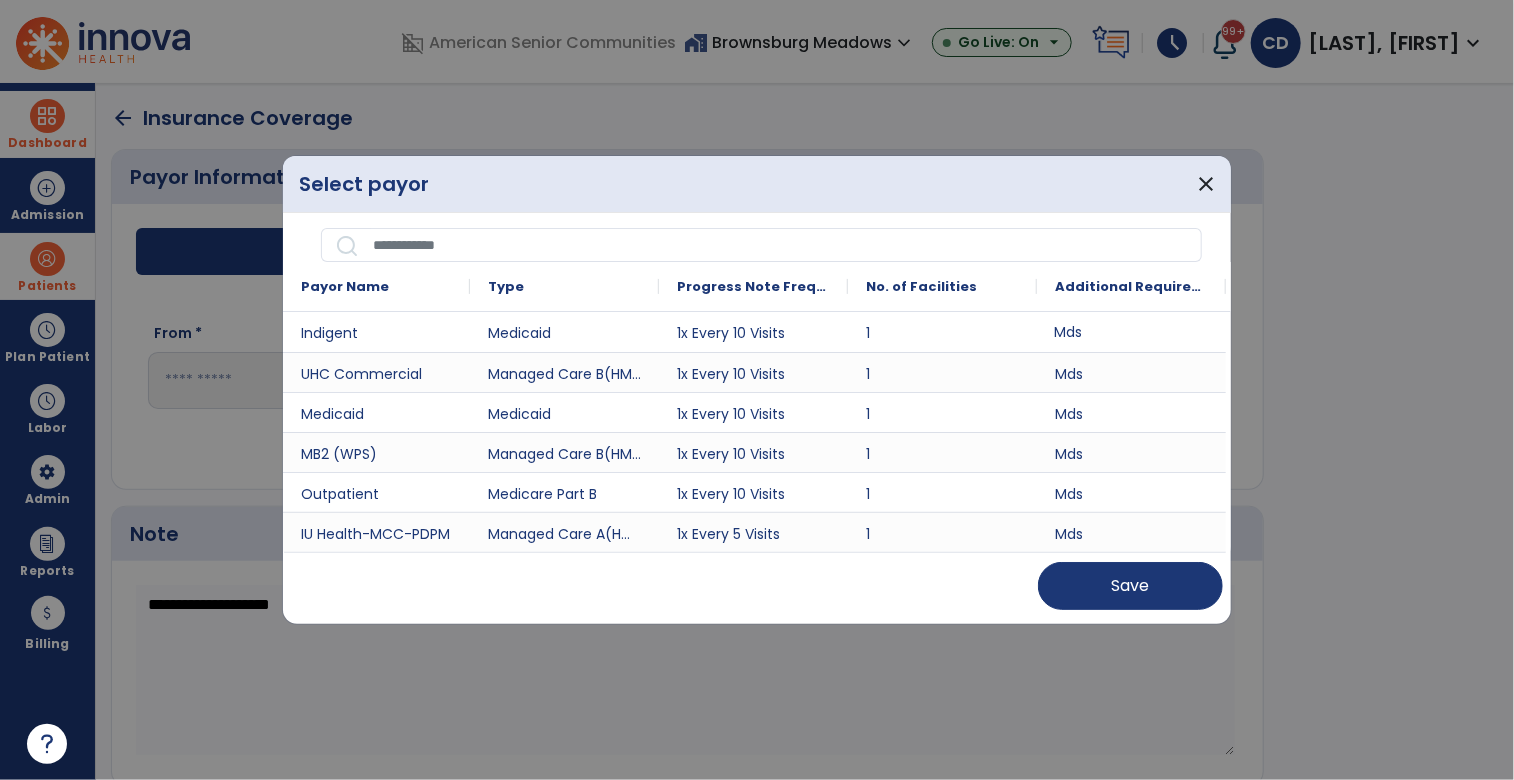 drag, startPoint x: 1225, startPoint y: 343, endPoint x: 1228, endPoint y: 363, distance: 20.22375 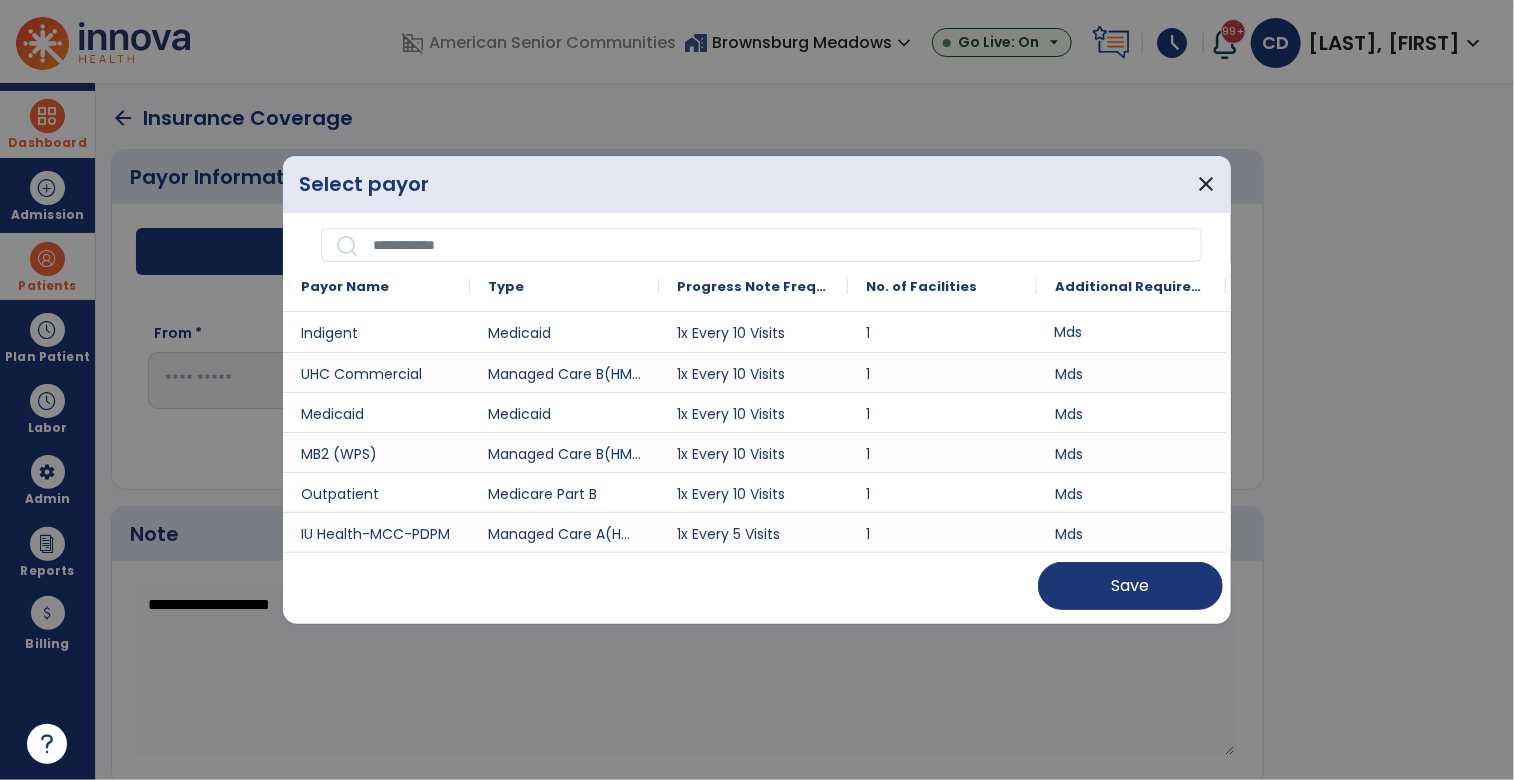 click on "Indigent Medicaid 1x Every 10 Visits 1 Mds UHC Commercial Managed Care B(HMO/MCO) 1x Every 10 Visits 1 Mds Medicaid Medicaid 1x Every 10 Visits 1 Mds MB2 (WPS) Managed Care B(HMO/MCO) 1x Every 10 Visits 1 Mds Outpatient Medicare Part B 1x Every 10 Visits 1 Mds IU Health-MCC-PDPM Managed Care A(HMO/MCO) 1x Every 5 Visits 1 Mds Humana (MI) Managed Care A(HMO/MCO) 1x Every 5 Visits 1 Mds Aetna (MI) Managed Care A(HMO/MCO) 1x Every 5 Visits 1 Mds Medicare Part B (WPS) Medicare Part B 1x Every 10 Visits 1 Mds Insurance Private insurance 1x Every 10 Visits 1 Mds Private Pay Private pay 1x Every 10 Visits 1 Mds Anthem-MB2 Managed Care B(HMO/MCO) 1x Every 4 Visits 1 Mds United Health Care (MI) Managed Care A(HMO/MCO) 1x Every 5 Visits 1 Mds PPHP Part A Managed Care A(HMO/MCO) 1x Every 10 Visits 1 Pdpm and Mds MB2-PPHP Managed Care B(HMO/MCO) 1x Every 10 Visits 1 Mds Anthem (MI) Managed Care A(HMO/MCO) 1x Every 5 Visits 1 Mds Medicare Part A 1" at bounding box center (757, 437) 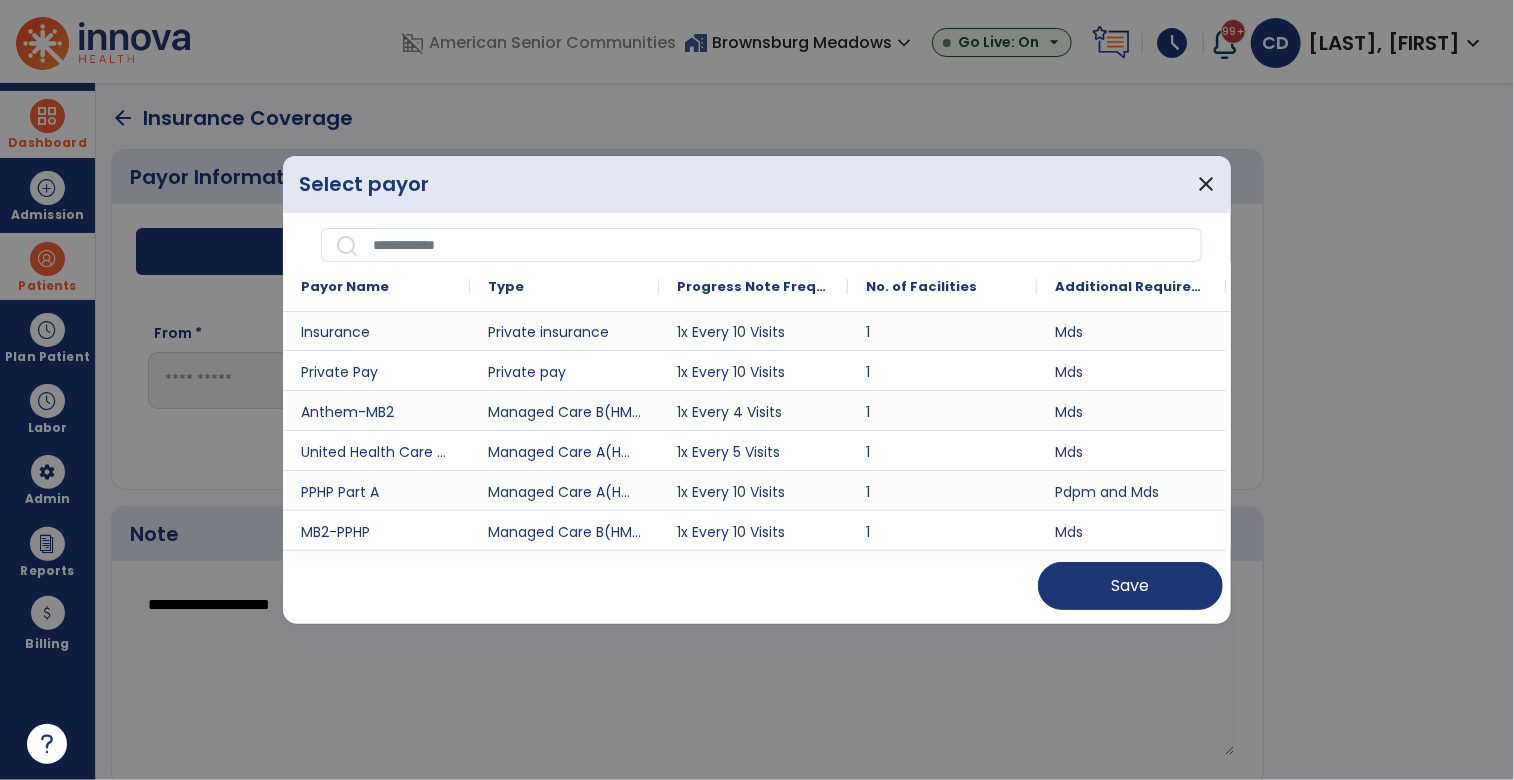 scroll, scrollTop: 365, scrollLeft: 0, axis: vertical 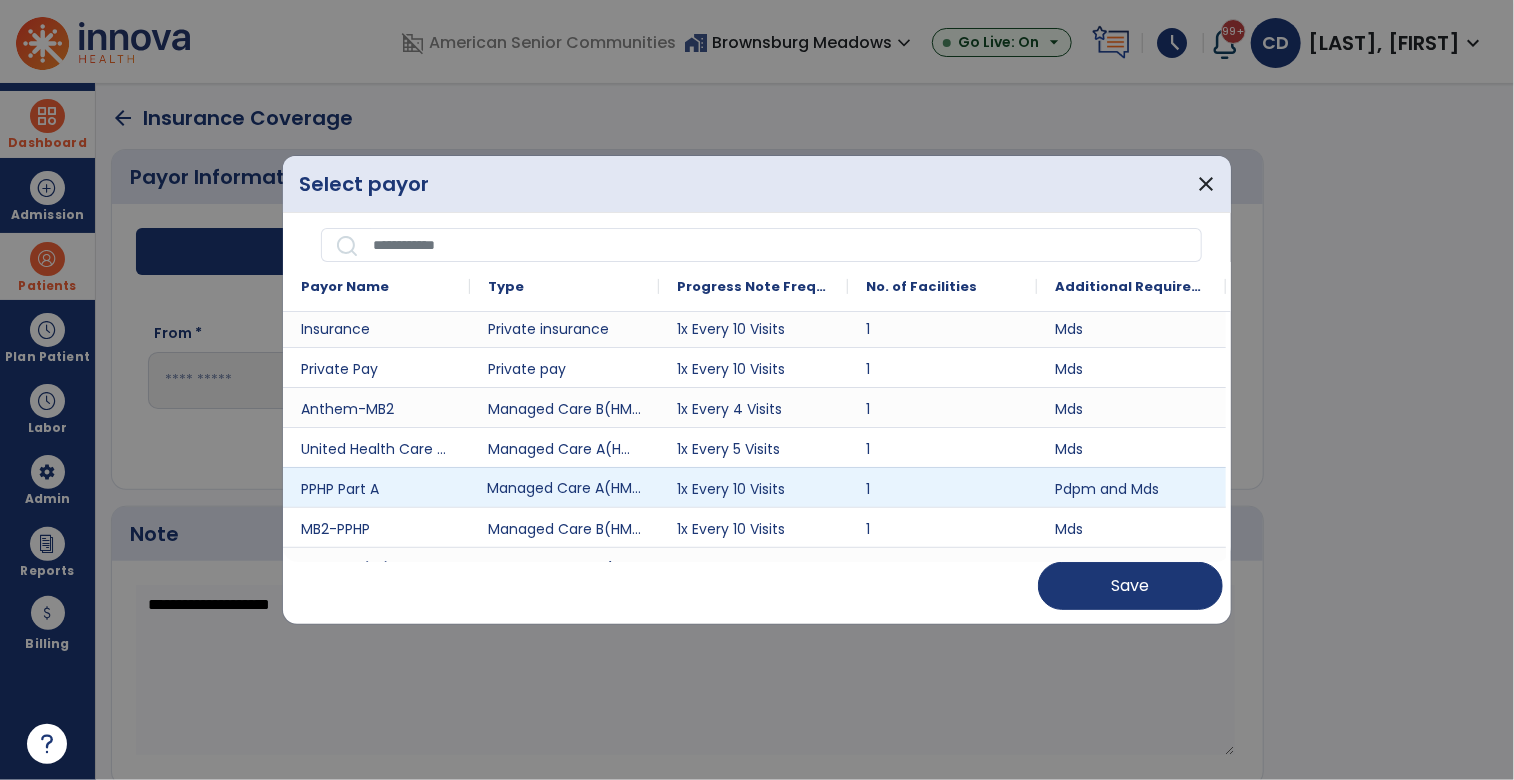 click on "Managed Care A(HMO/MCO)" at bounding box center (564, 487) 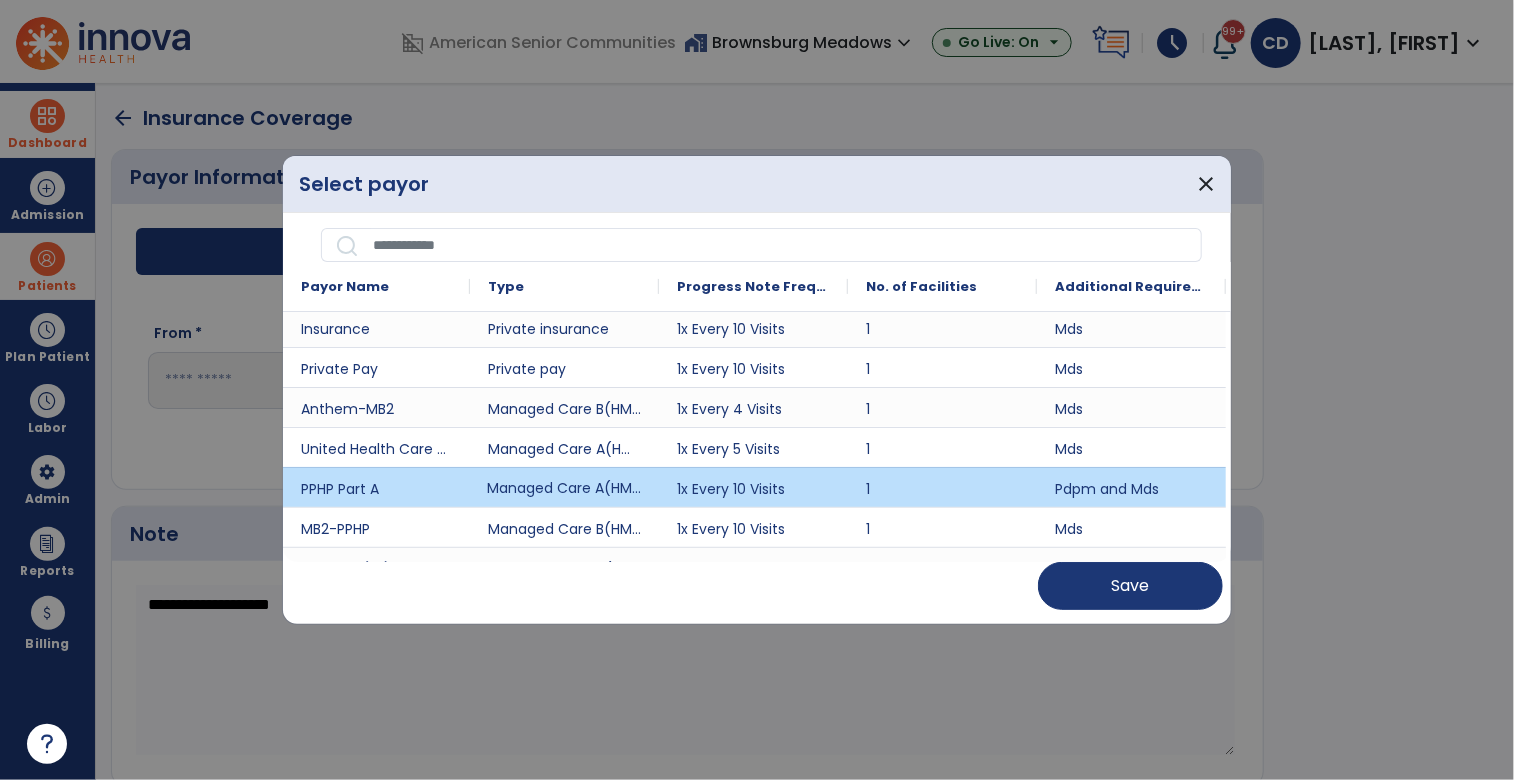 click on "Managed Care A(HMO/MCO)" at bounding box center (564, 487) 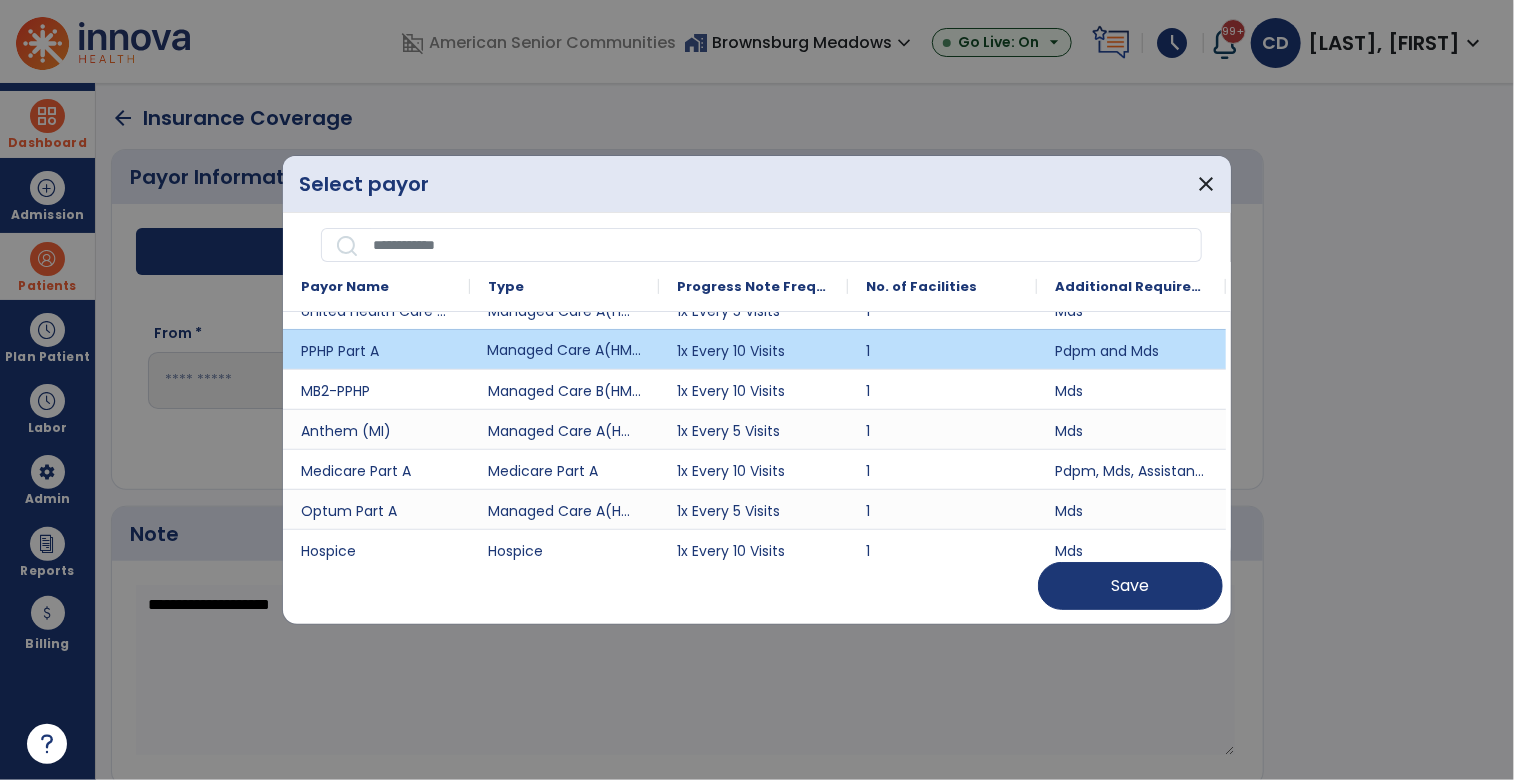 scroll, scrollTop: 505, scrollLeft: 0, axis: vertical 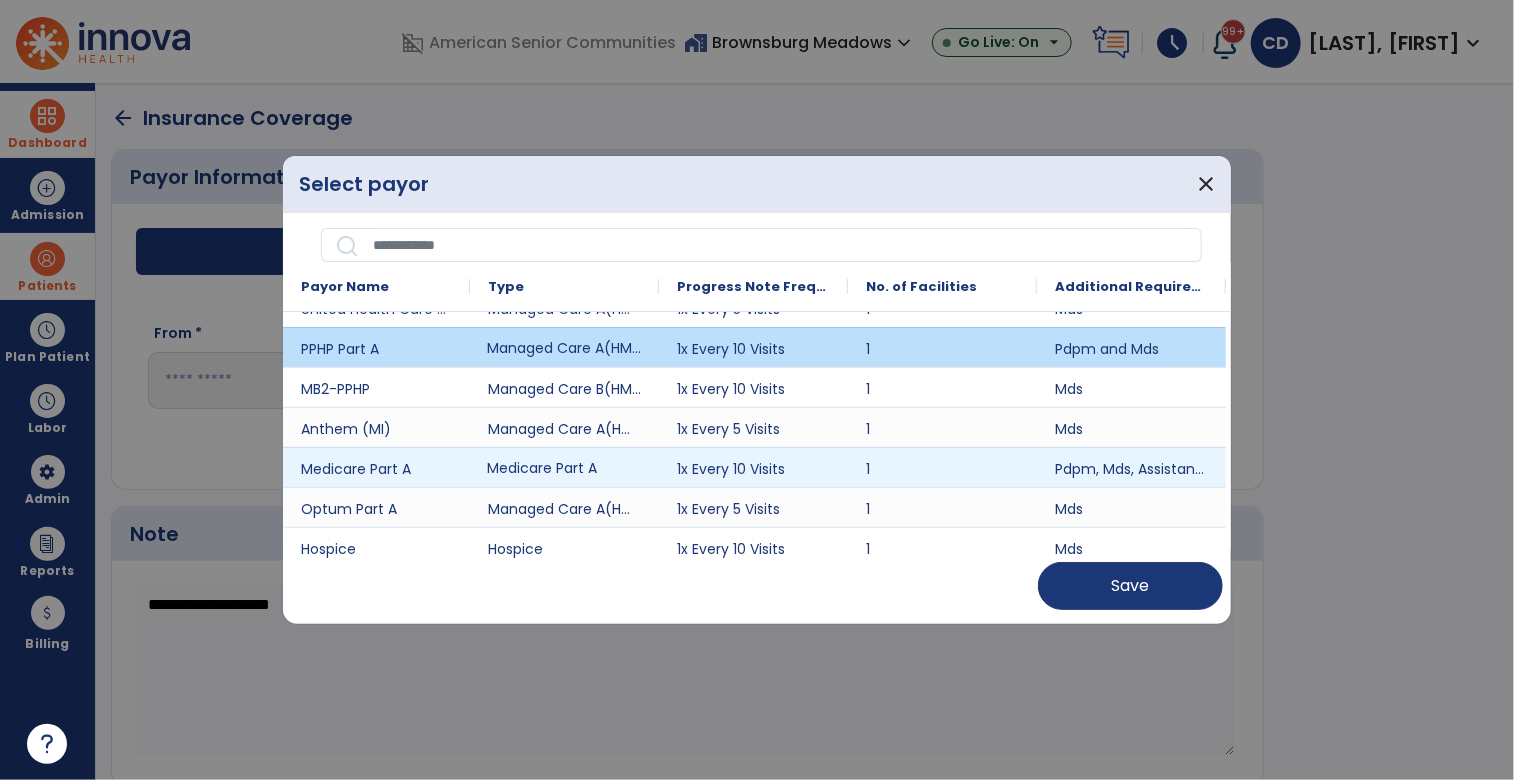 click on "Medicare Part A" at bounding box center (564, 467) 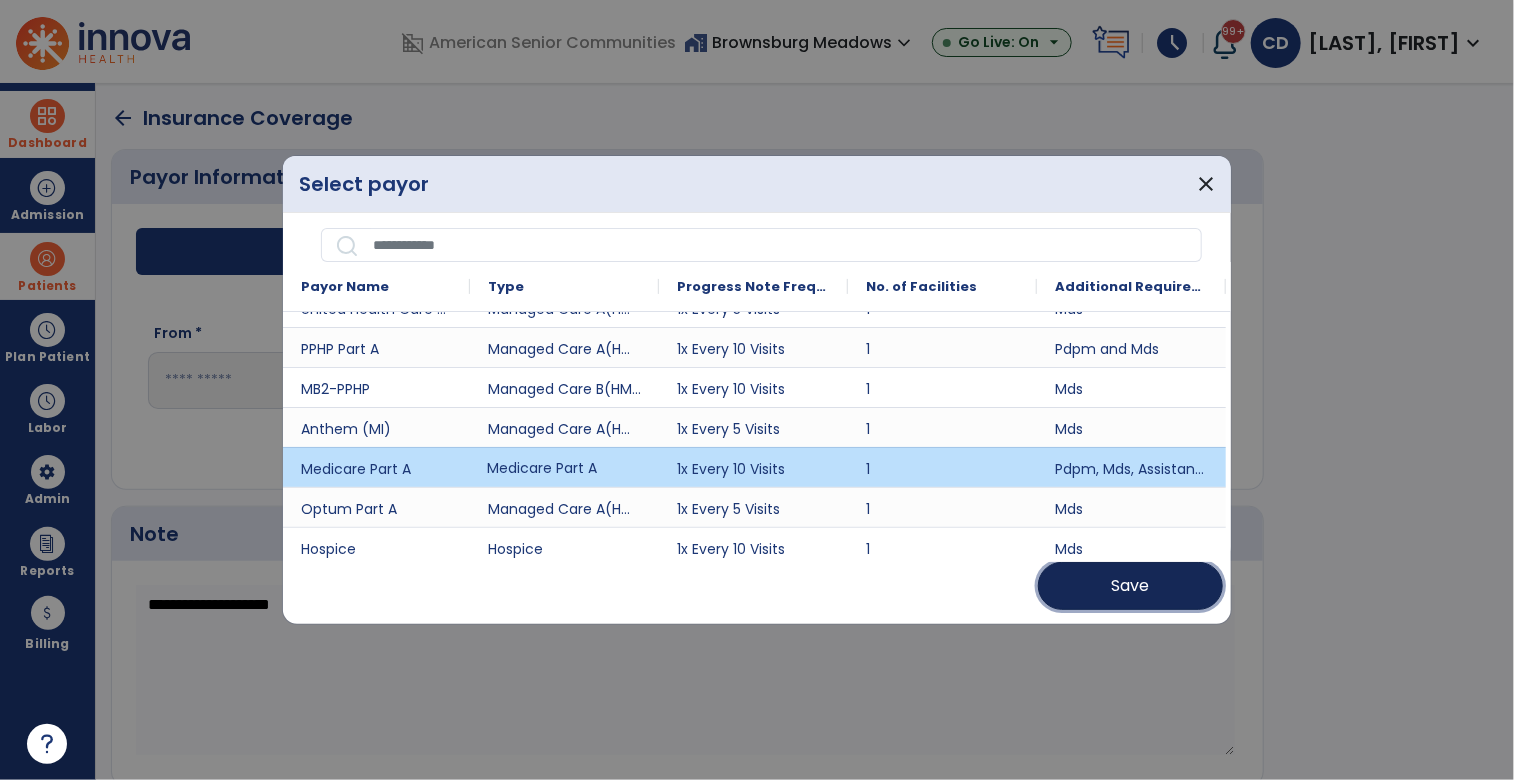 click on "Save" at bounding box center (1130, 586) 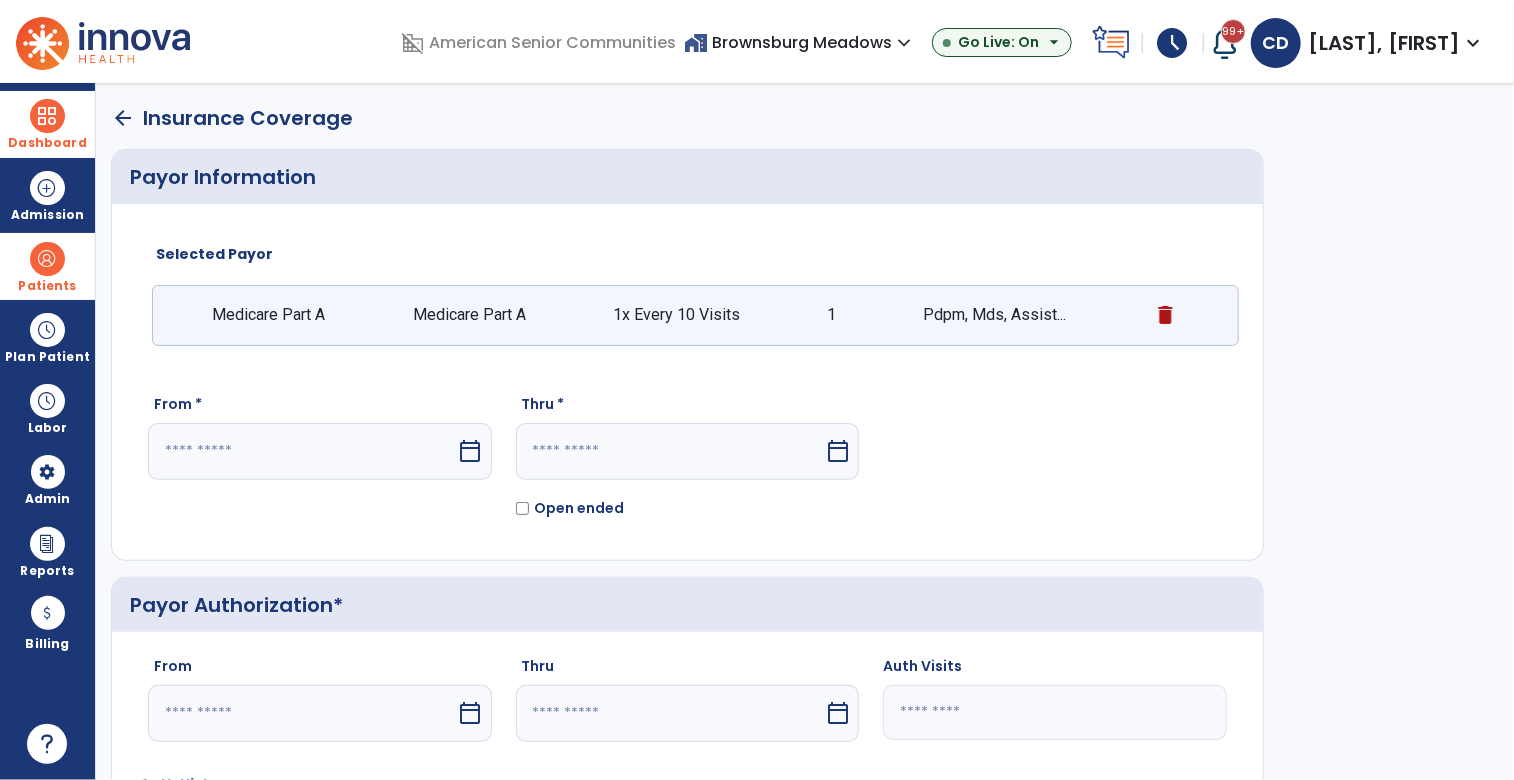 click on "calendar_today" at bounding box center (471, 451) 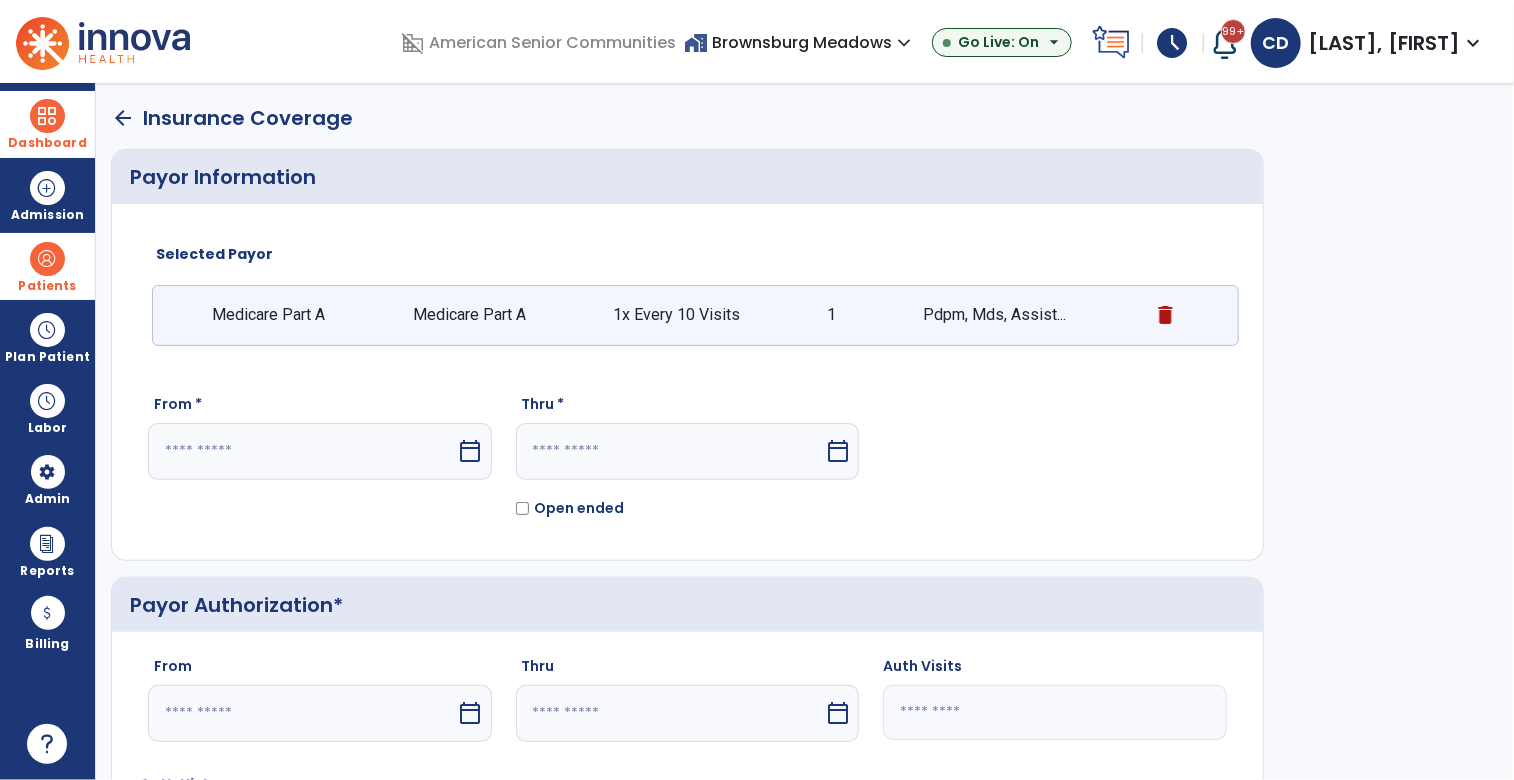 select on "*" 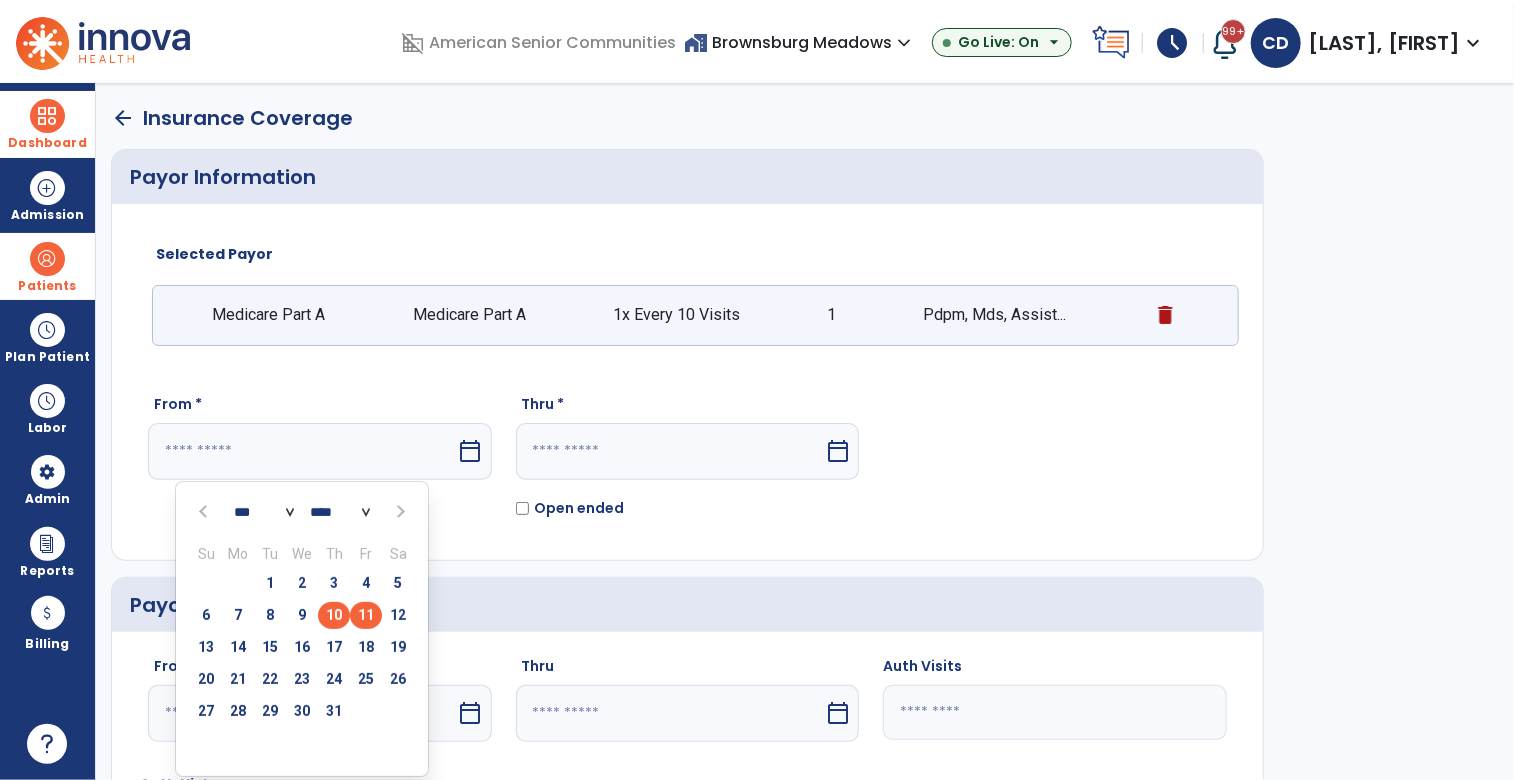 click on "10" at bounding box center (334, 615) 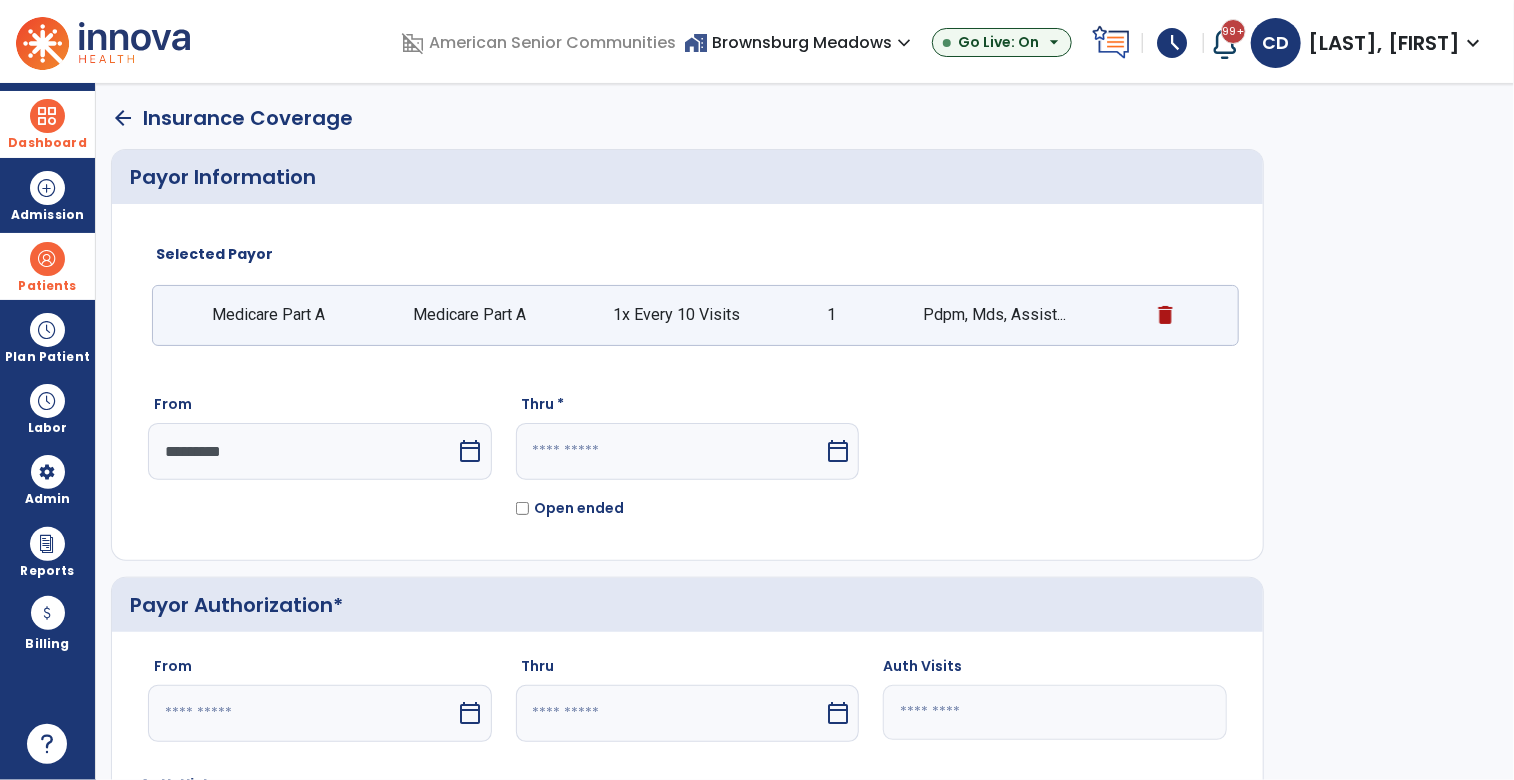 click on "calendar_today" at bounding box center [838, 451] 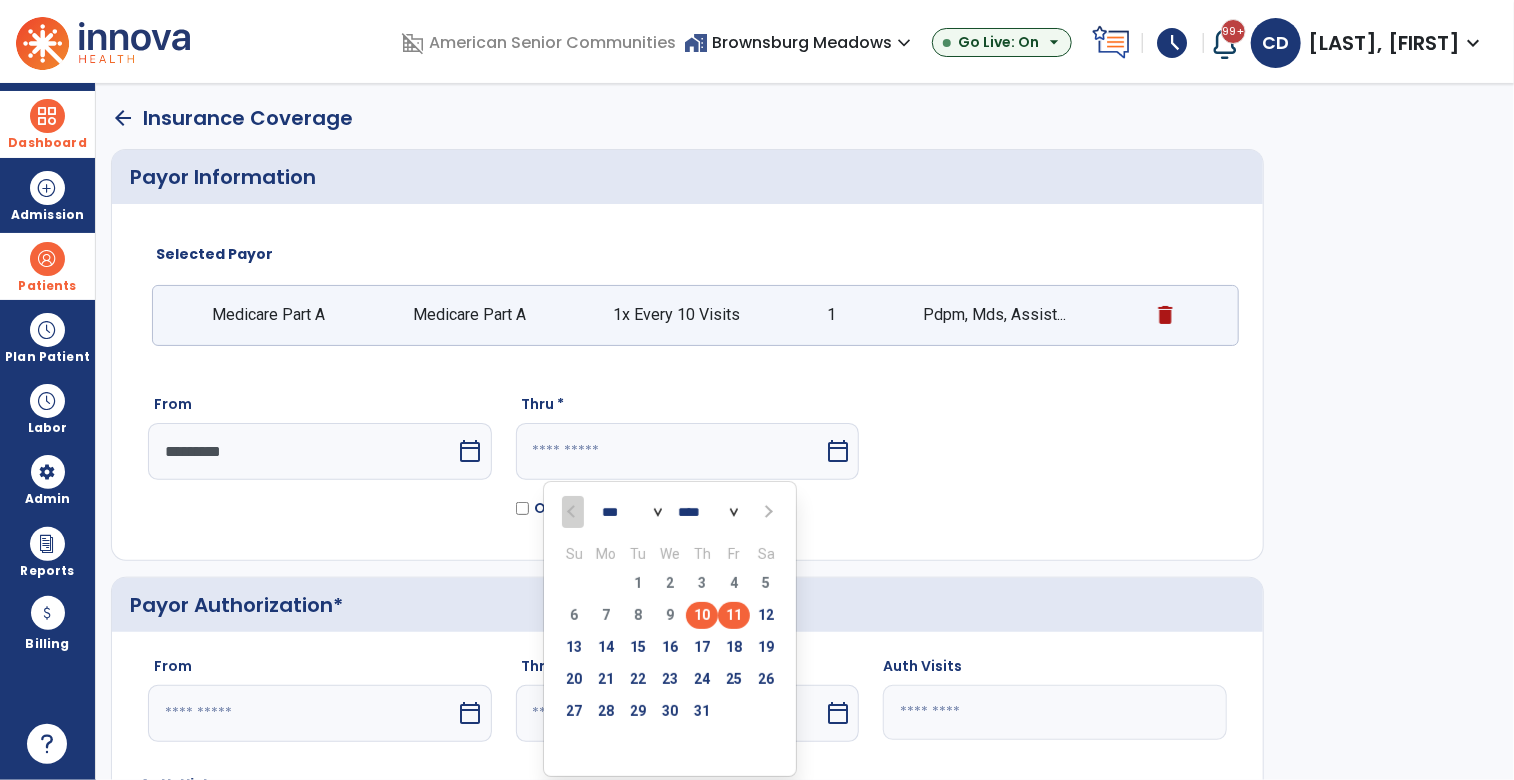 click on "10" at bounding box center (702, 615) 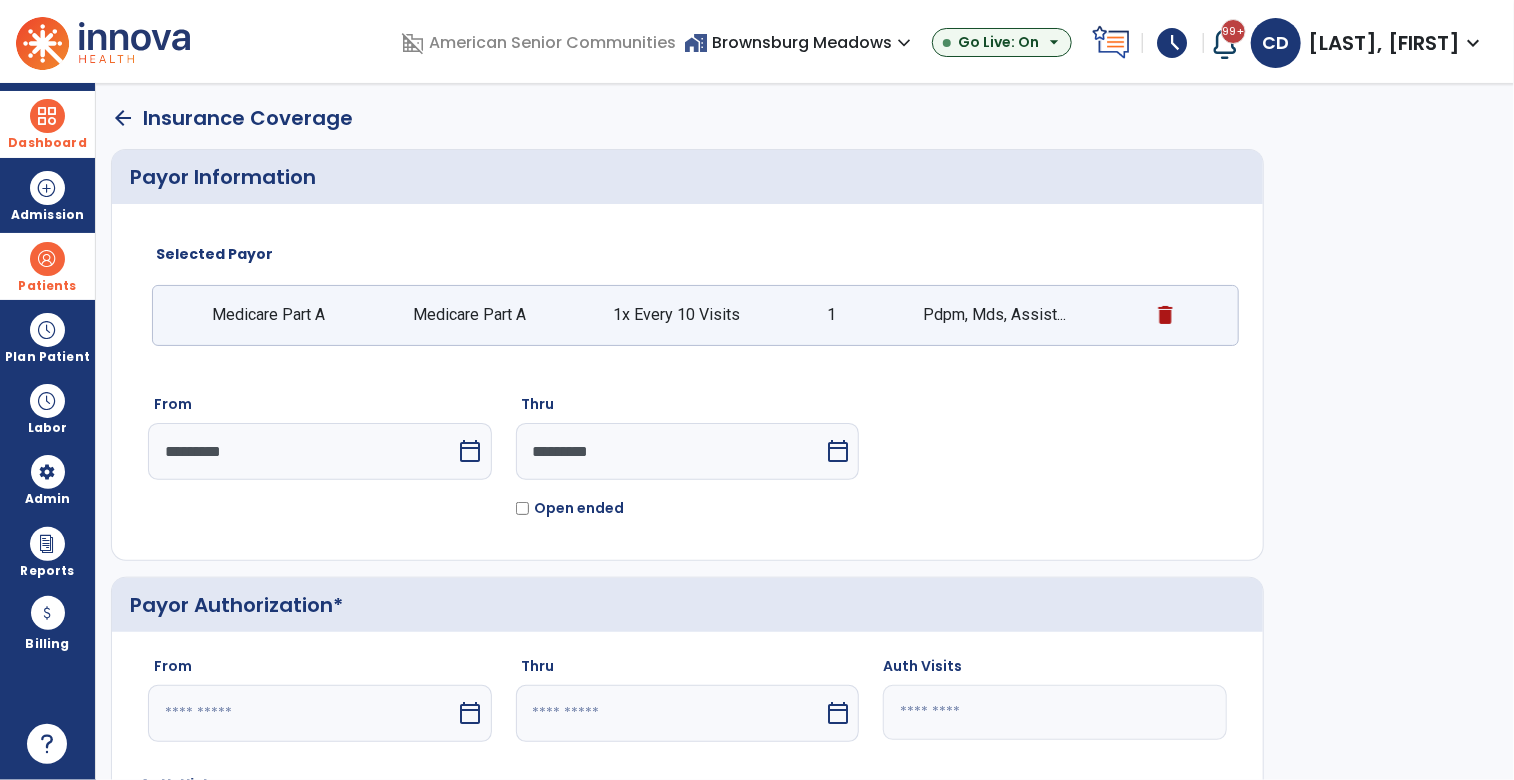 type 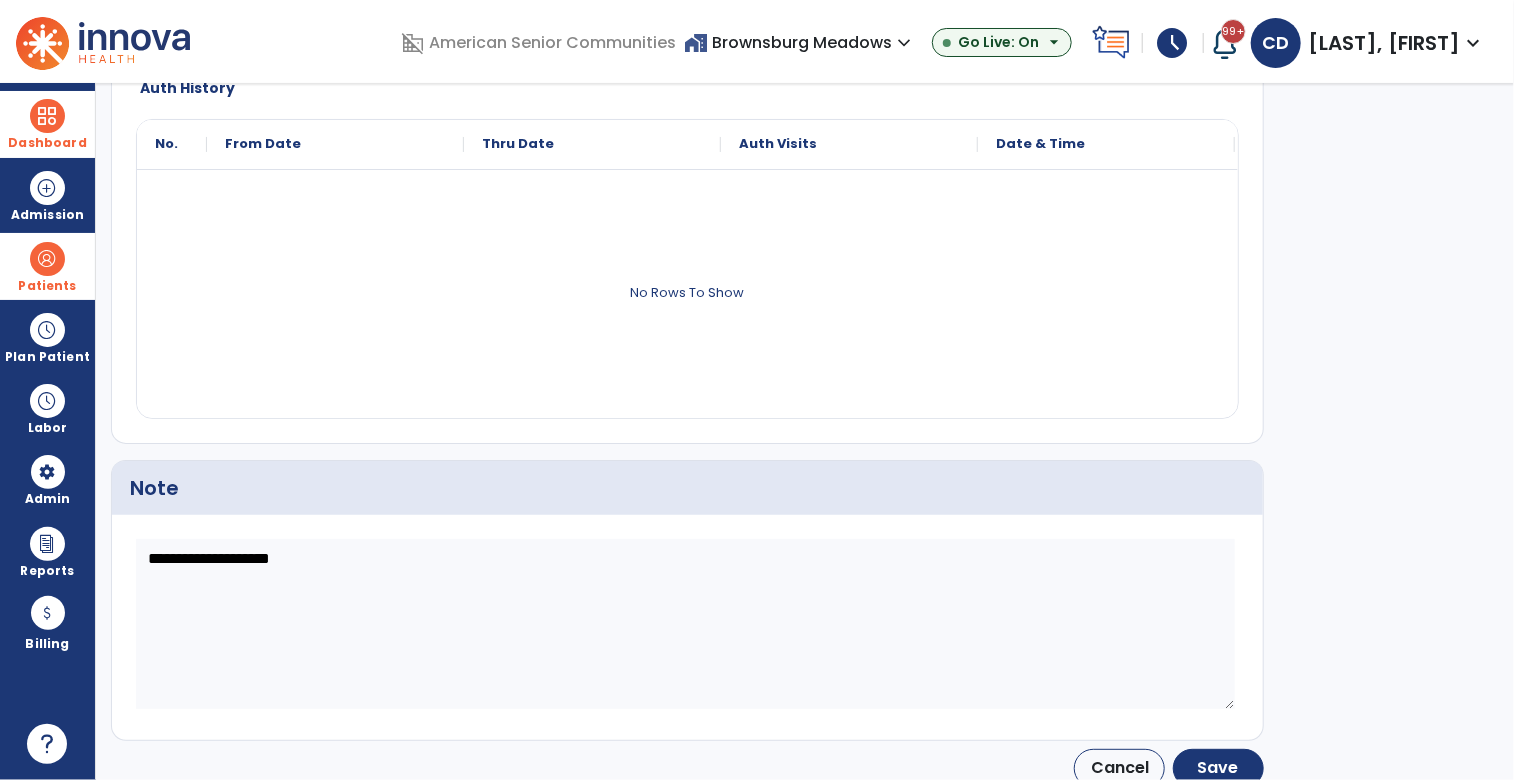 scroll, scrollTop: 708, scrollLeft: 0, axis: vertical 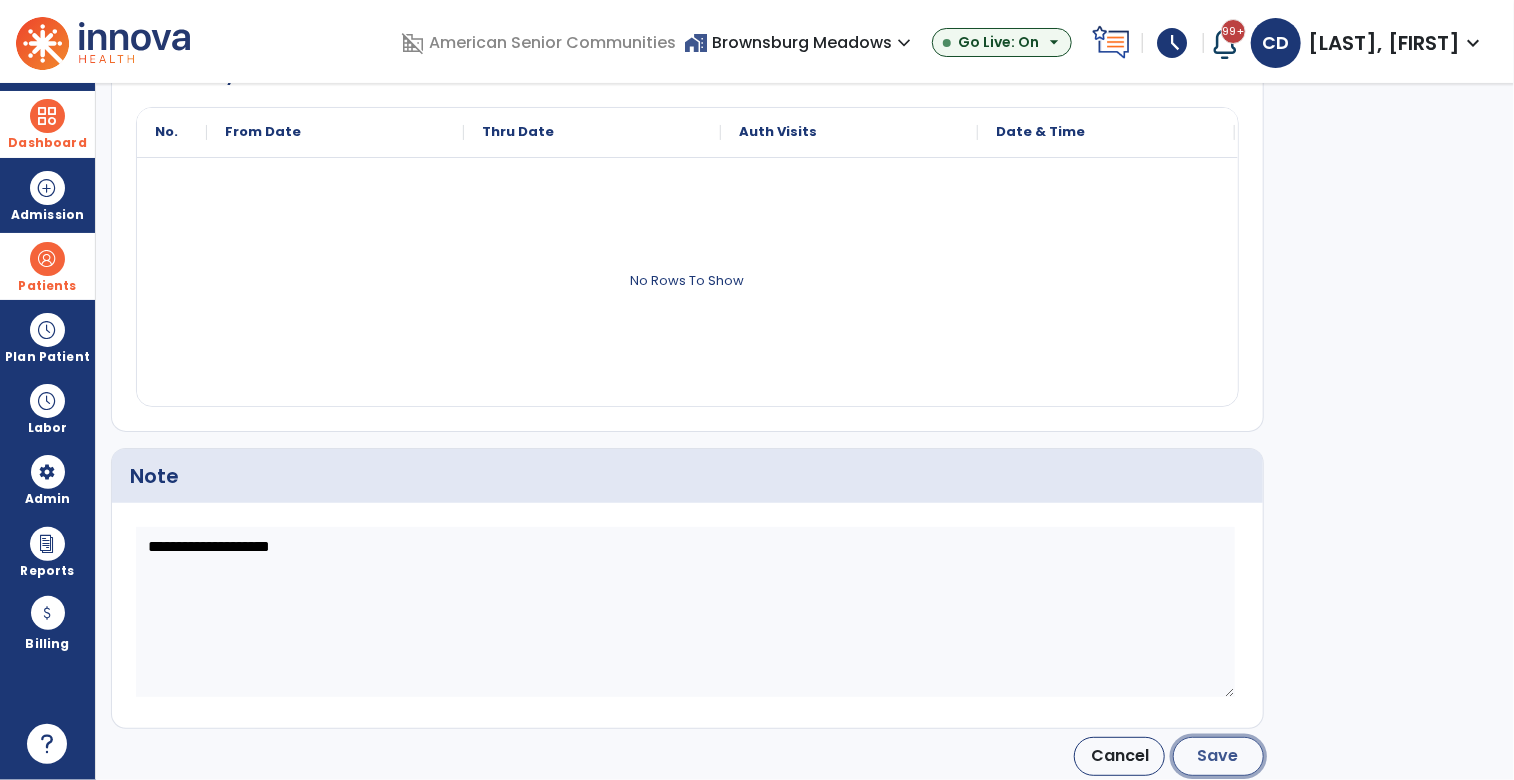 click on "Save" 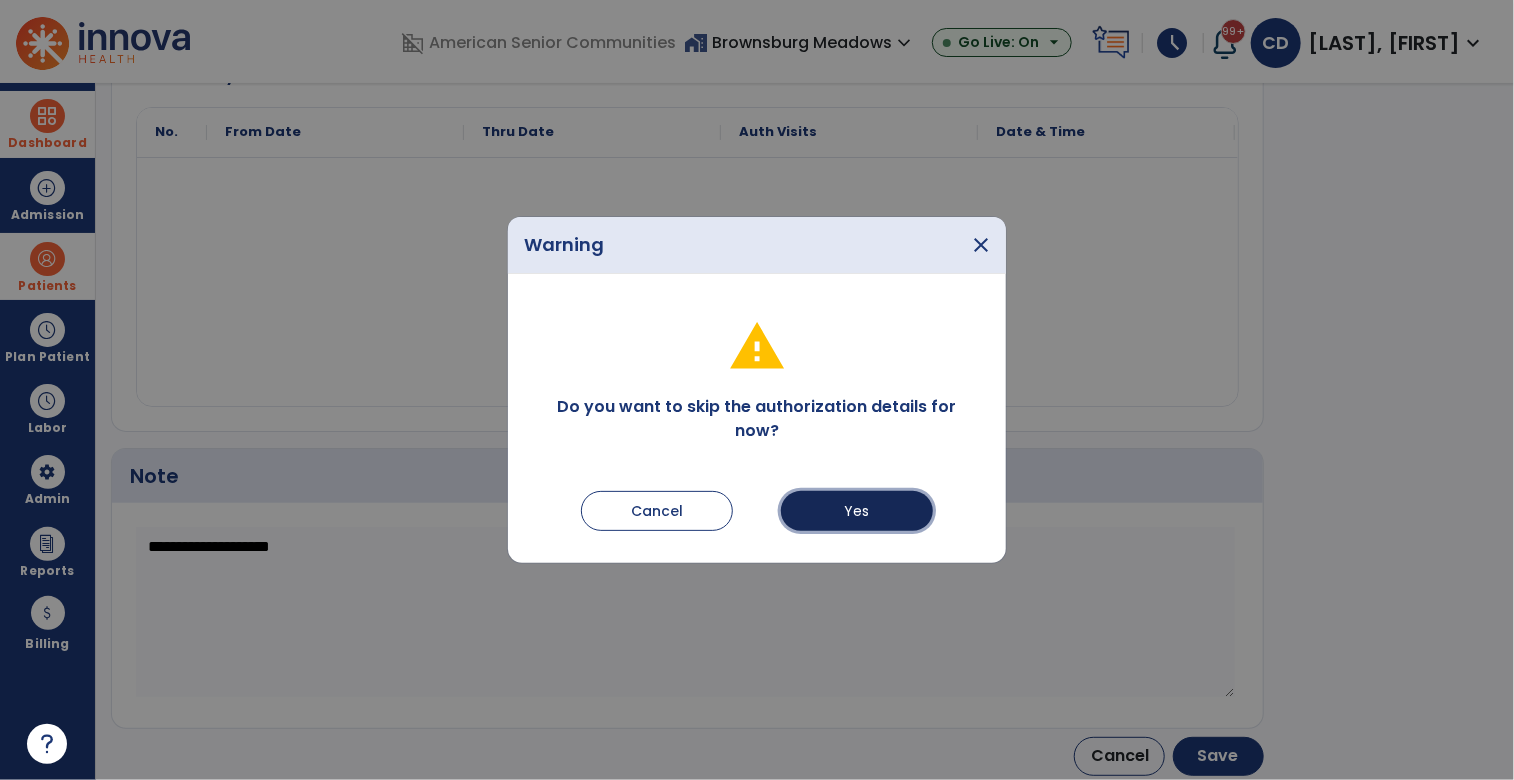 click on "Yes" at bounding box center (857, 511) 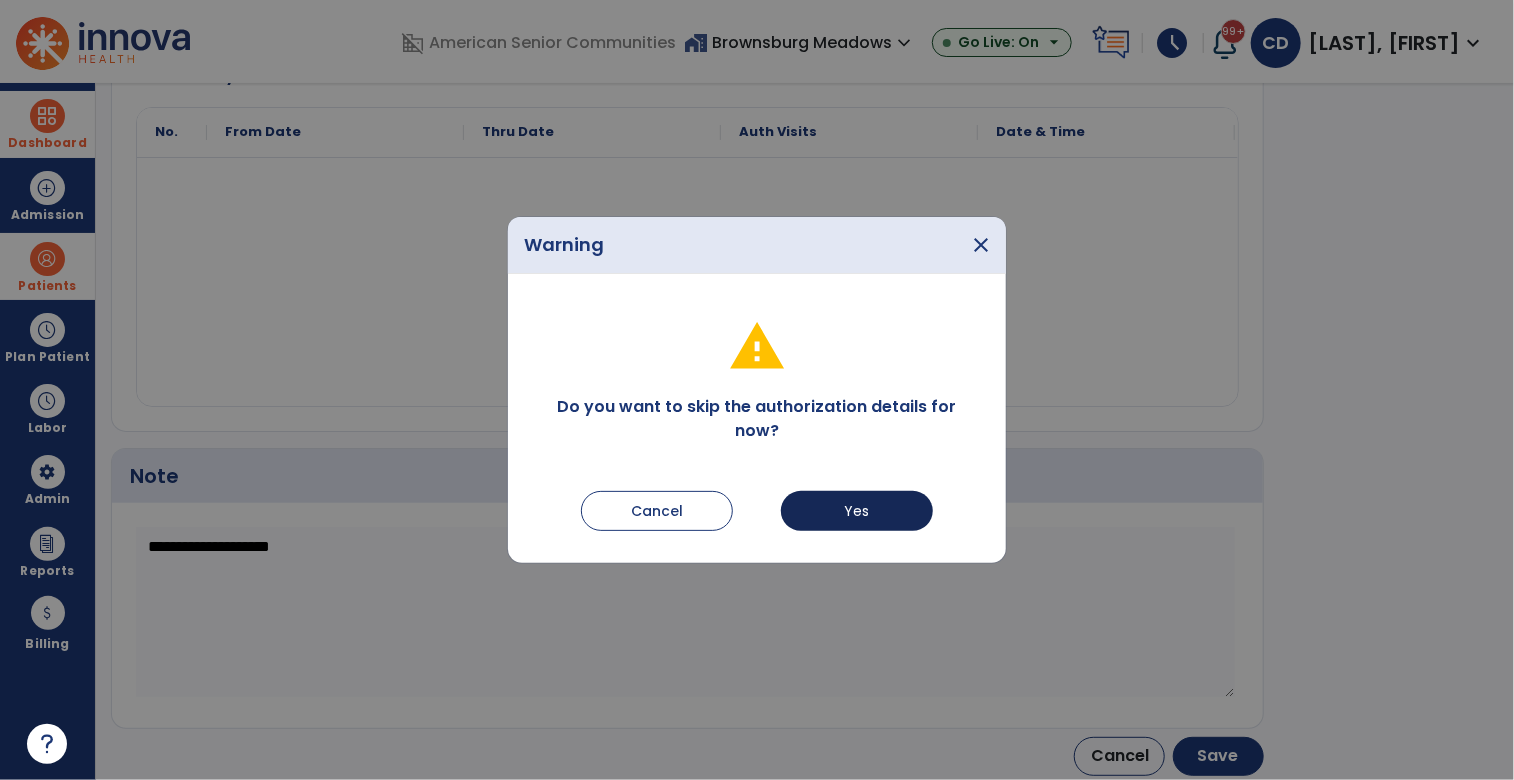 type on "*********" 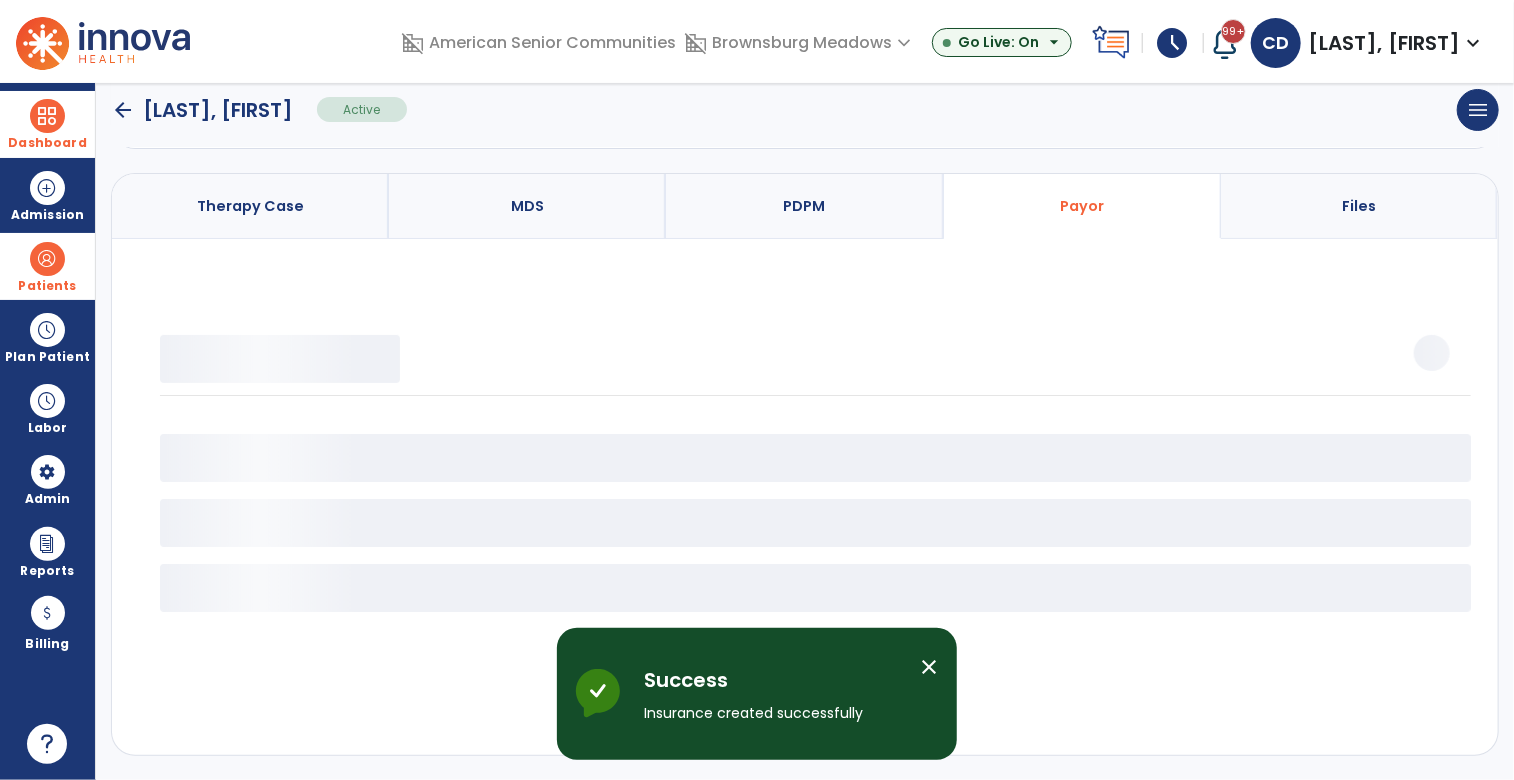 scroll, scrollTop: 121, scrollLeft: 0, axis: vertical 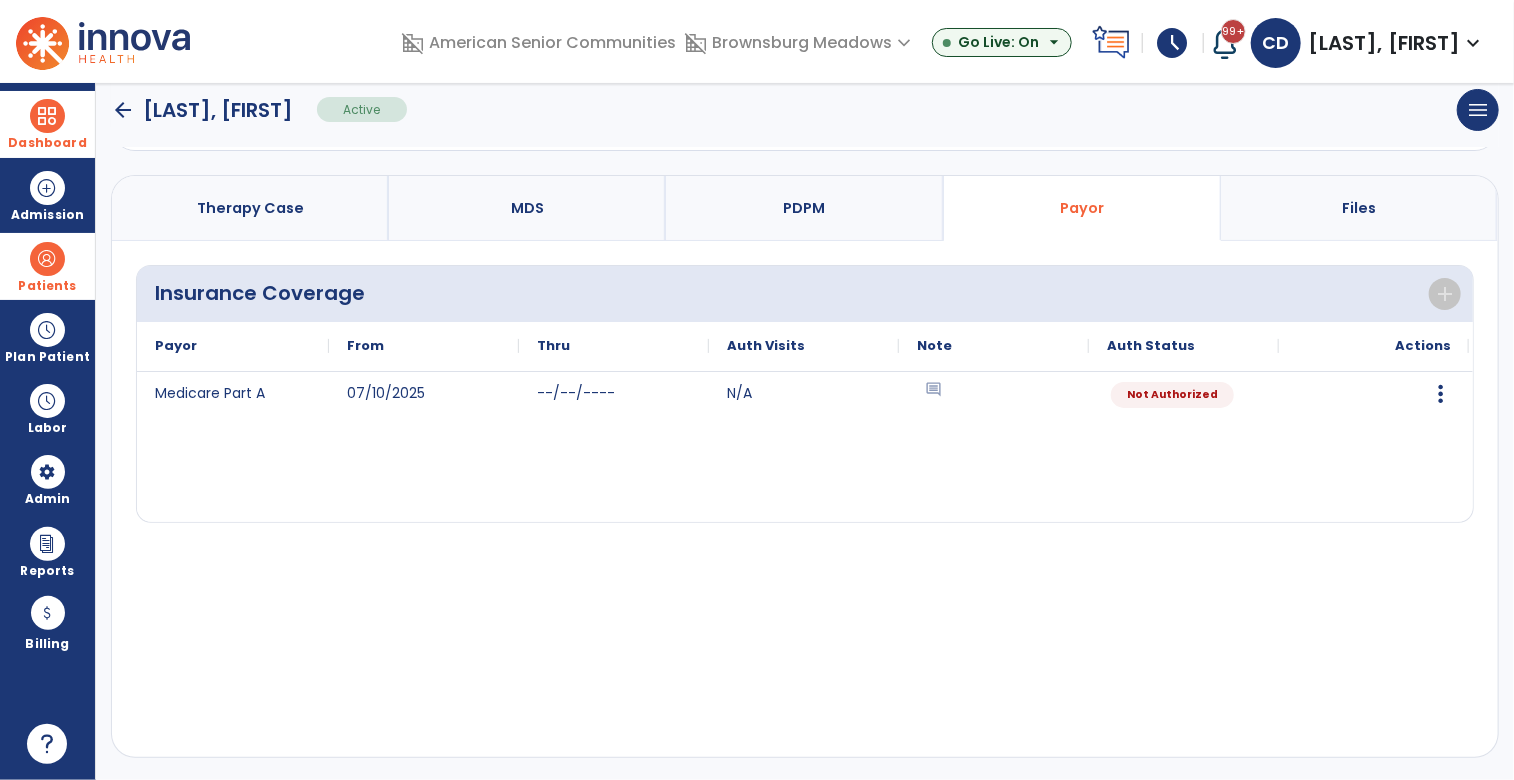 click at bounding box center [47, 116] 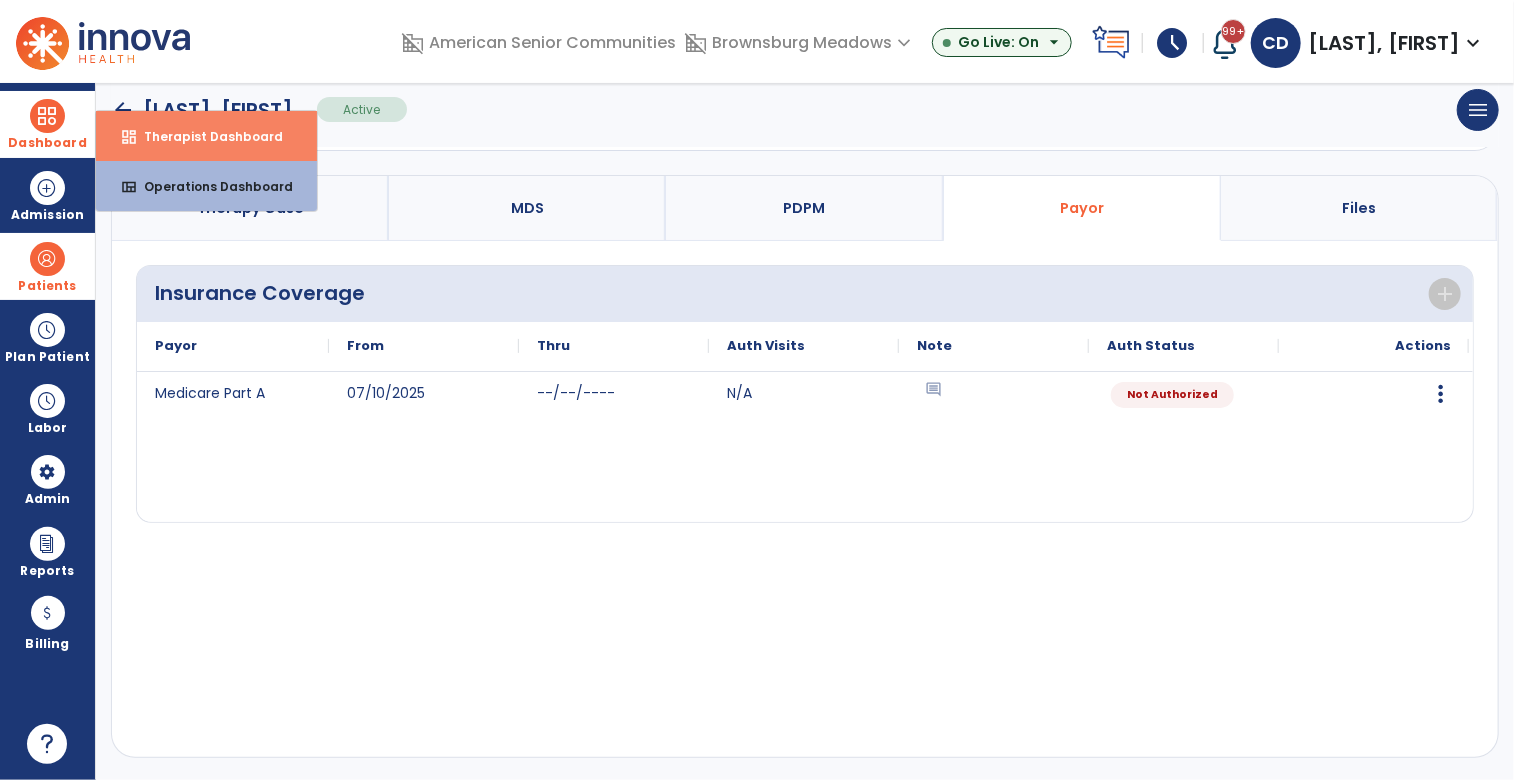 click on "dashboard  Therapist Dashboard" at bounding box center (206, 136) 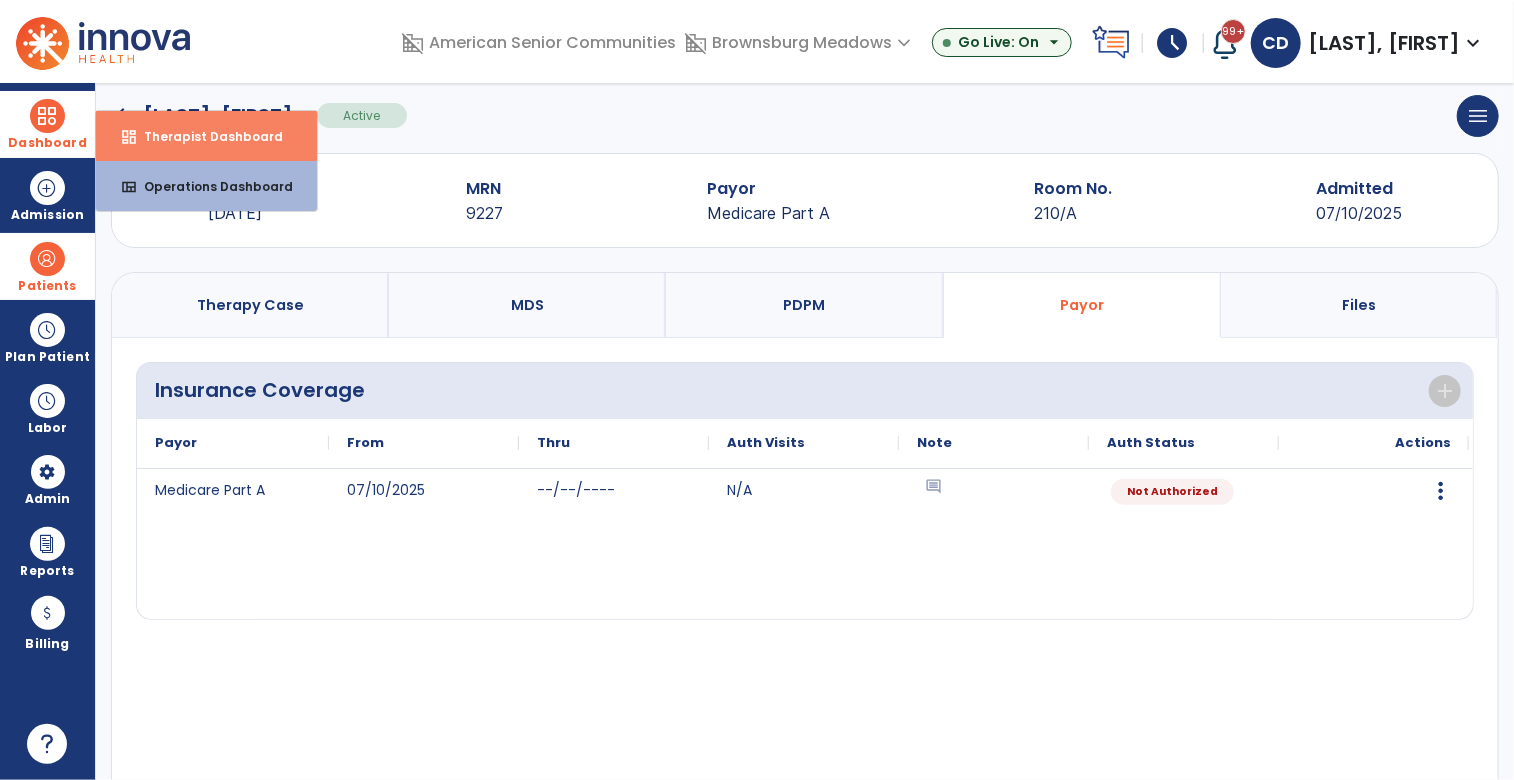 select on "****" 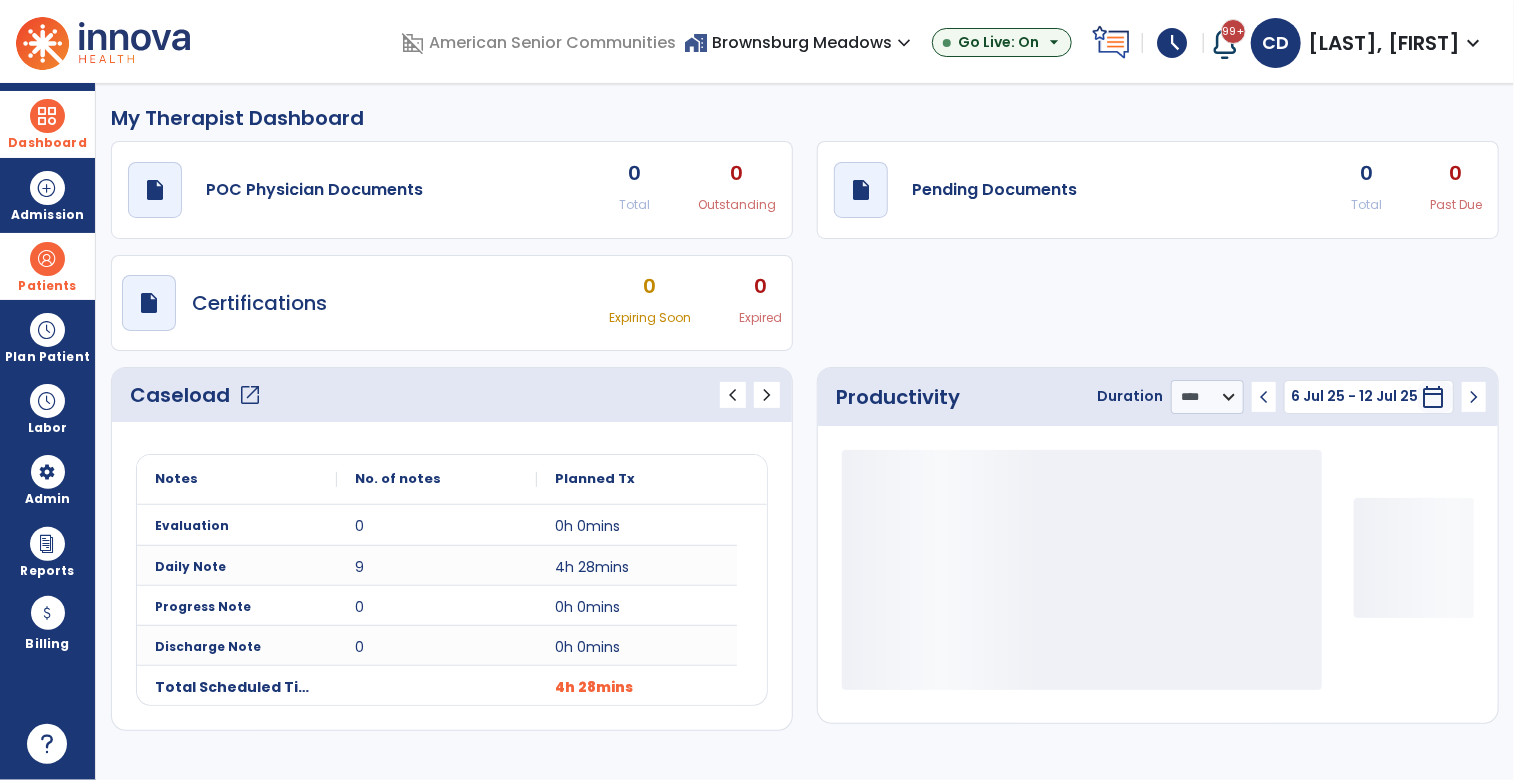 scroll, scrollTop: 0, scrollLeft: 0, axis: both 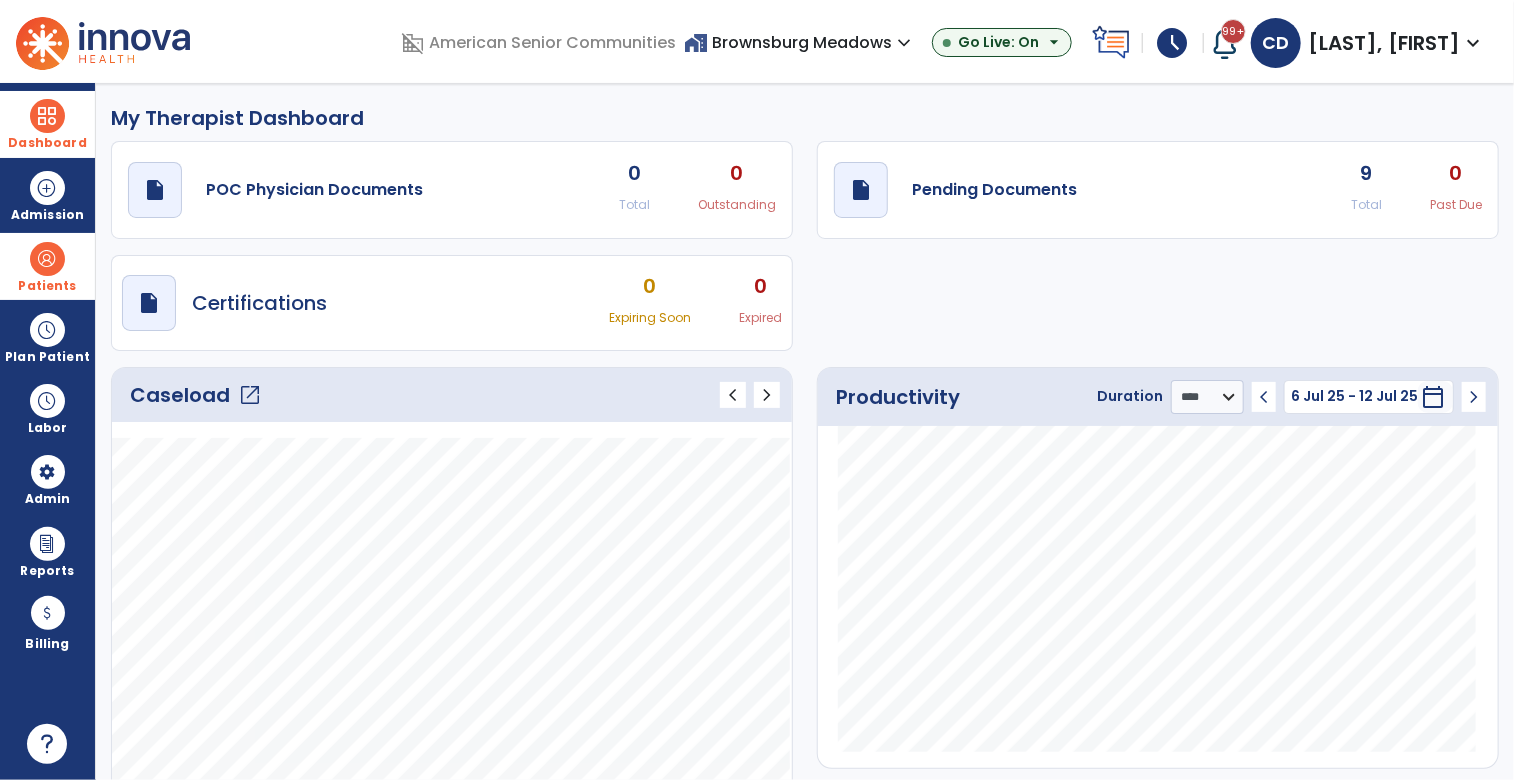 click at bounding box center [47, 259] 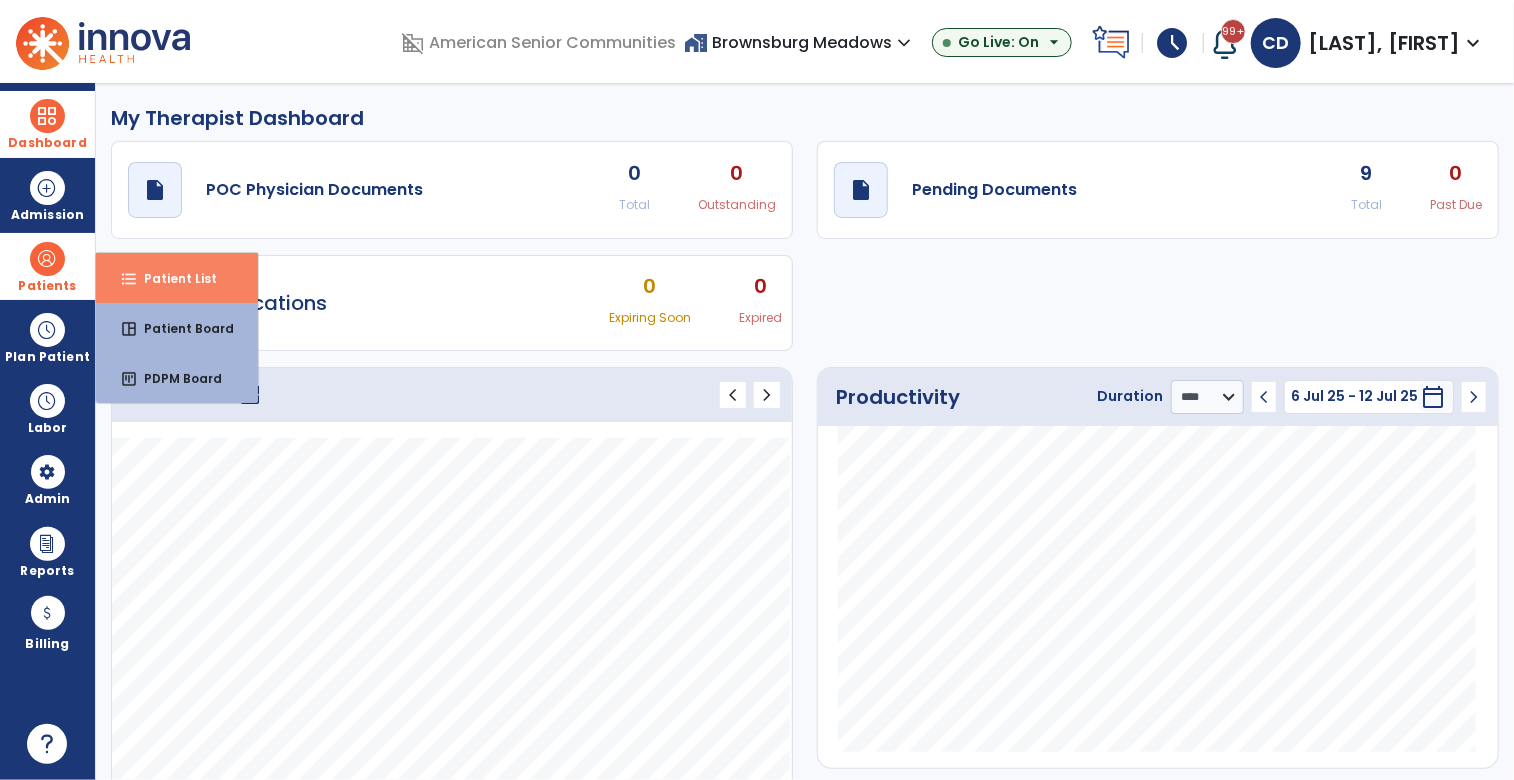 click on "format_list_bulleted" at bounding box center [129, 279] 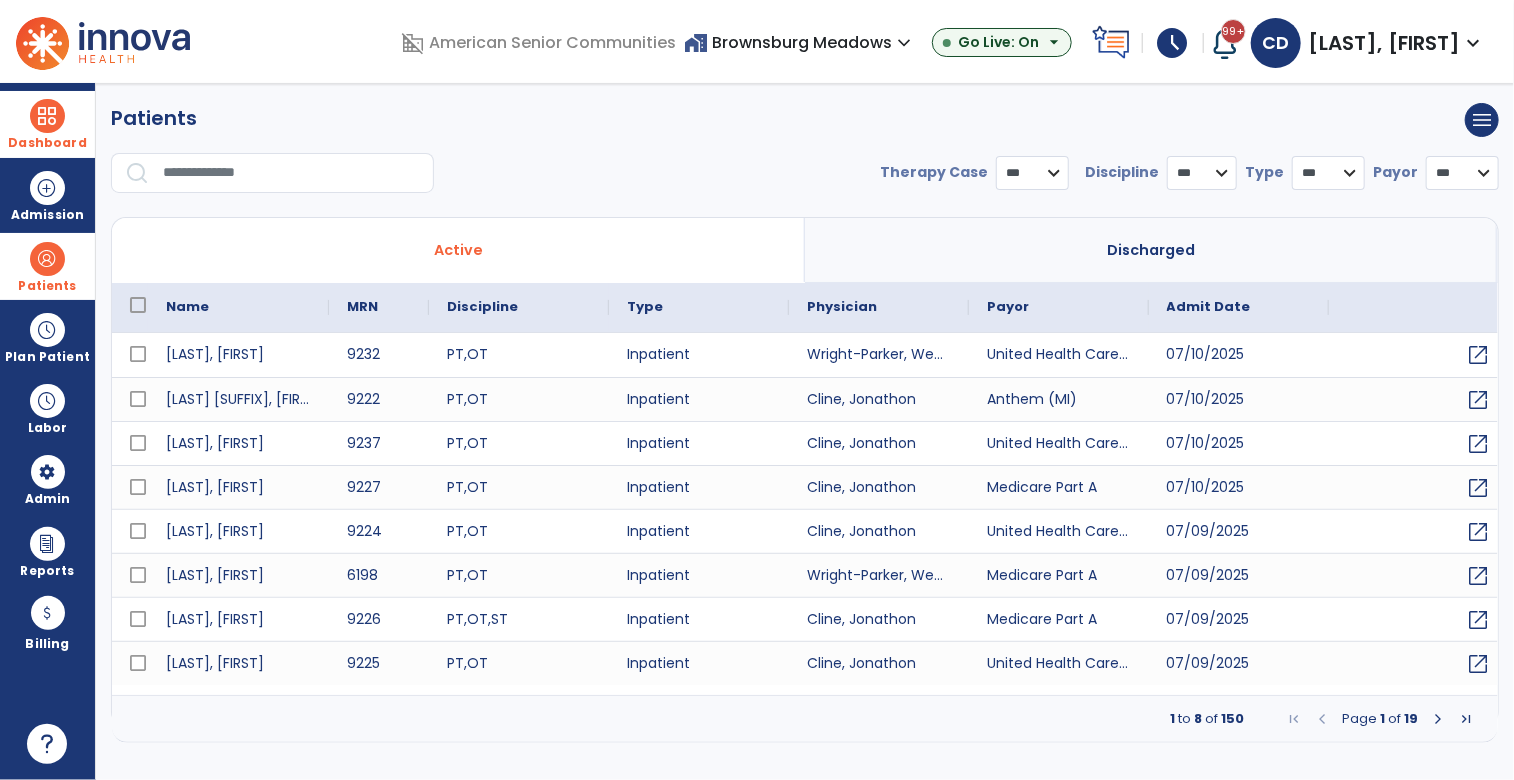 select on "***" 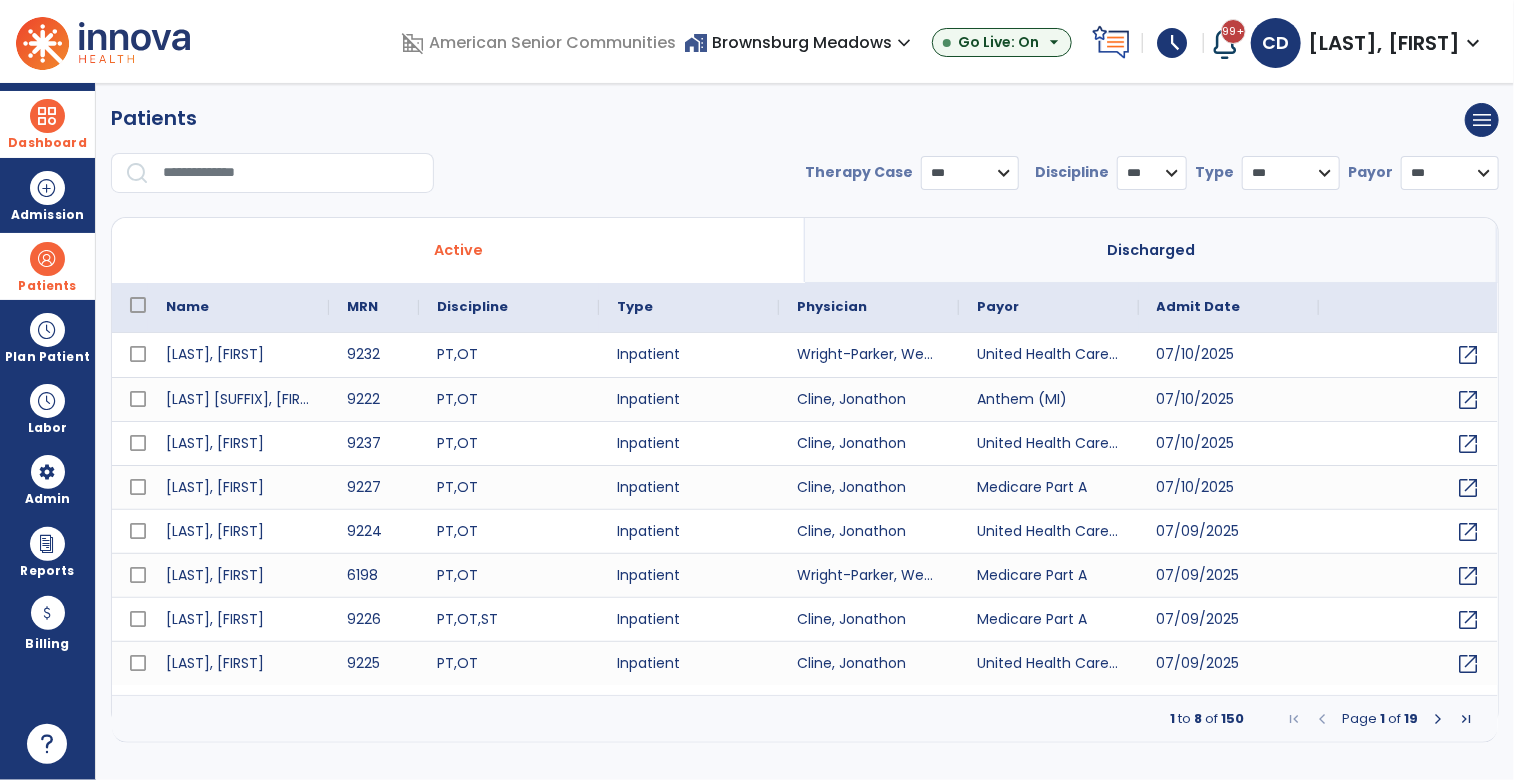 click at bounding box center (47, 116) 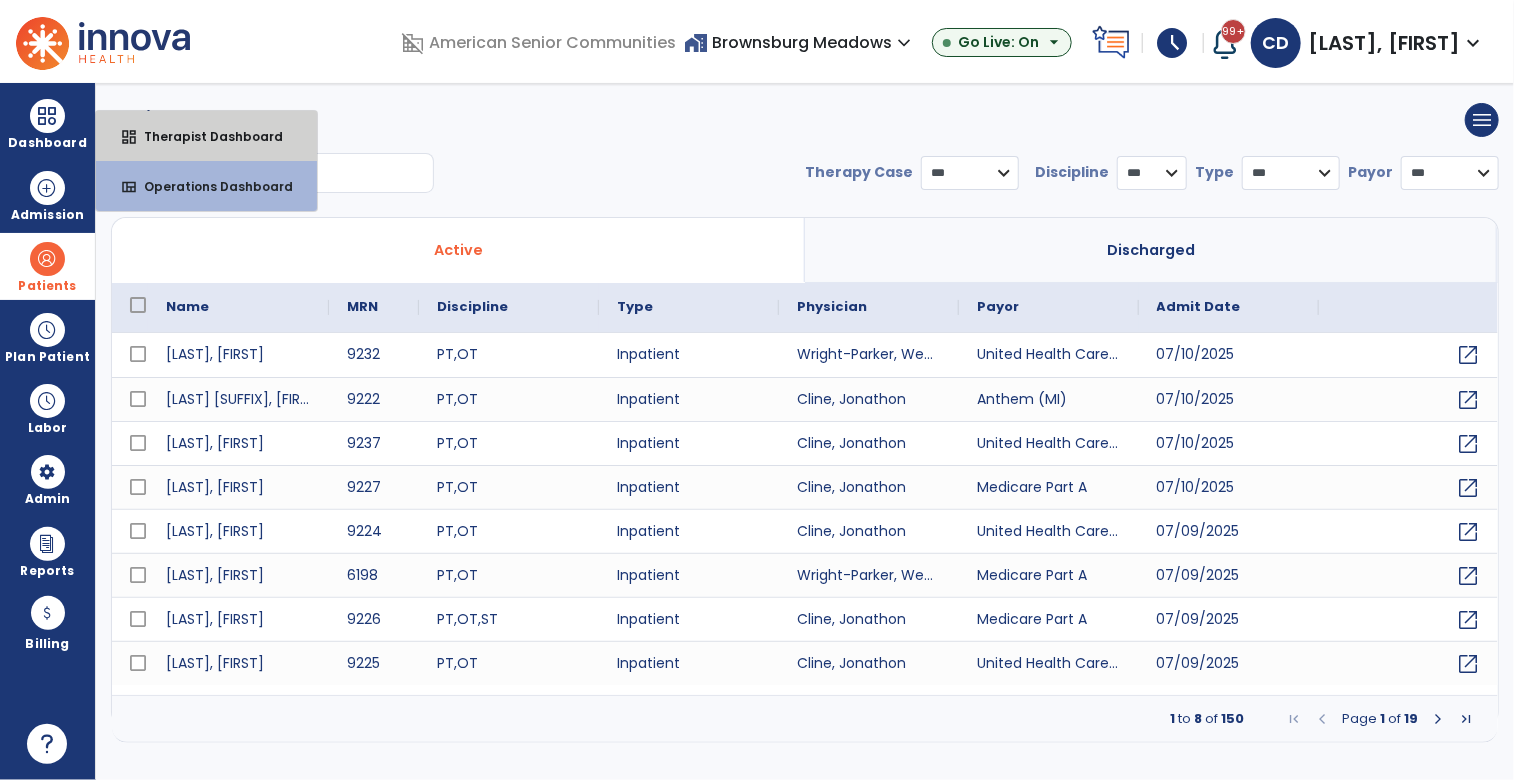 click on "Therapist Dashboard" at bounding box center [205, 136] 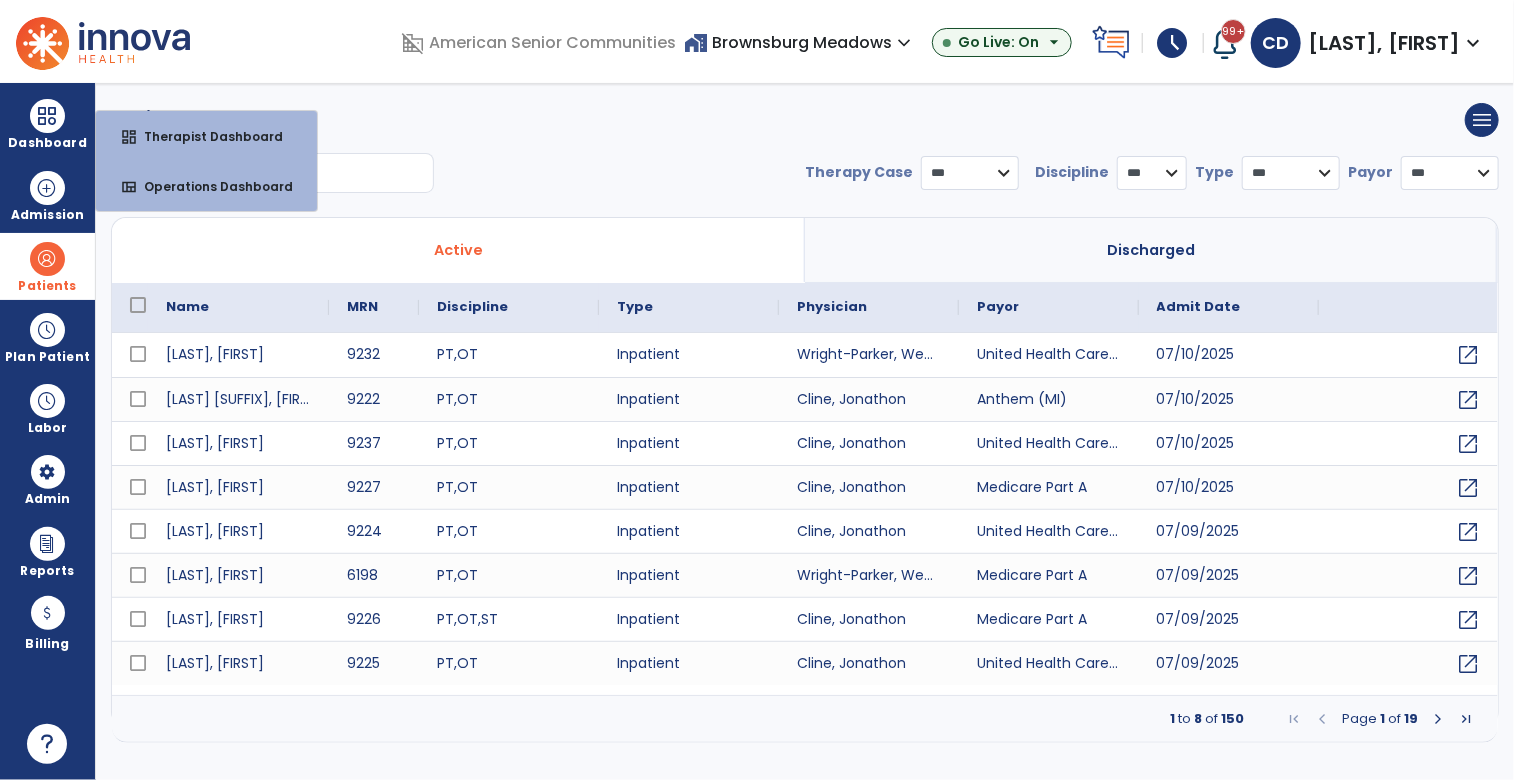 select on "****" 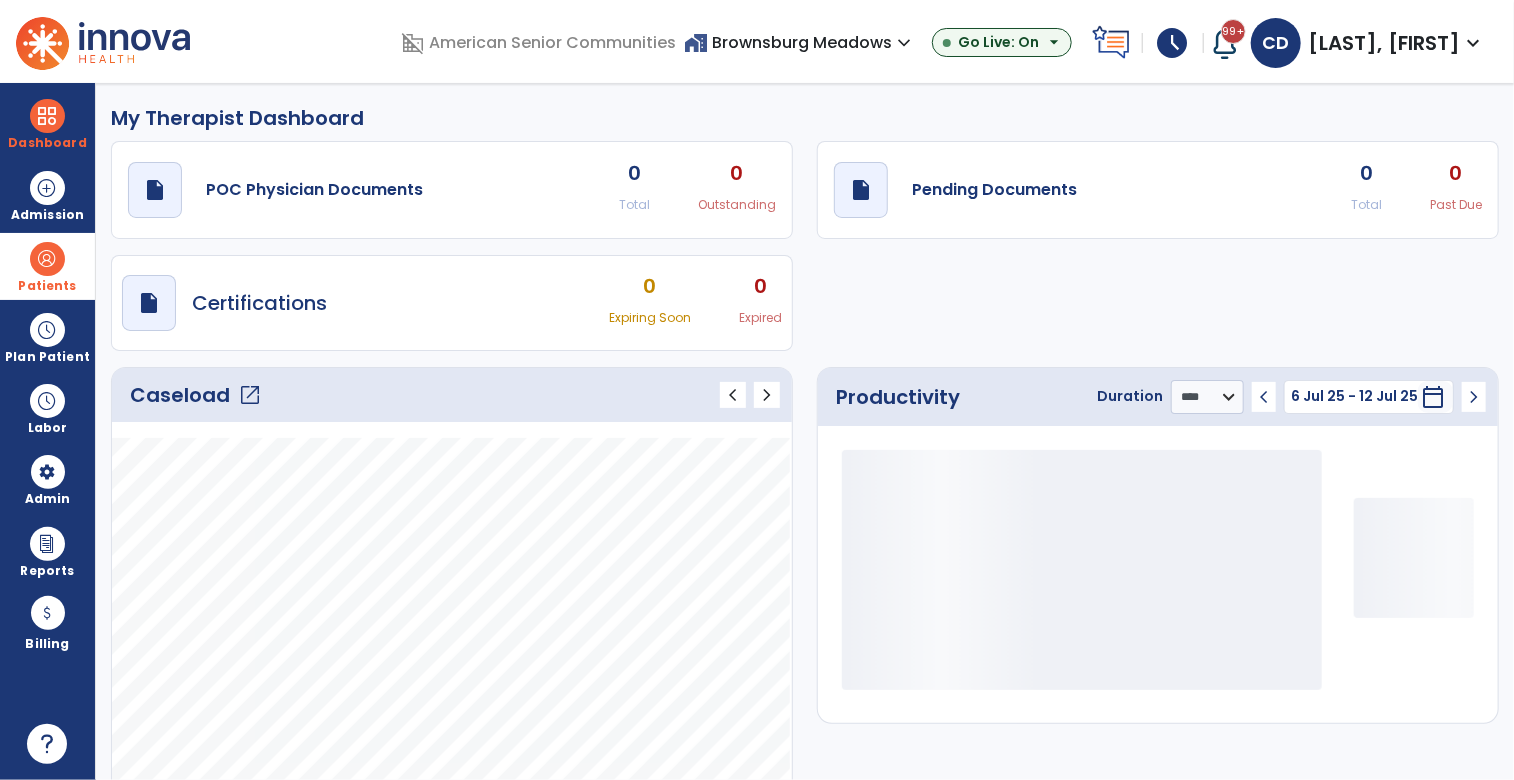 click on "draft   open_in_new  Pending Documents 0 Total 0 Past Due" 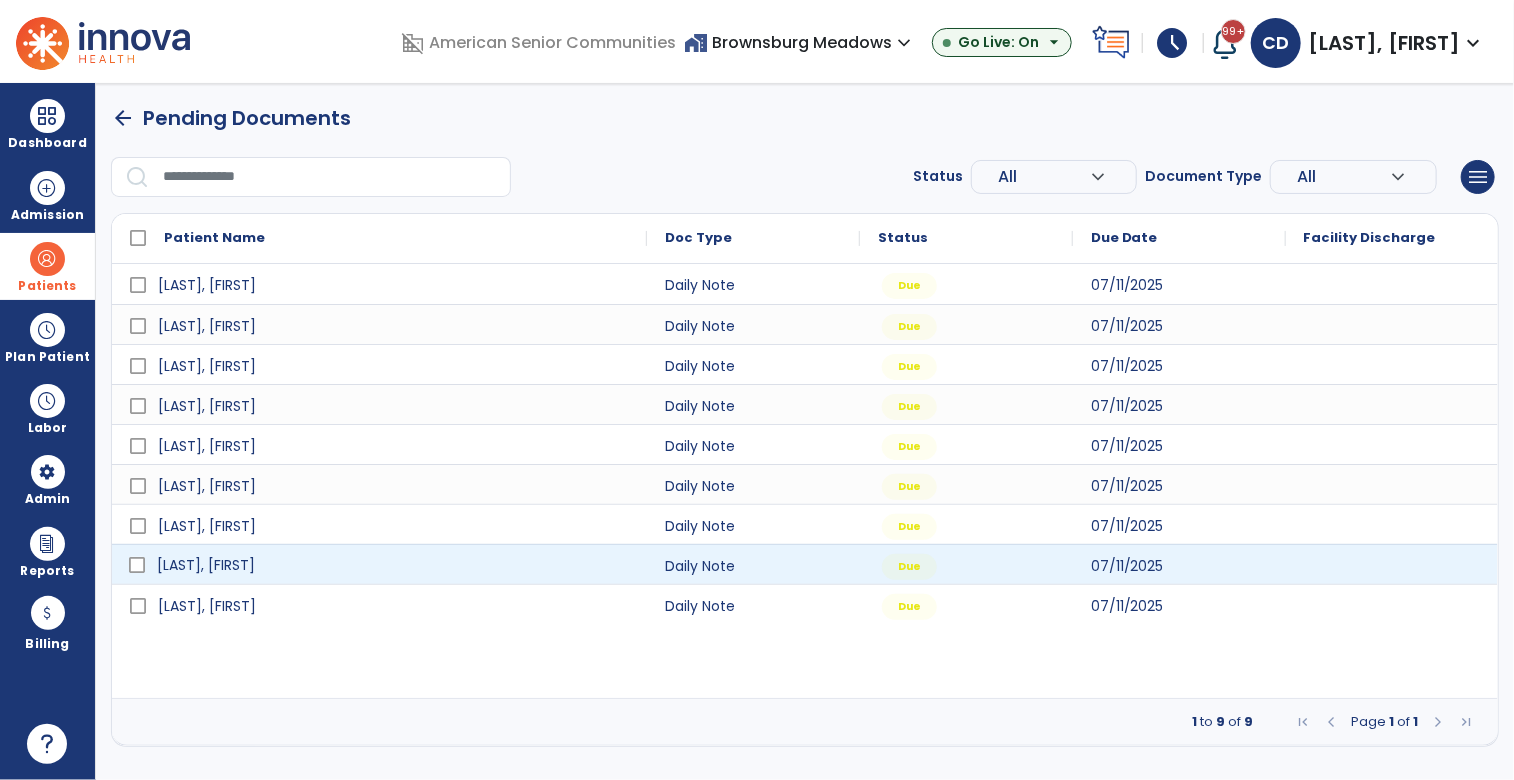 click on "Brady, Marilyn" at bounding box center [393, 565] 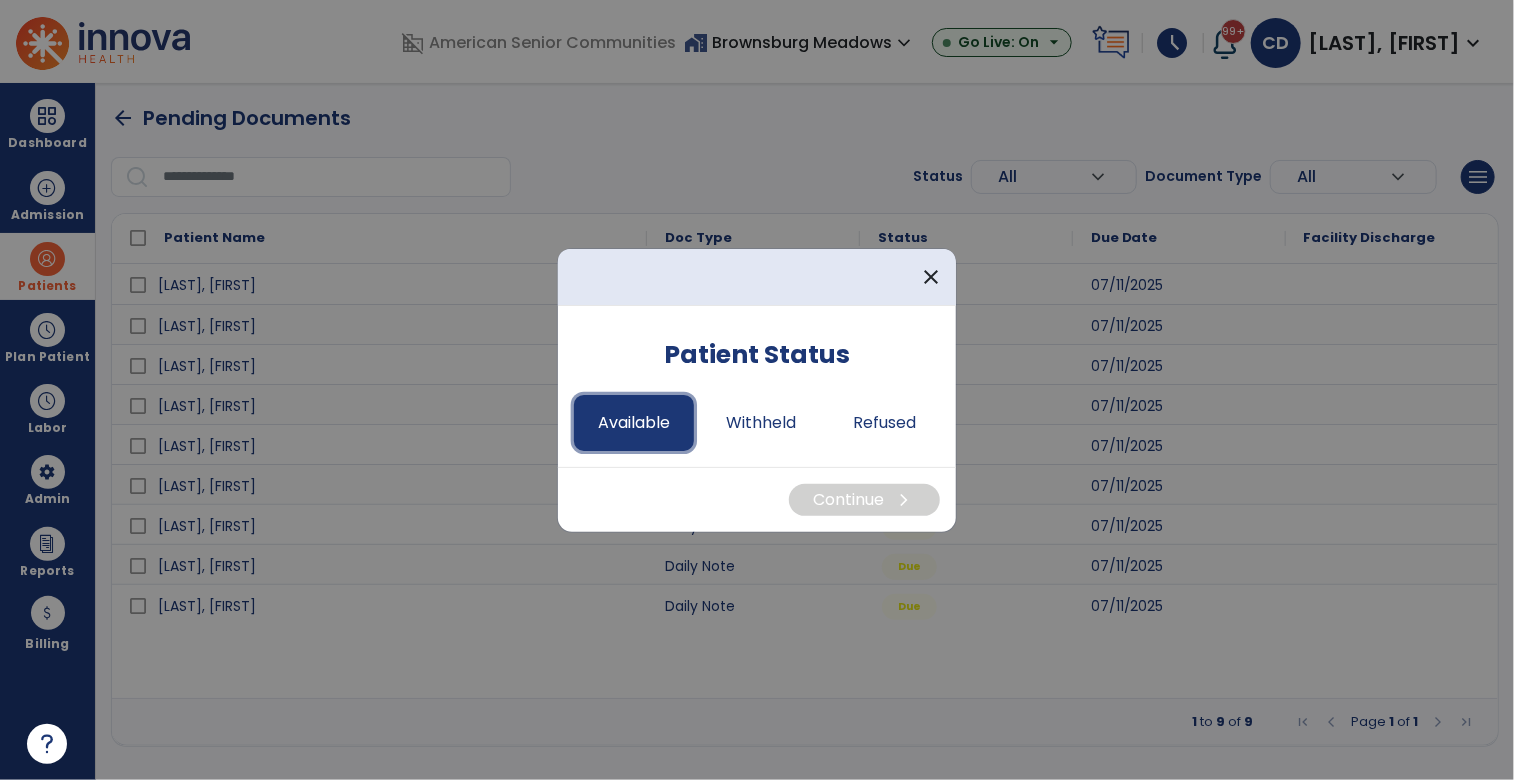click on "Available" at bounding box center (634, 423) 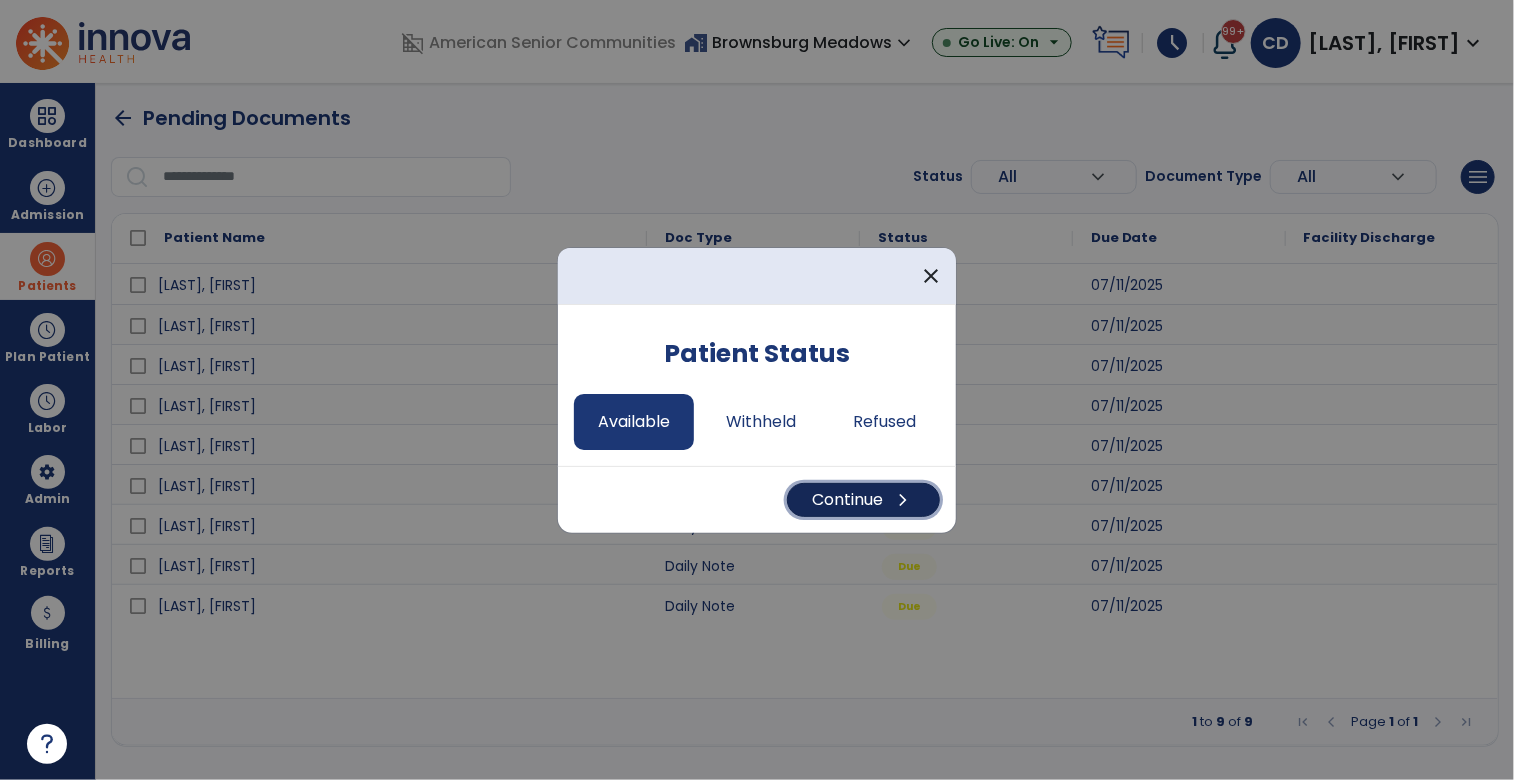 click on "Continue   chevron_right" at bounding box center [863, 500] 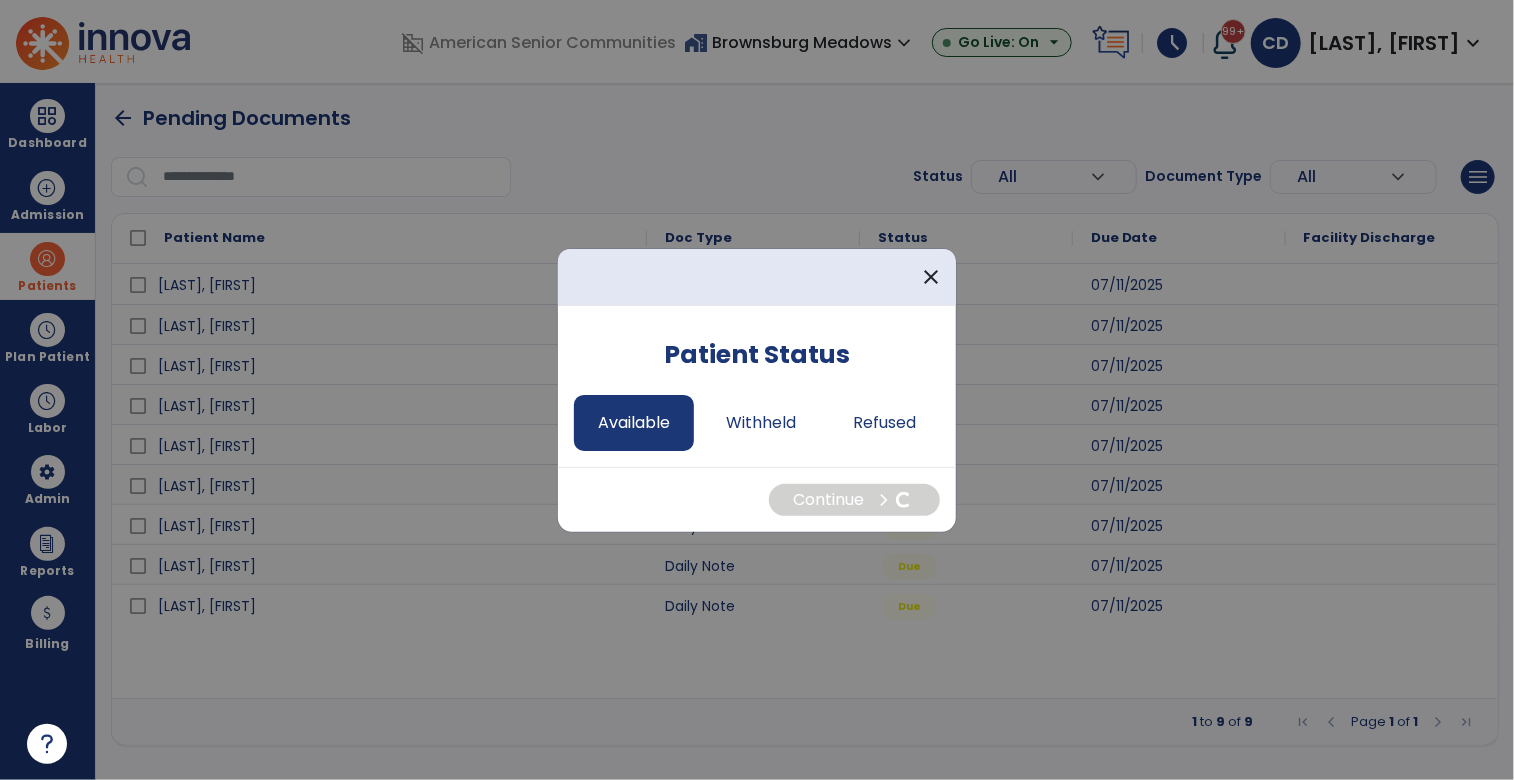 select on "*" 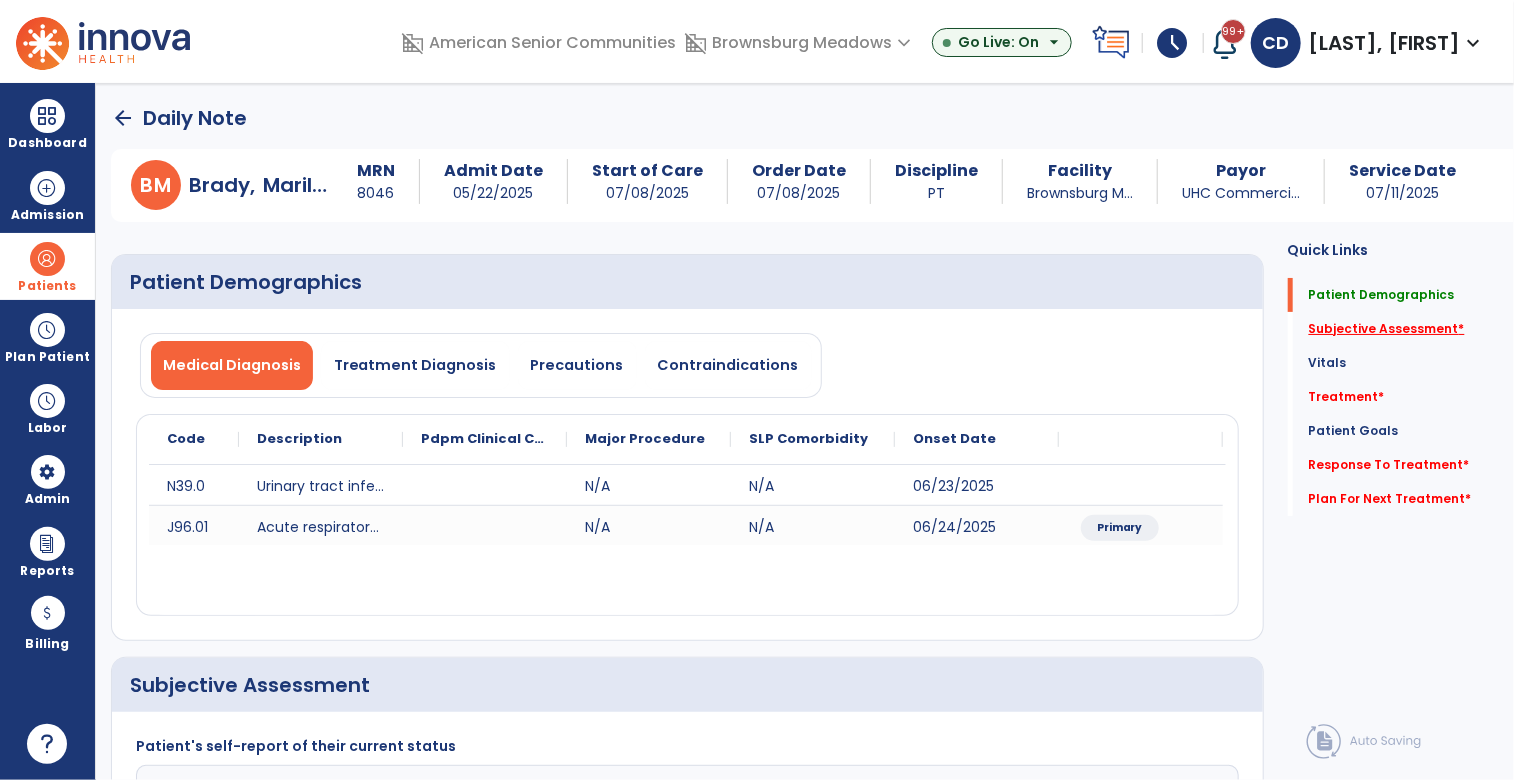 click on "Subjective Assessment   *" 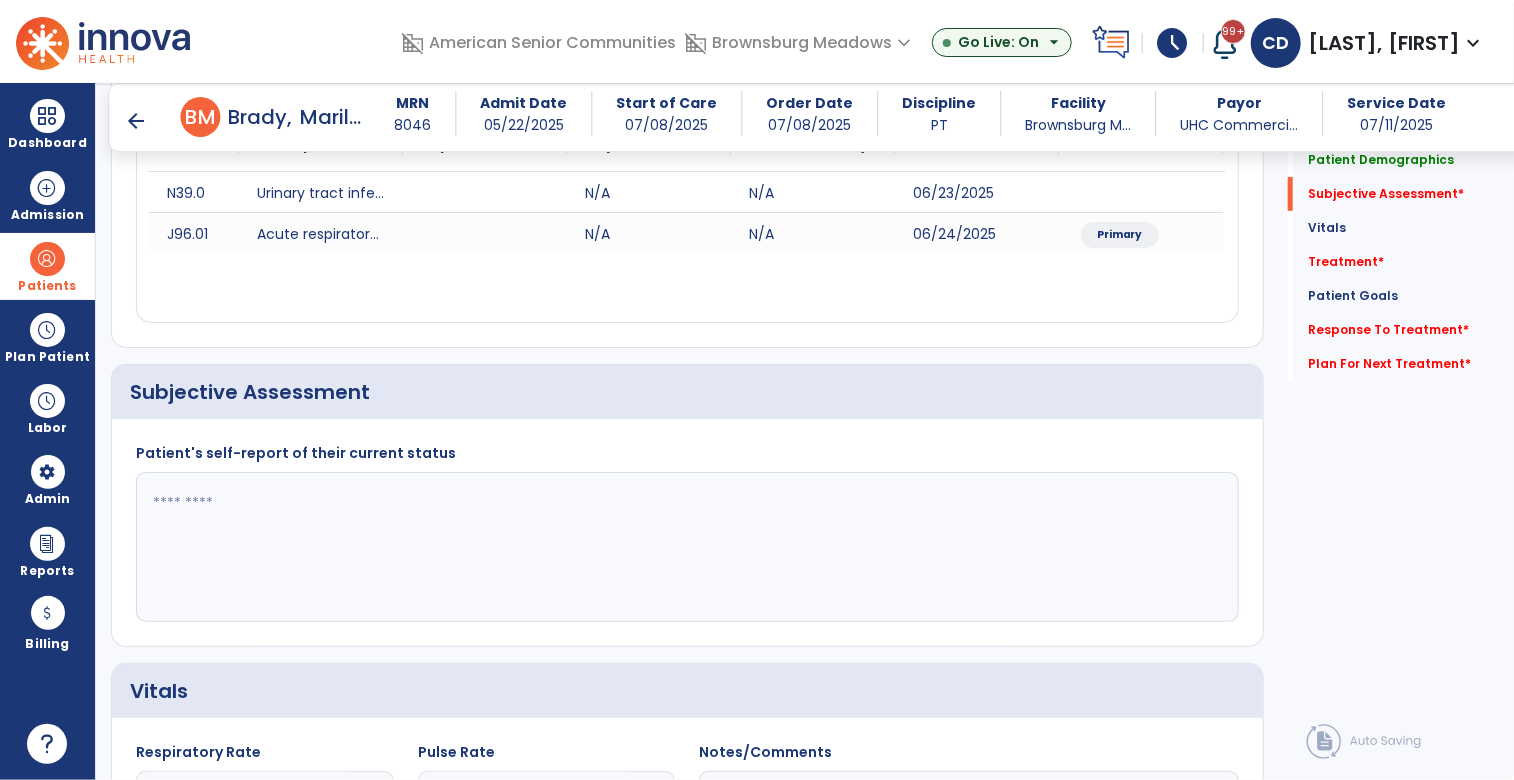scroll, scrollTop: 365, scrollLeft: 0, axis: vertical 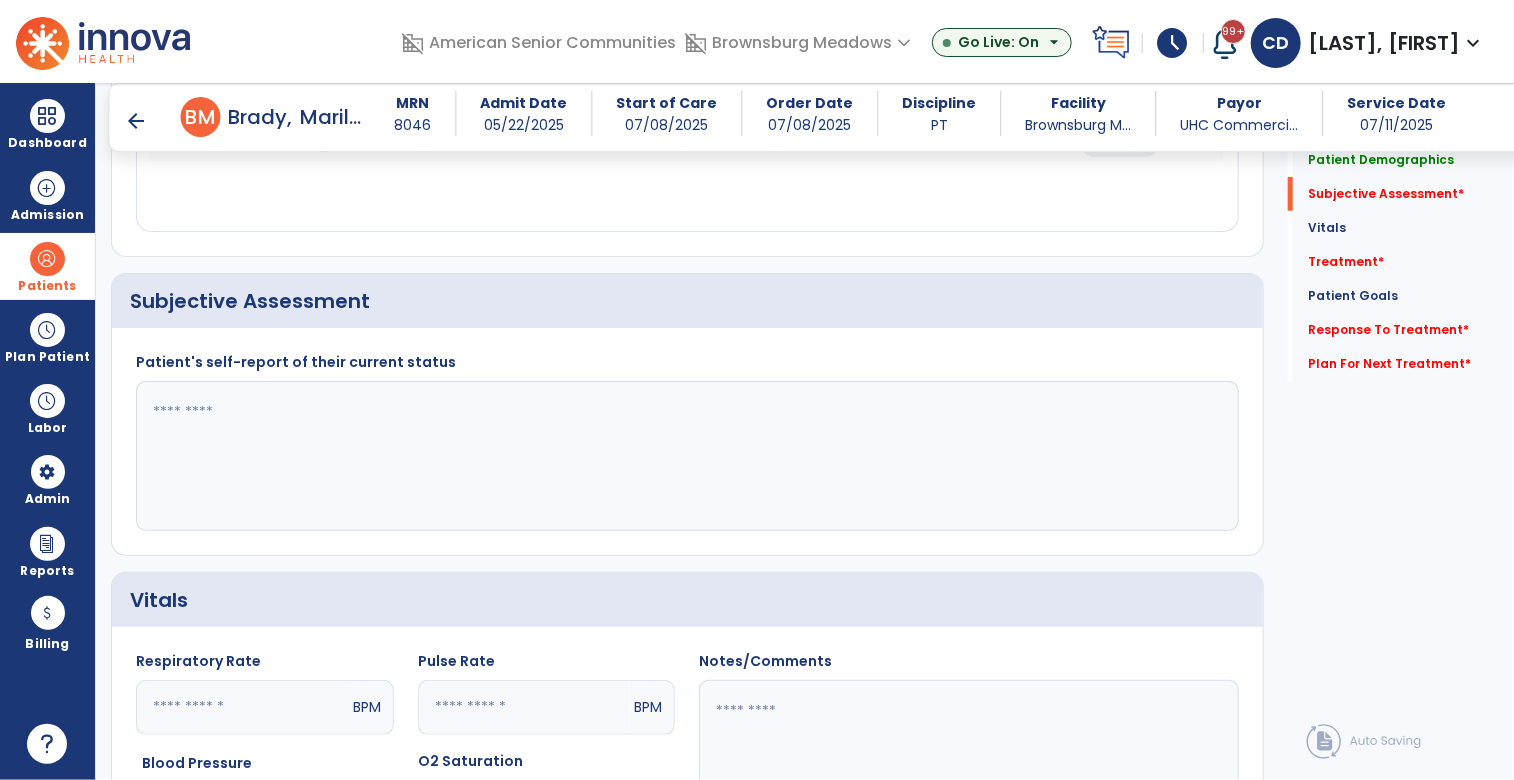 click 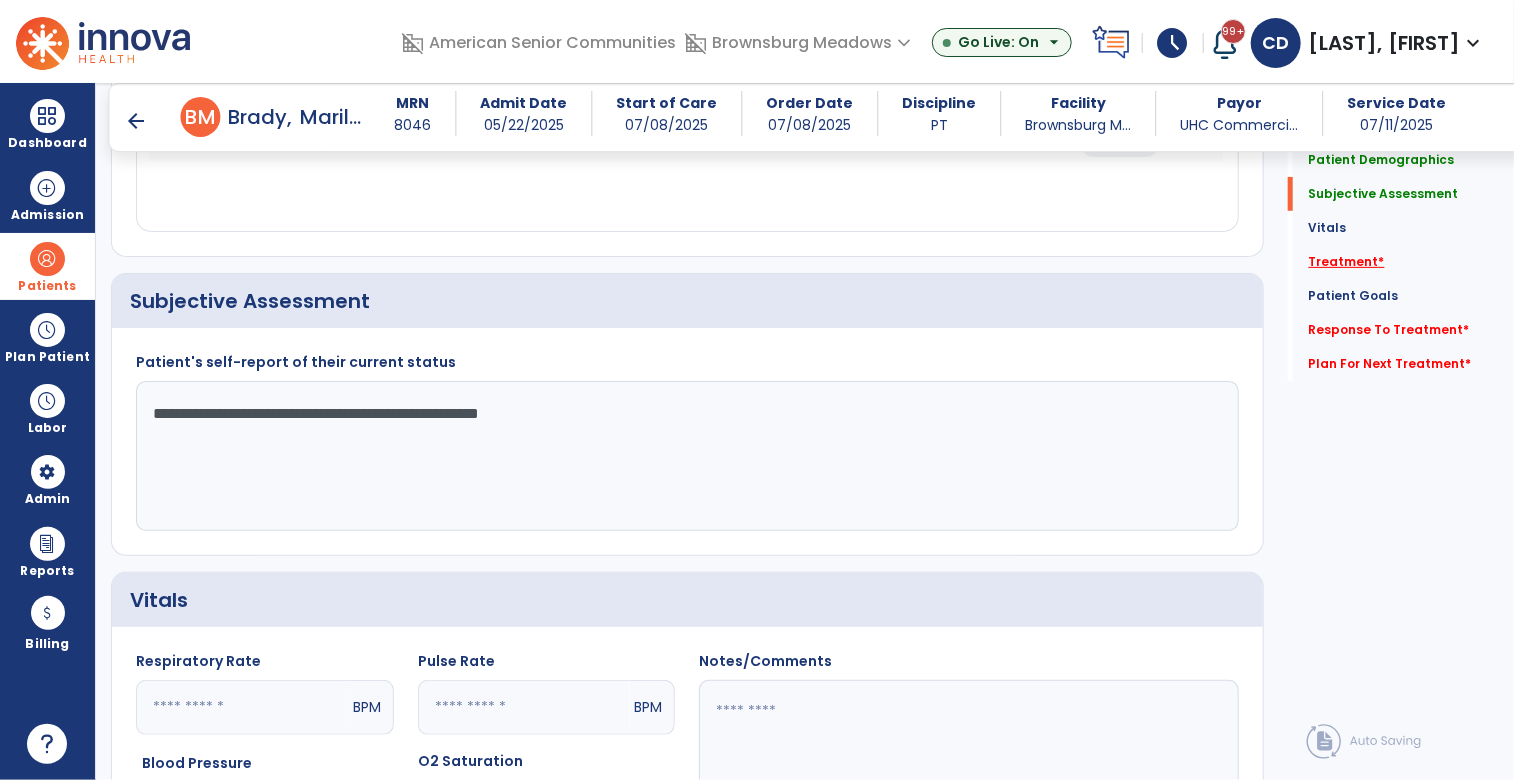 type on "**********" 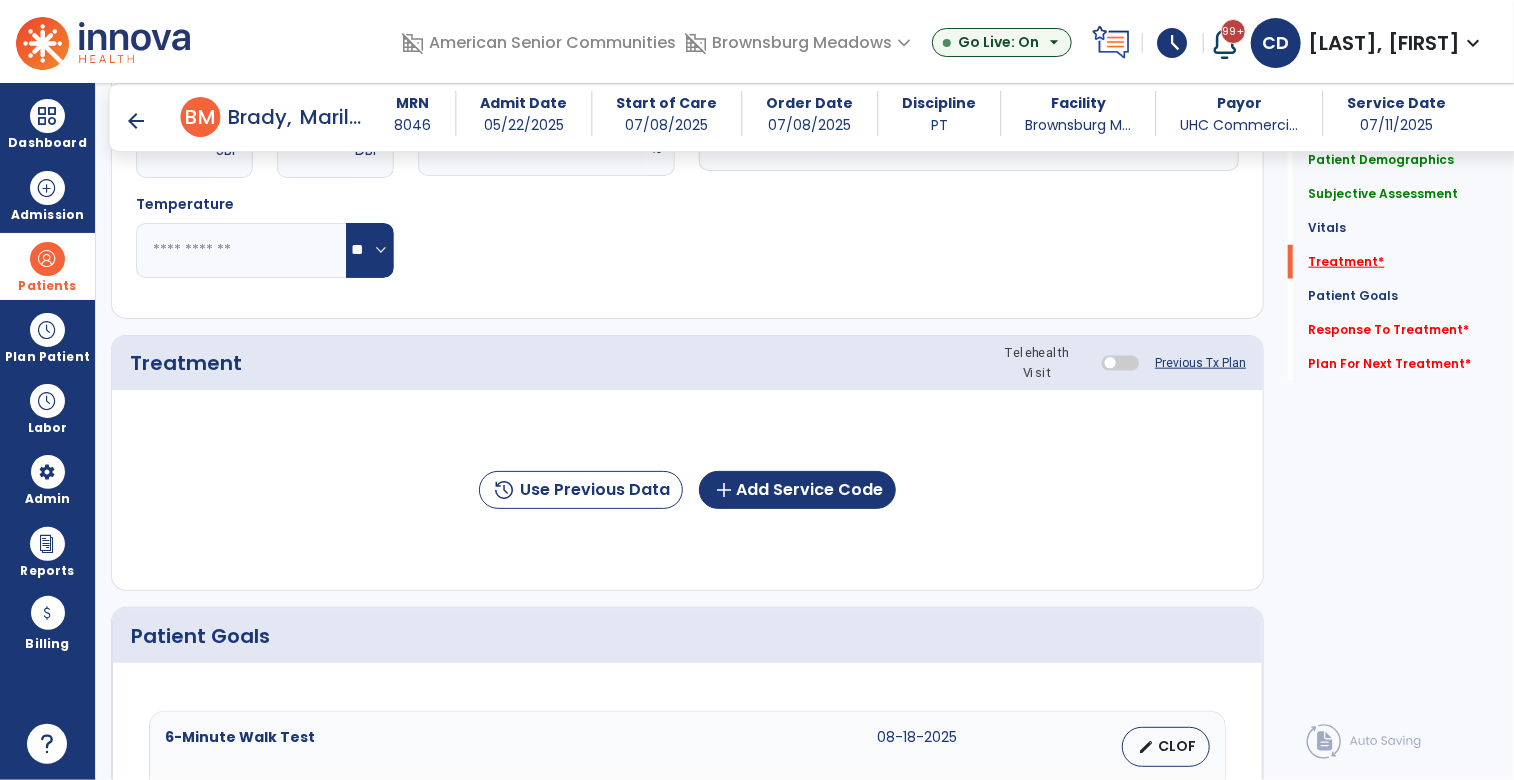 scroll, scrollTop: 1054, scrollLeft: 0, axis: vertical 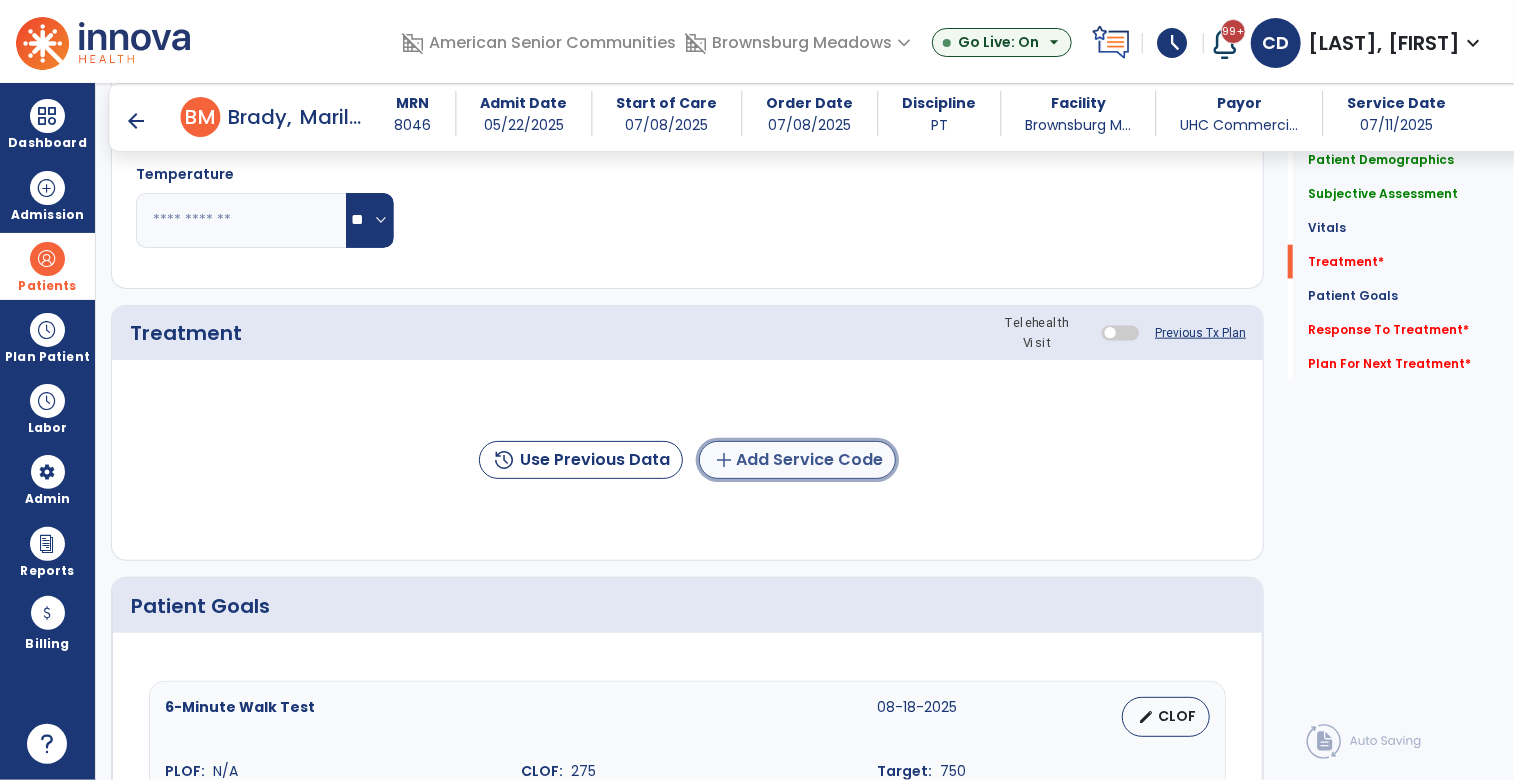 click on "add  Add Service Code" 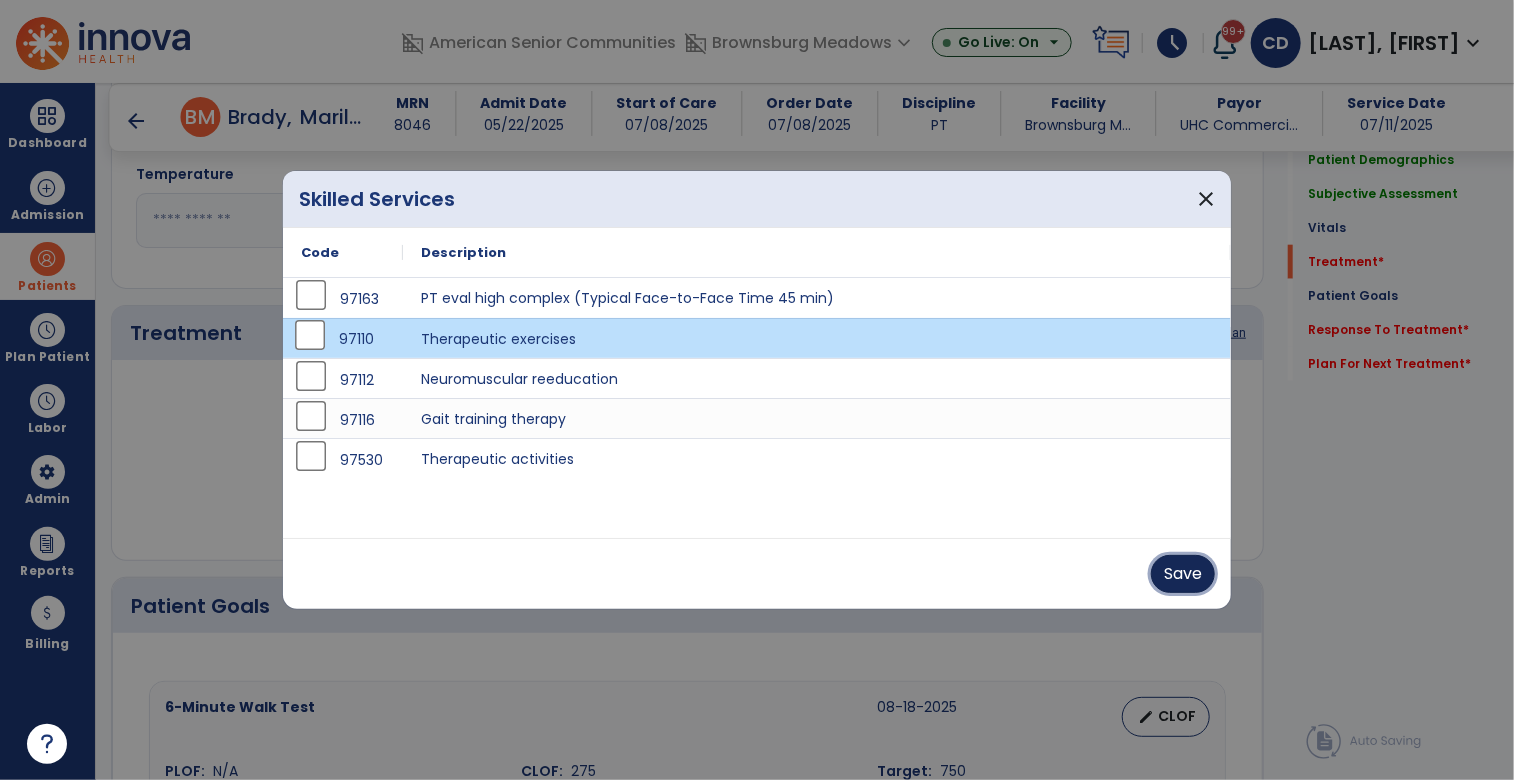 click on "Save" at bounding box center [1183, 574] 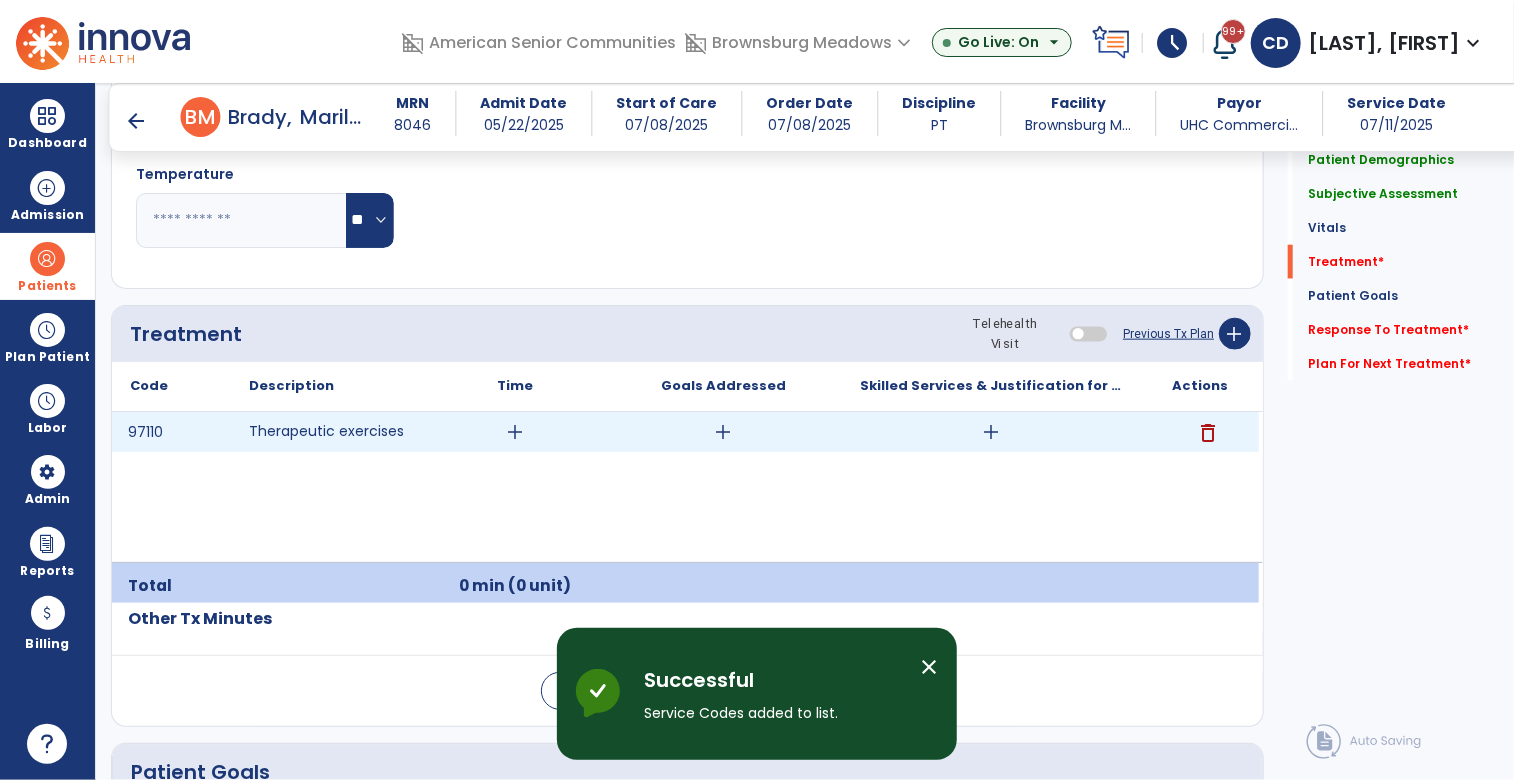 click on "add" at bounding box center [515, 432] 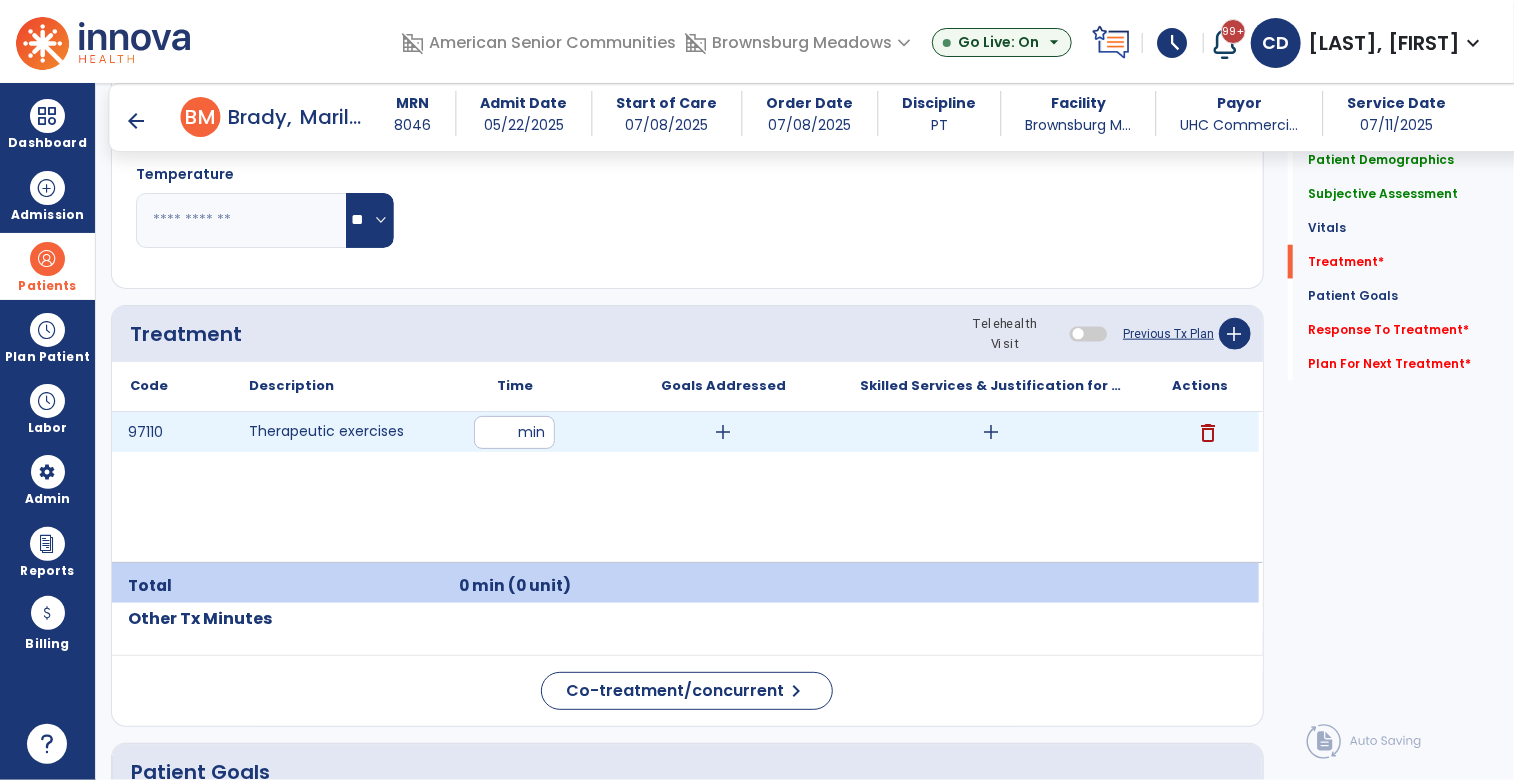 type on "*" 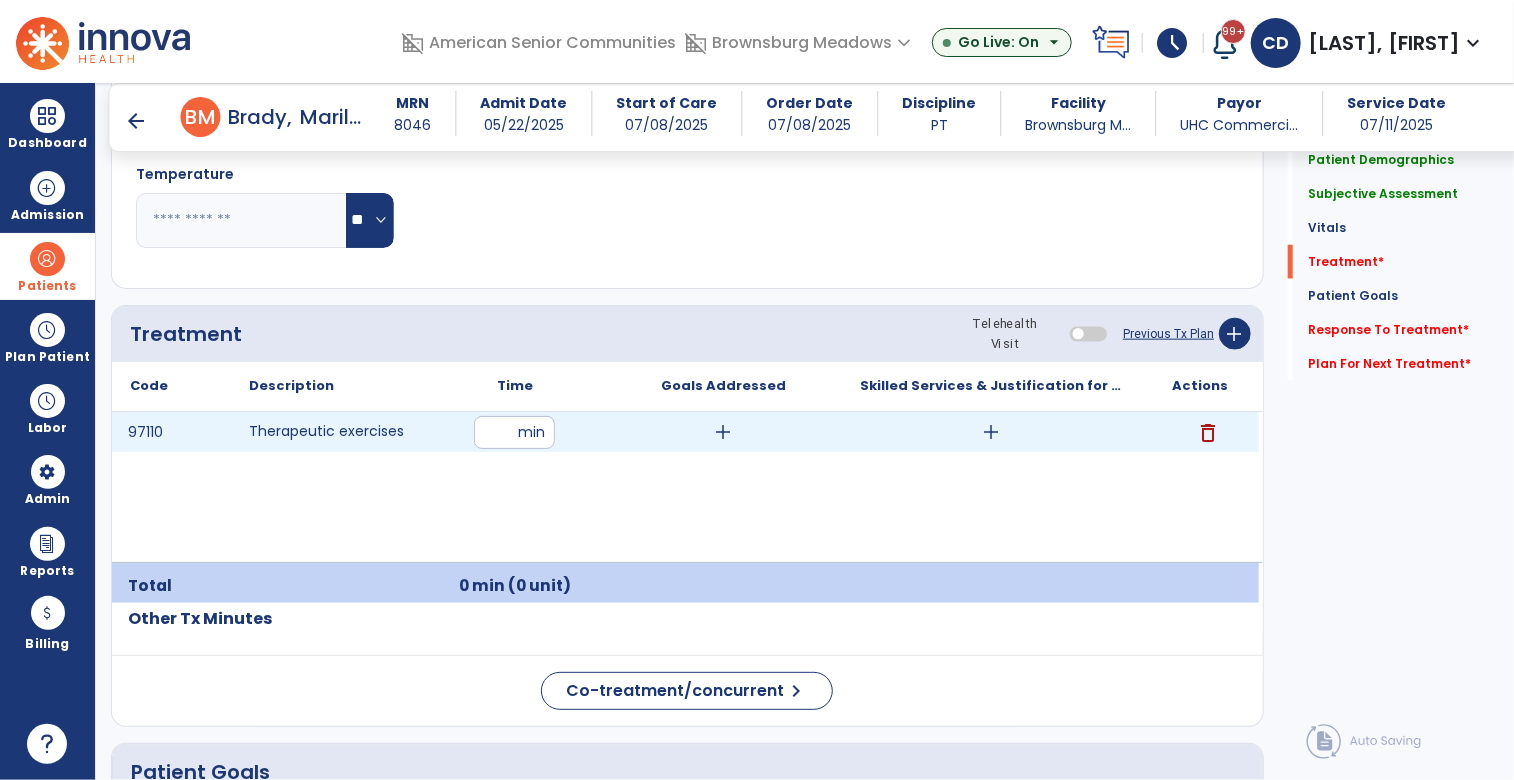type on "**" 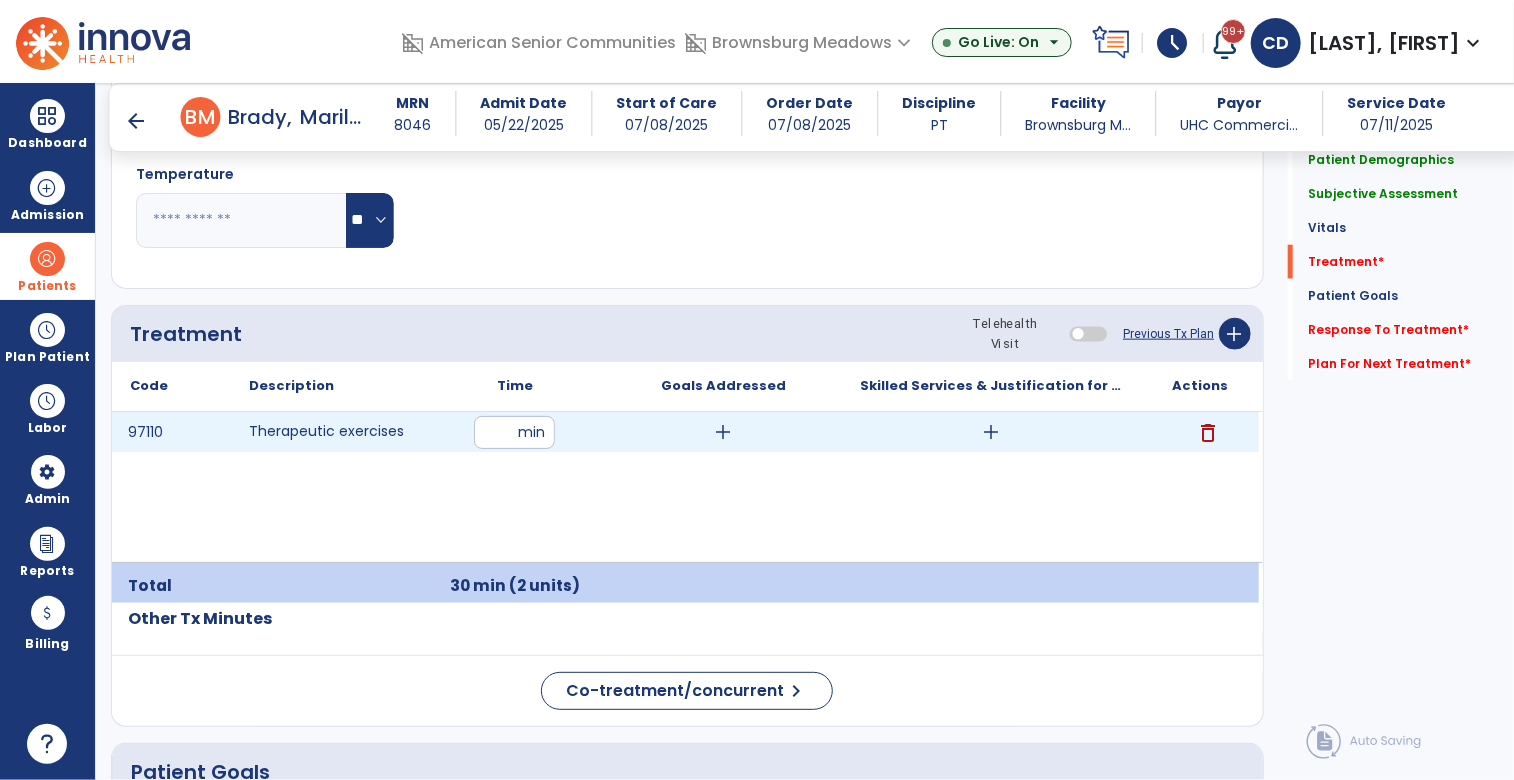 click on "add" at bounding box center (723, 432) 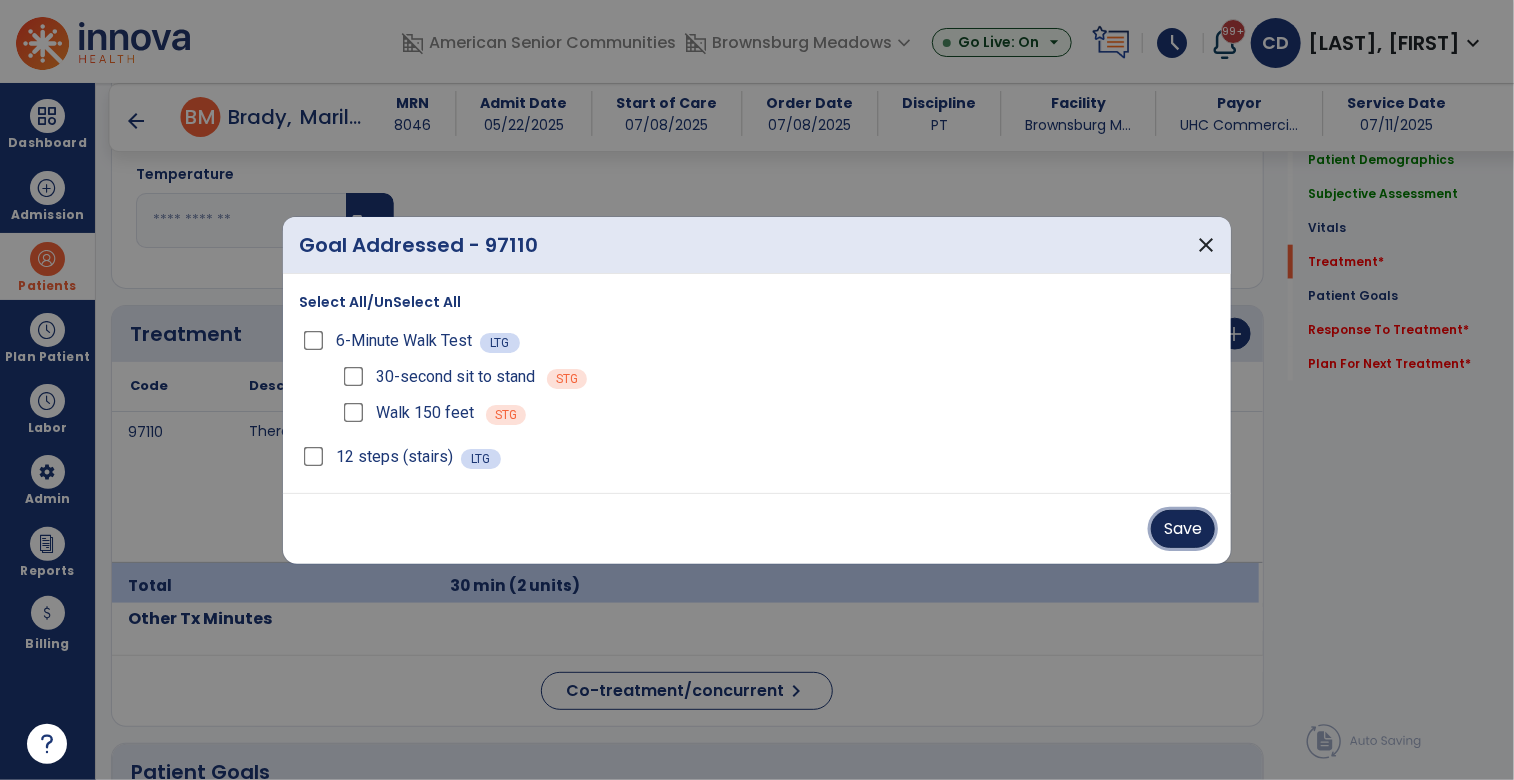 click on "Save" at bounding box center (1183, 529) 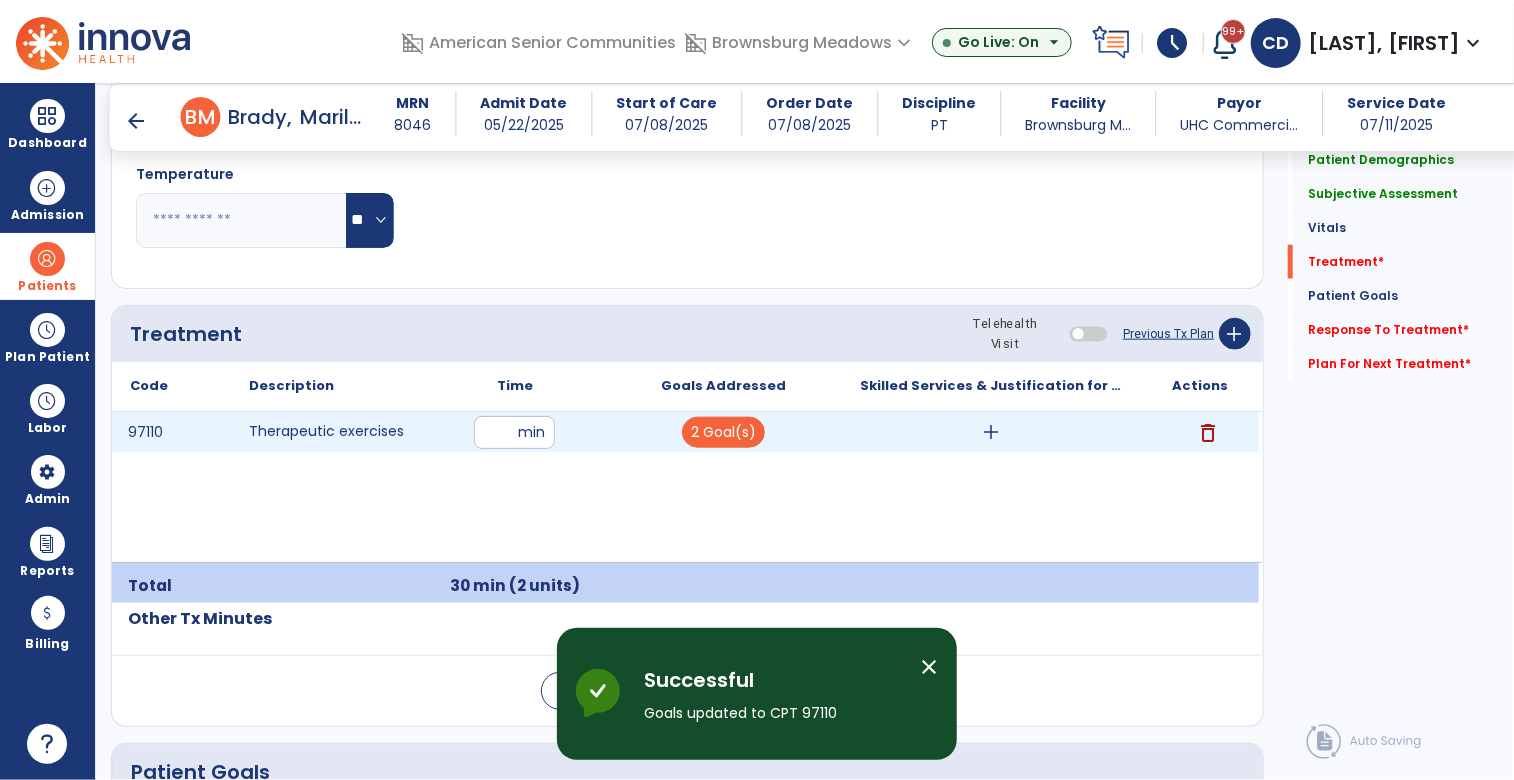 click on "add" at bounding box center [991, 432] 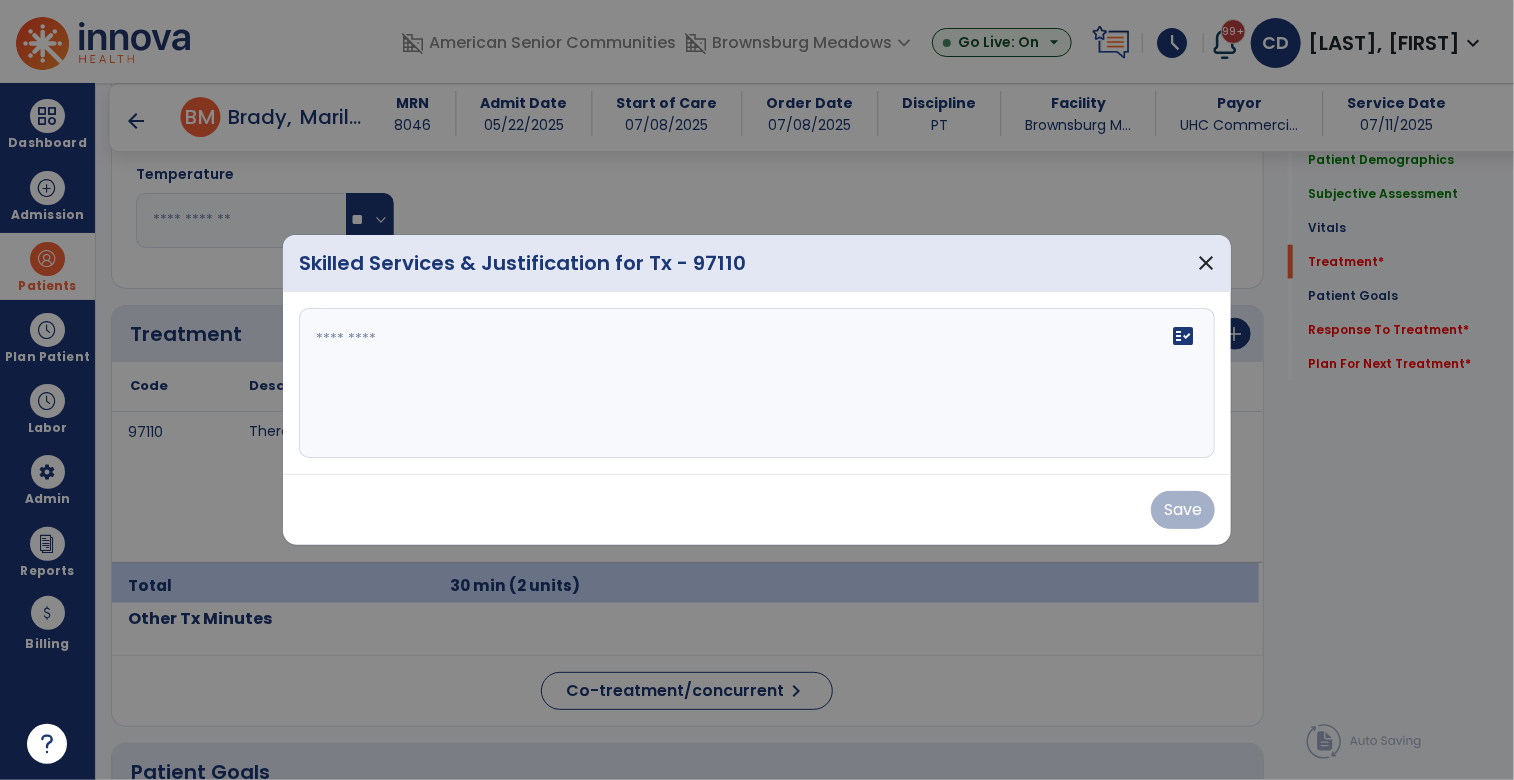 click on "fact_check" at bounding box center (757, 383) 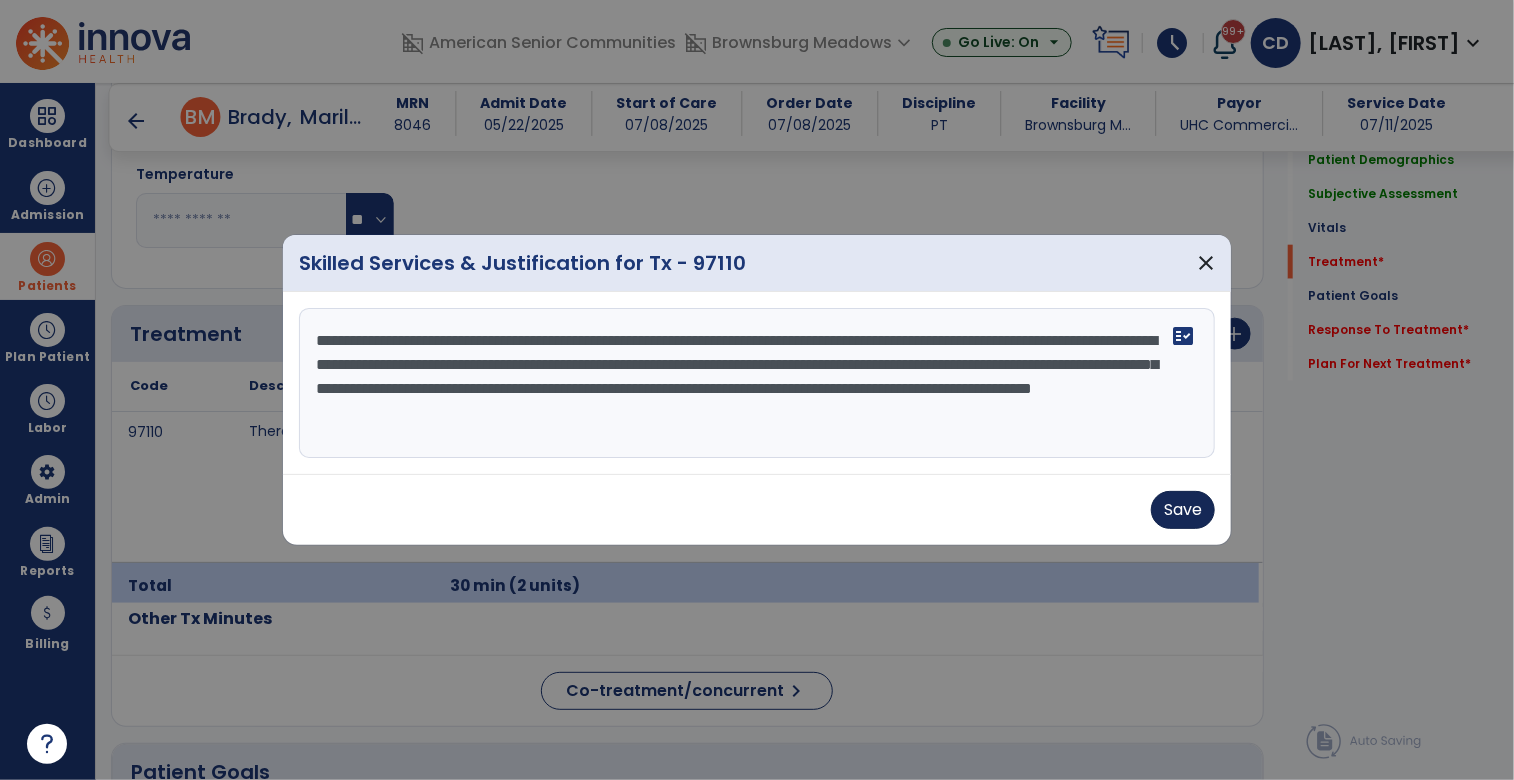 type on "**********" 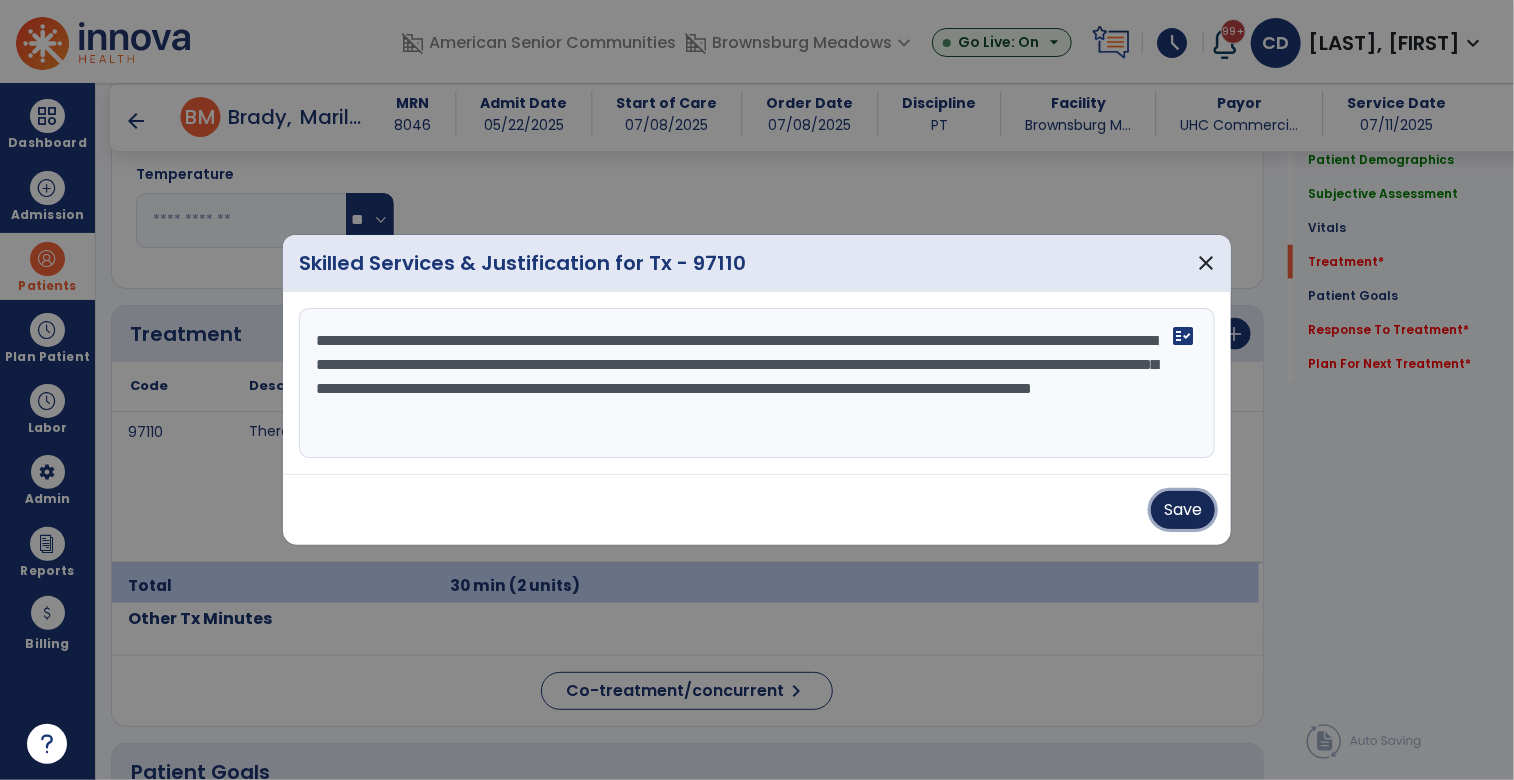 click on "Save" at bounding box center (1183, 510) 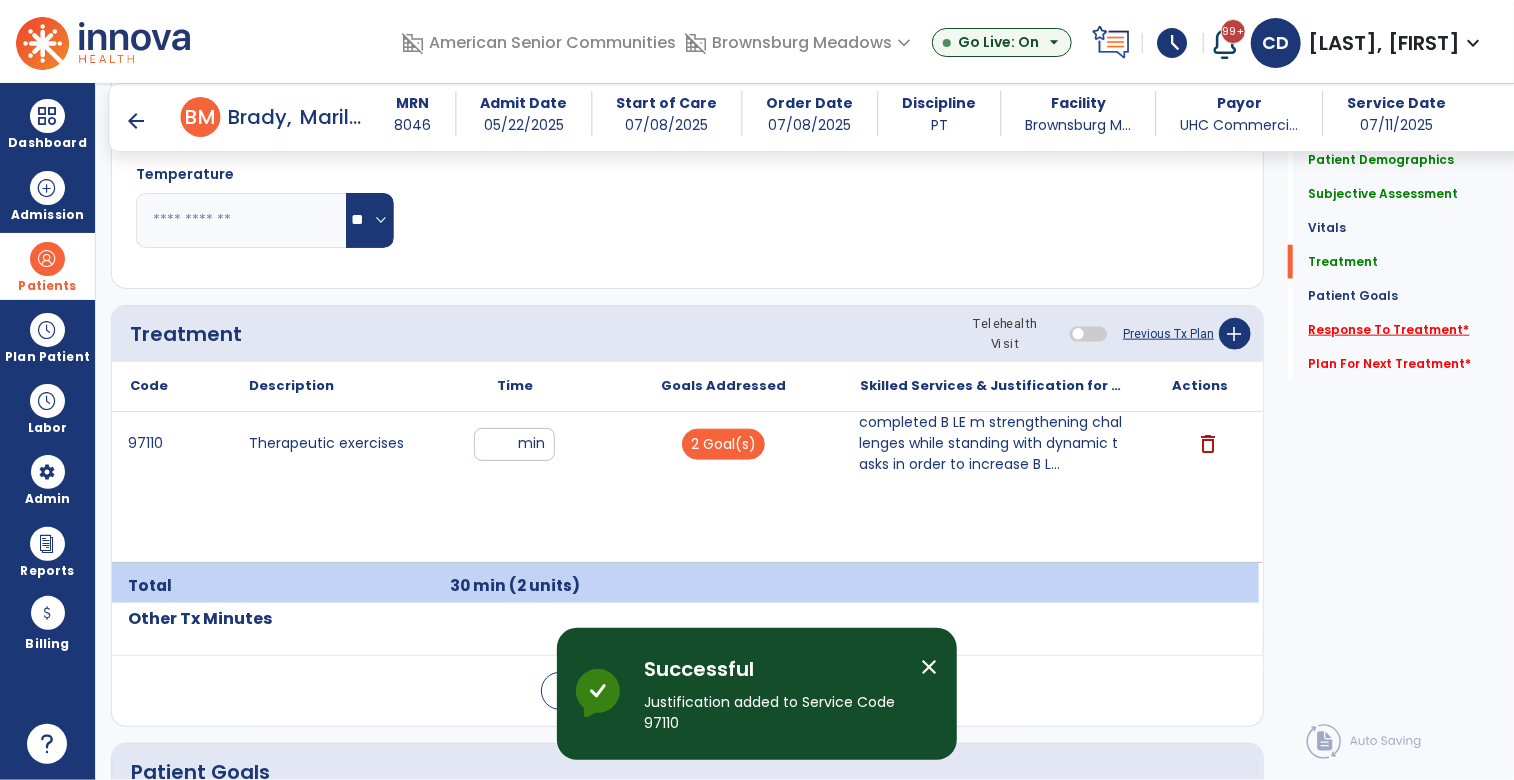click on "Response To Treatment   *" 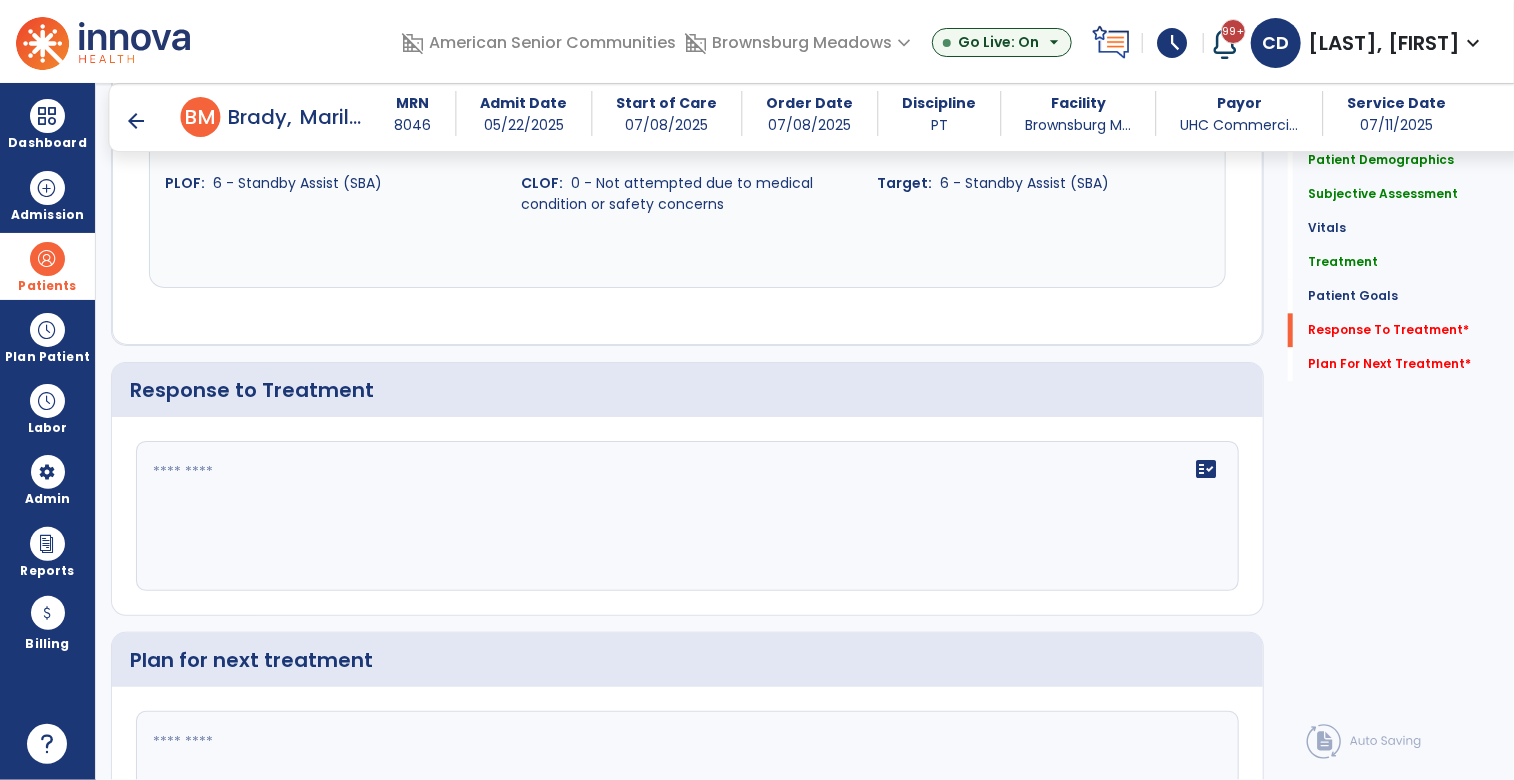 scroll, scrollTop: 2257, scrollLeft: 0, axis: vertical 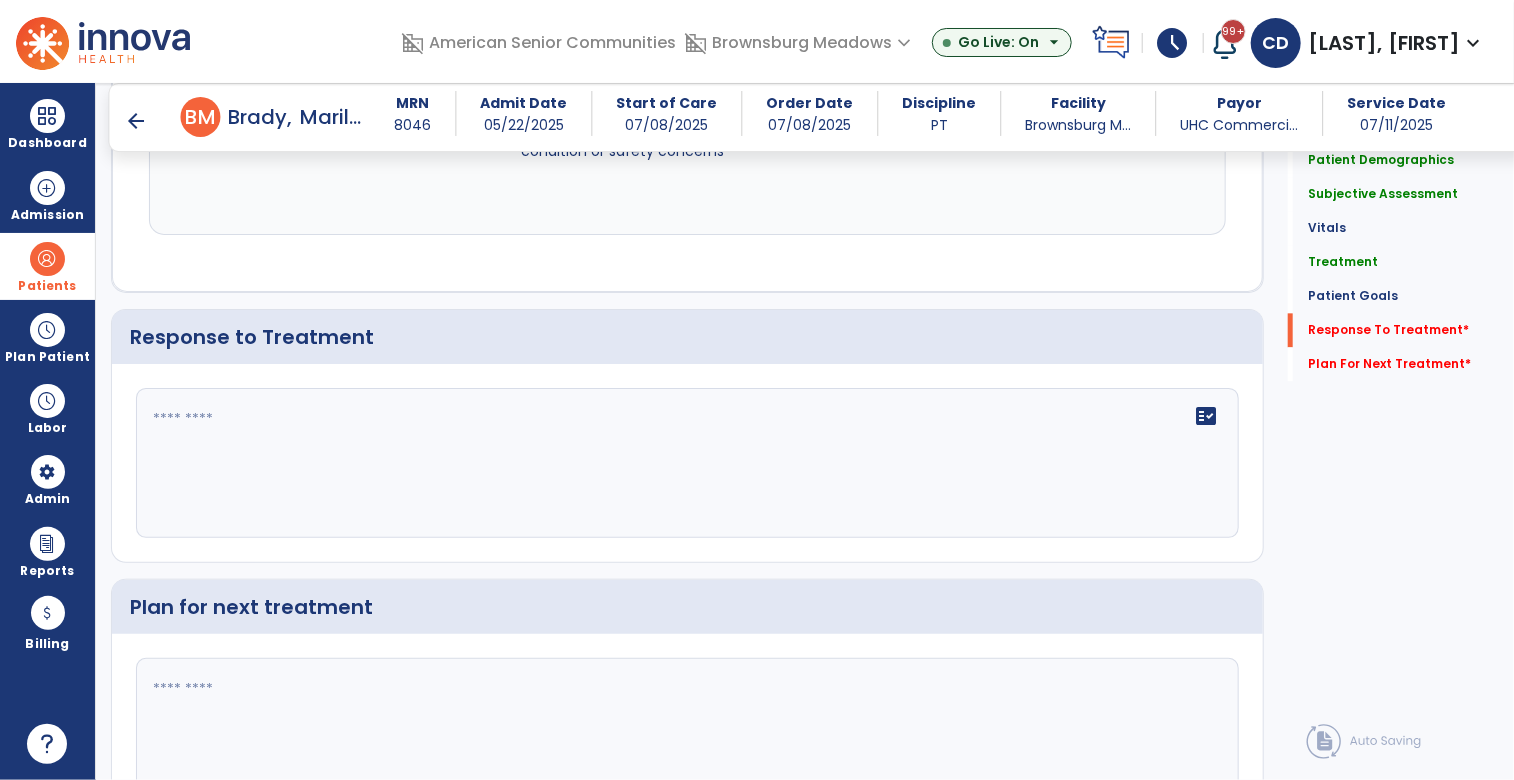 click on "fact_check" 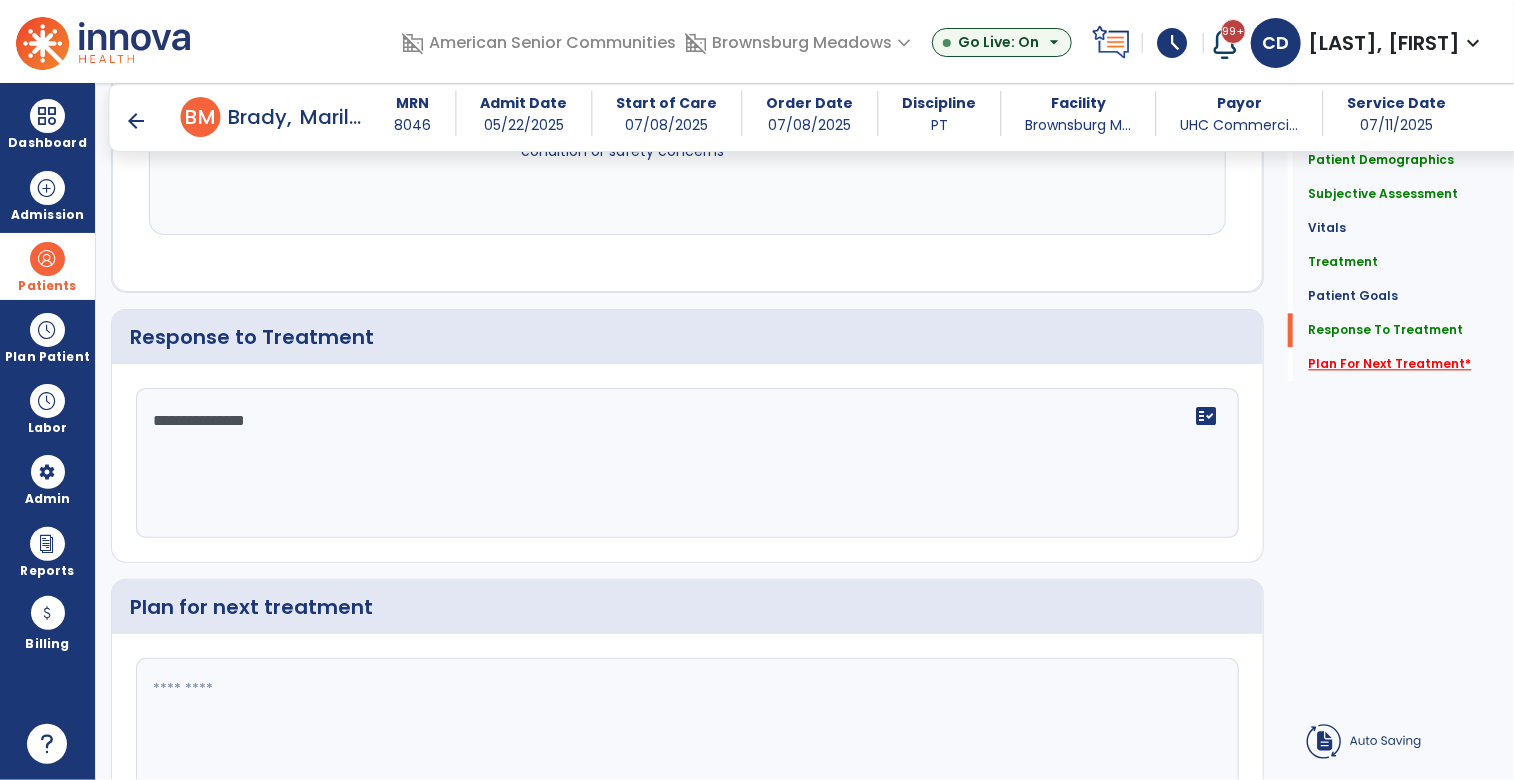 type on "**********" 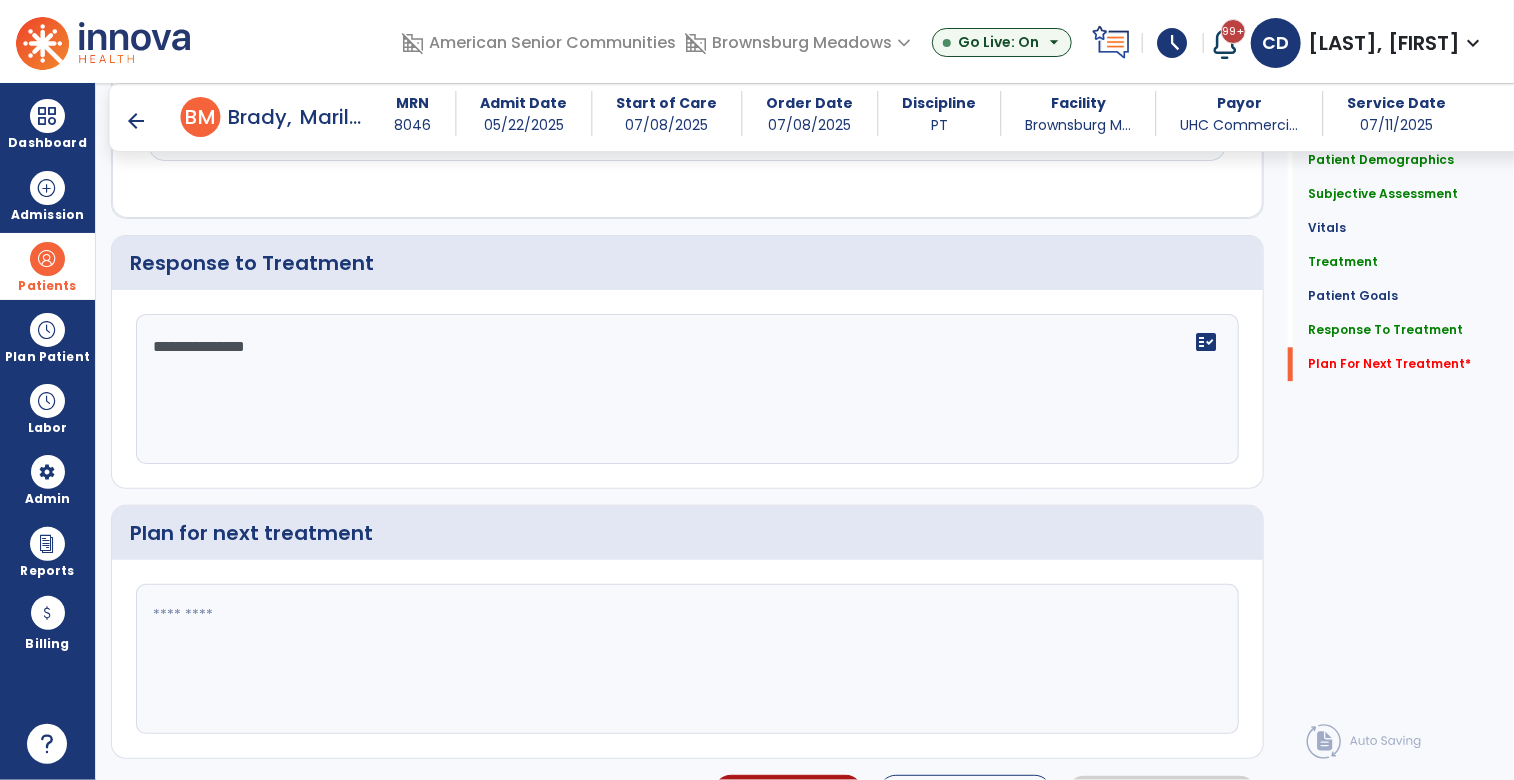 scroll, scrollTop: 2369, scrollLeft: 0, axis: vertical 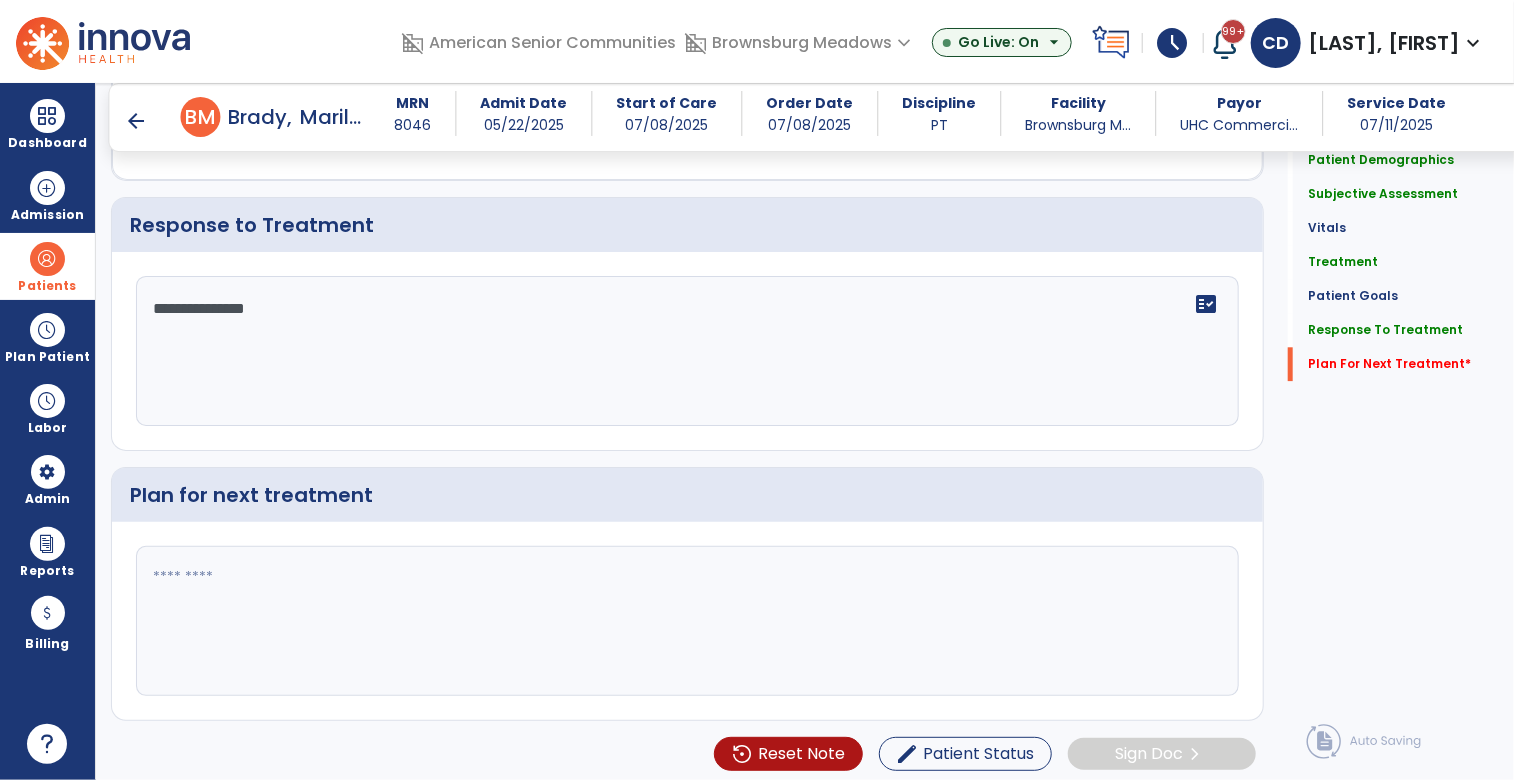 click 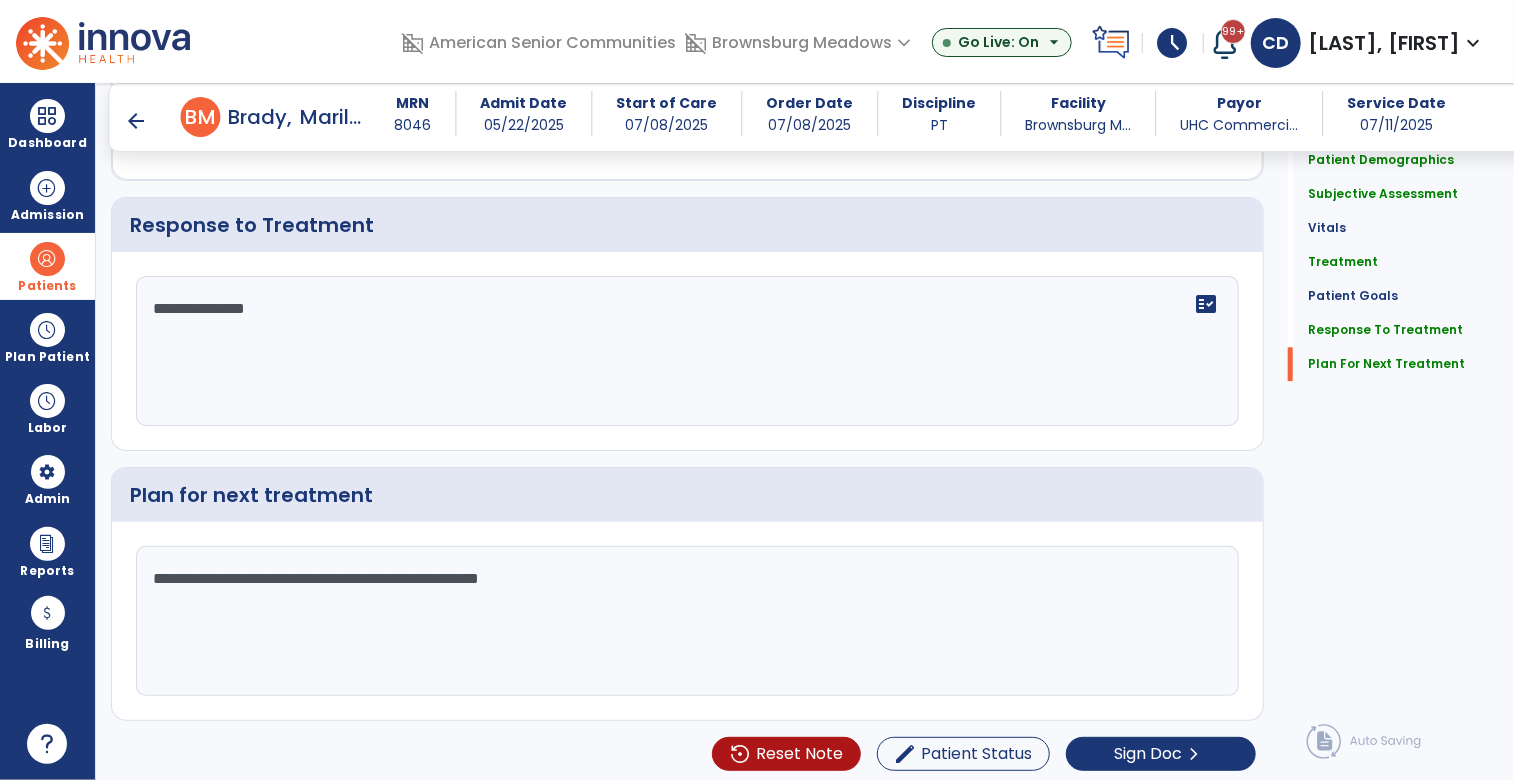 click on "**********" 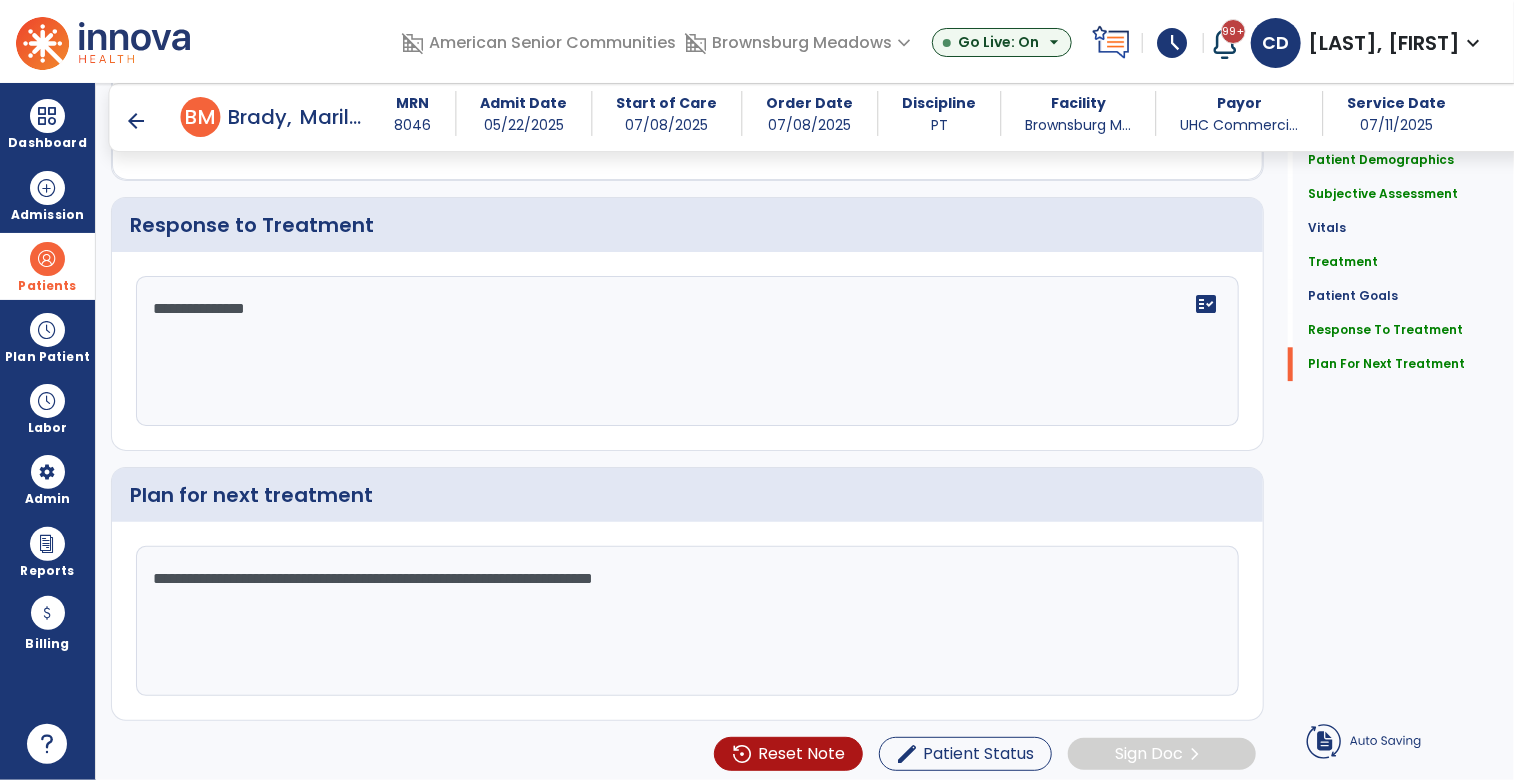 type on "**********" 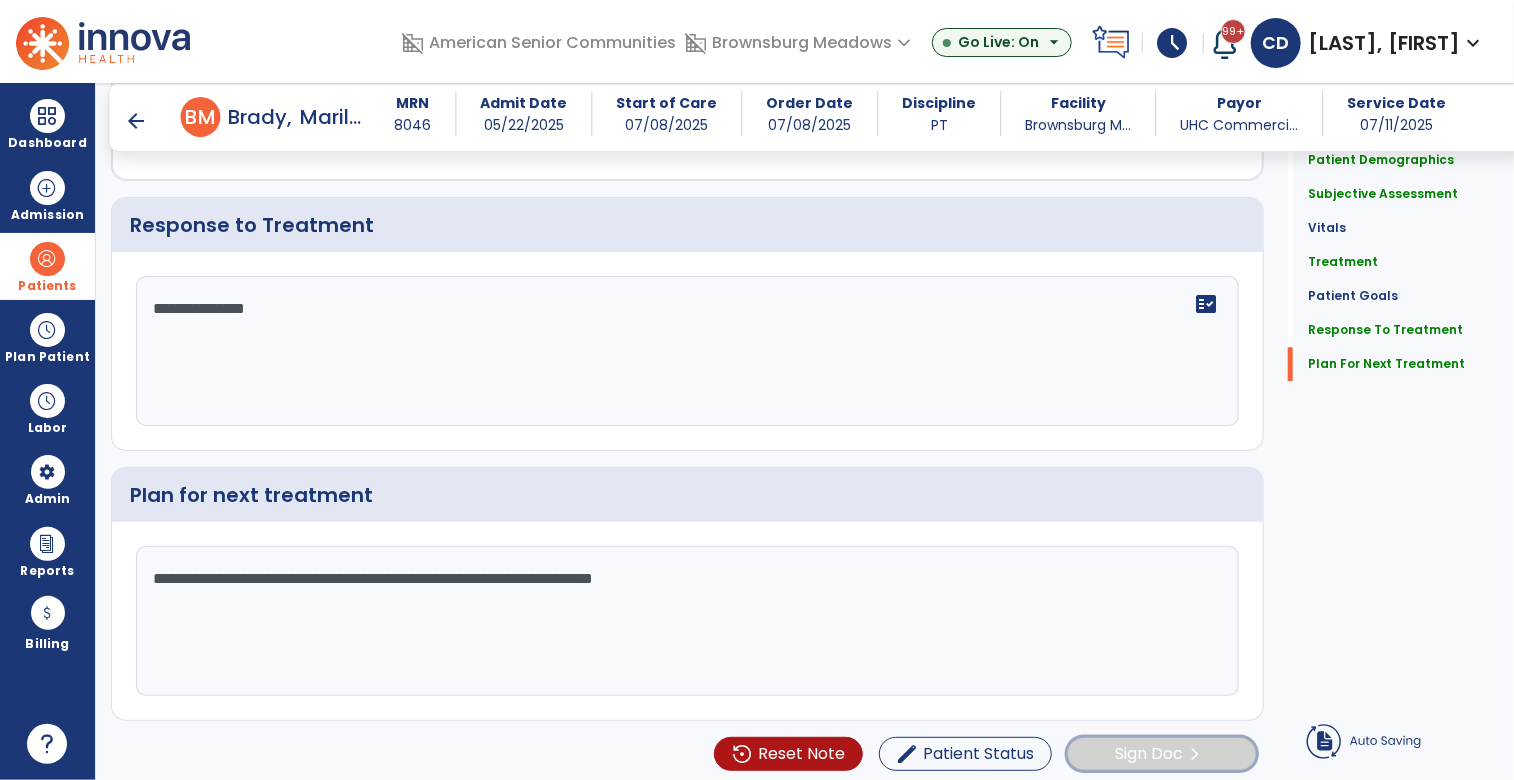 click on "Sign Doc" 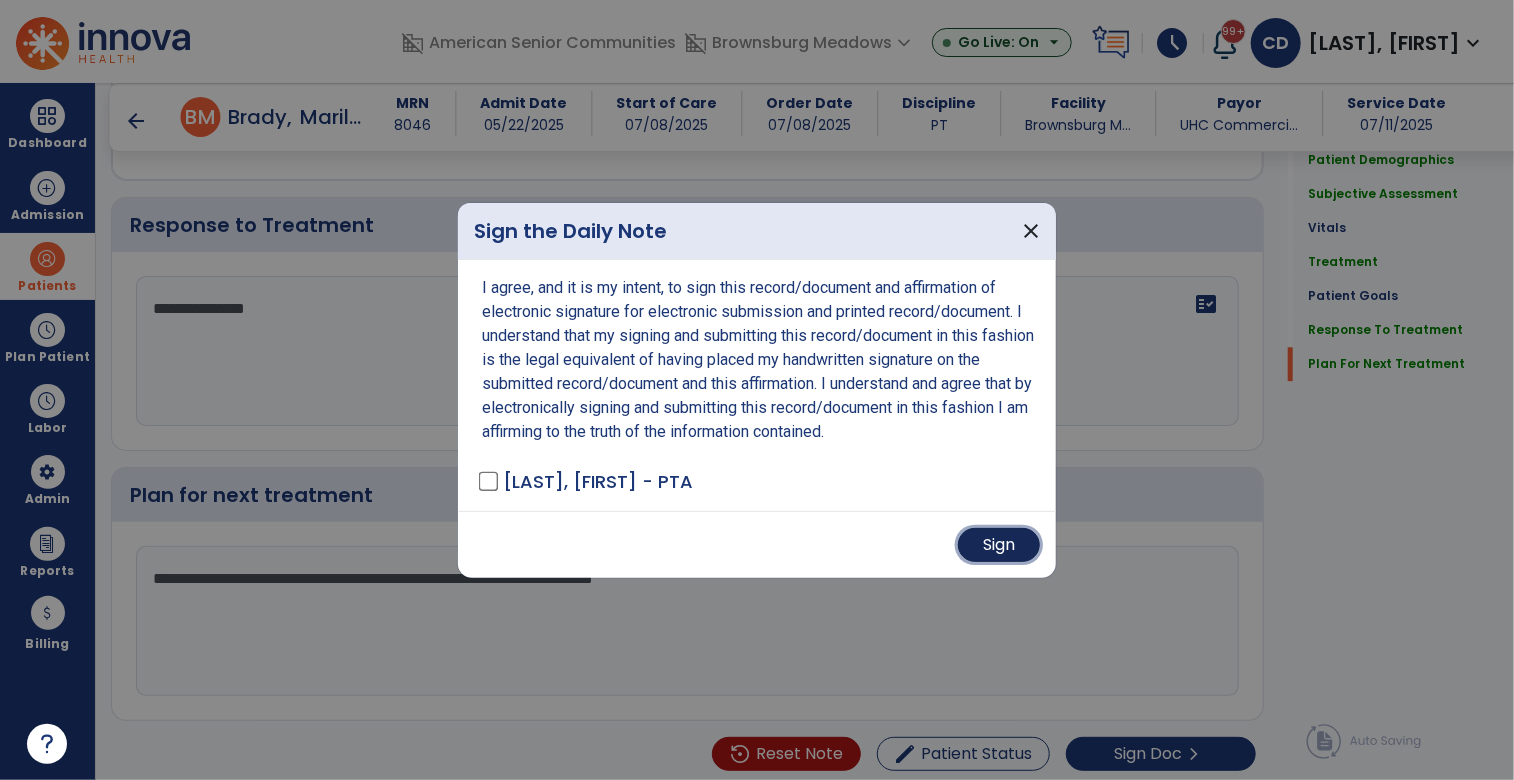 click on "Sign" at bounding box center (999, 545) 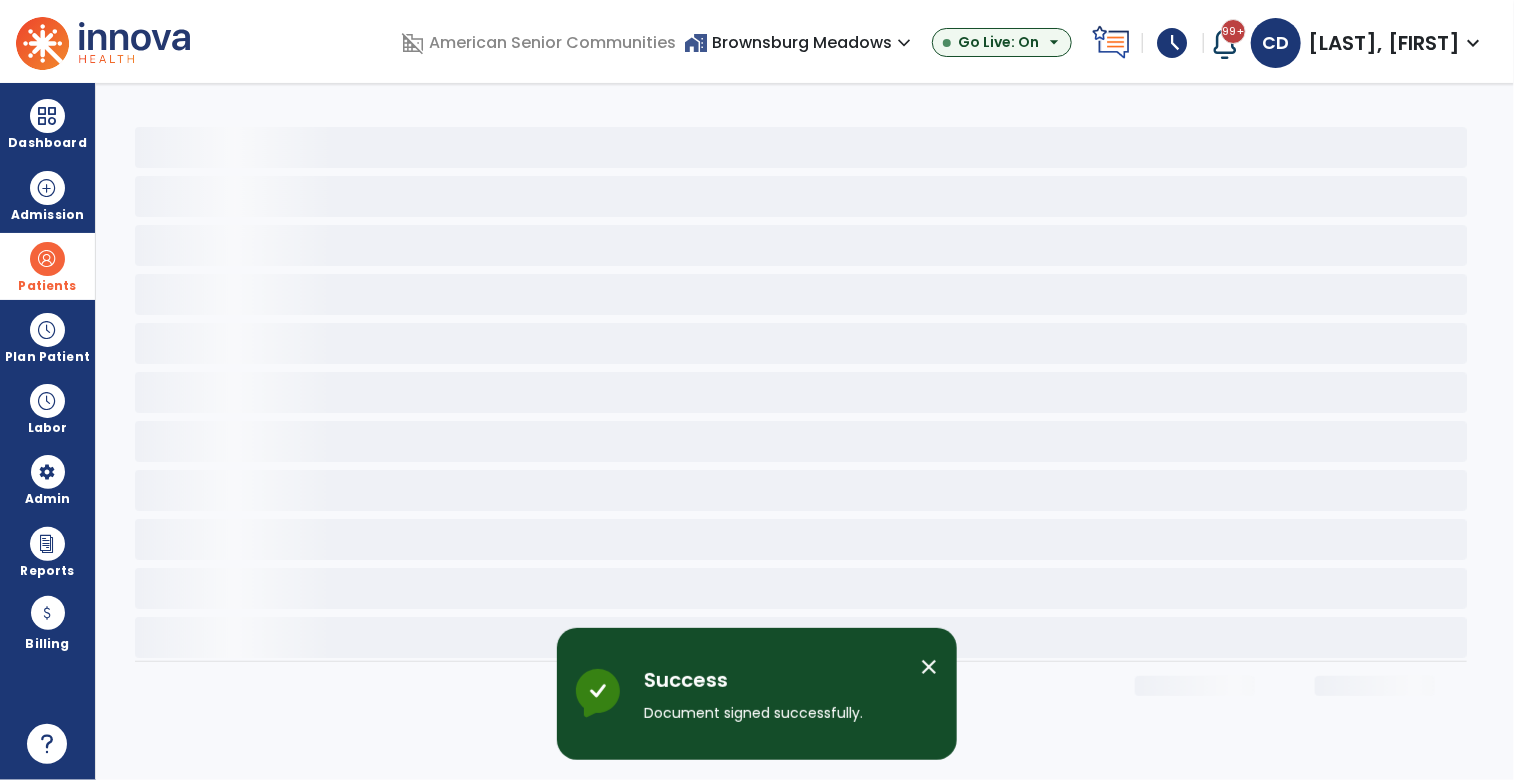 scroll, scrollTop: 0, scrollLeft: 0, axis: both 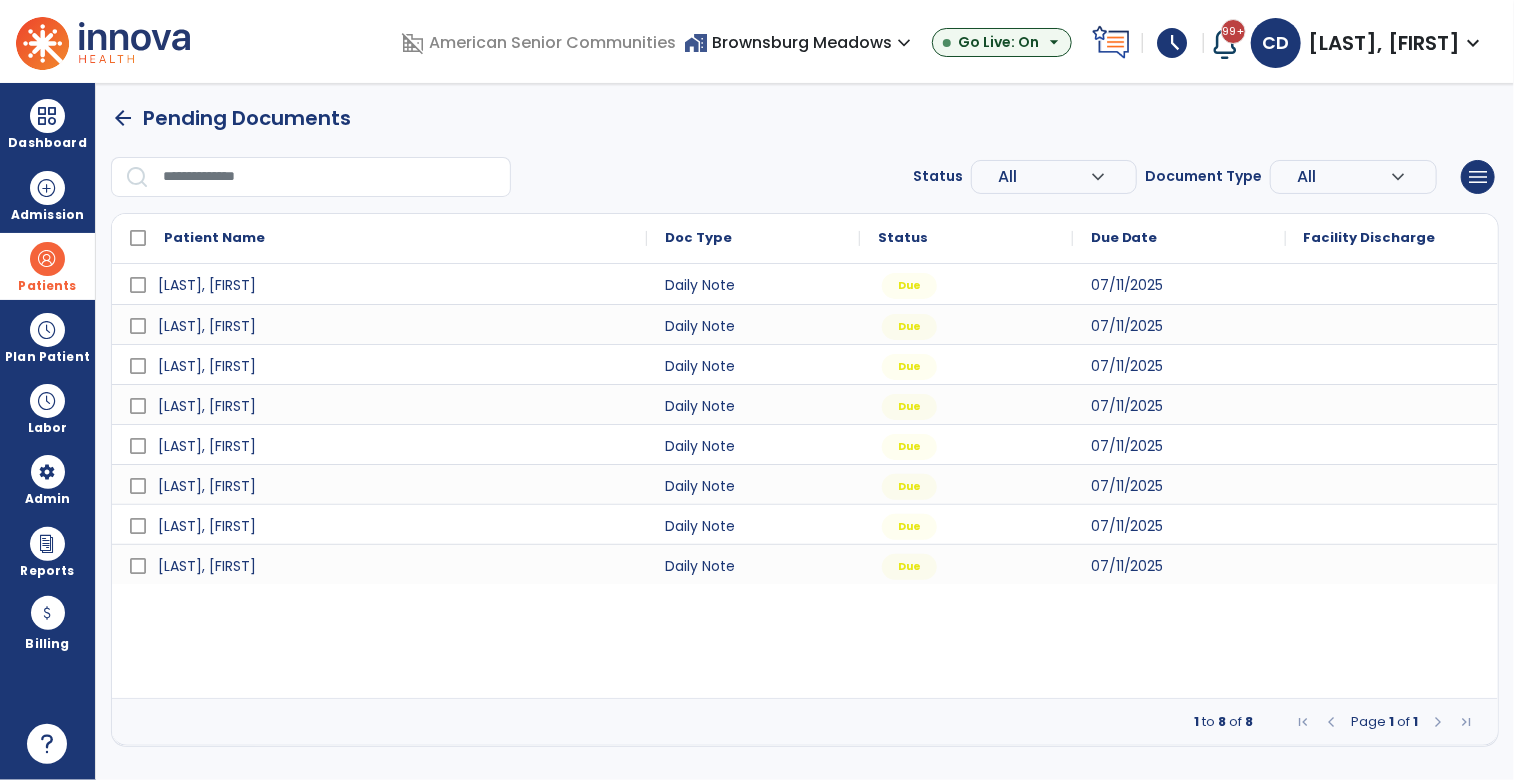 click on "expand_more" at bounding box center [904, 43] 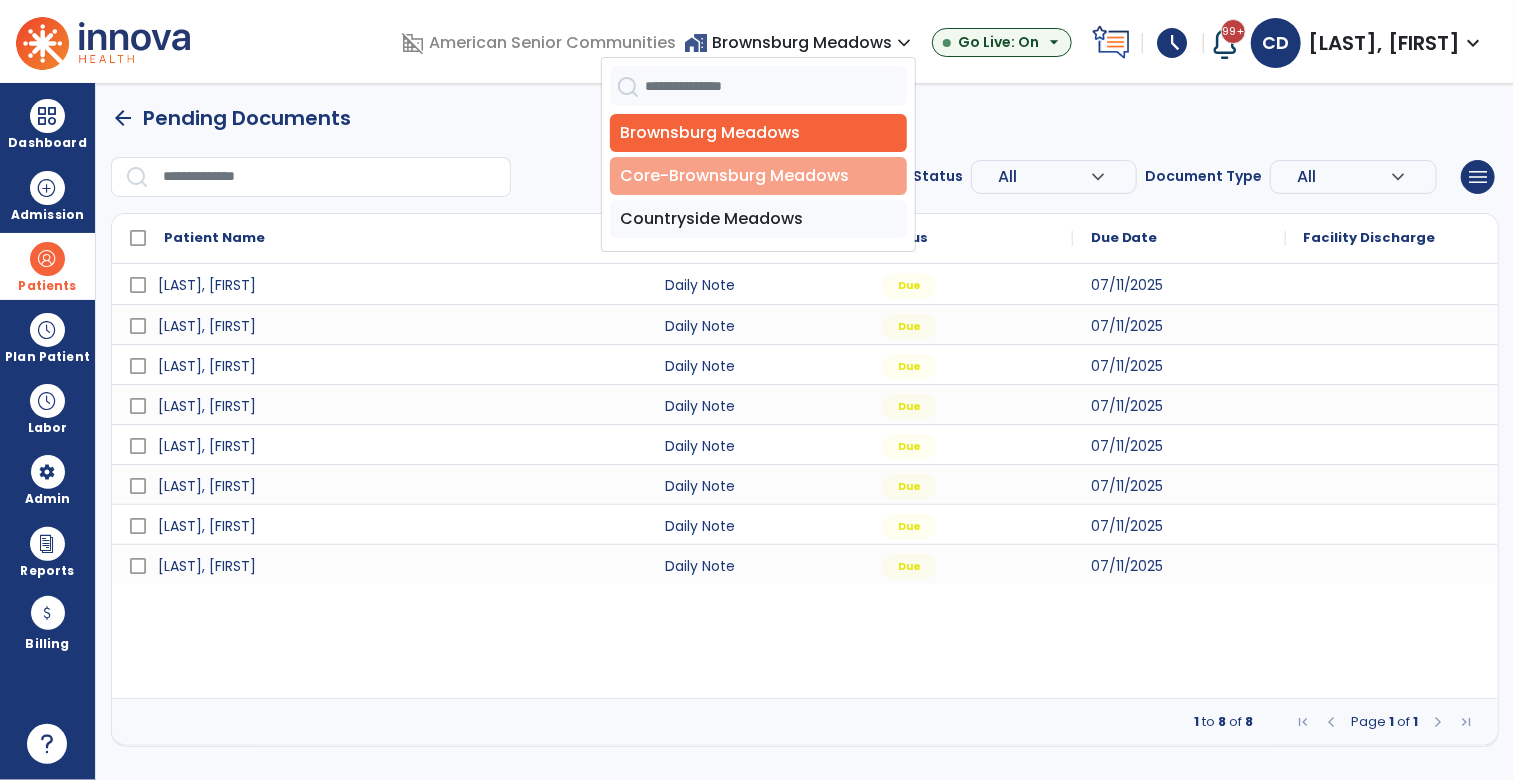 click on "Core-Brownsburg Meadows" at bounding box center (758, 176) 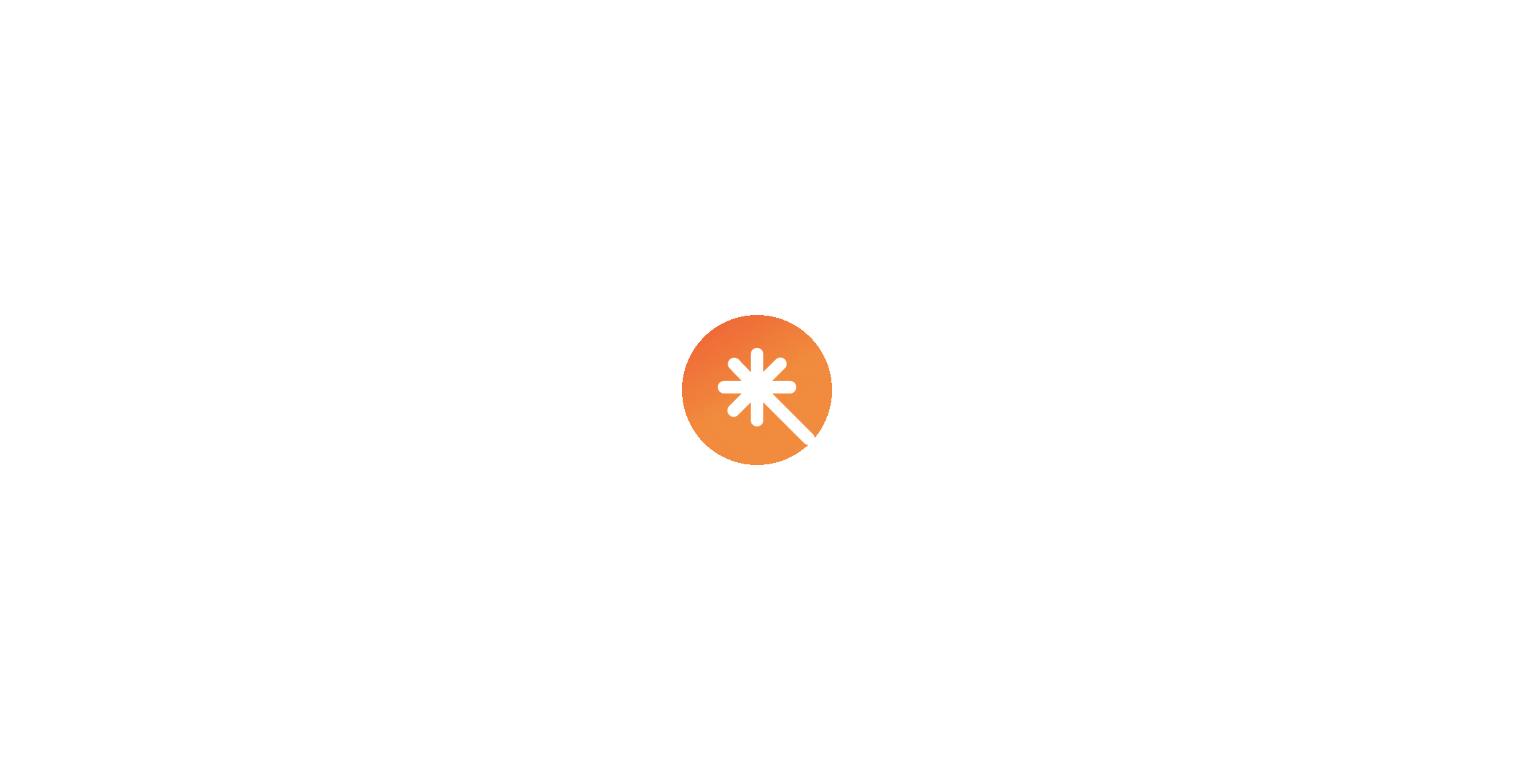 scroll, scrollTop: 0, scrollLeft: 0, axis: both 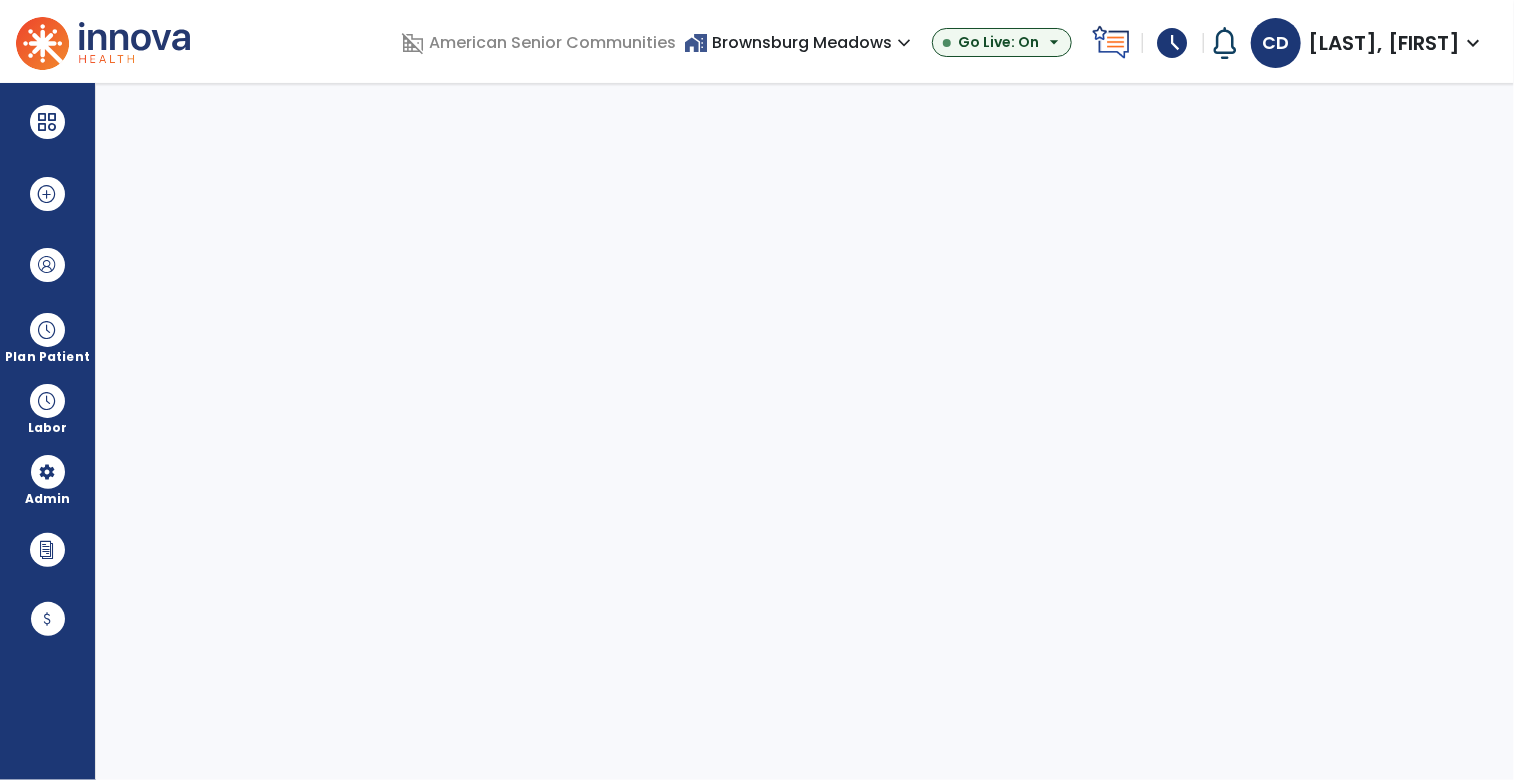 select on "***" 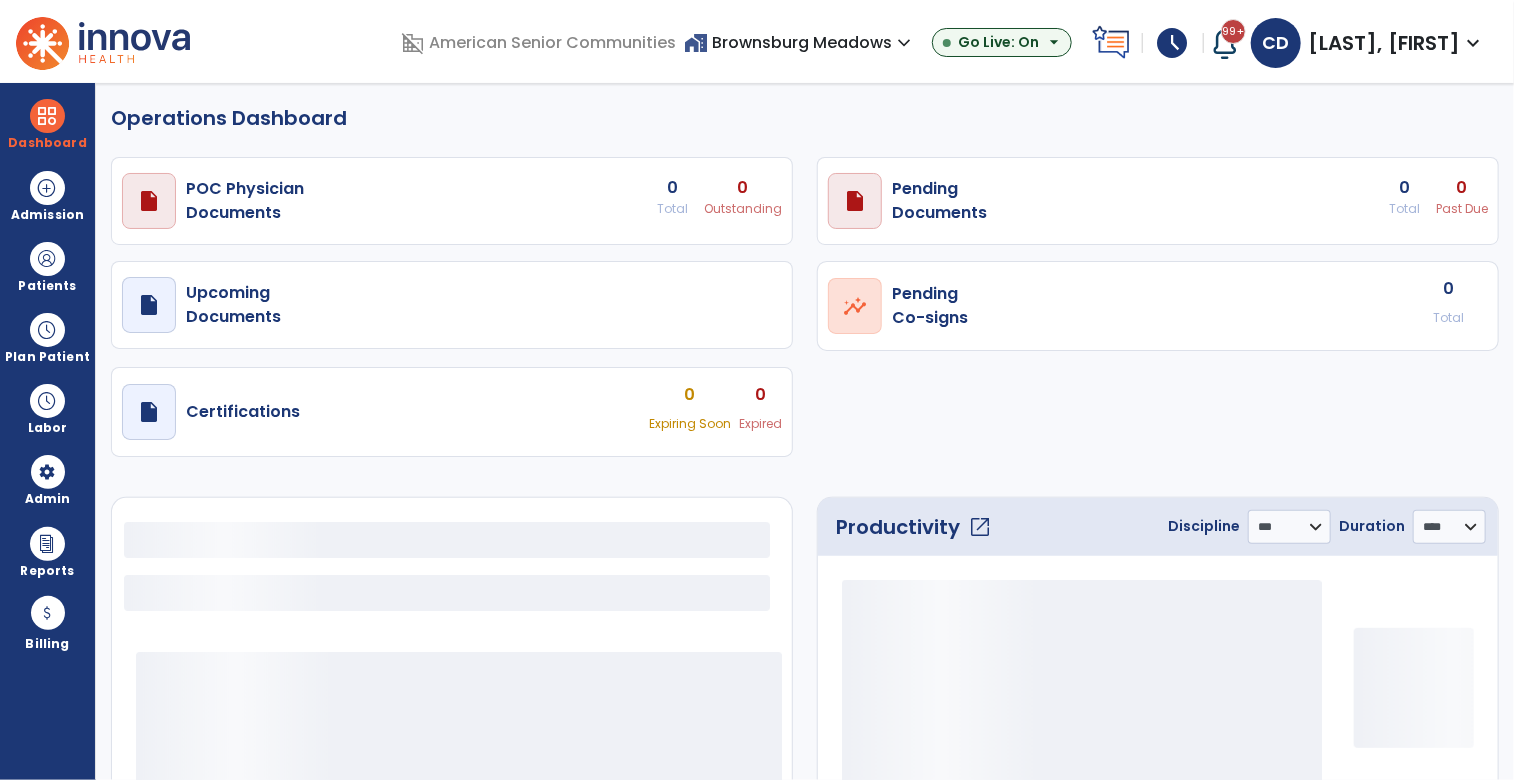 select on "***" 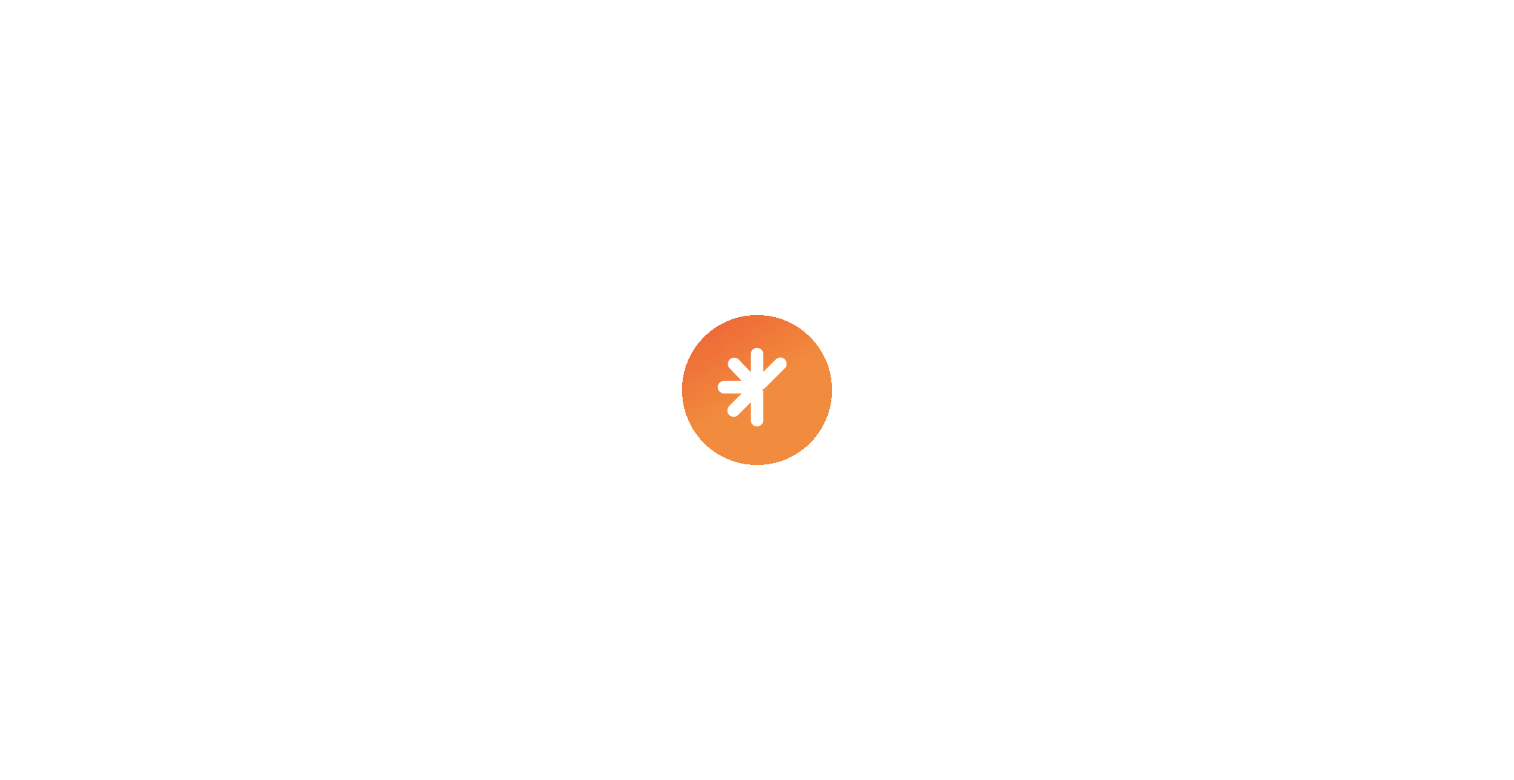 scroll, scrollTop: 0, scrollLeft: 0, axis: both 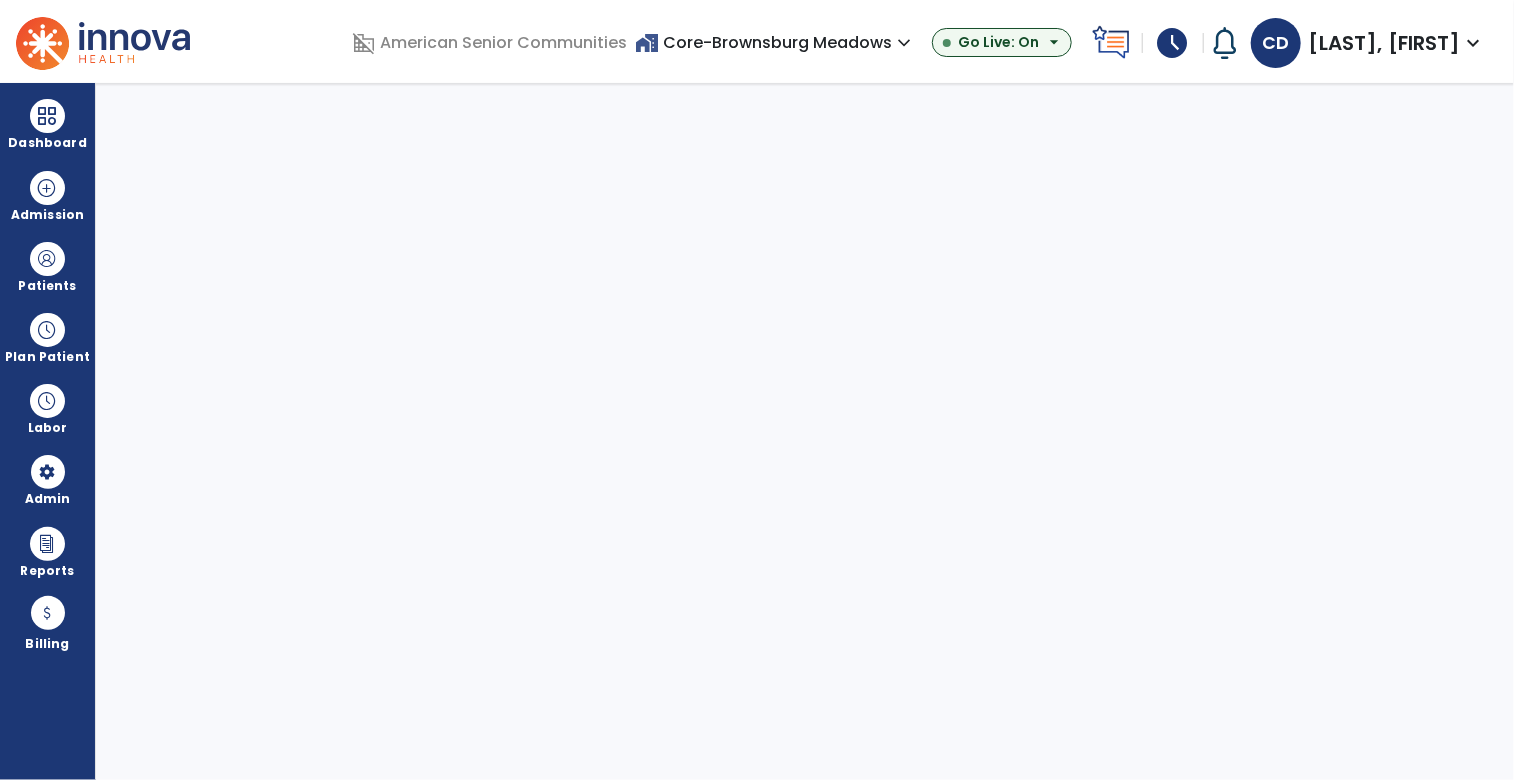 select on "***" 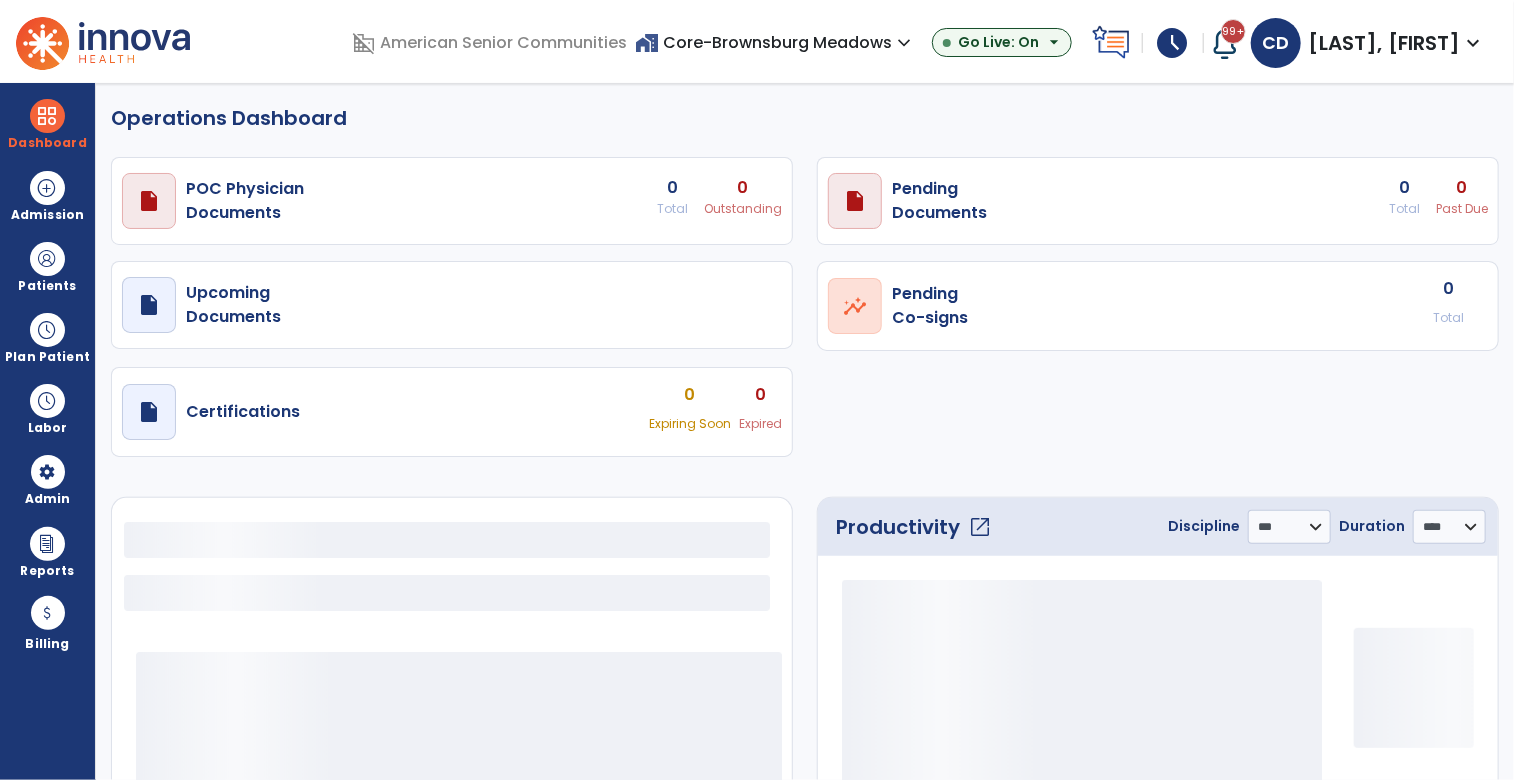 select on "***" 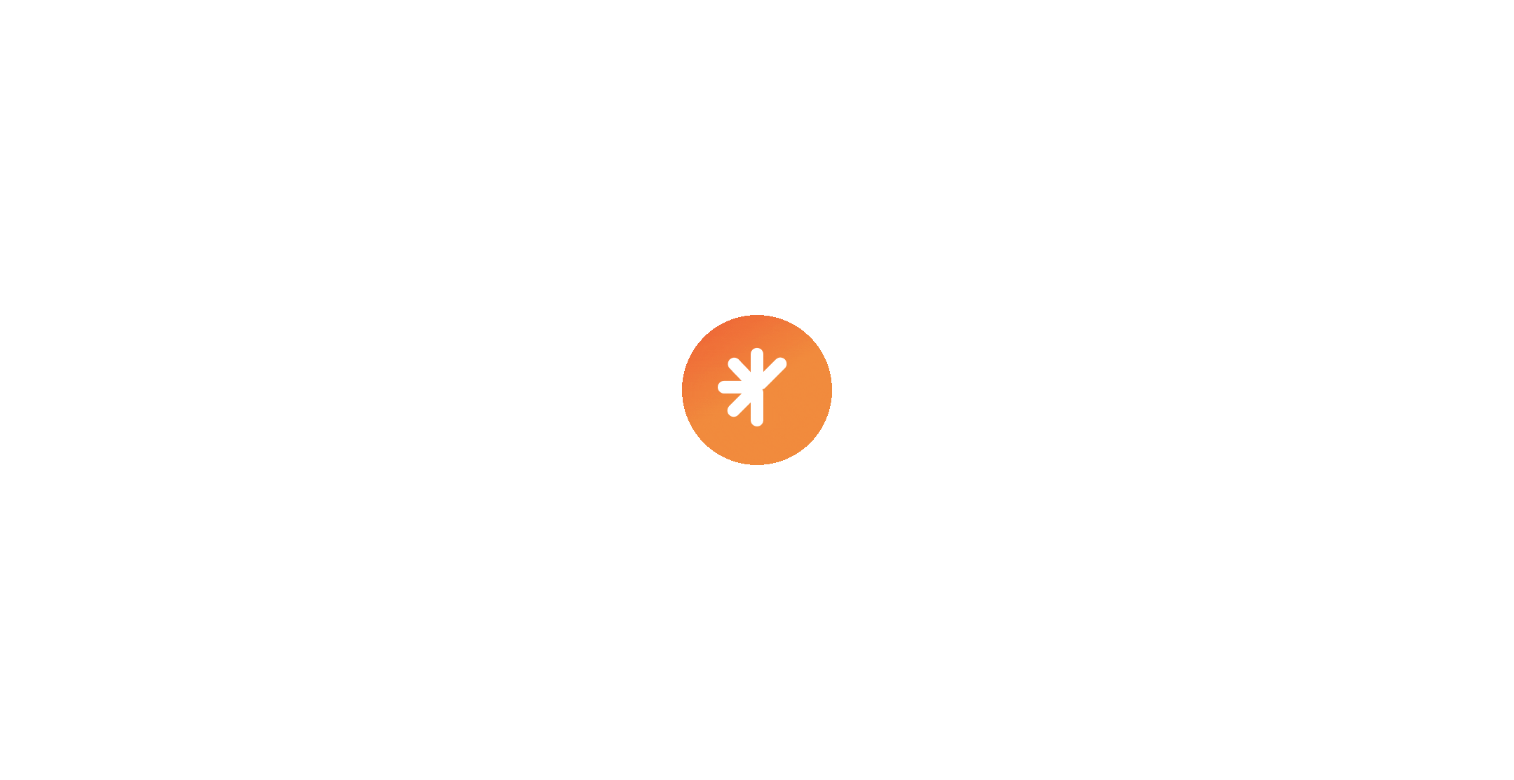 scroll, scrollTop: 0, scrollLeft: 0, axis: both 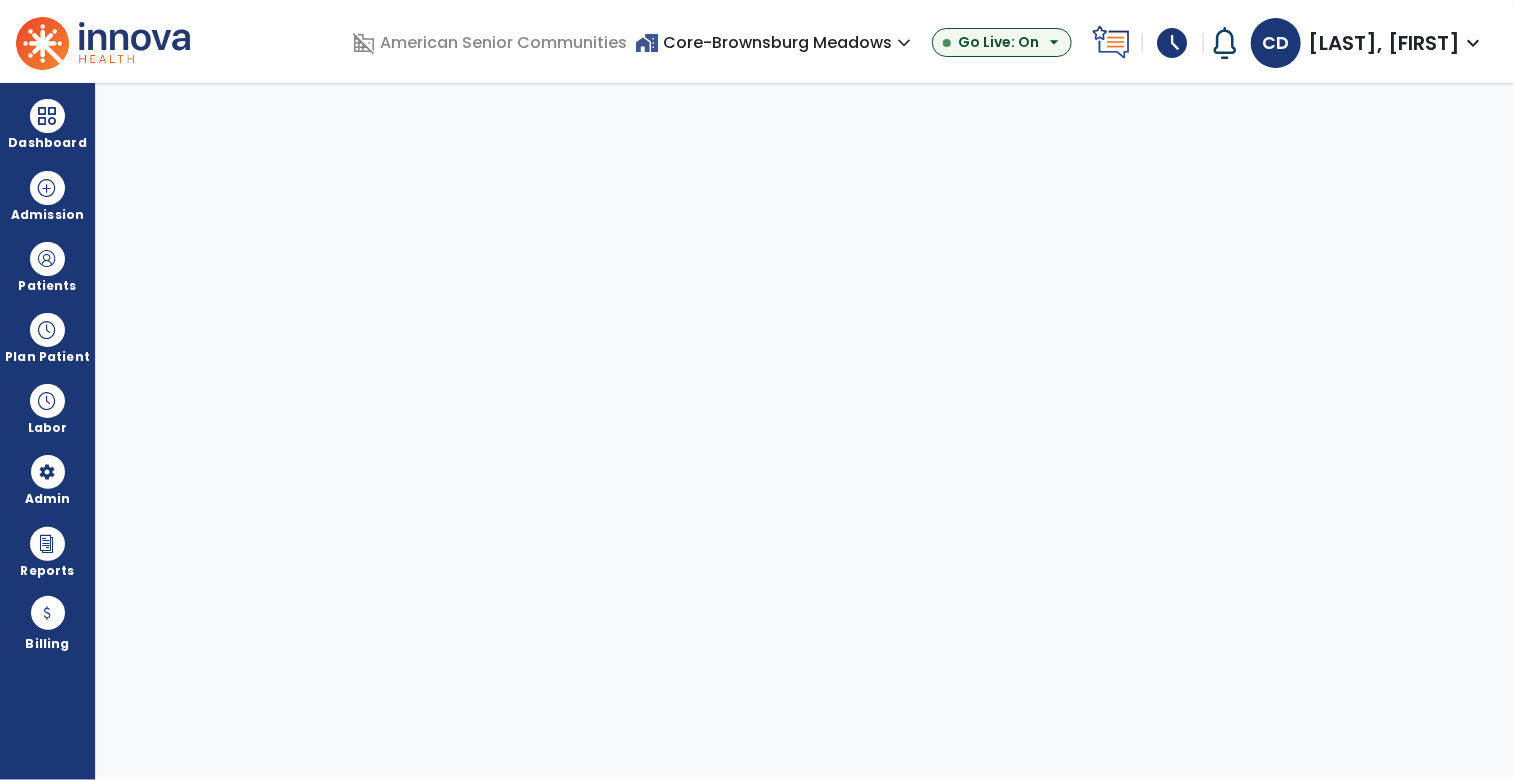 select on "***" 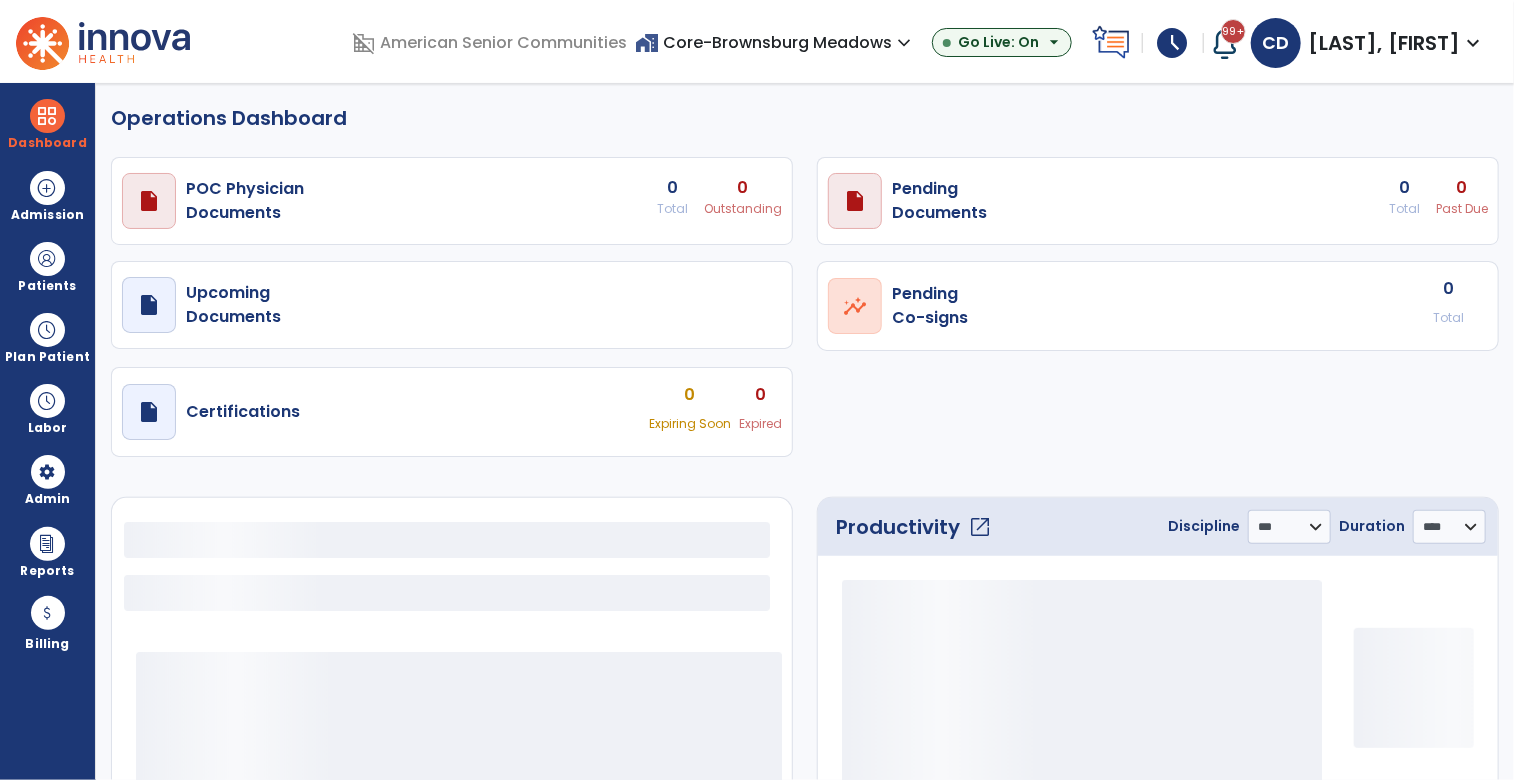 select on "***" 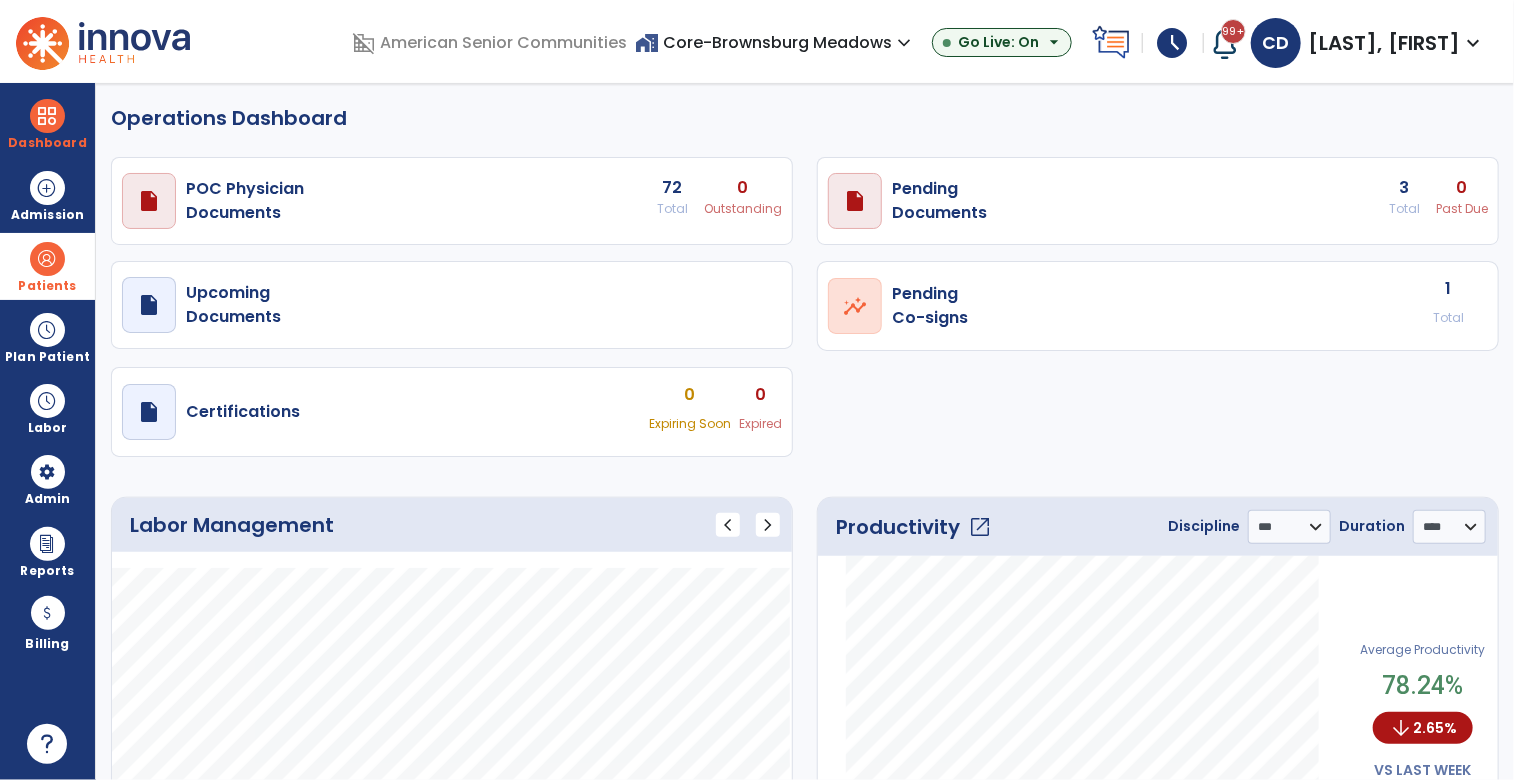 click at bounding box center (47, 259) 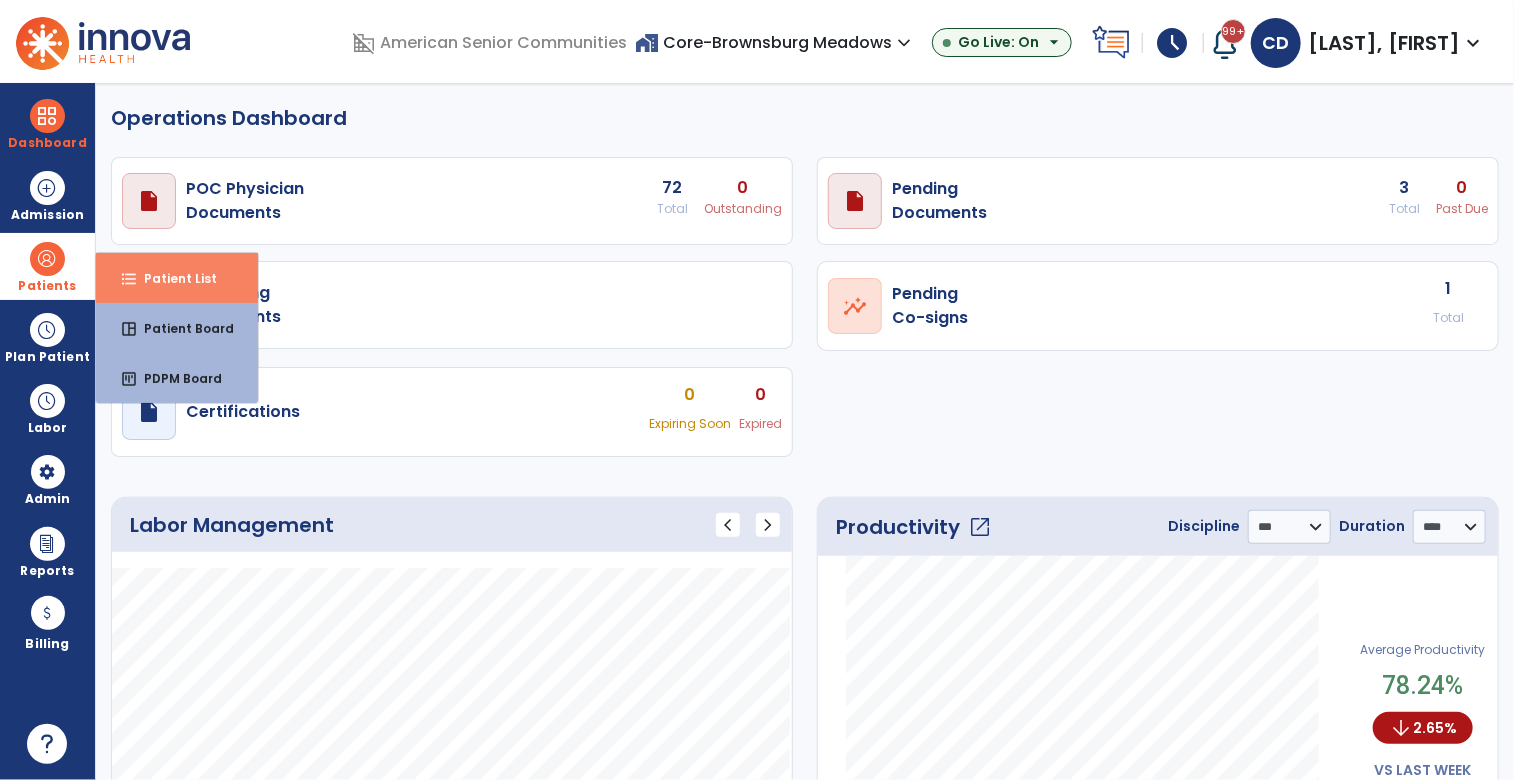 click on "Patient List" at bounding box center [172, 278] 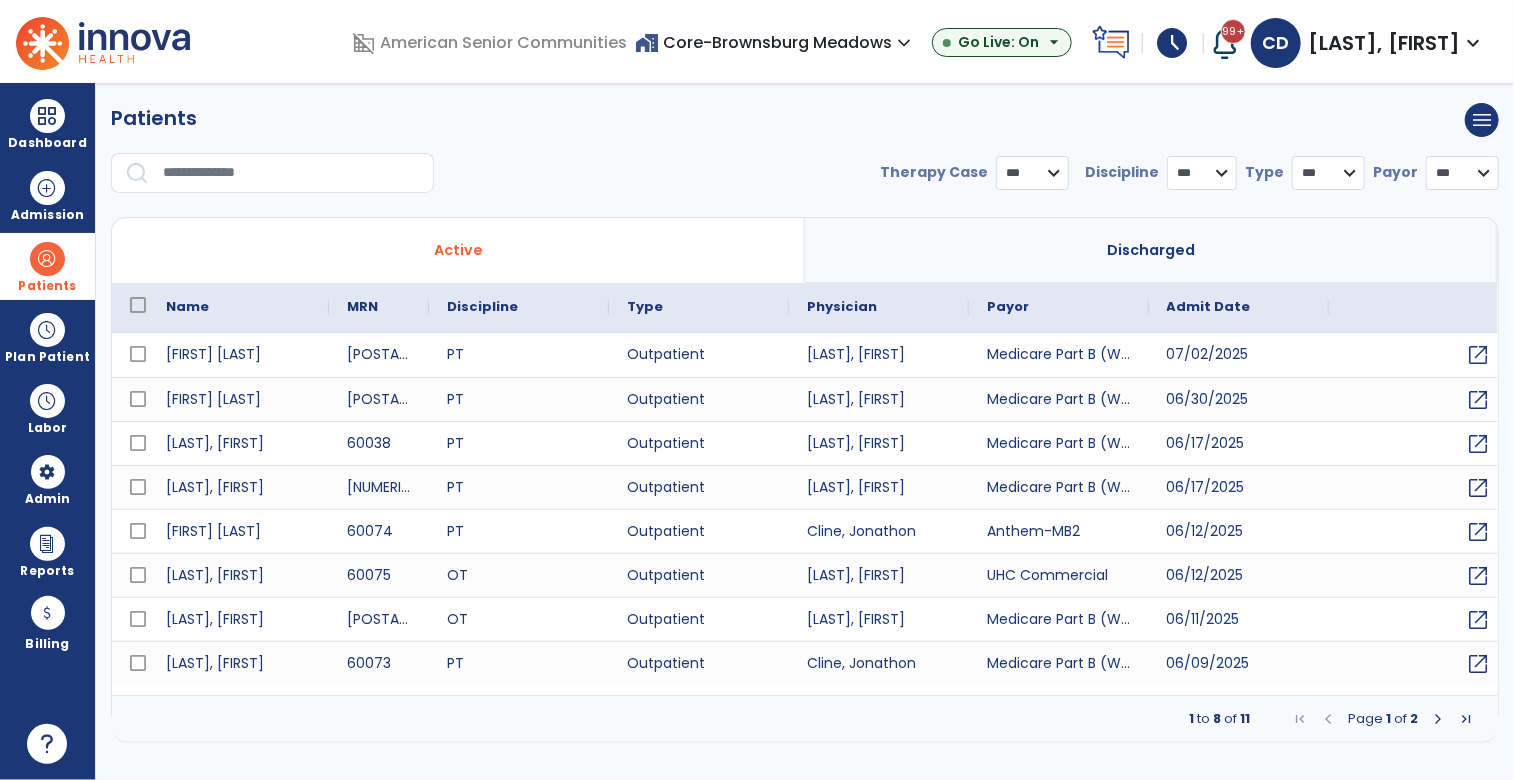 select on "***" 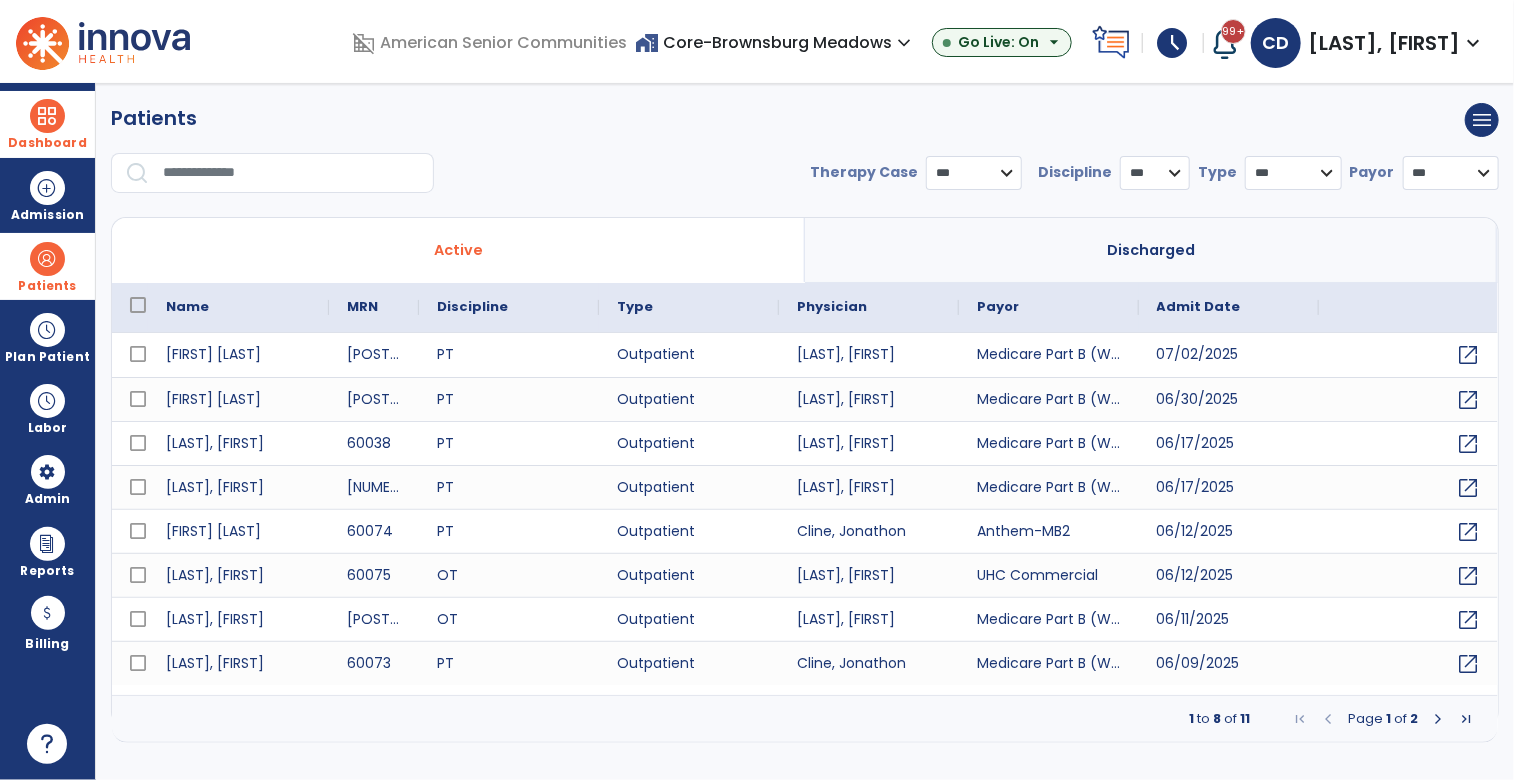 click at bounding box center (47, 116) 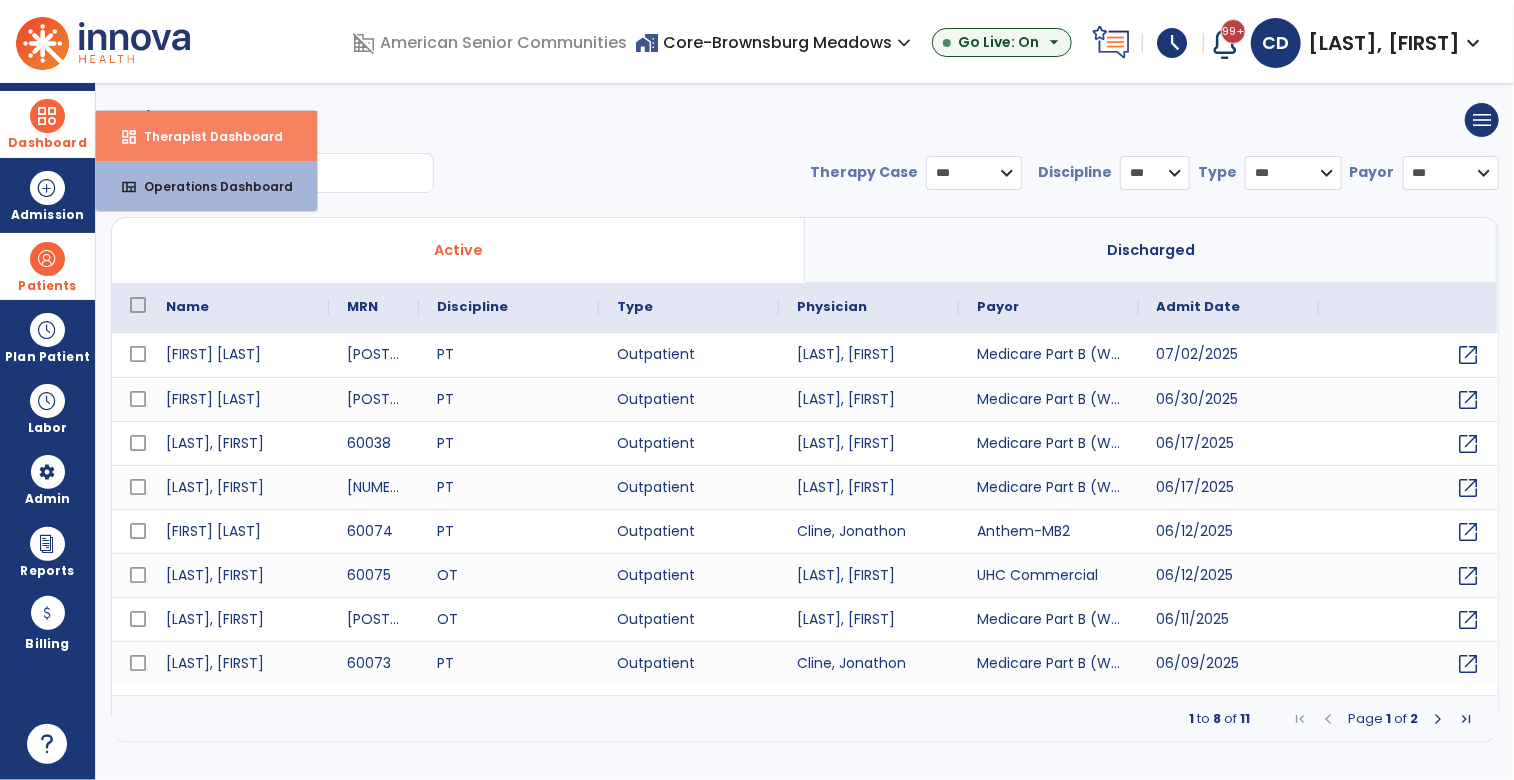 click on "Therapist Dashboard" at bounding box center [205, 136] 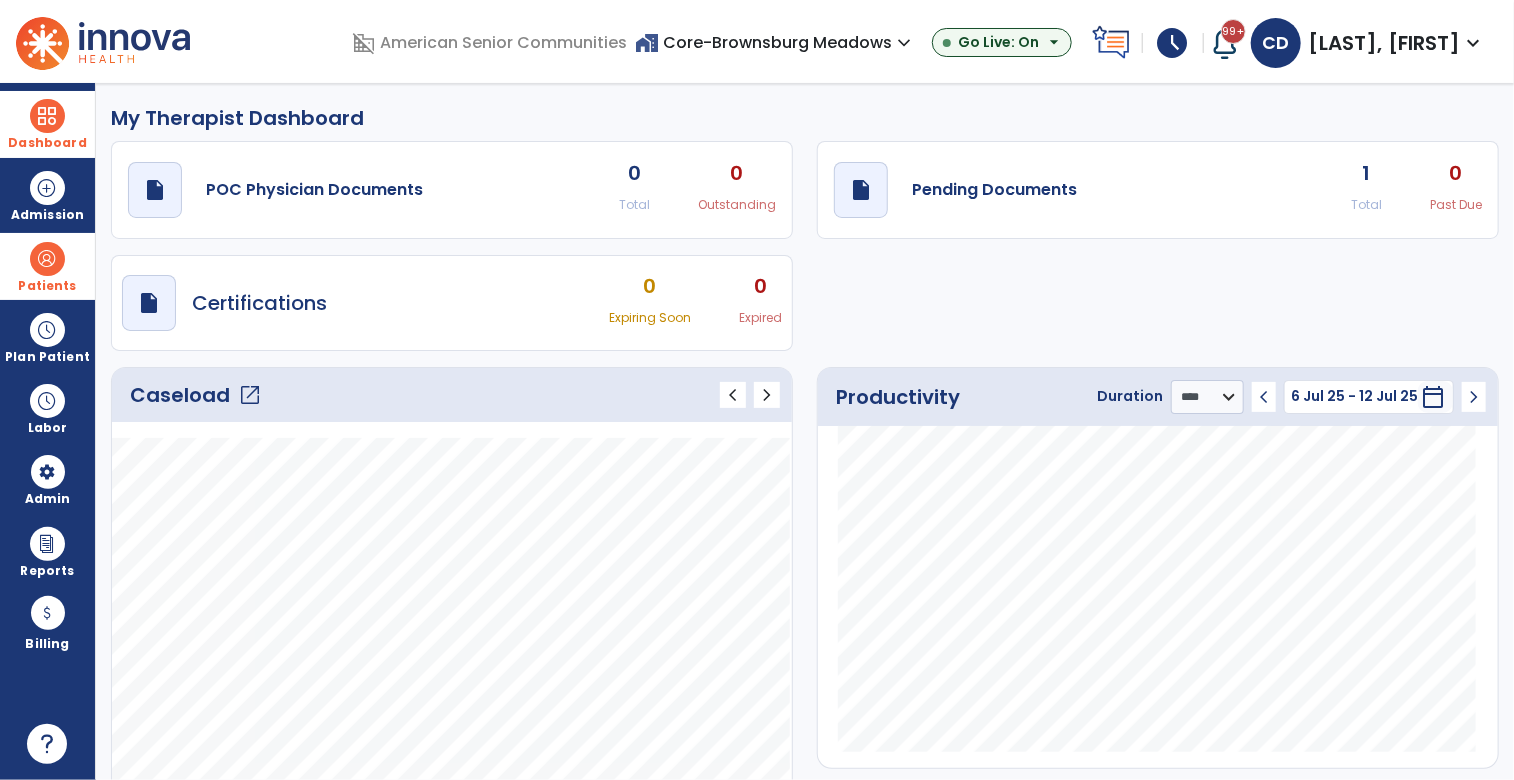 click on "draft   open_in_new  Pending Documents 1 Total 0 Past Due" 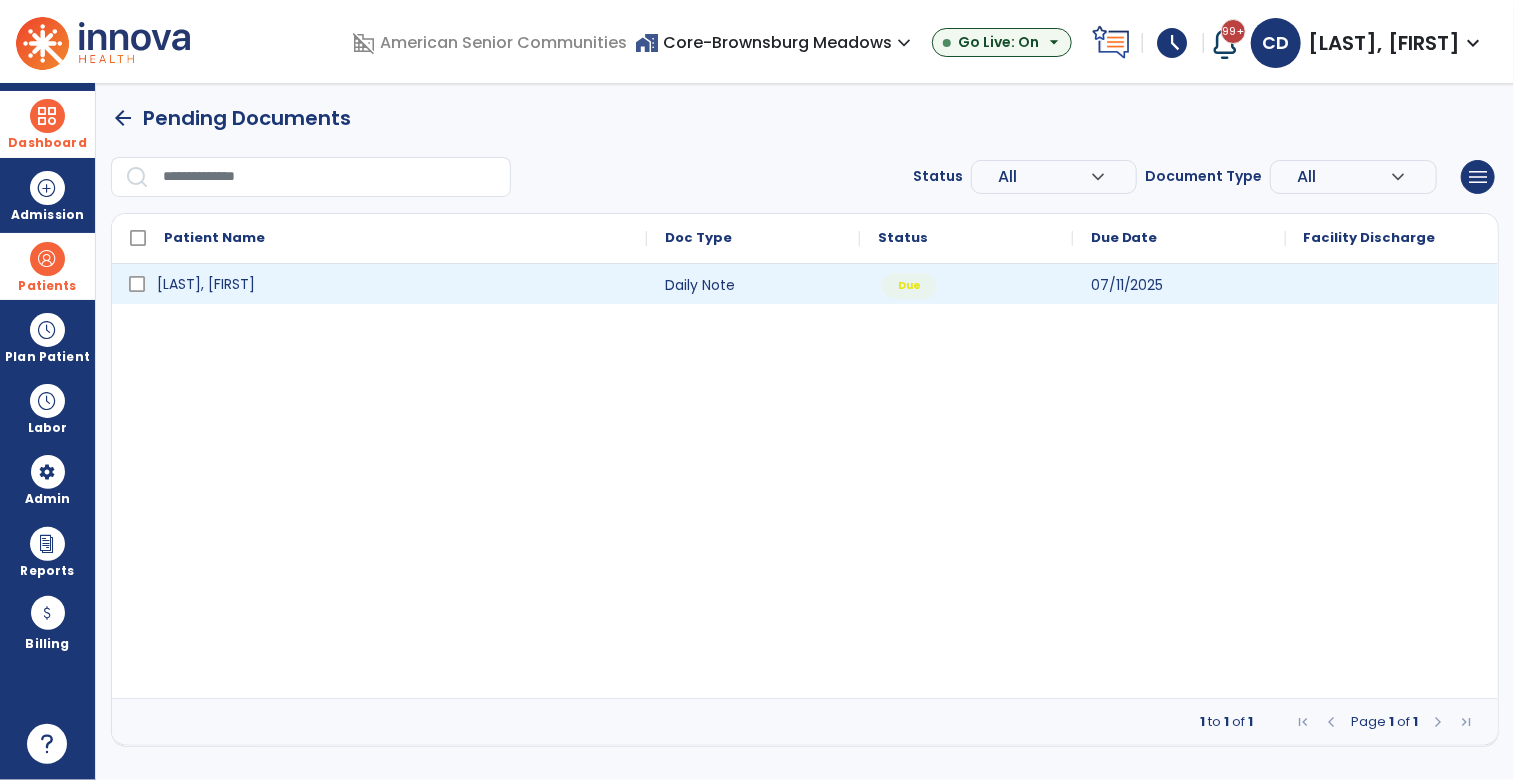 click on "[LAST], [FIRST]" at bounding box center (393, 284) 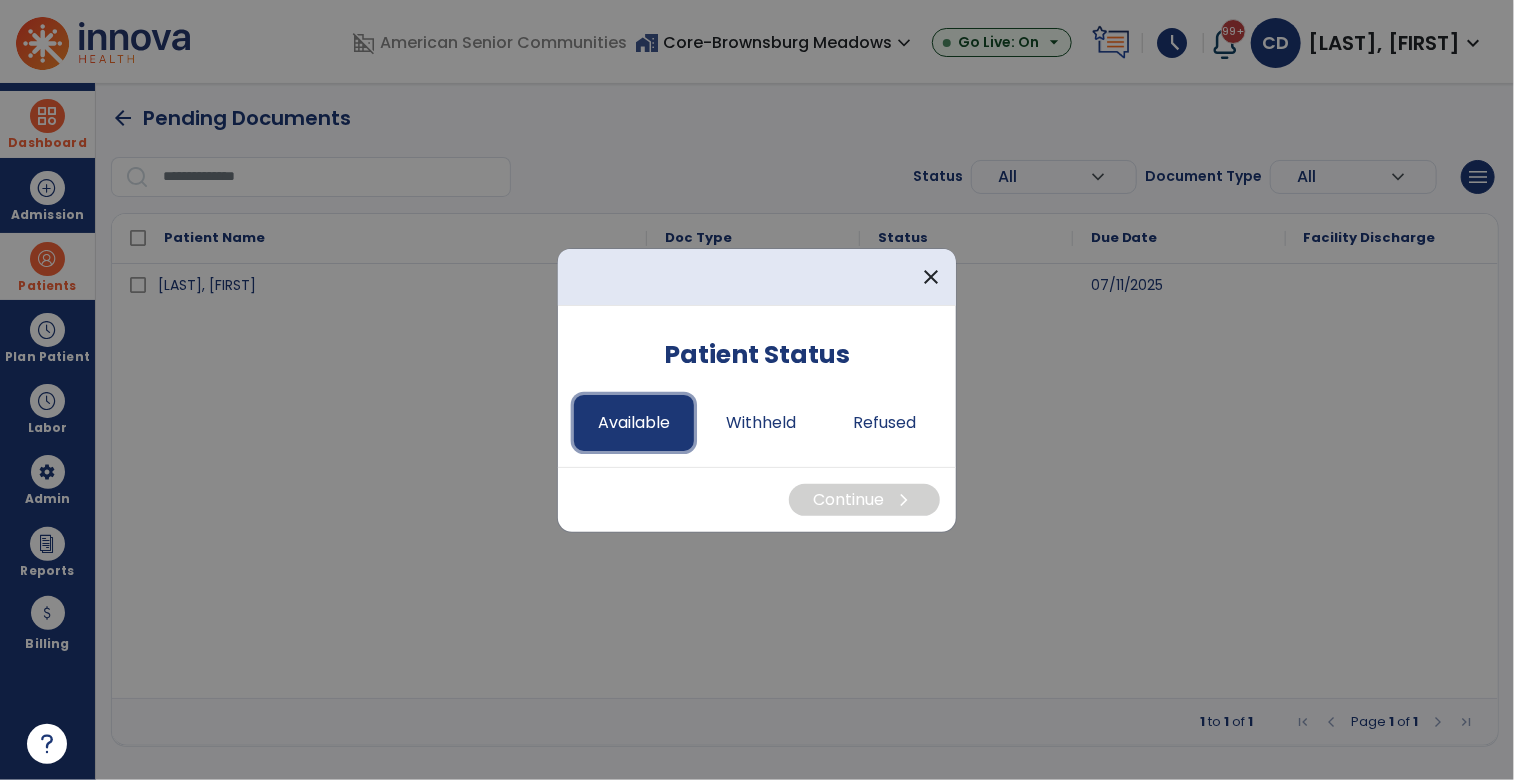 click on "Available" at bounding box center (634, 423) 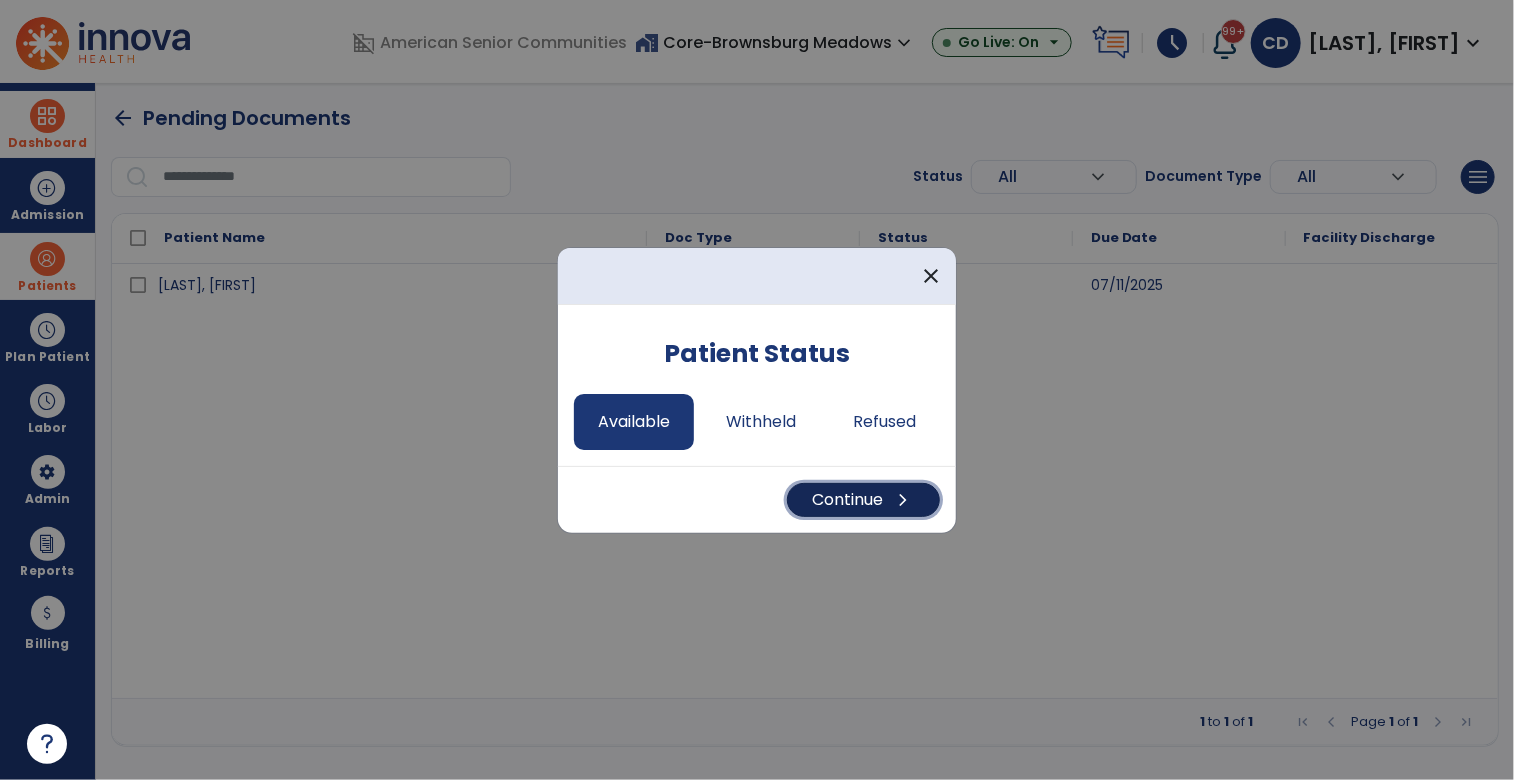 click on "Continue   chevron_right" at bounding box center [863, 500] 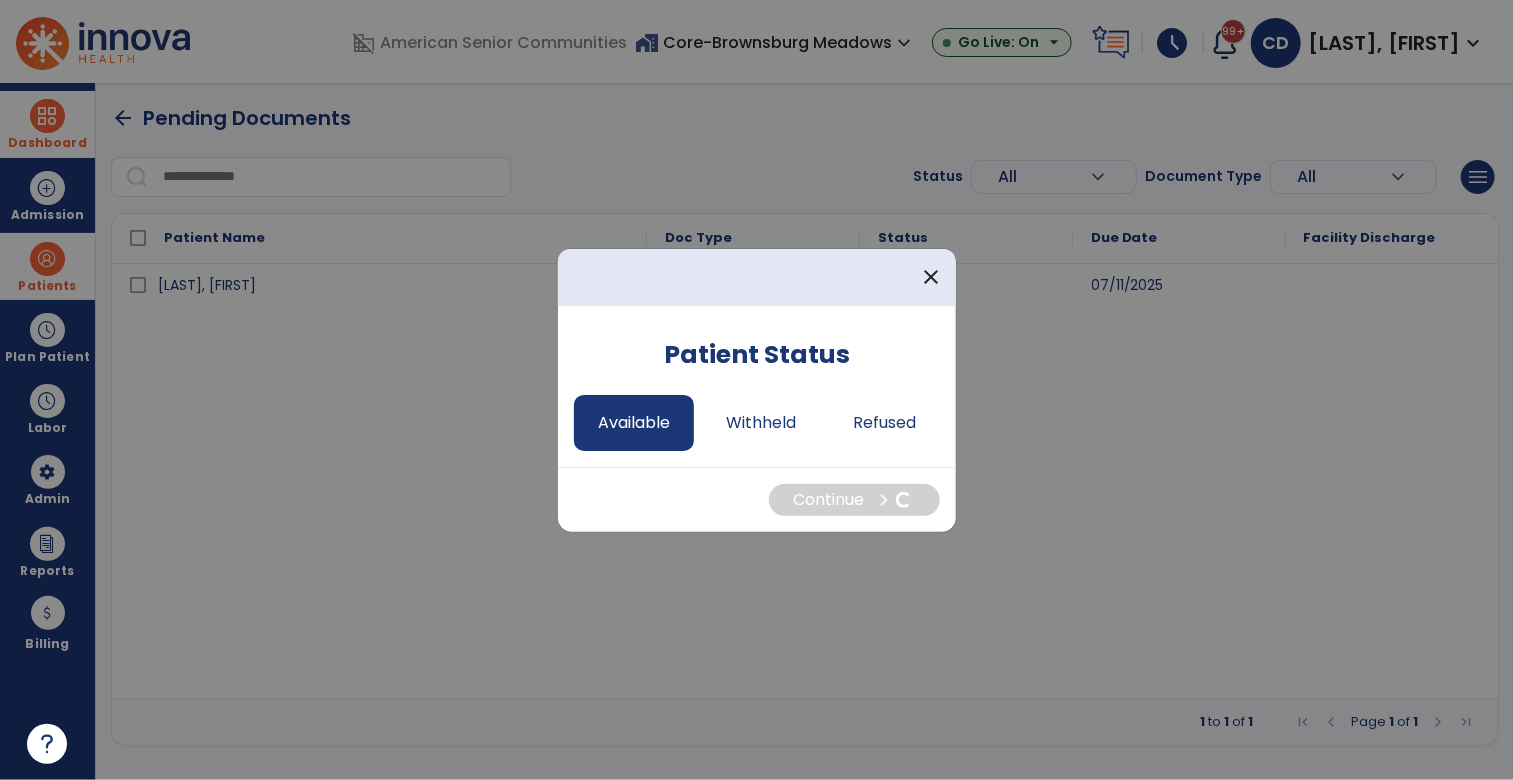 select on "*" 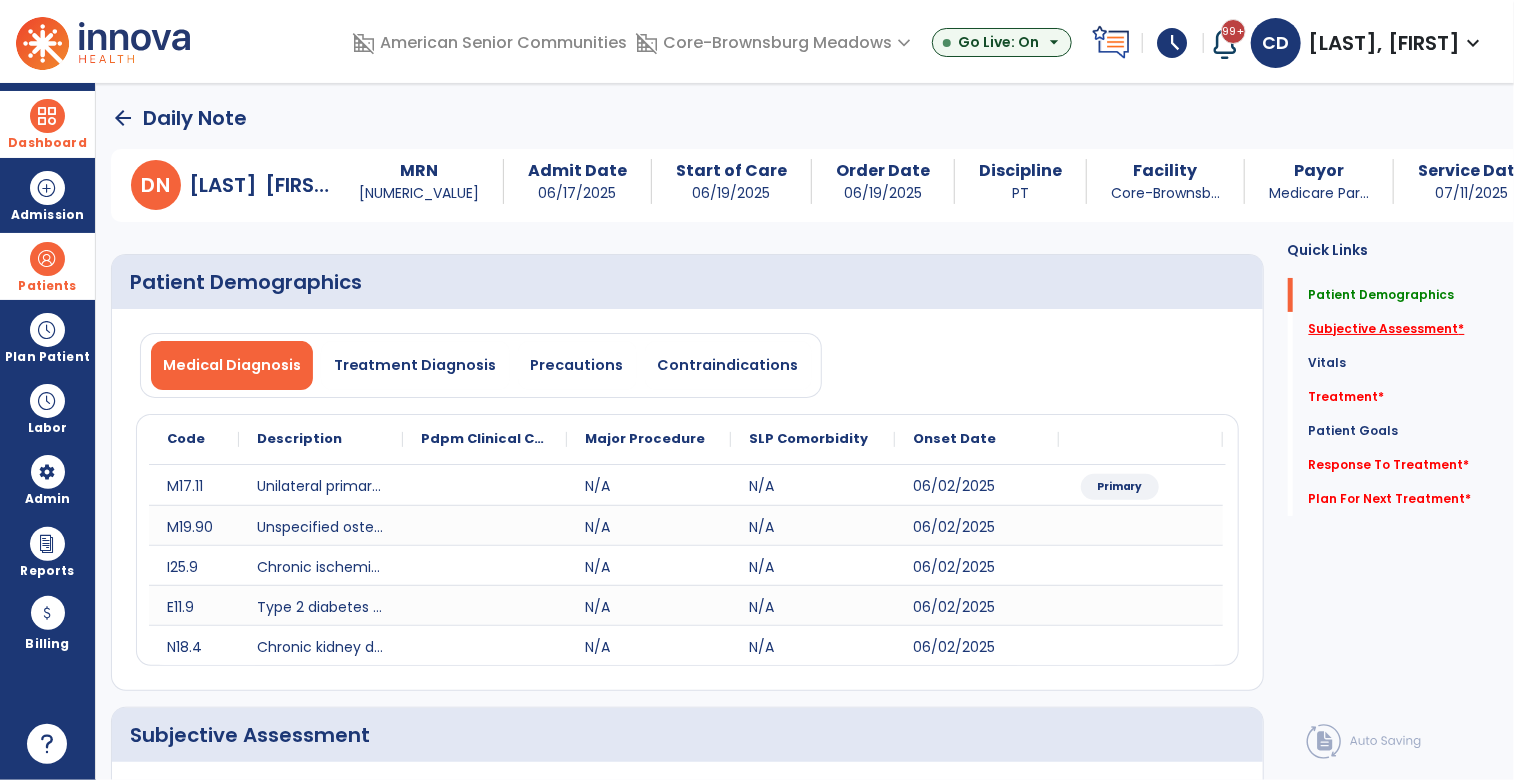 click on "Subjective Assessment   *" 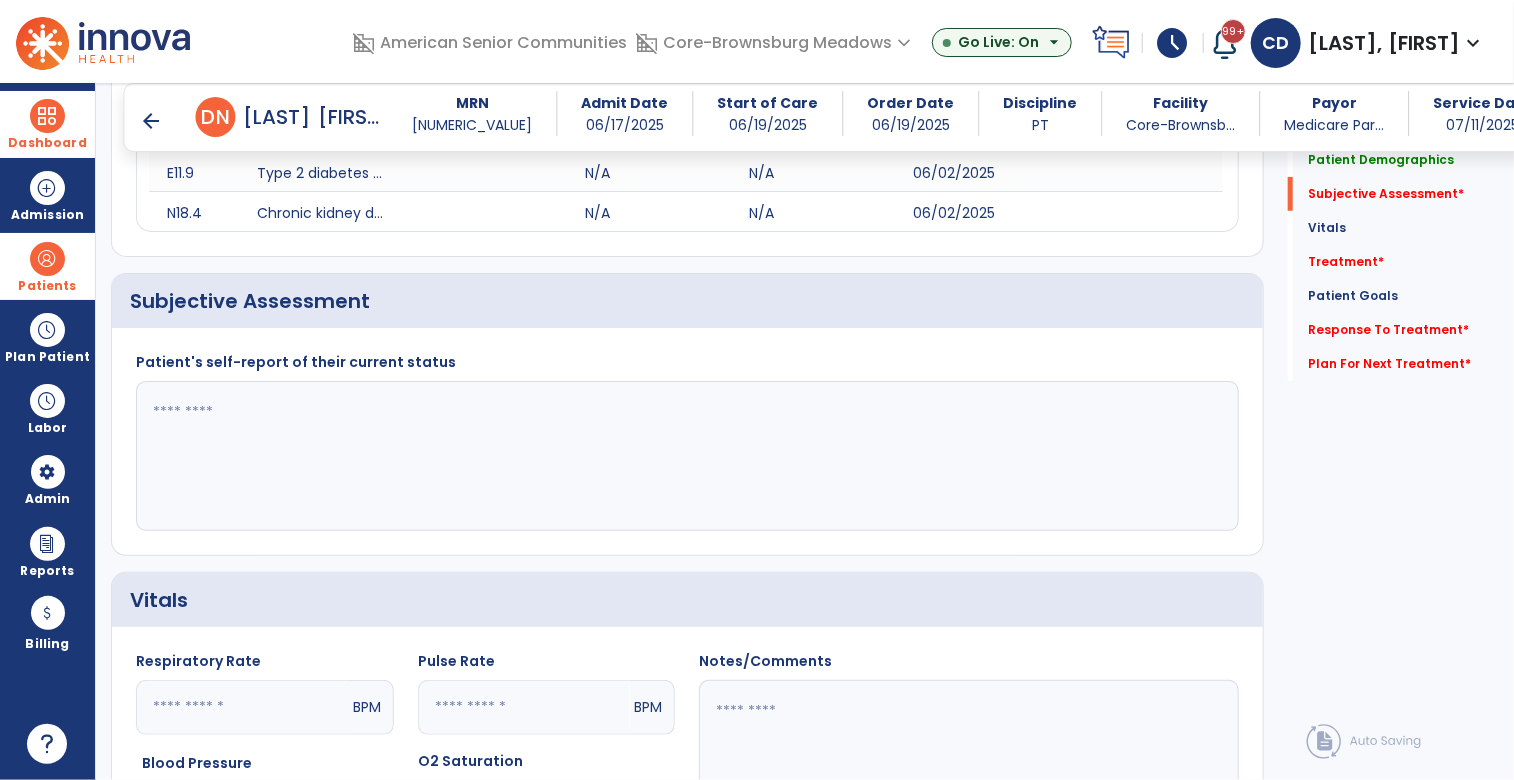 scroll, scrollTop: 416, scrollLeft: 0, axis: vertical 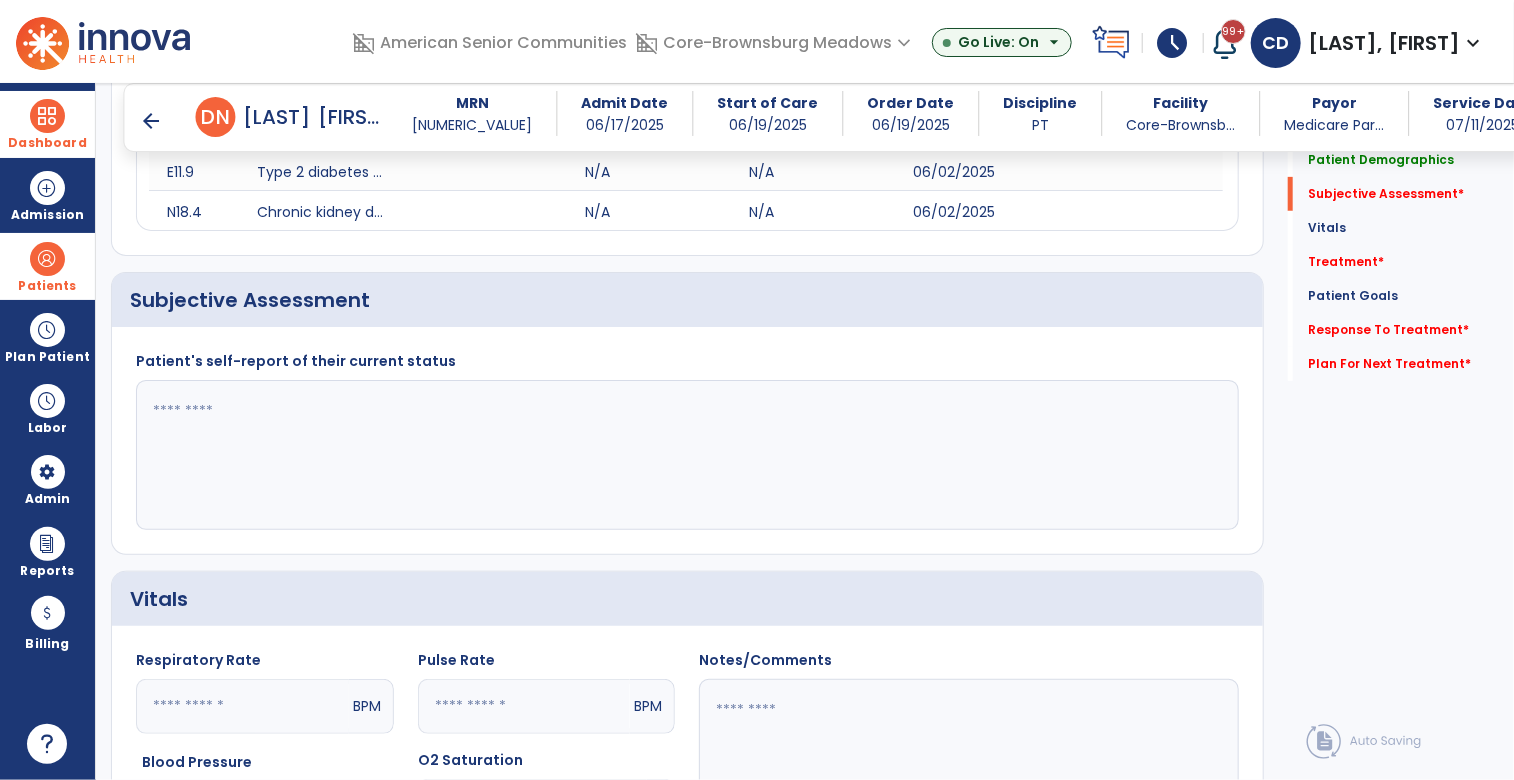 click 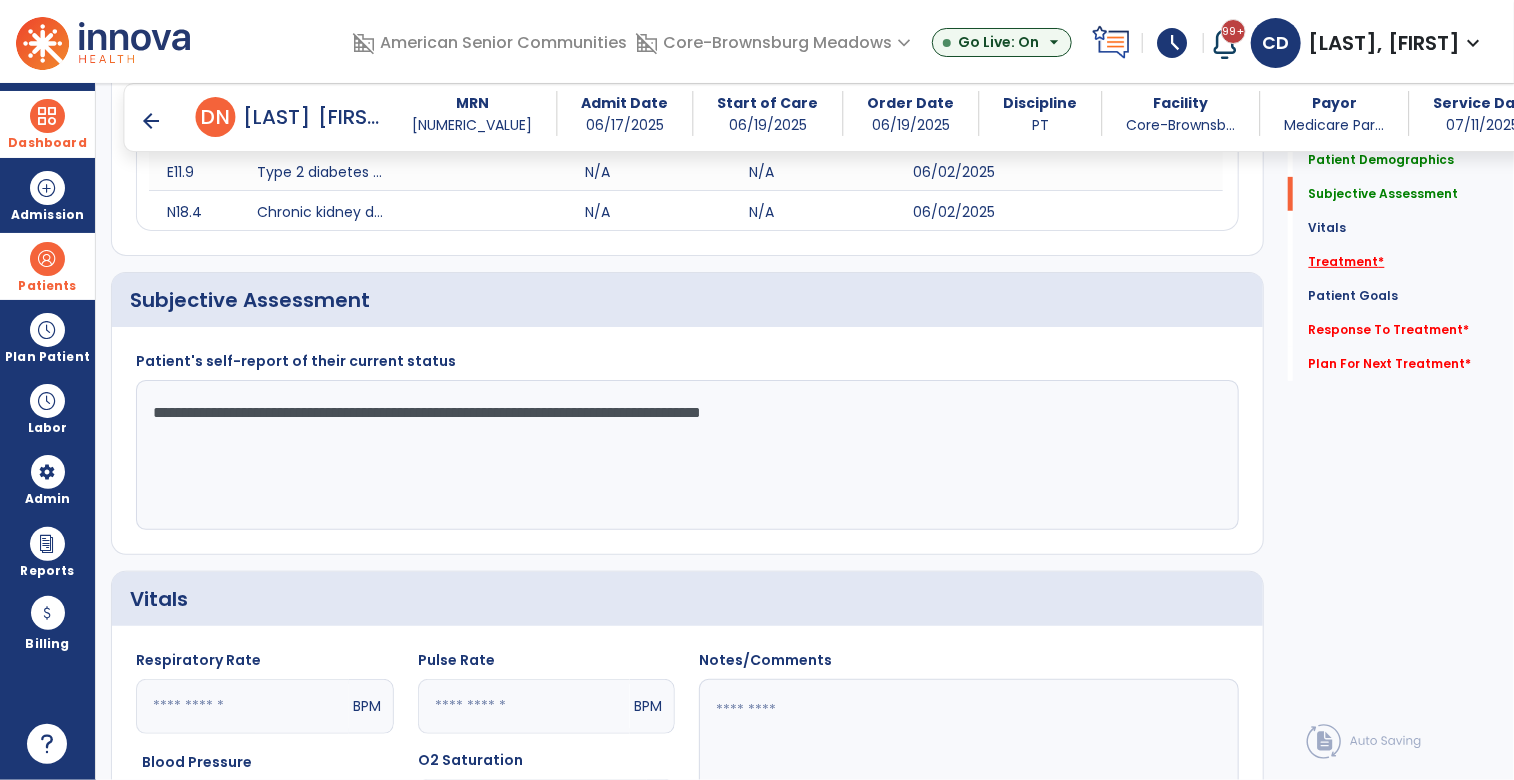 type on "**********" 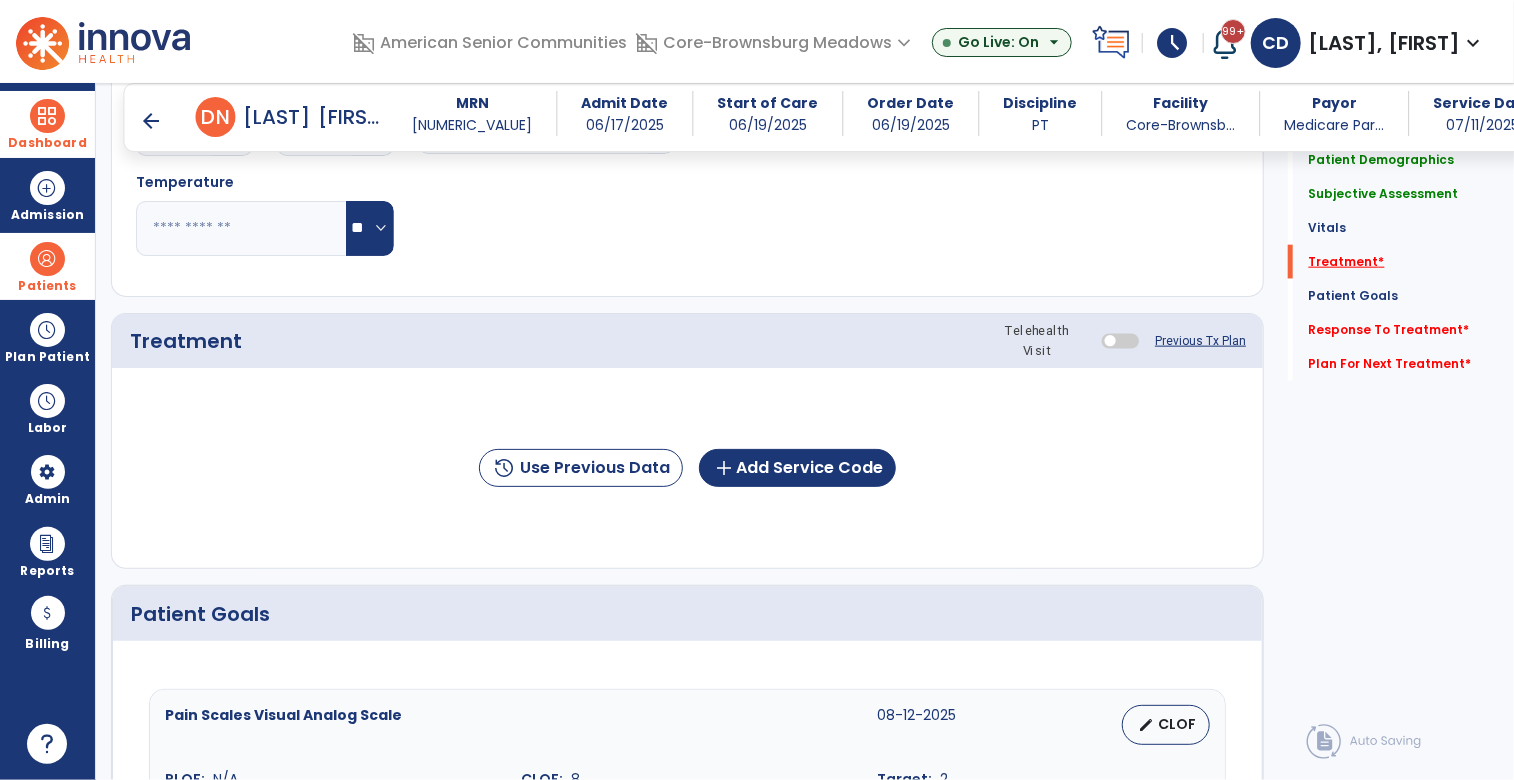 scroll, scrollTop: 1104, scrollLeft: 0, axis: vertical 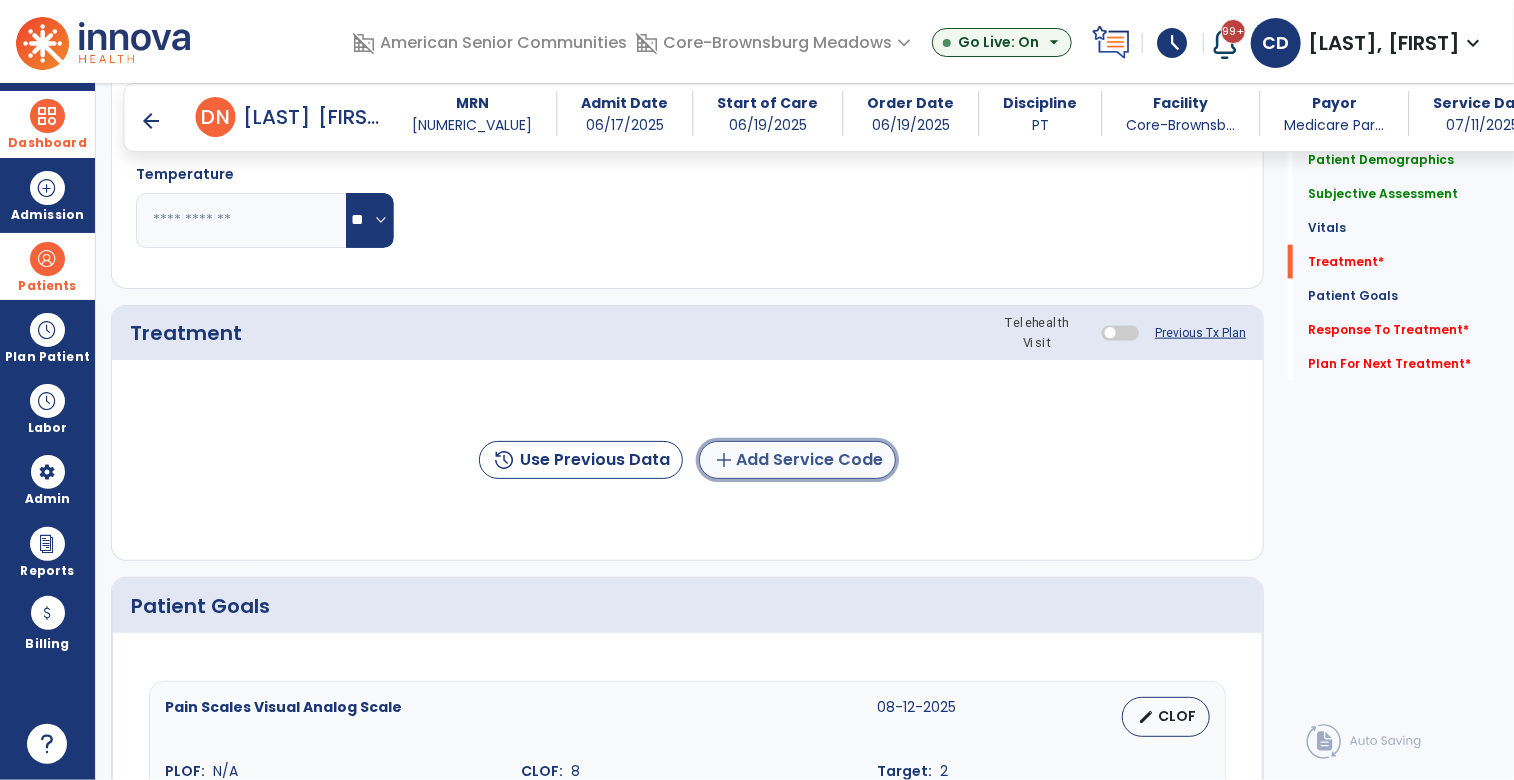 click on "add  Add Service Code" 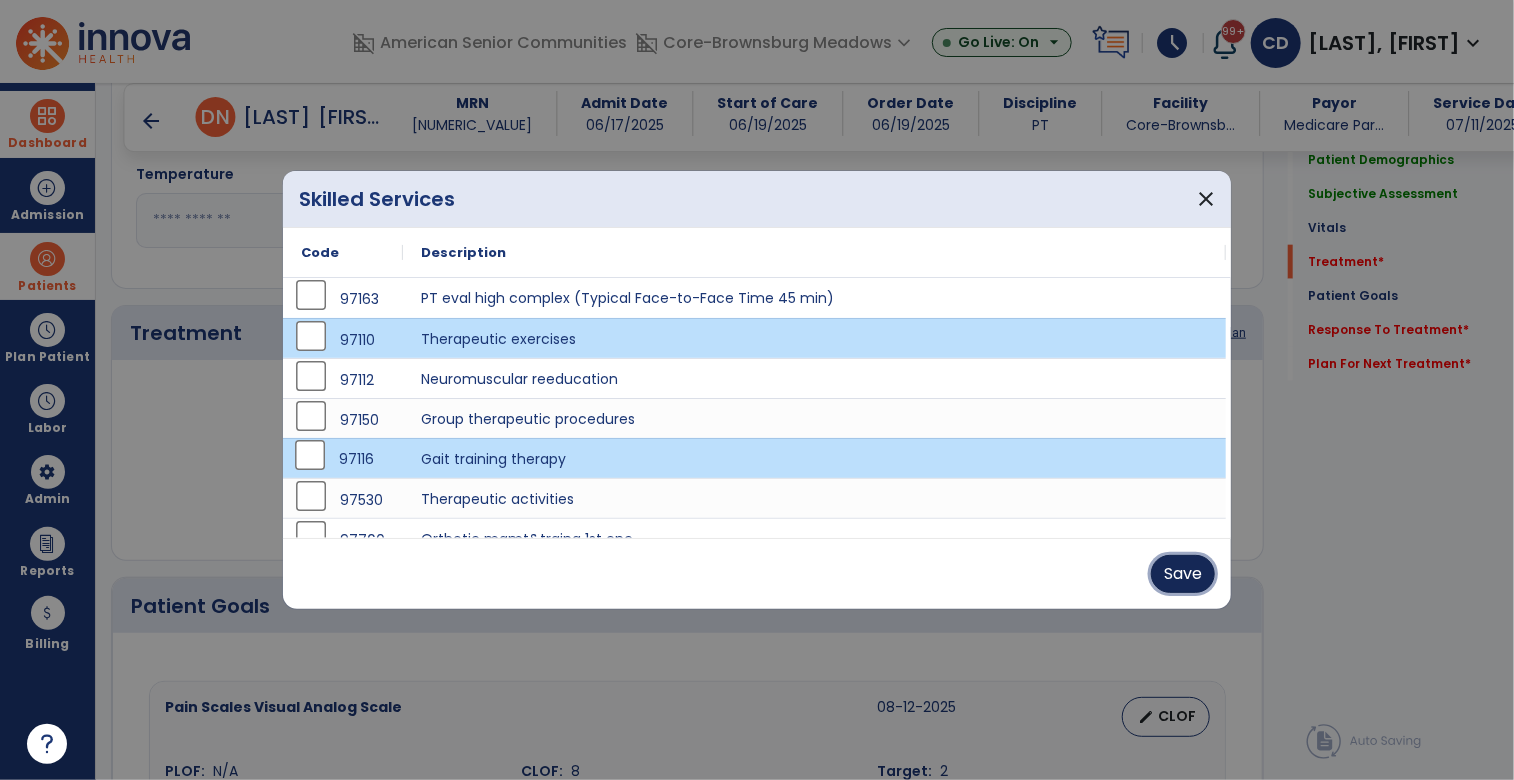 click on "Save" at bounding box center [1183, 574] 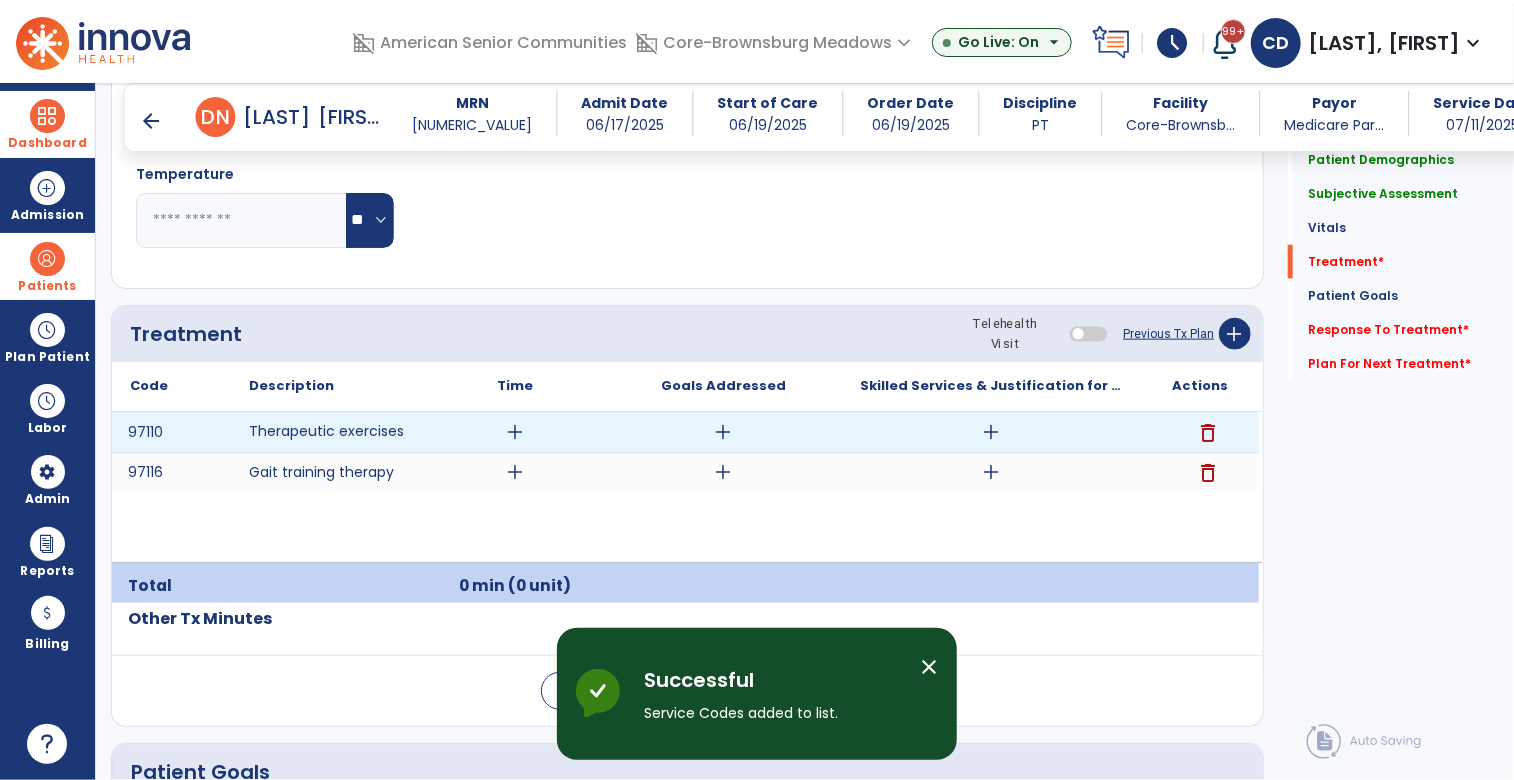 click on "add" at bounding box center [515, 432] 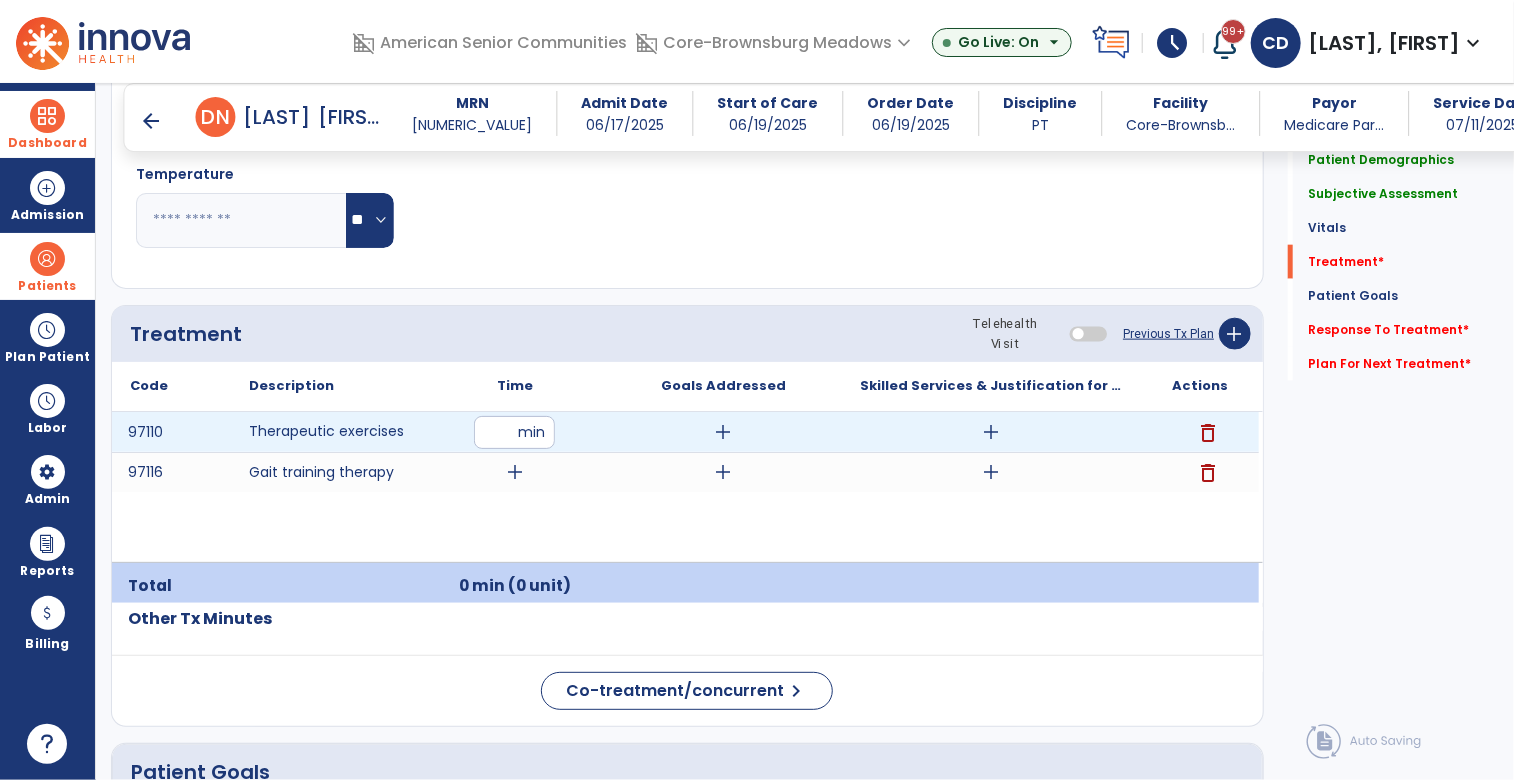 type on "**" 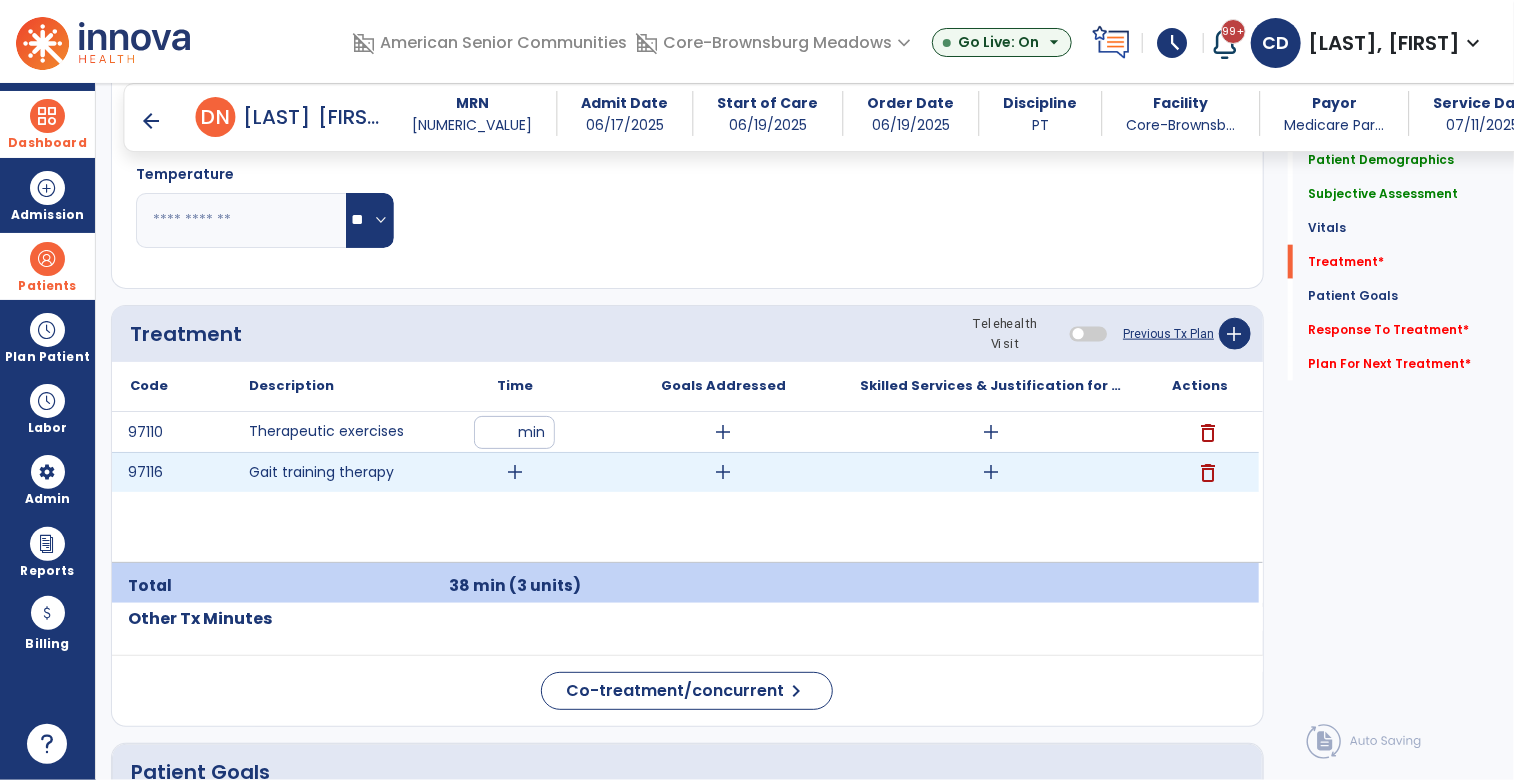 click on "add" at bounding box center (515, 472) 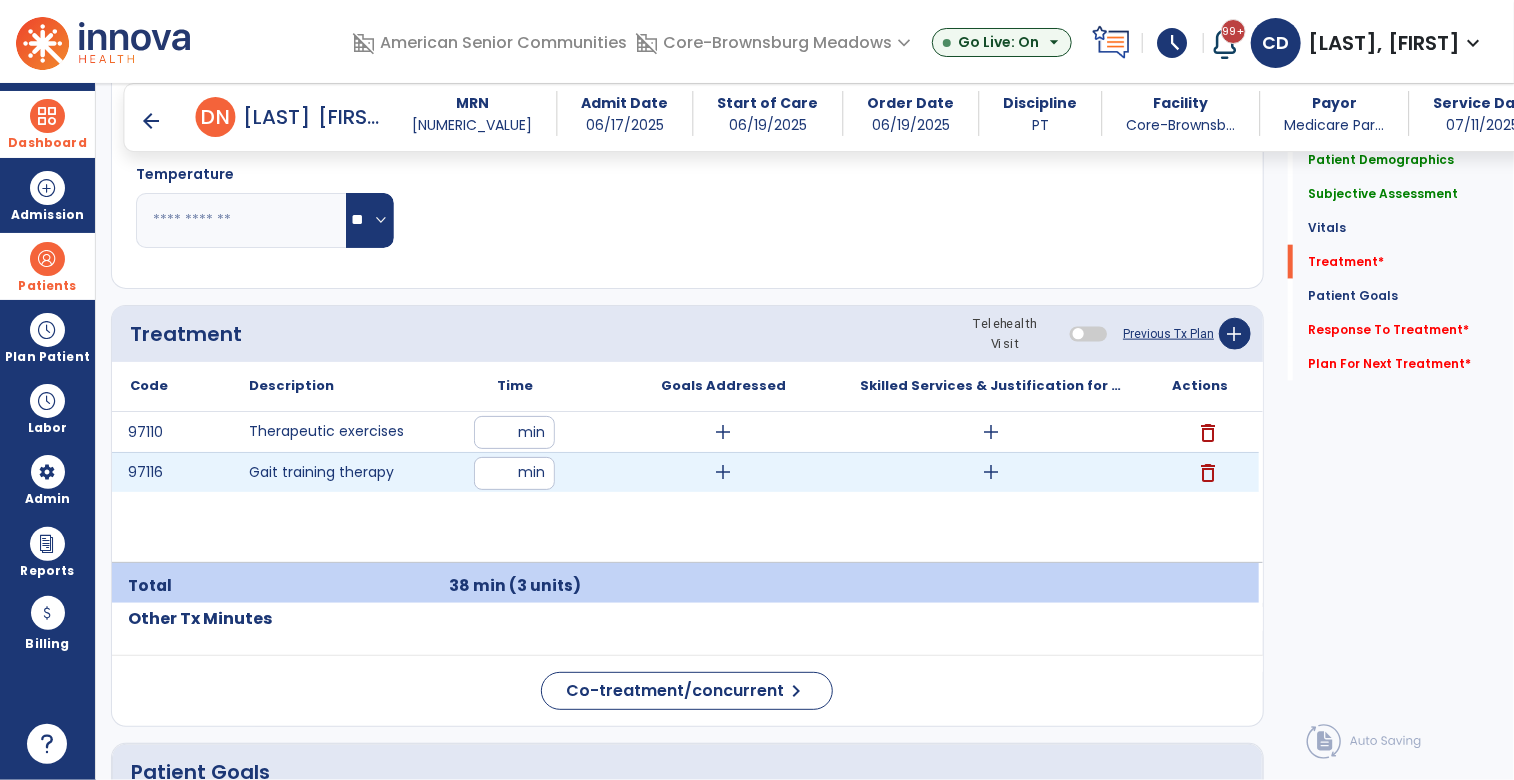 type on "**" 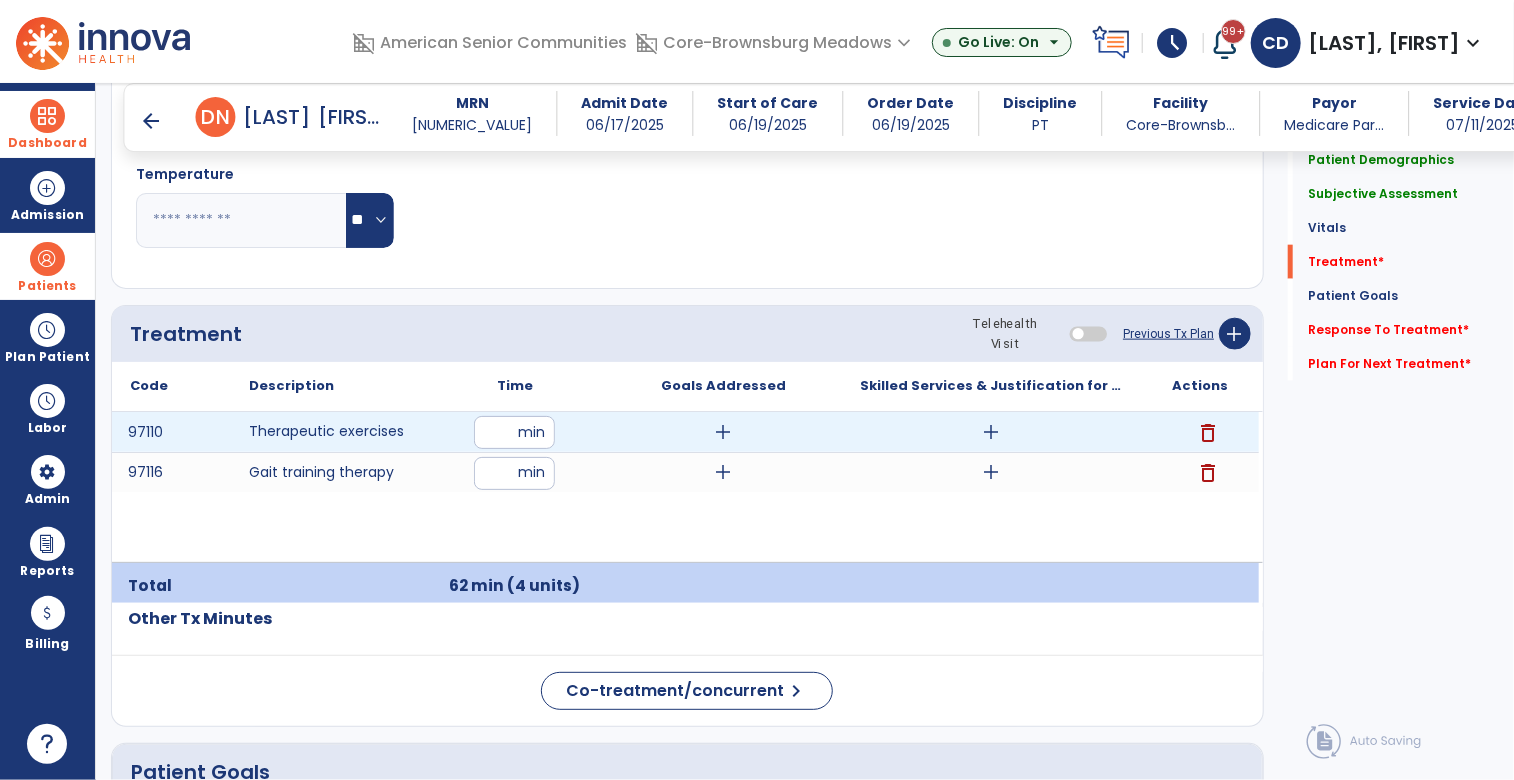 click on "**" at bounding box center [514, 432] 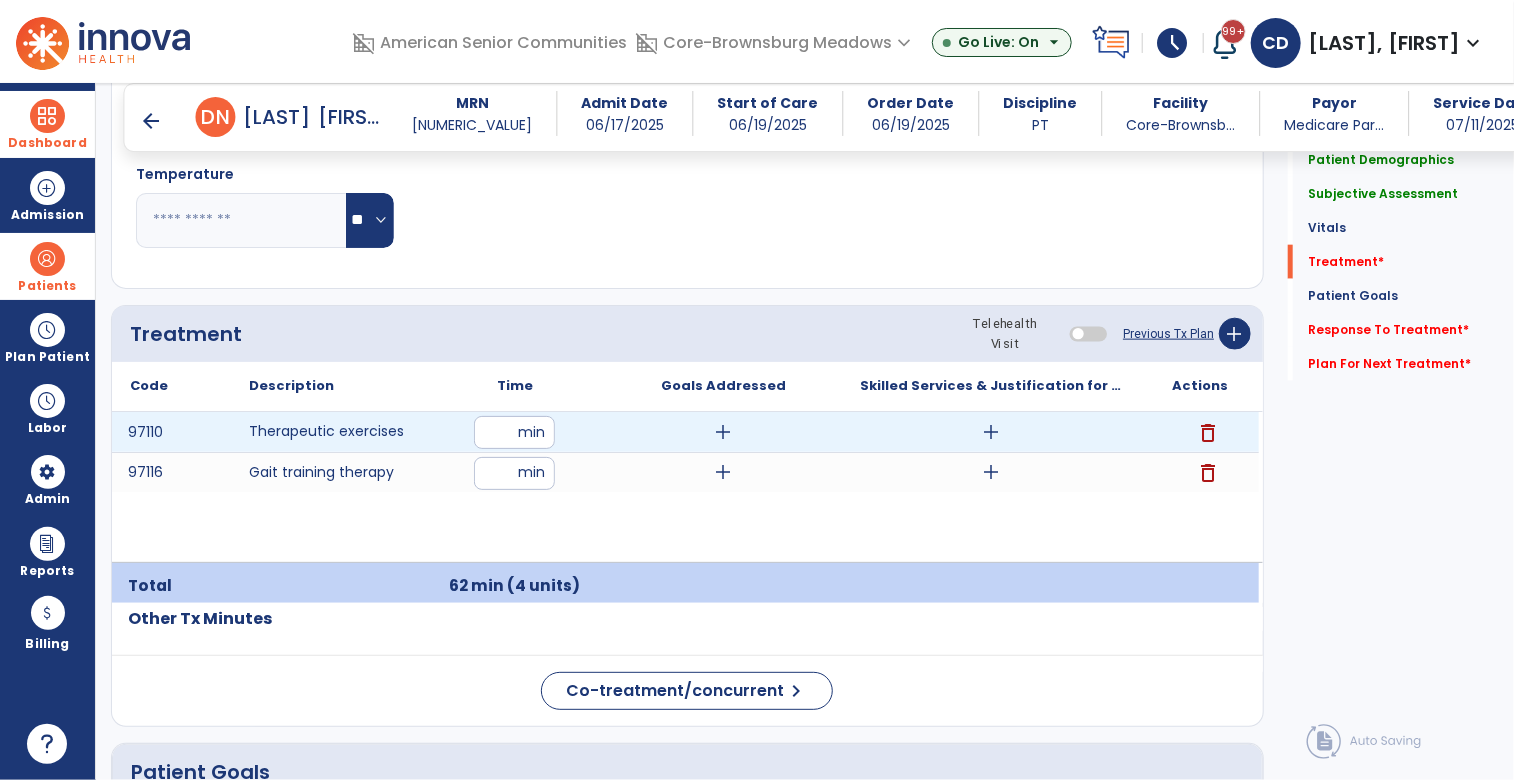 type on "*" 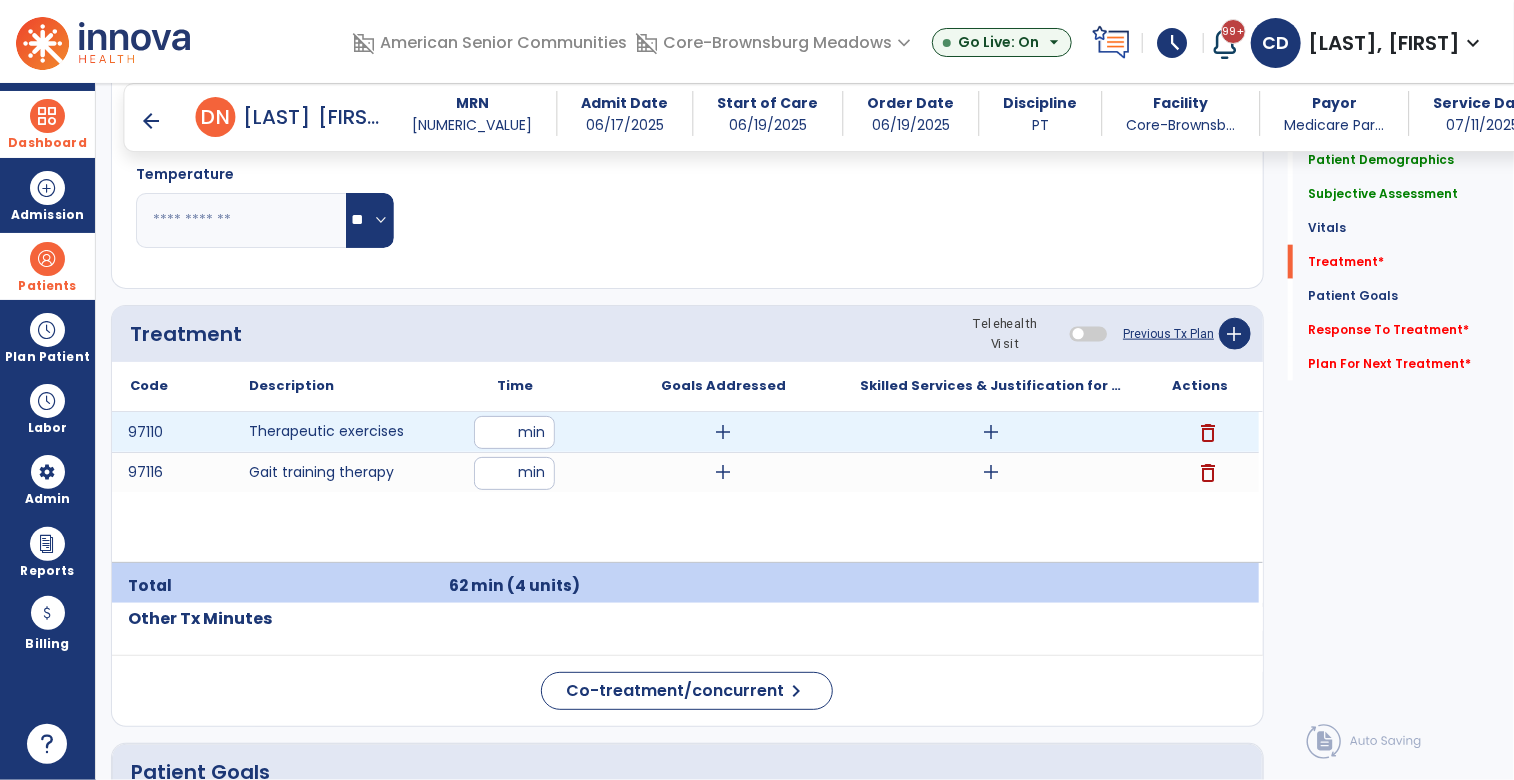 type on "**" 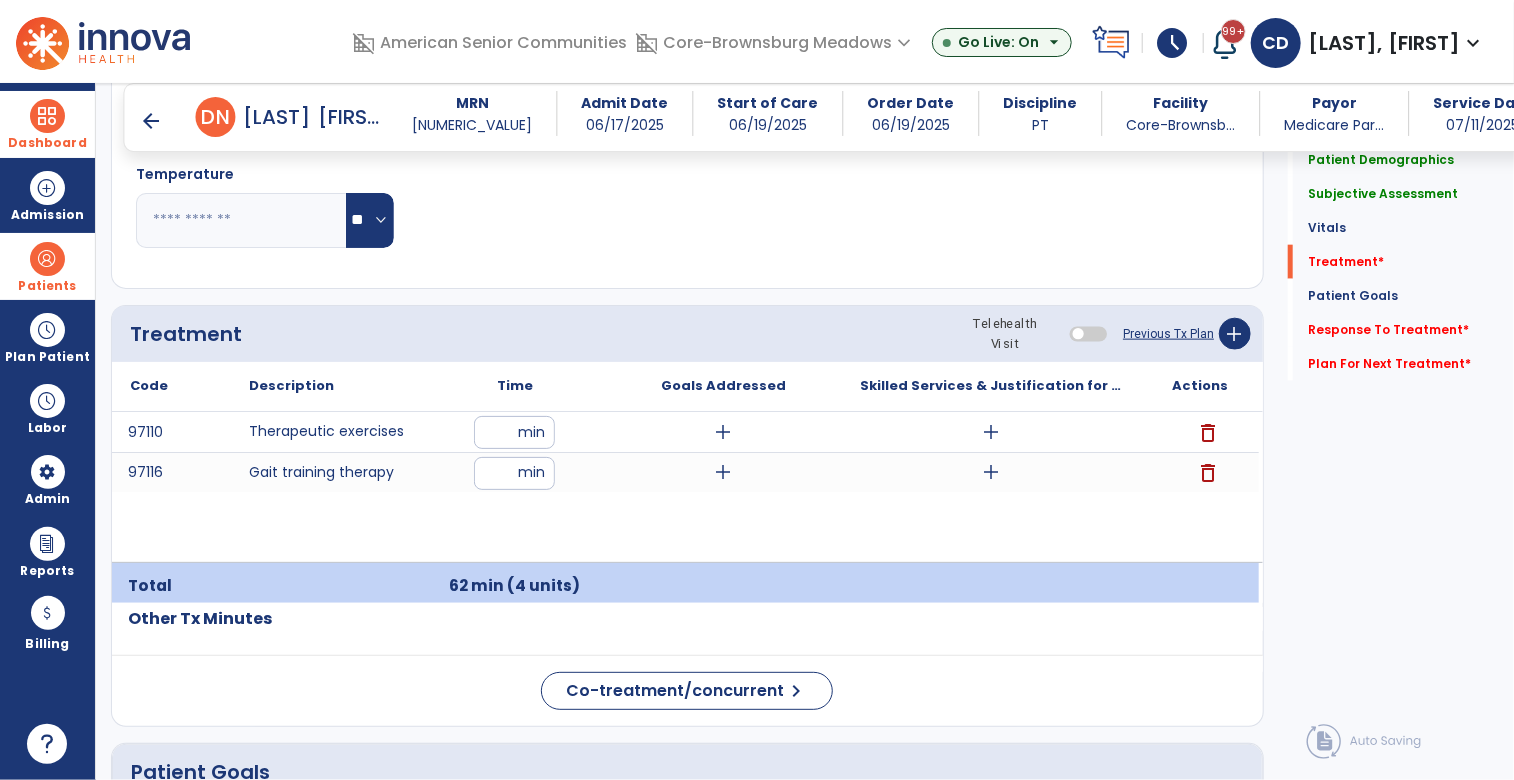 click on "Pulse Rate  BPM O2 Saturation  %" 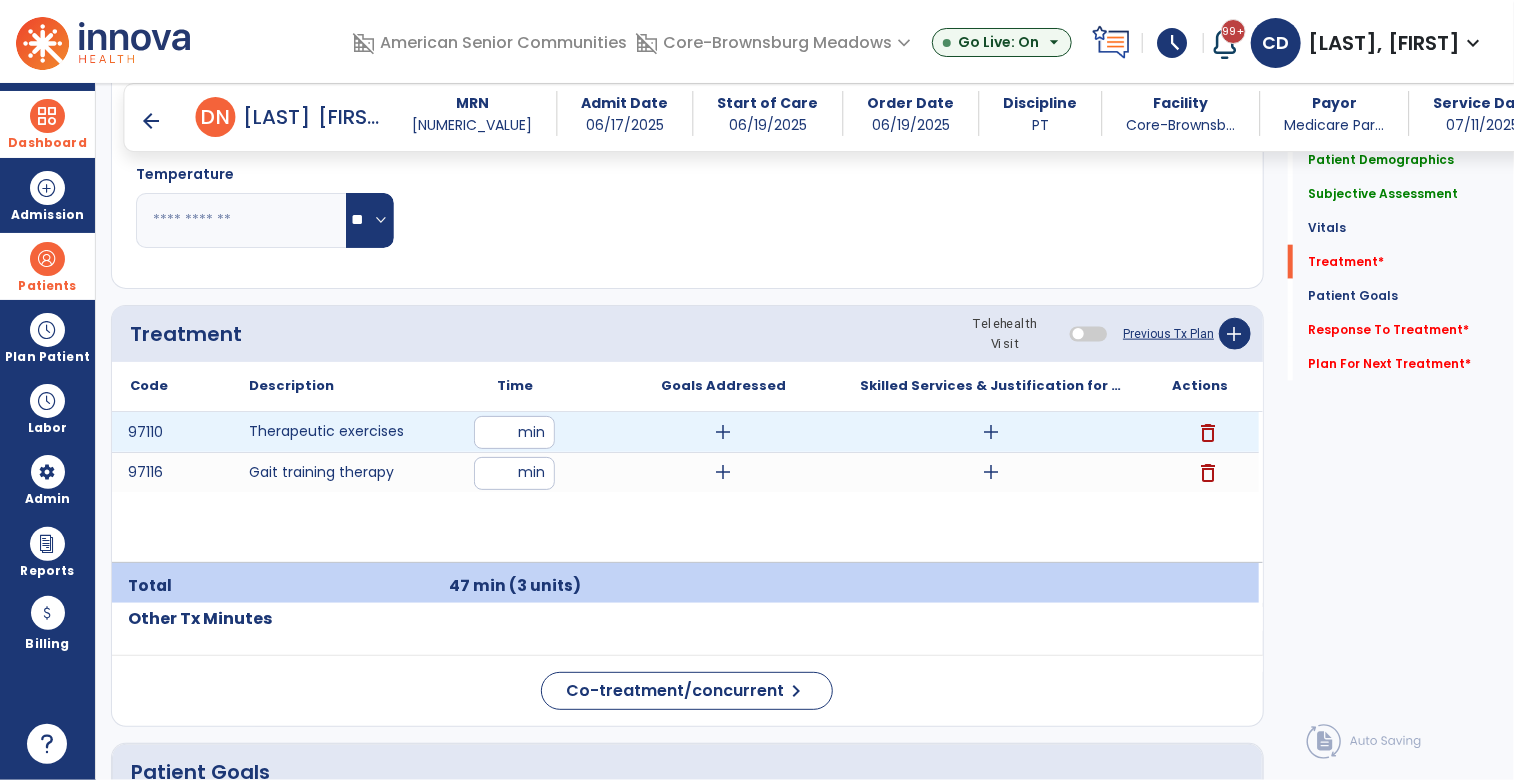 click on "**" at bounding box center (514, 432) 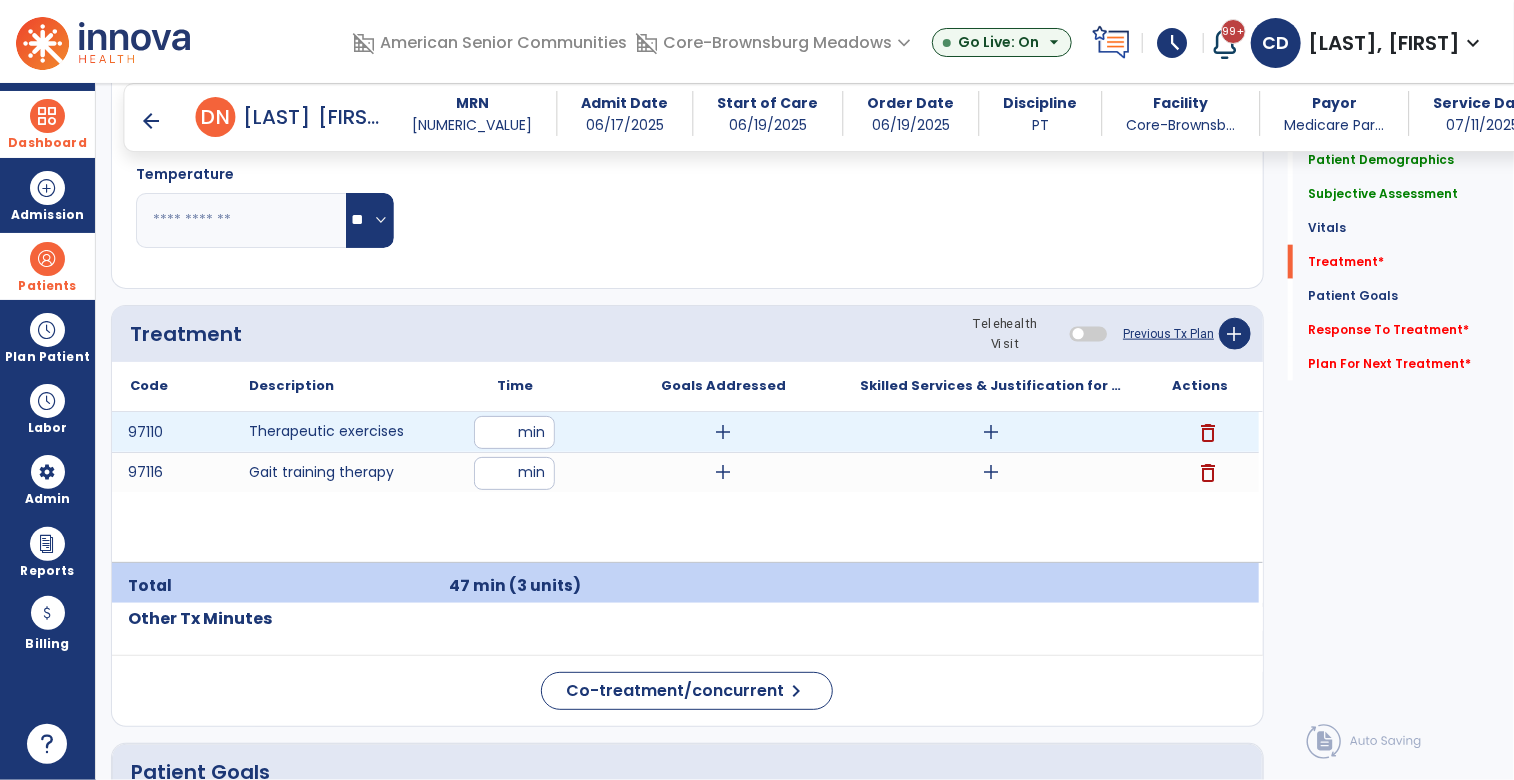 type on "**" 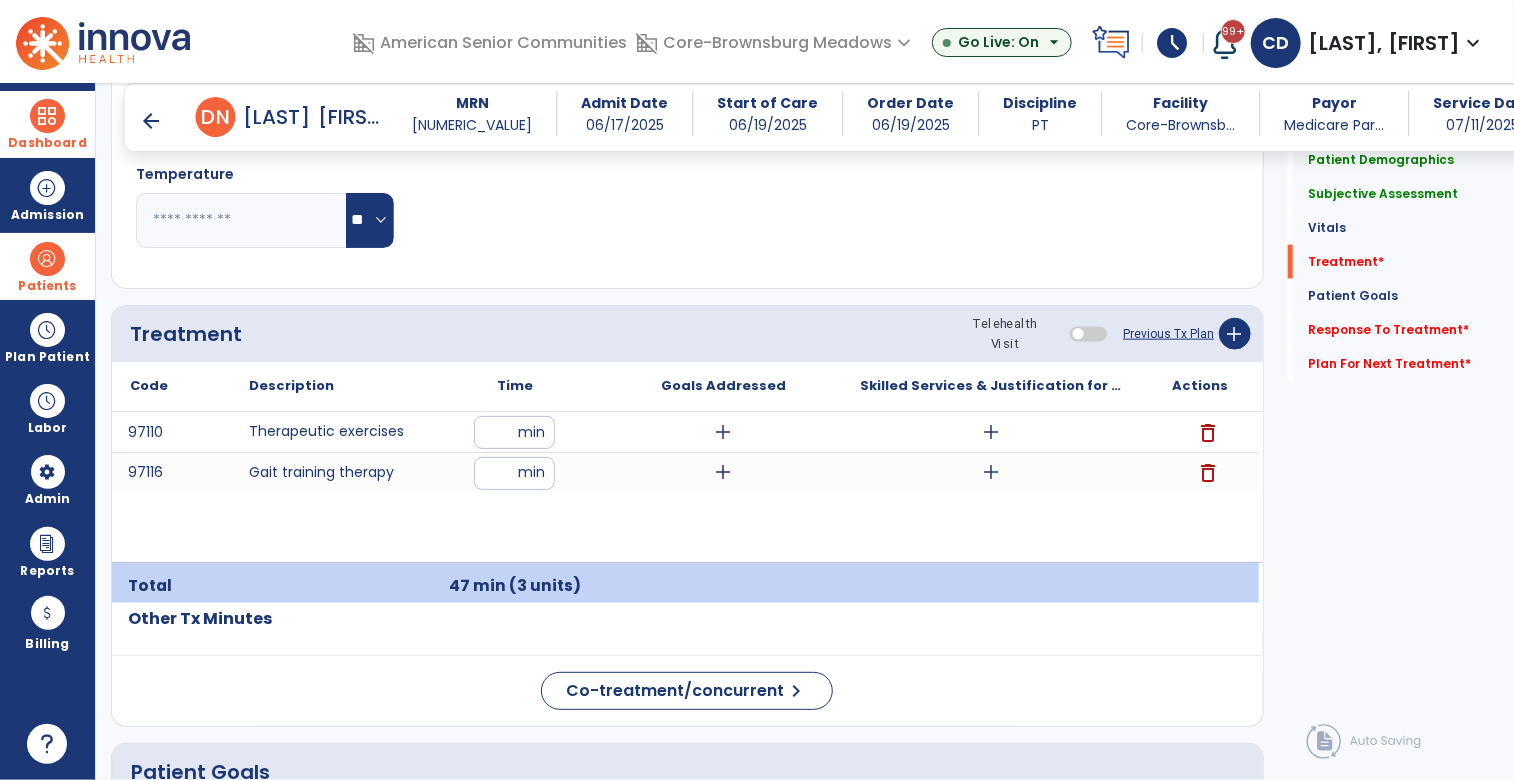 click on "Pulse Rate  BPM O2 Saturation  %" 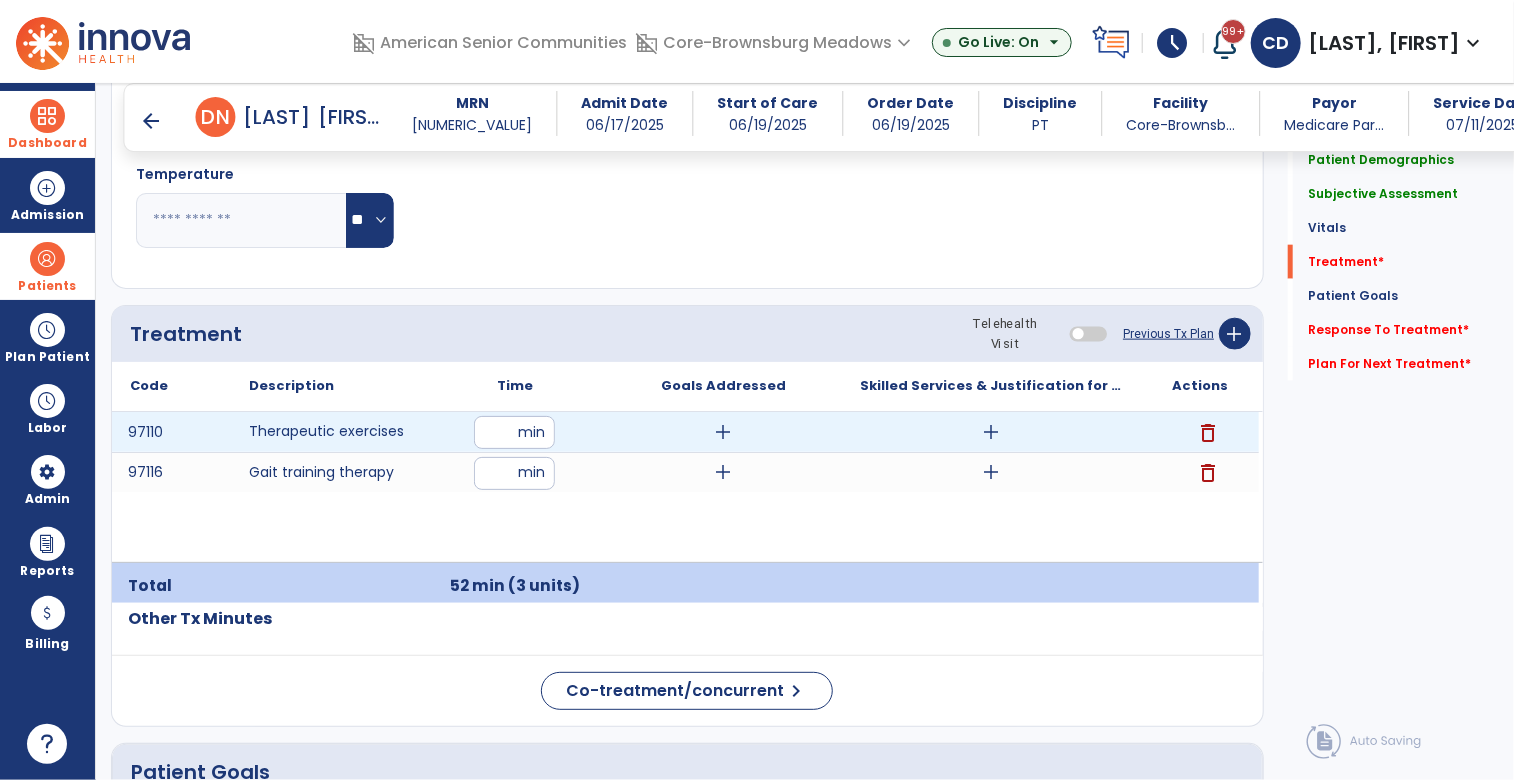 click on "**" at bounding box center [514, 432] 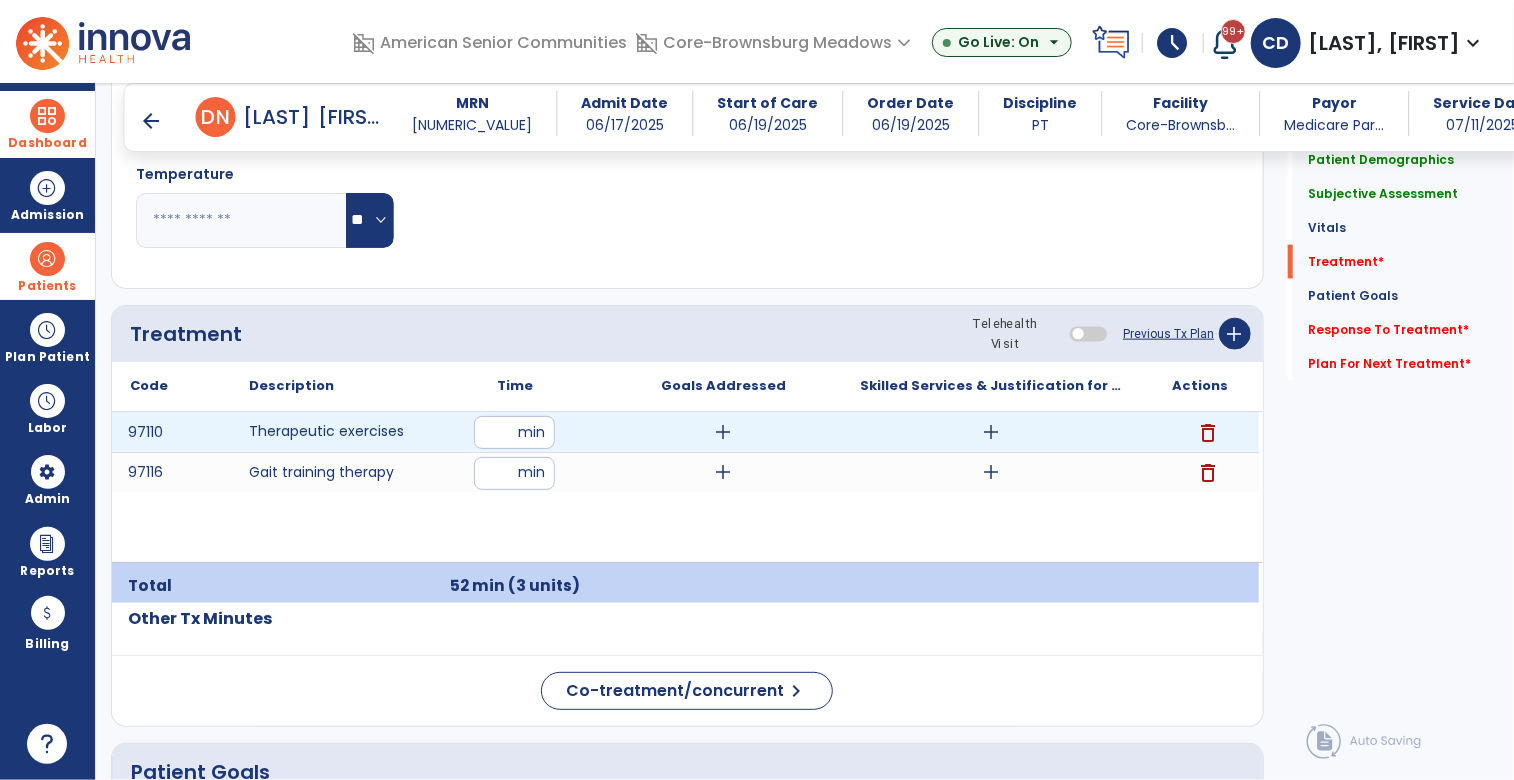 type on "*" 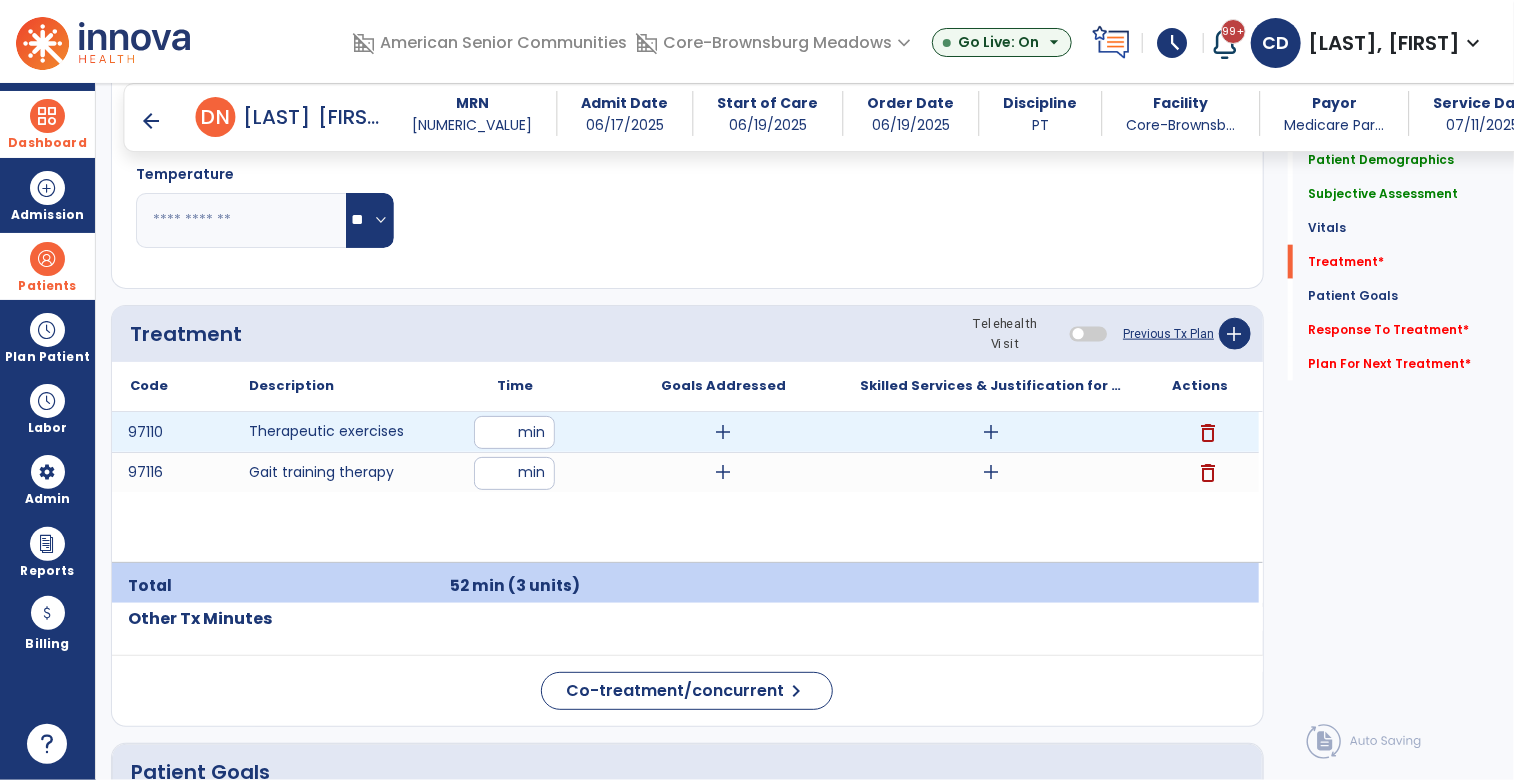 type on "**" 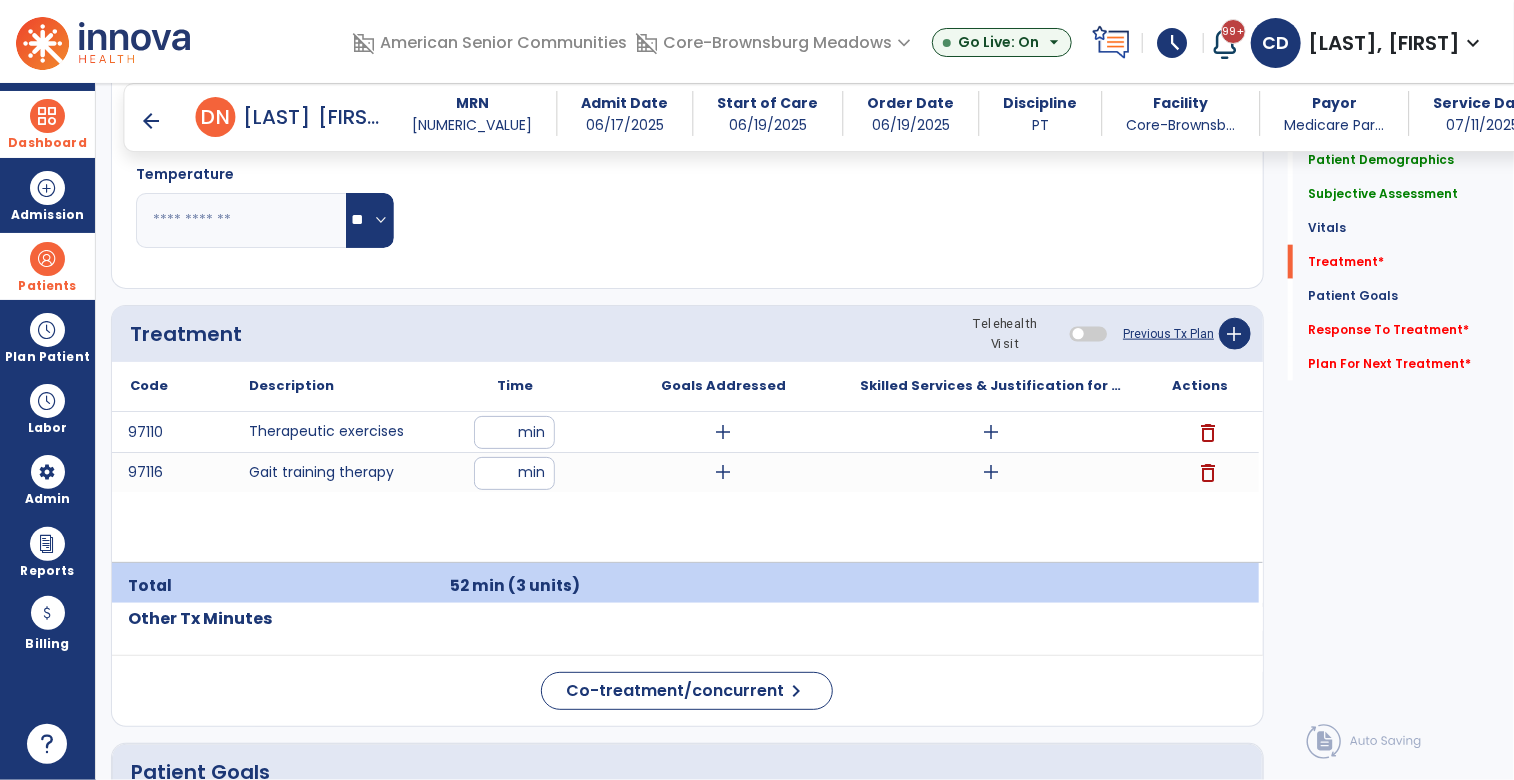 click on "Pulse Rate  BPM O2 Saturation  %" 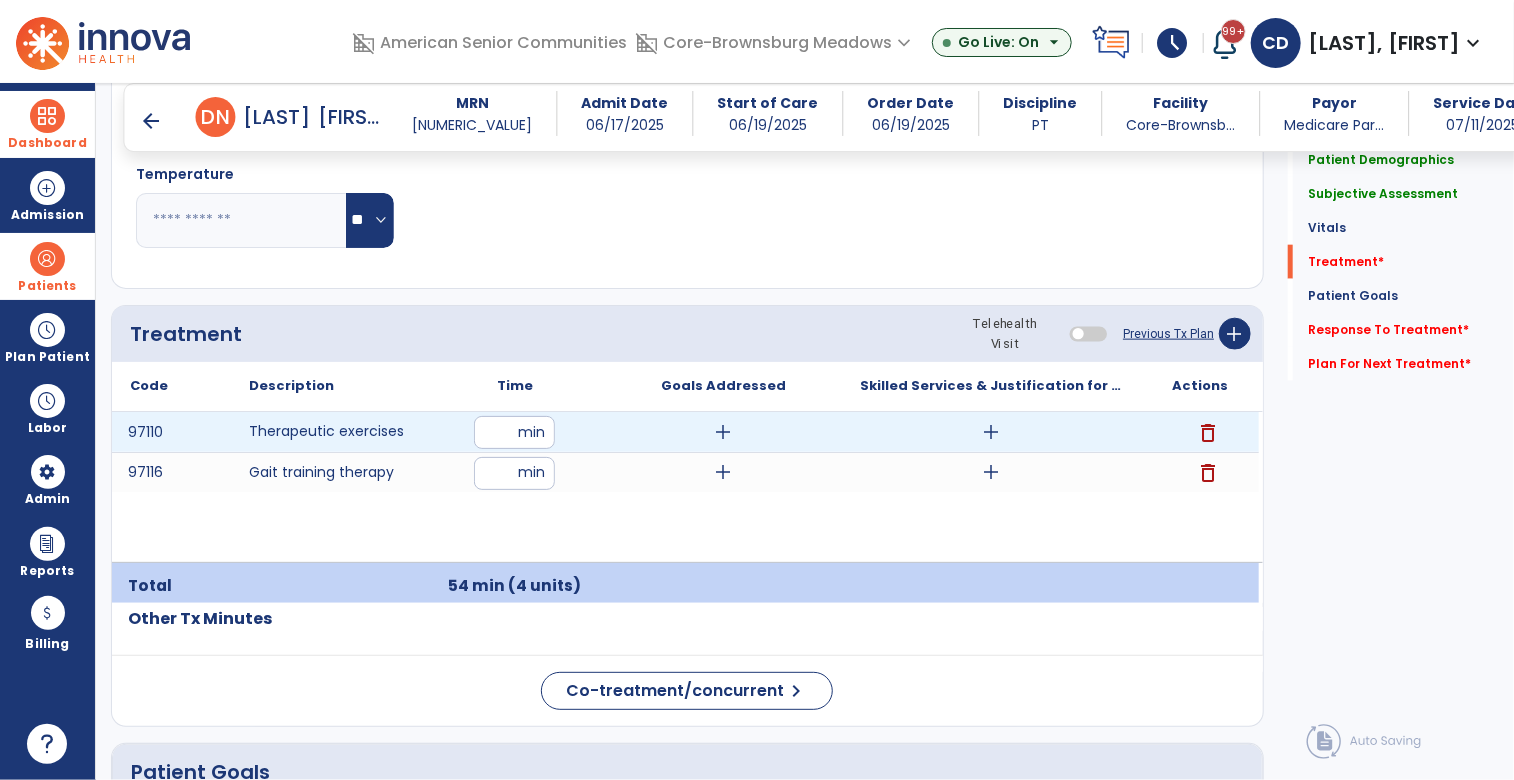 click on "add" at bounding box center [723, 432] 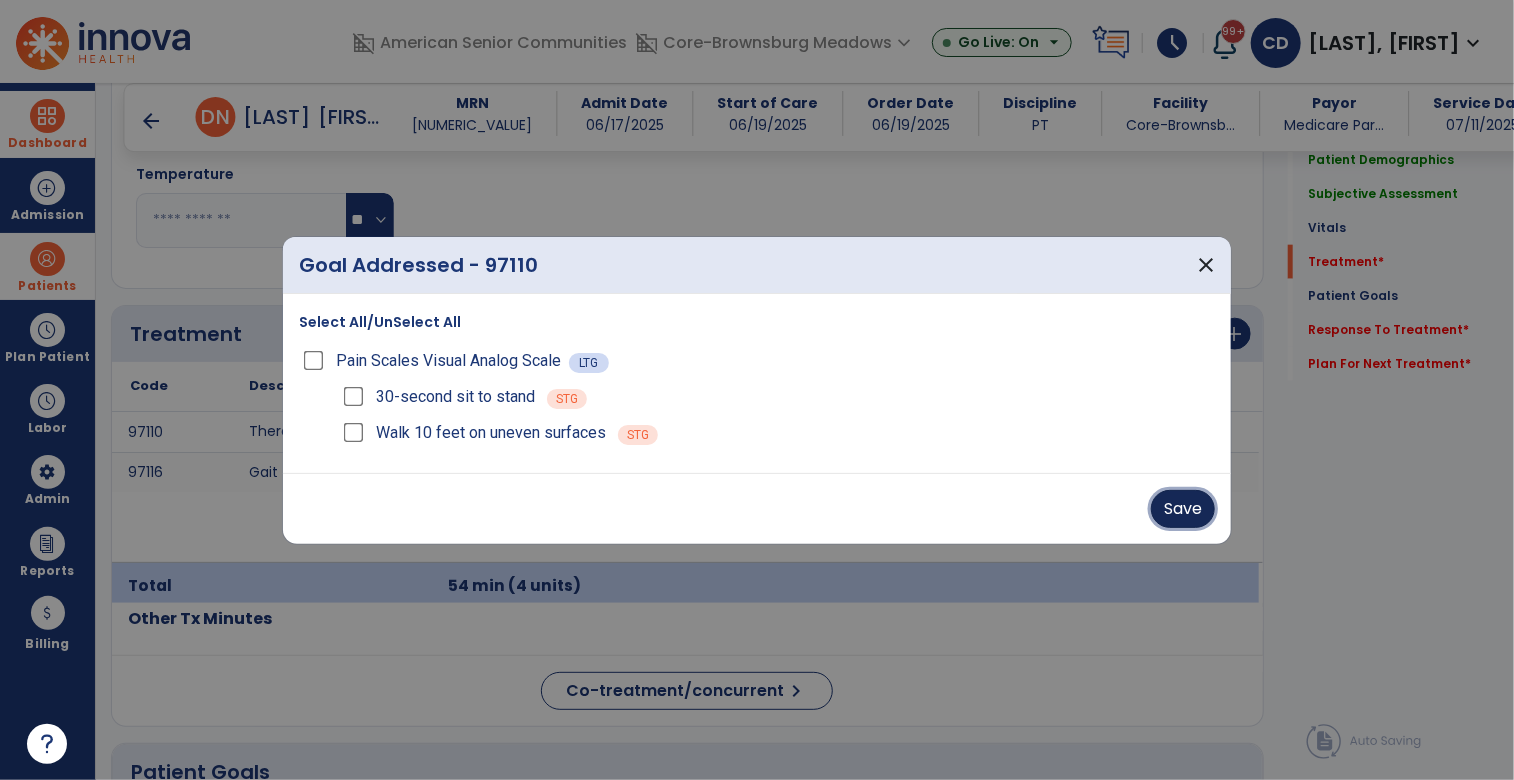 click on "Save" at bounding box center [1183, 509] 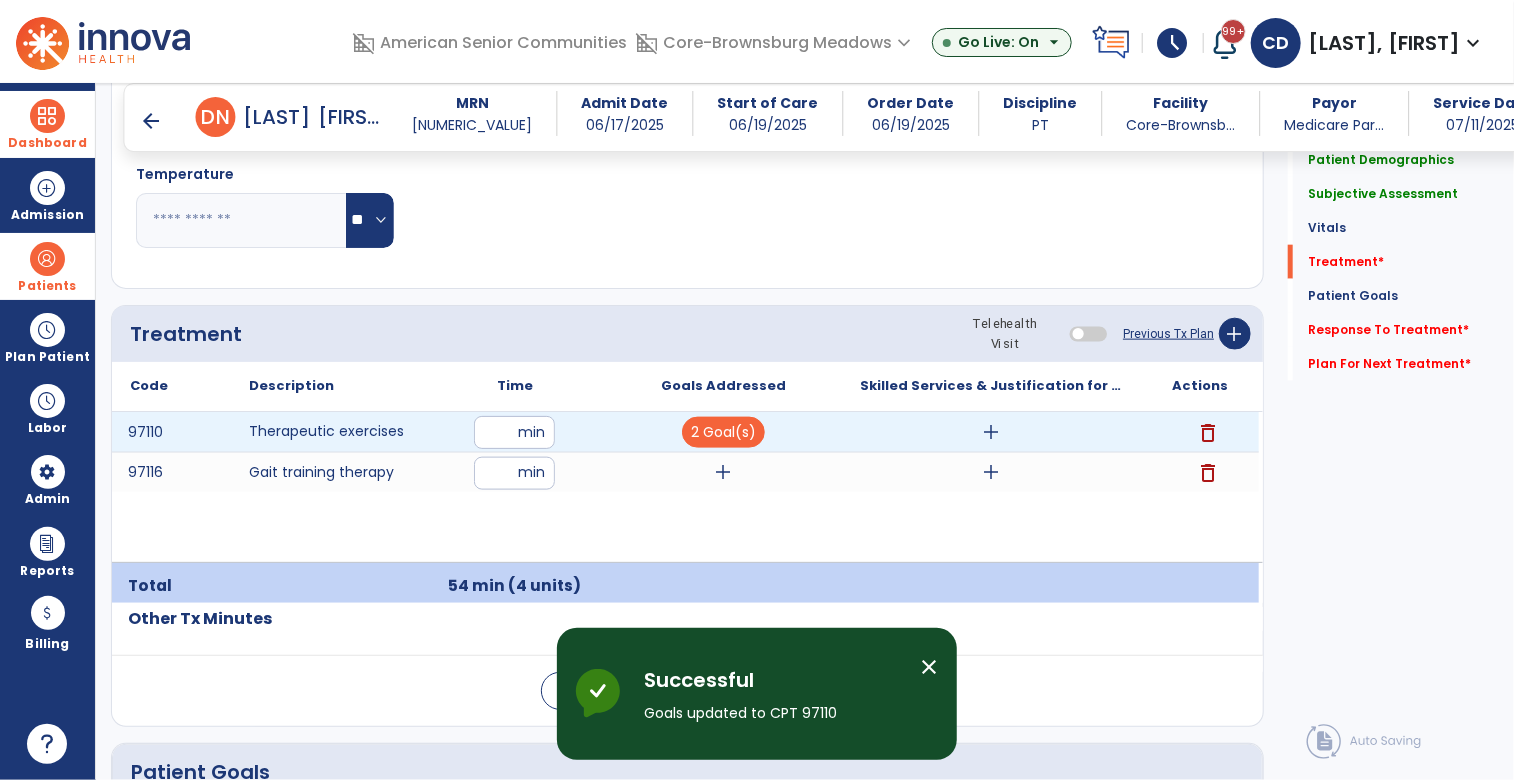click on "add" at bounding box center [991, 432] 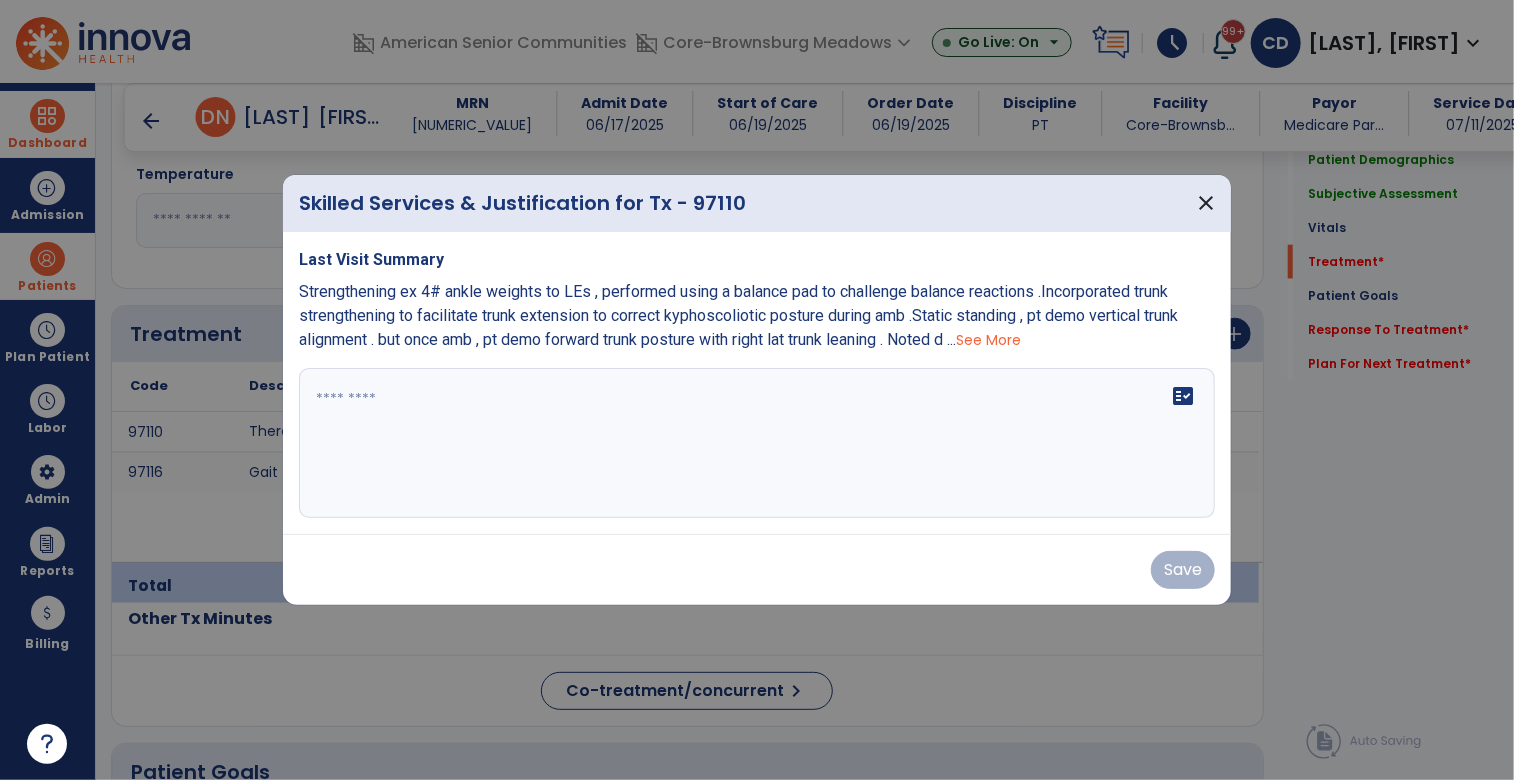 click at bounding box center (757, 443) 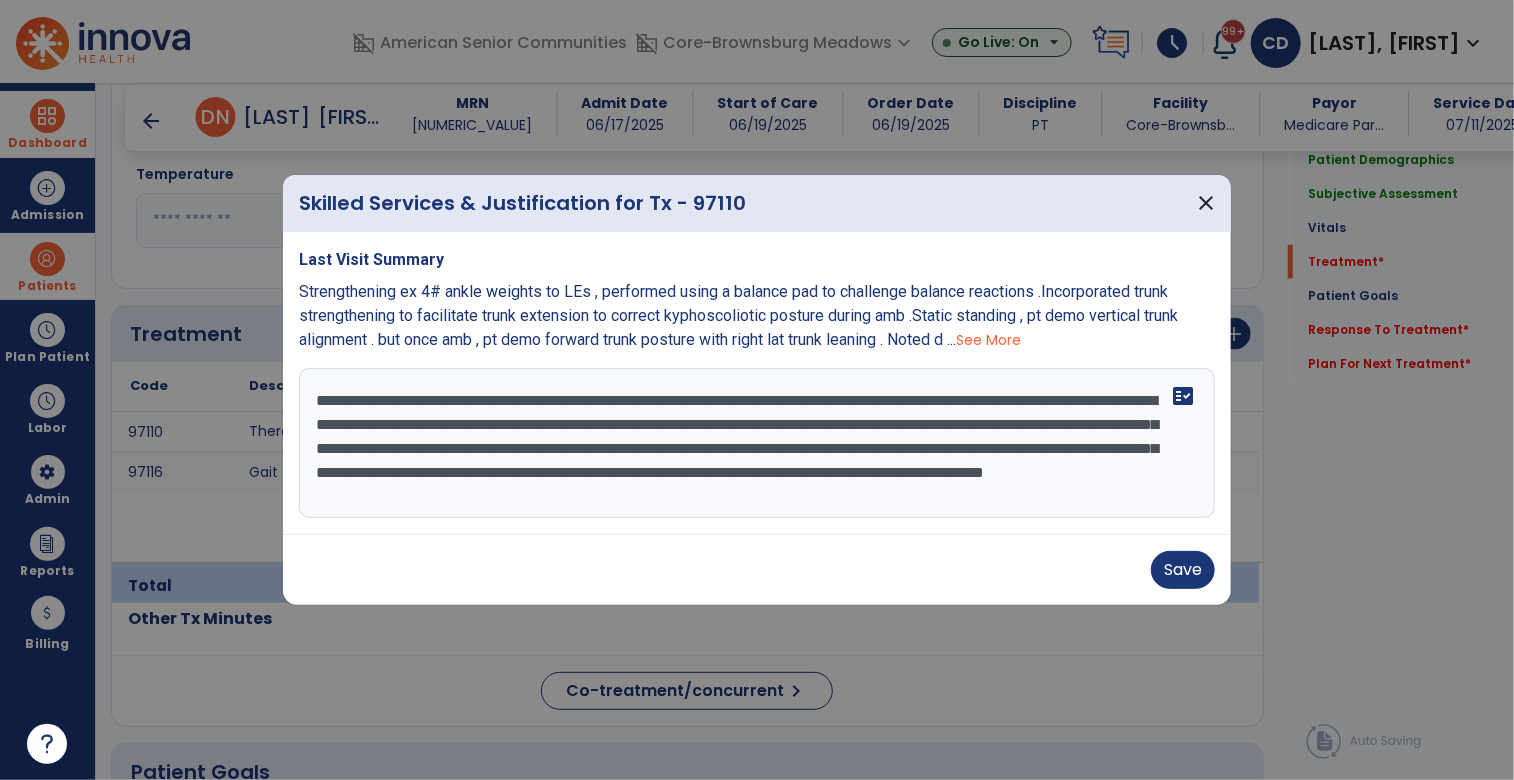 scroll, scrollTop: 15, scrollLeft: 0, axis: vertical 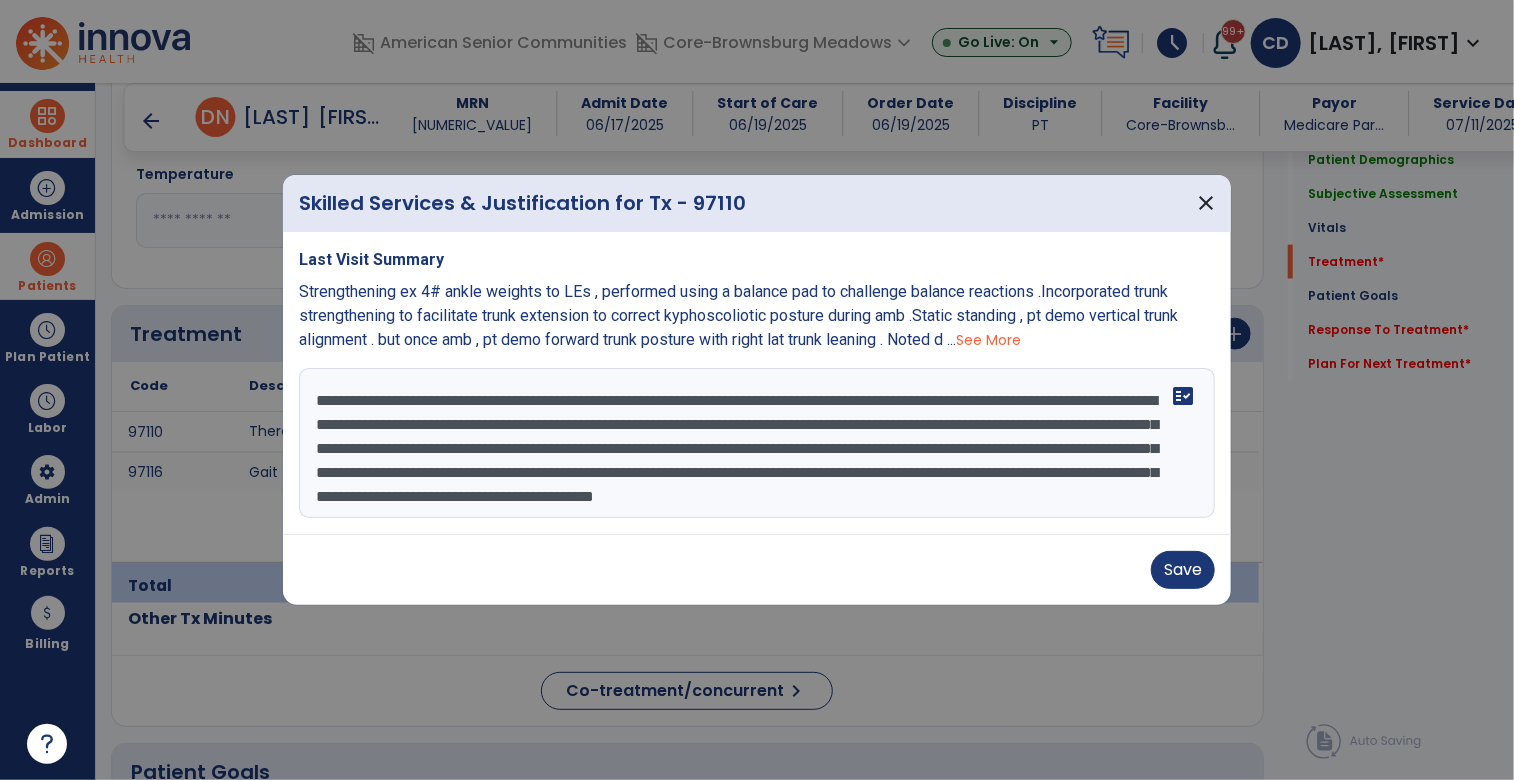 click on "**********" at bounding box center [757, 443] 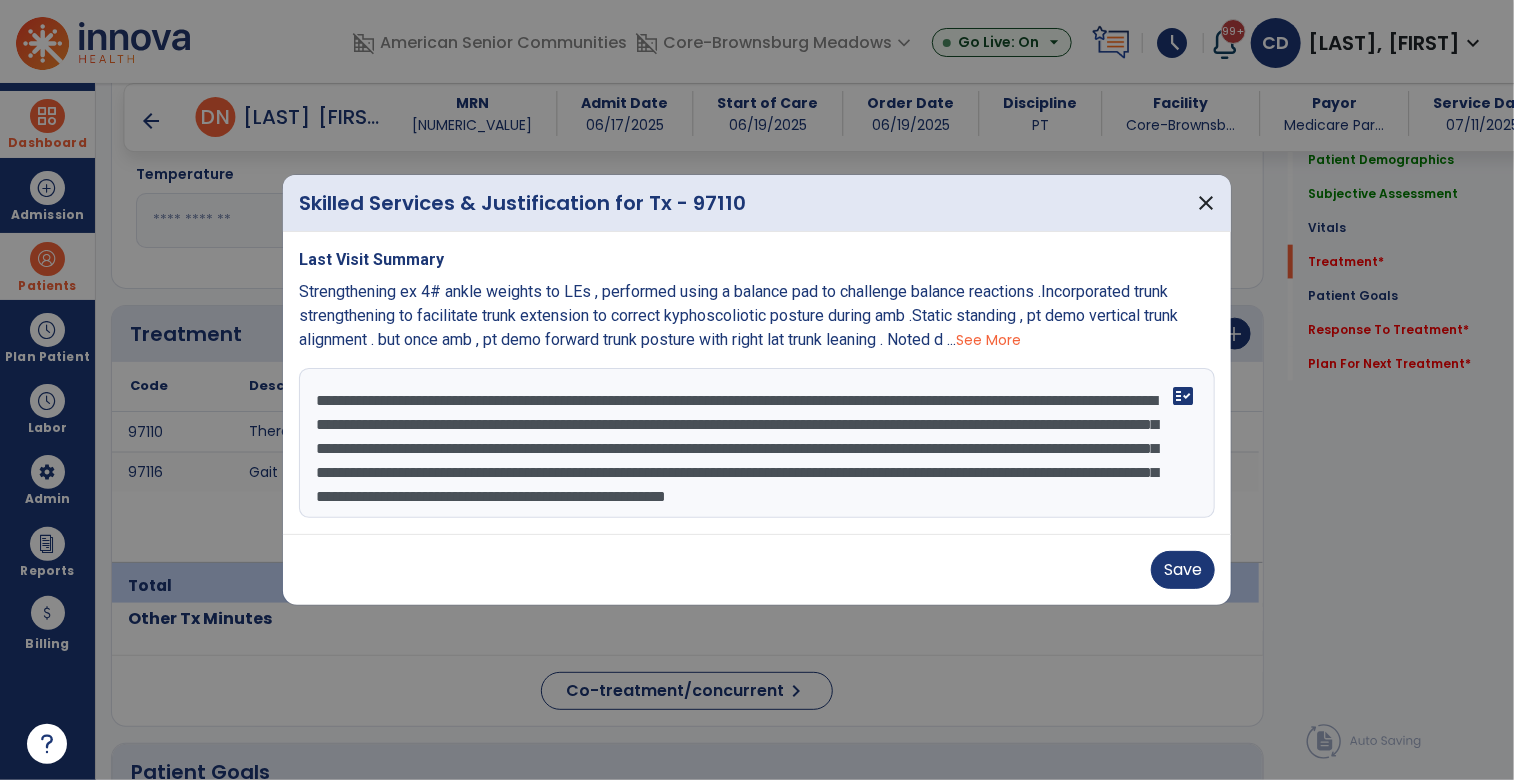 click on "**********" at bounding box center [757, 443] 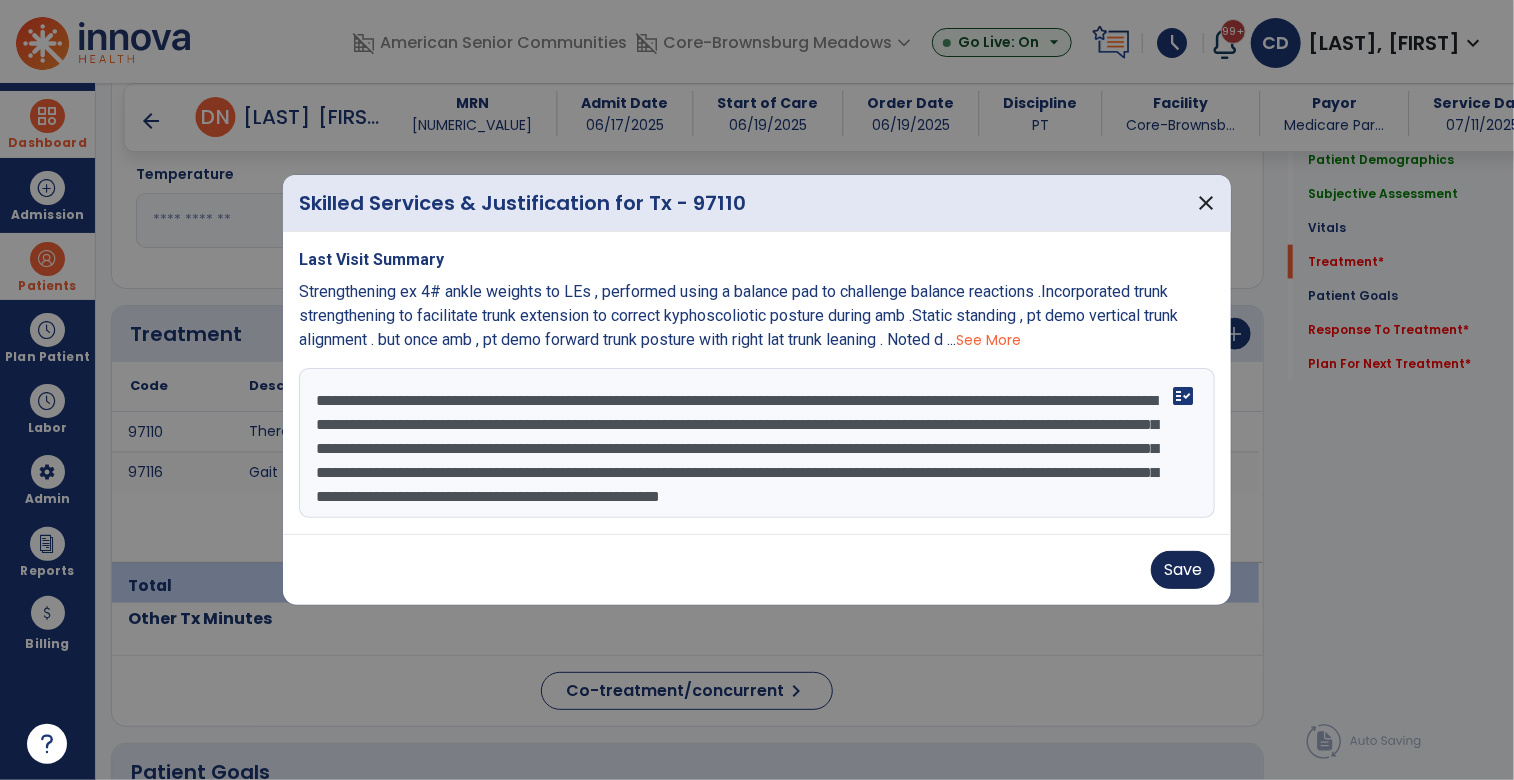 type on "**********" 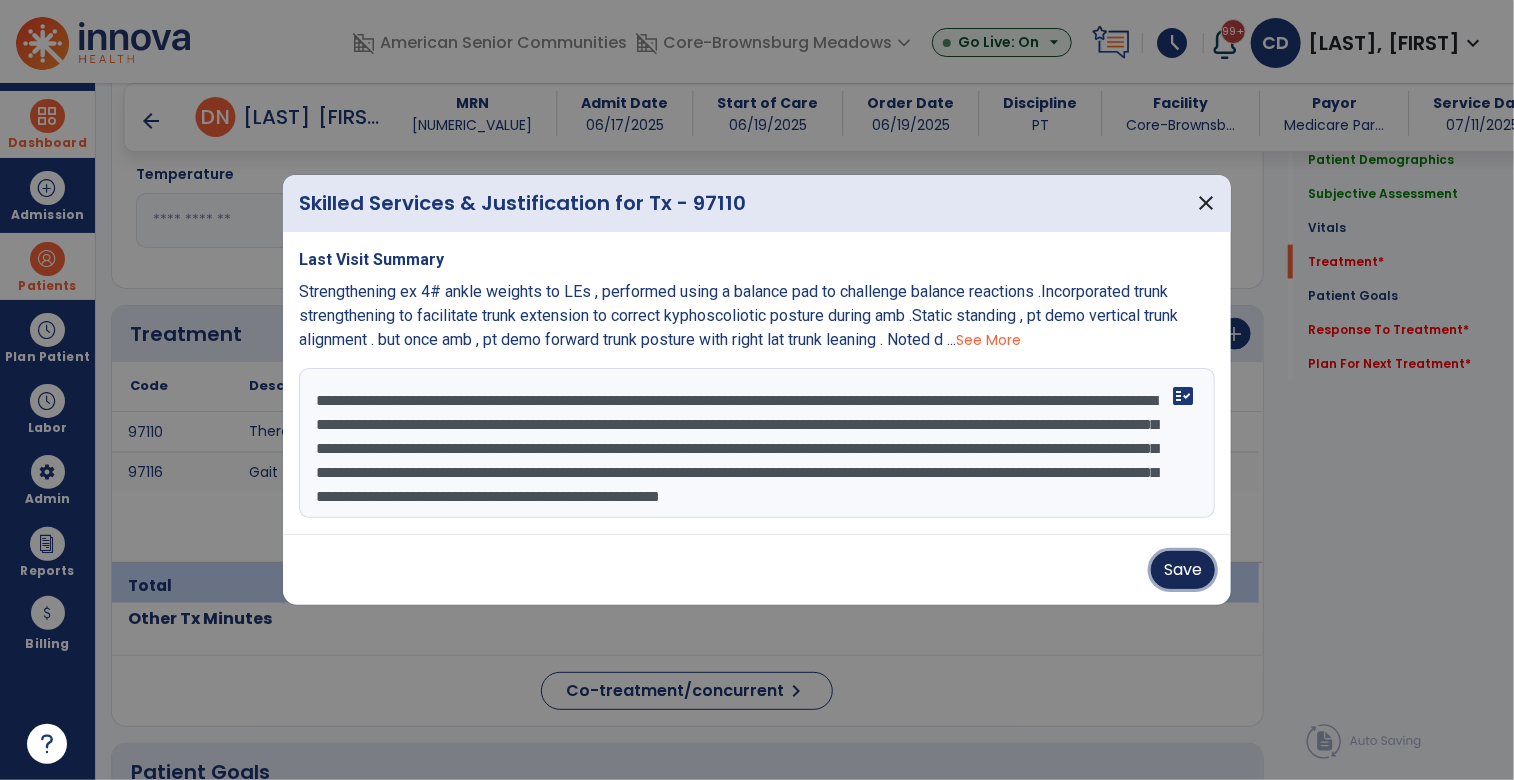 click on "Save" at bounding box center (1183, 570) 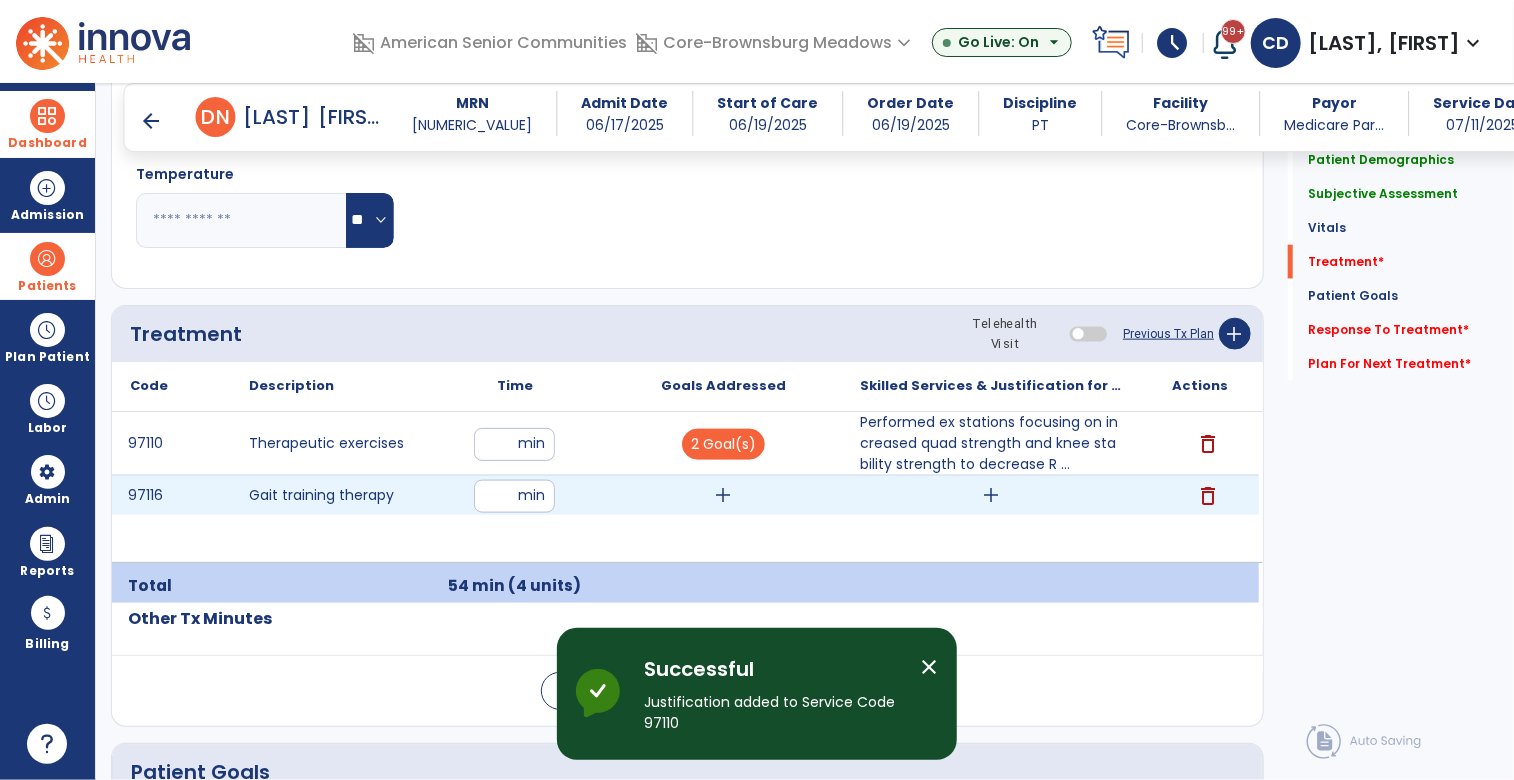 click on "add" at bounding box center [723, 495] 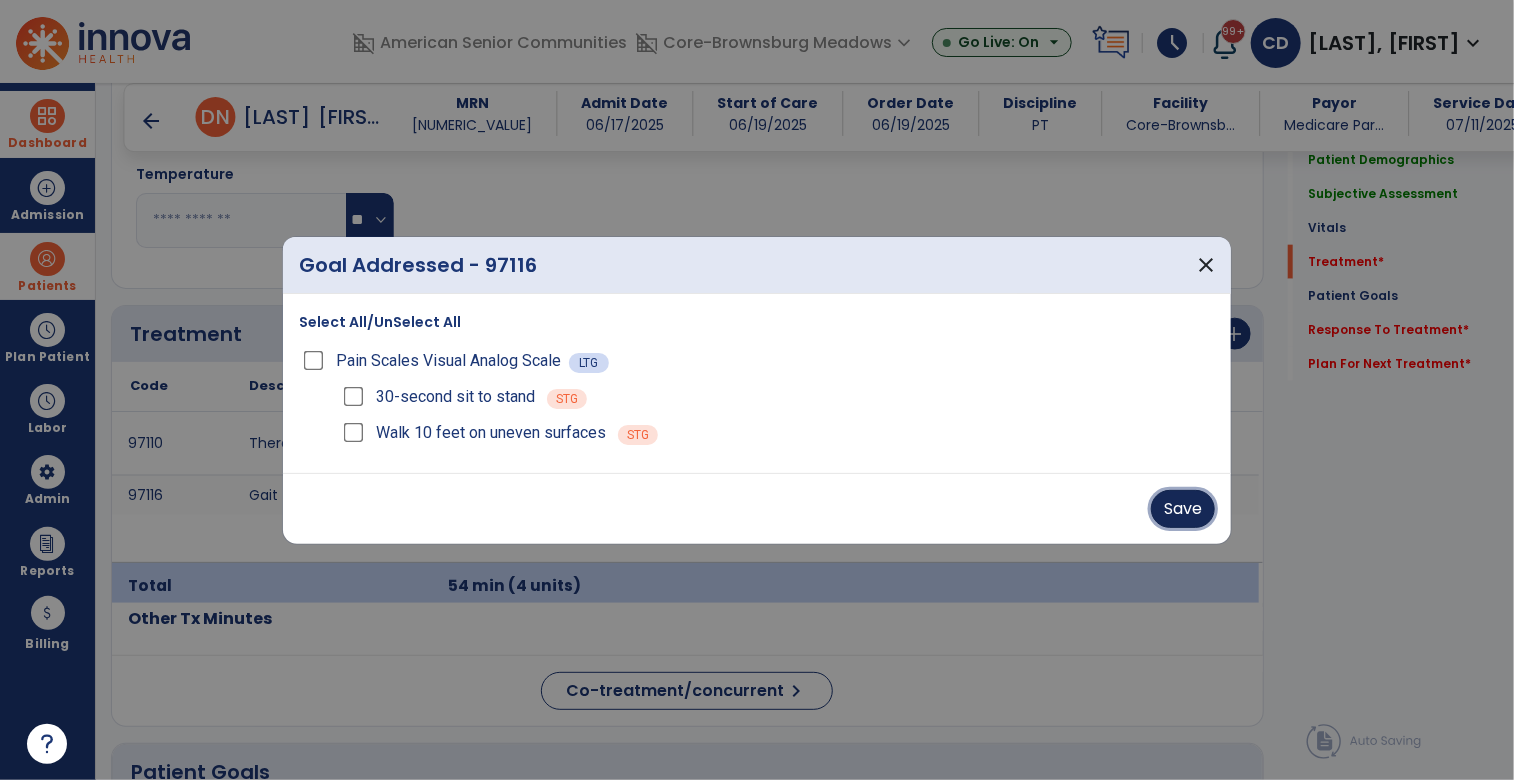 click on "Save" at bounding box center (1183, 509) 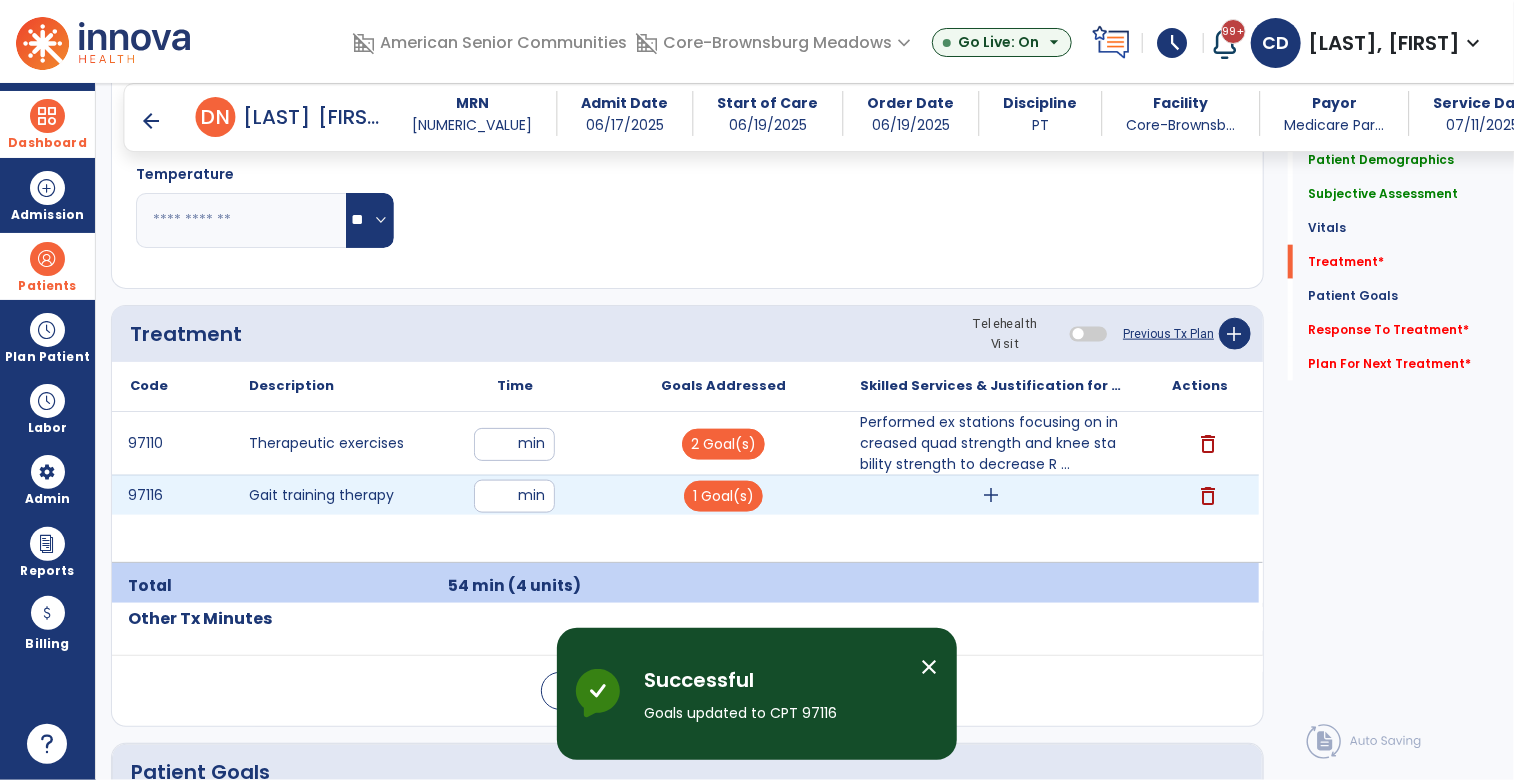 click on "add" at bounding box center (991, 495) 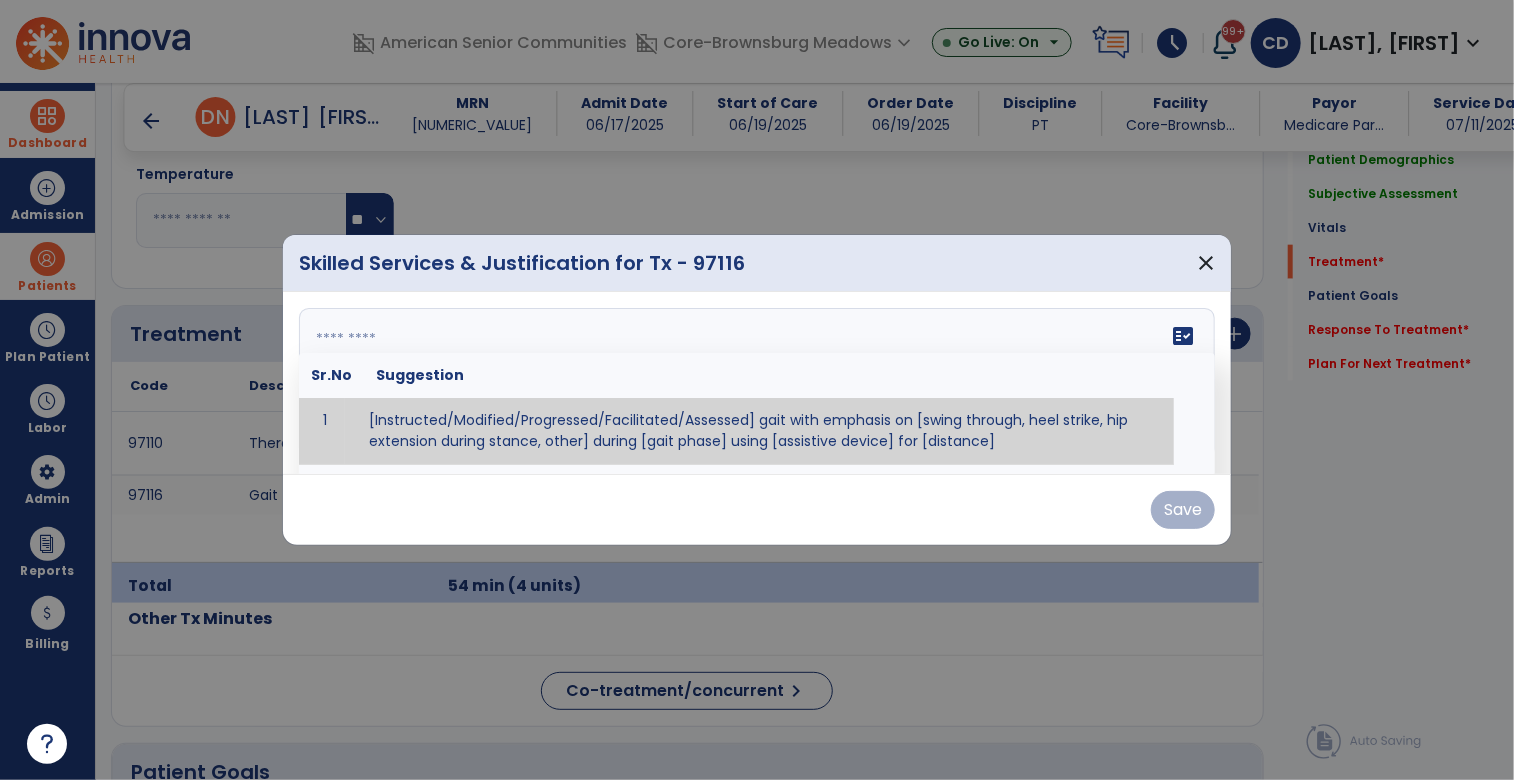 click on "fact_check  Sr.No Suggestion 1 [Instructed/Modified/Progressed/Facilitated/Assessed] gait with emphasis on [swing through, heel strike, hip extension during stance, other] during [gait phase] using [assistive device] for [distance] 2 [Instructed/Modified/Progressed/Facilitated/Assessed] use of [assistive device] and [NWB, PWB, step-to gait pattern, step through gait pattern] 3 [Instructed/Modified/Progressed/Facilitated/Assessed] patient's ability to [ascend/descend # of steps, perform directional changes, walk on even/uneven surfaces, pick-up objects off floor, velocity changes, other] using [assistive device]. 4 [Instructed/Modified/Progressed/Facilitated/Assessed] pre-gait activities including [identify exercise] in order to prepare for gait training. 5" at bounding box center [757, 383] 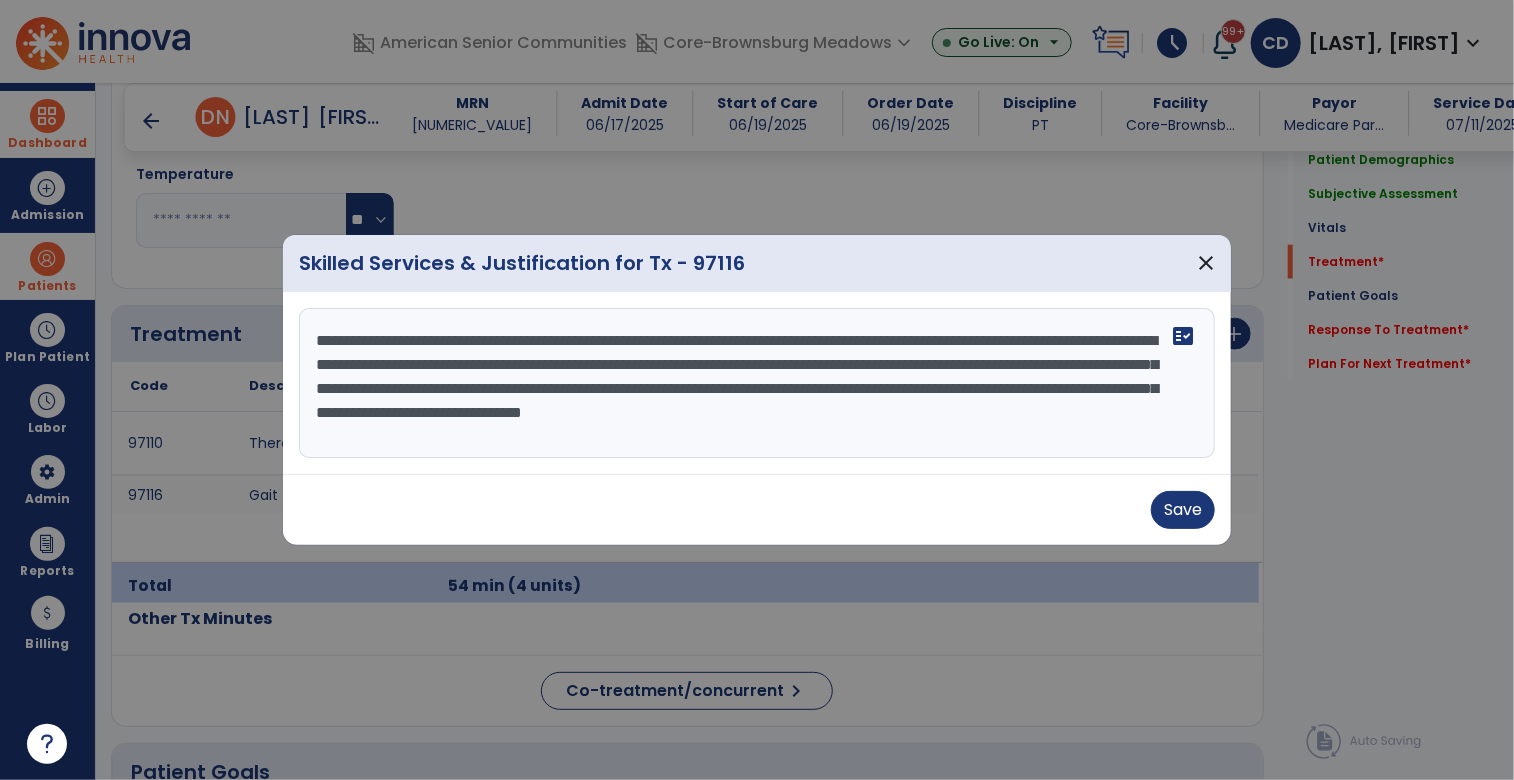 click on "**********" at bounding box center (757, 383) 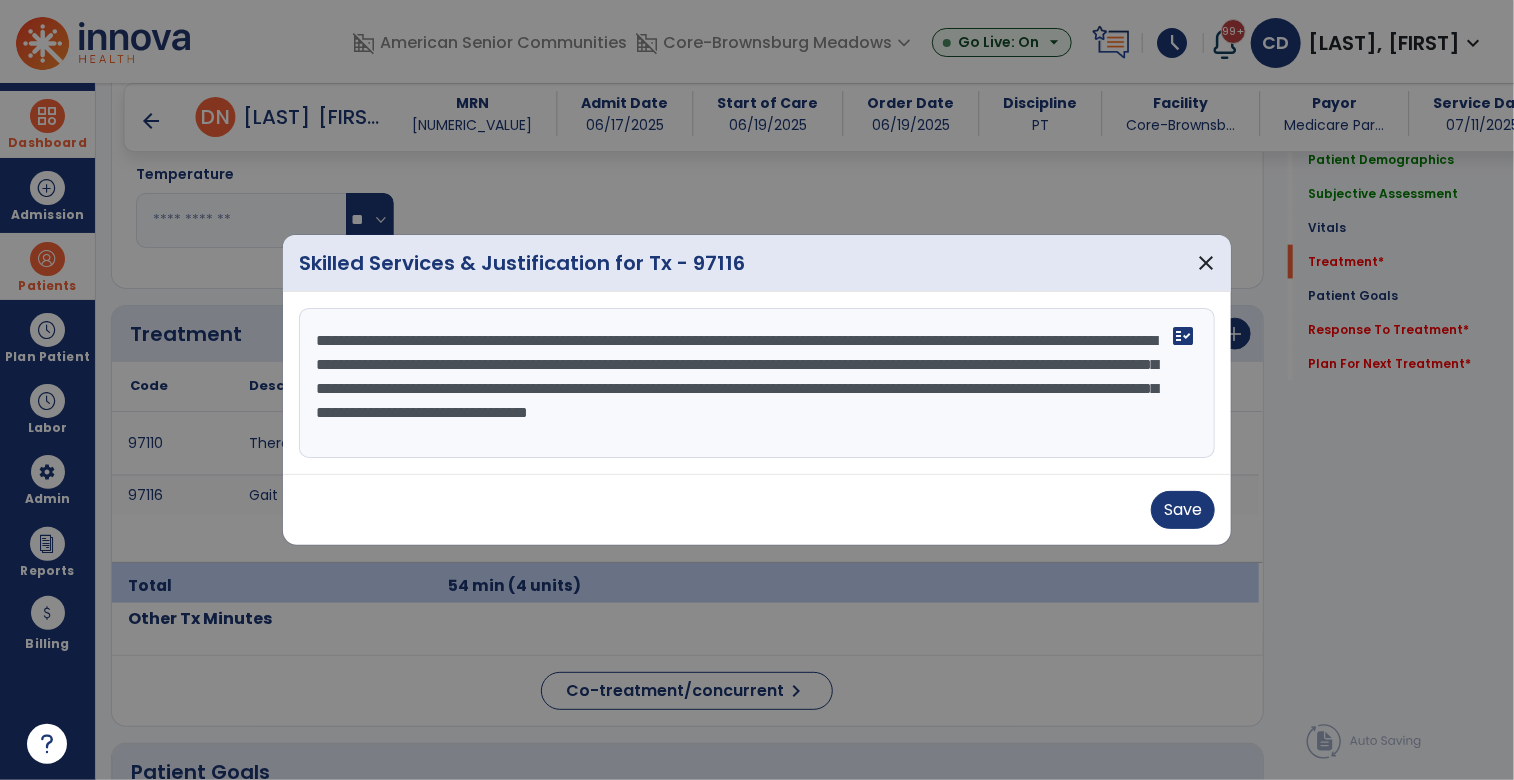 click on "**********" at bounding box center (757, 383) 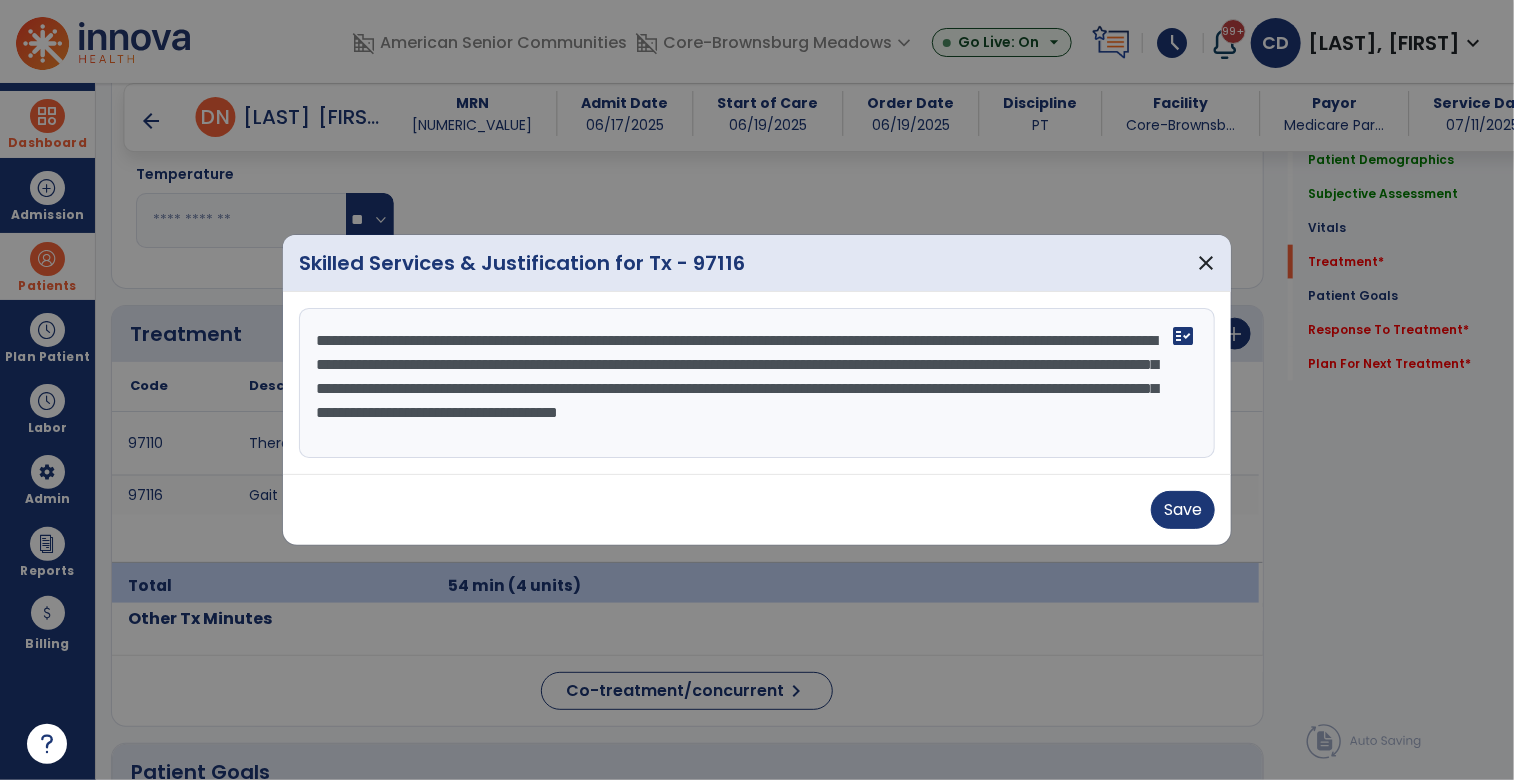 type on "**********" 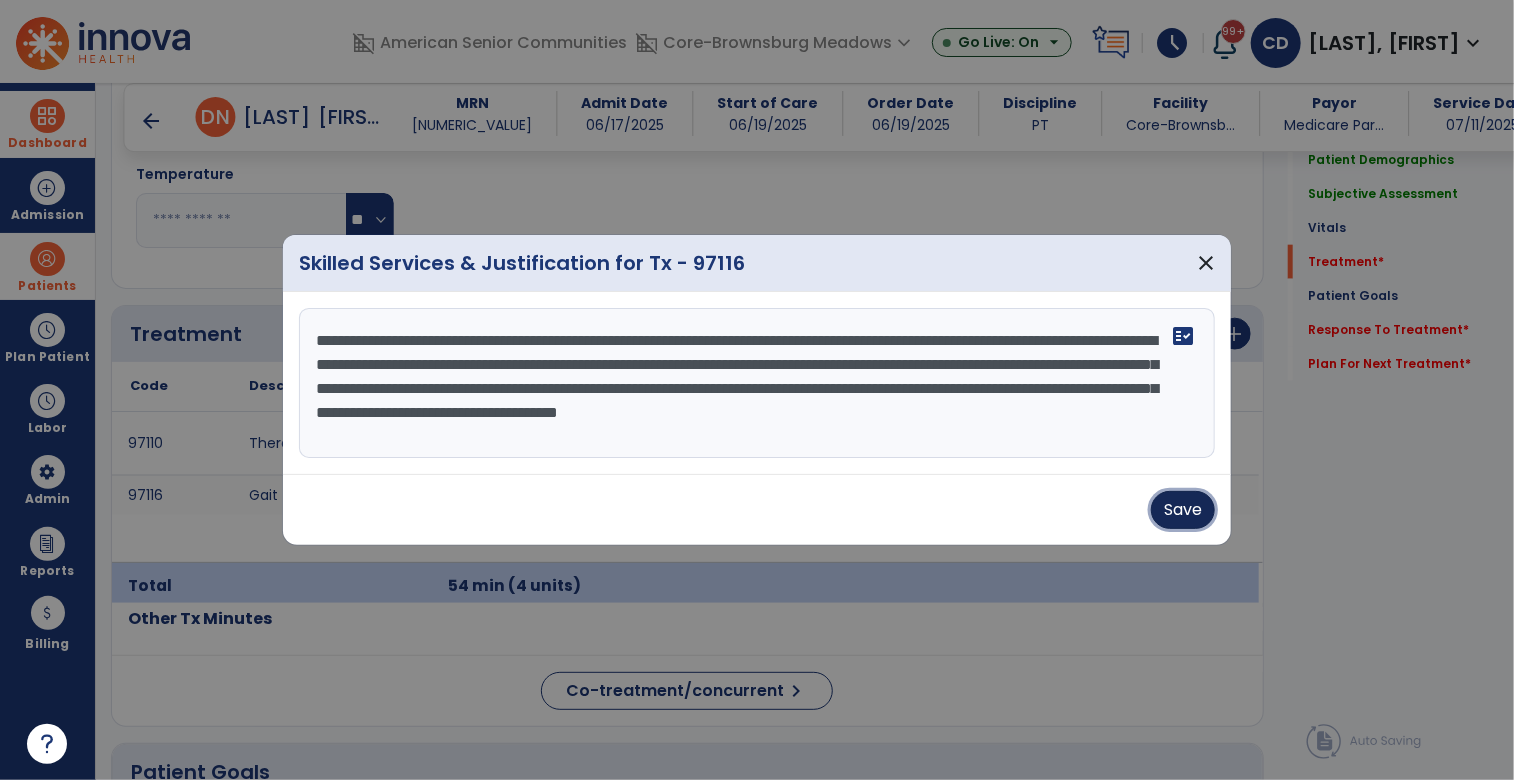 click on "Save" at bounding box center [1183, 510] 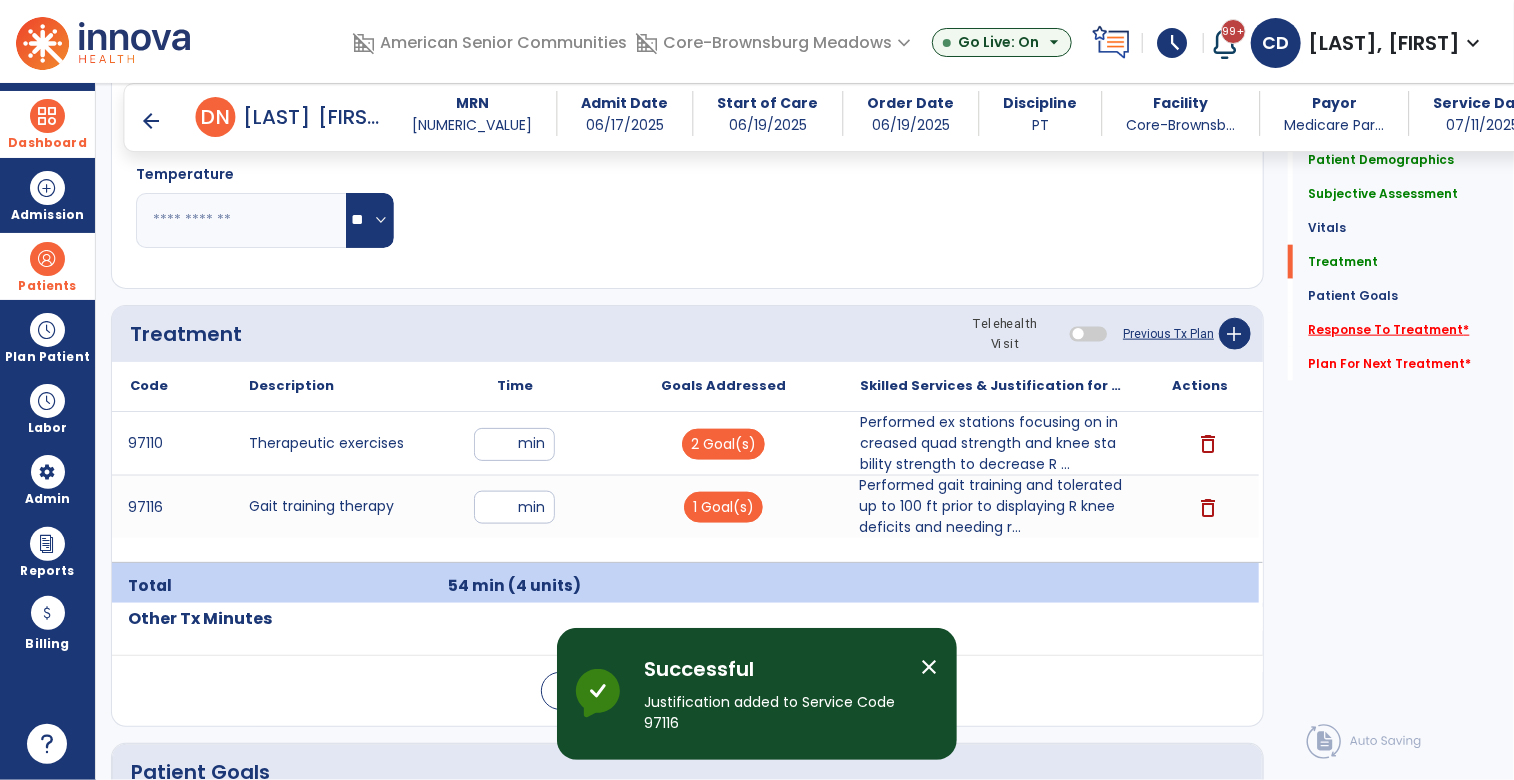 click on "Response To Treatment   *" 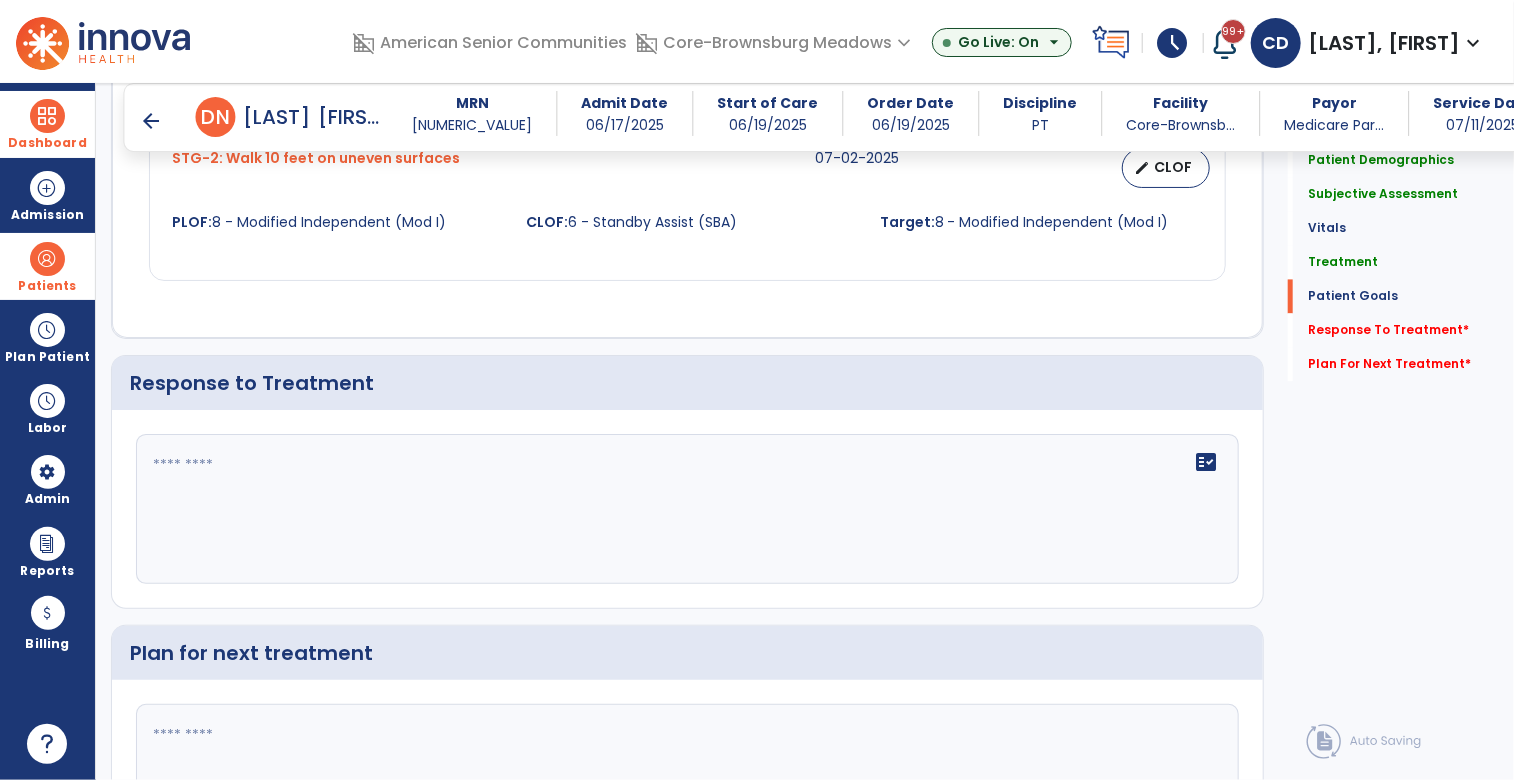 scroll, scrollTop: 2104, scrollLeft: 0, axis: vertical 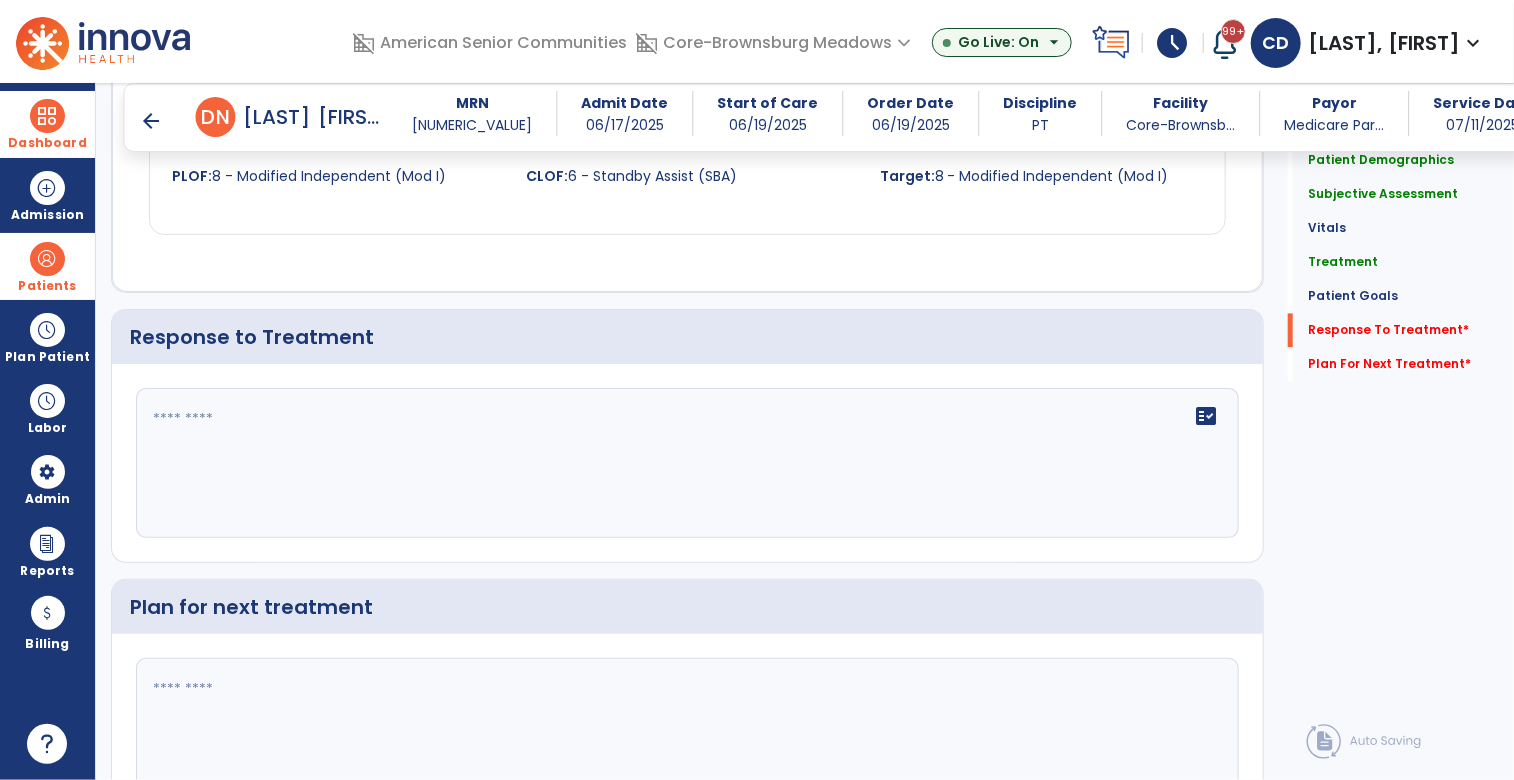 click on "fact_check" 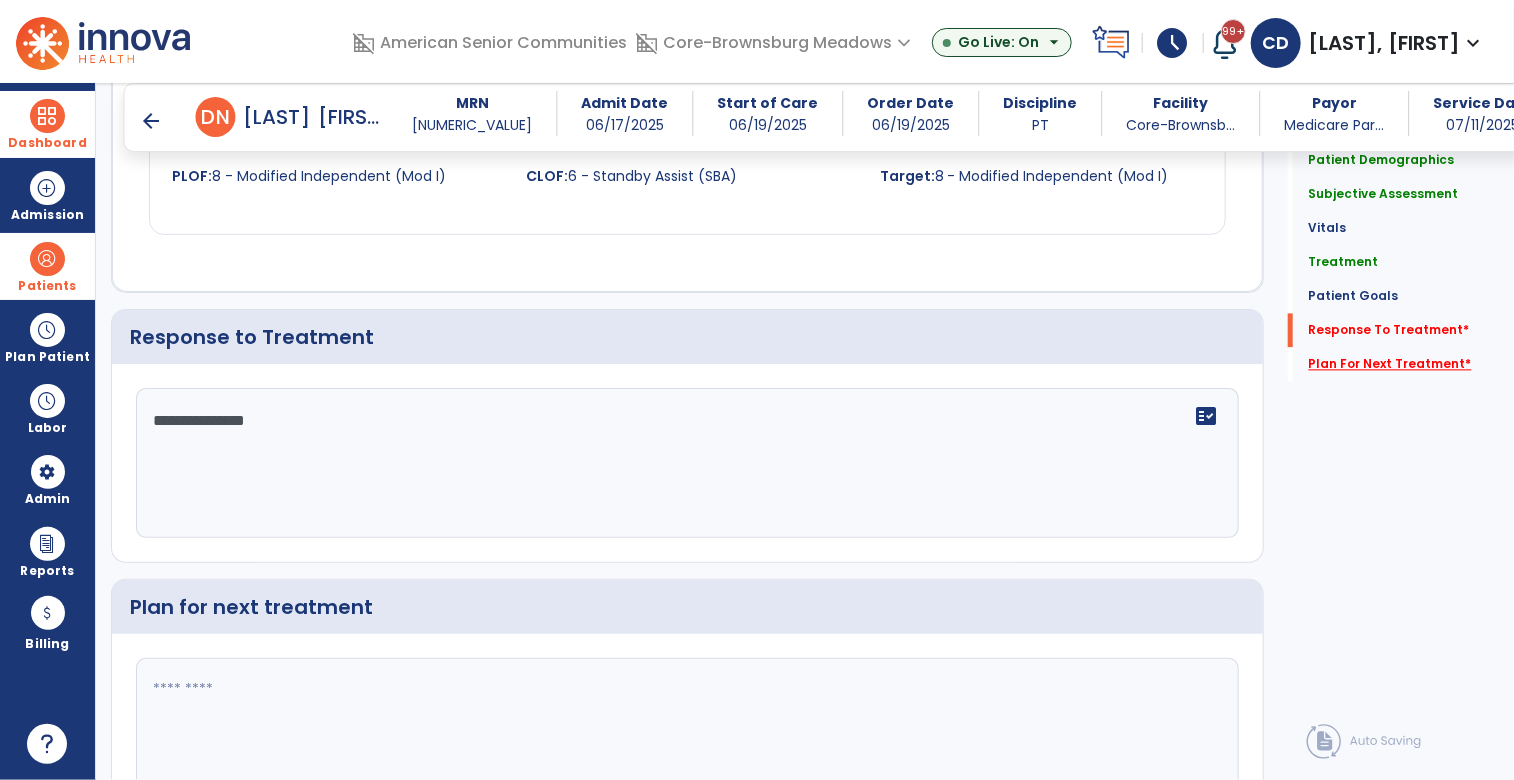 type on "**********" 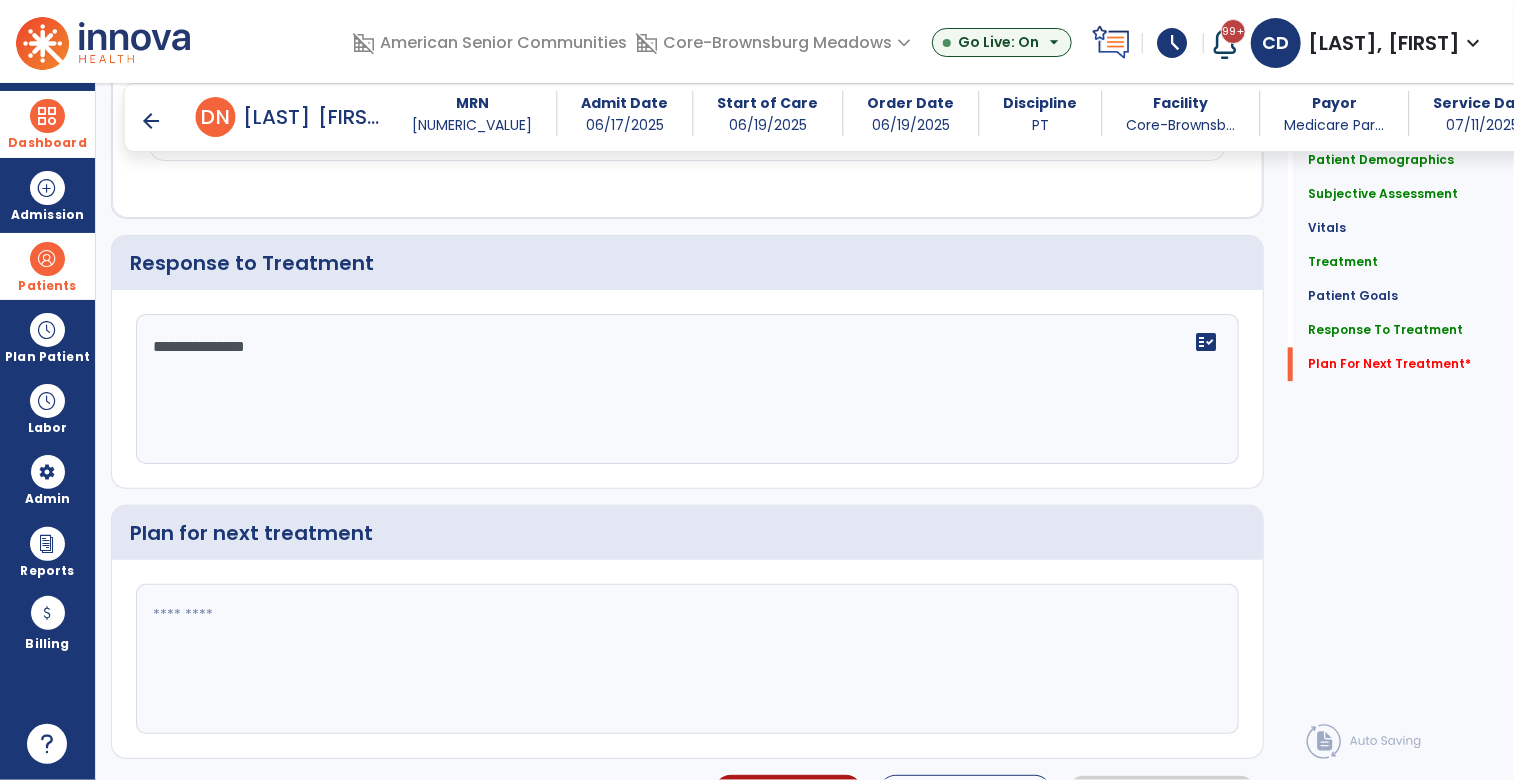 scroll, scrollTop: 2217, scrollLeft: 0, axis: vertical 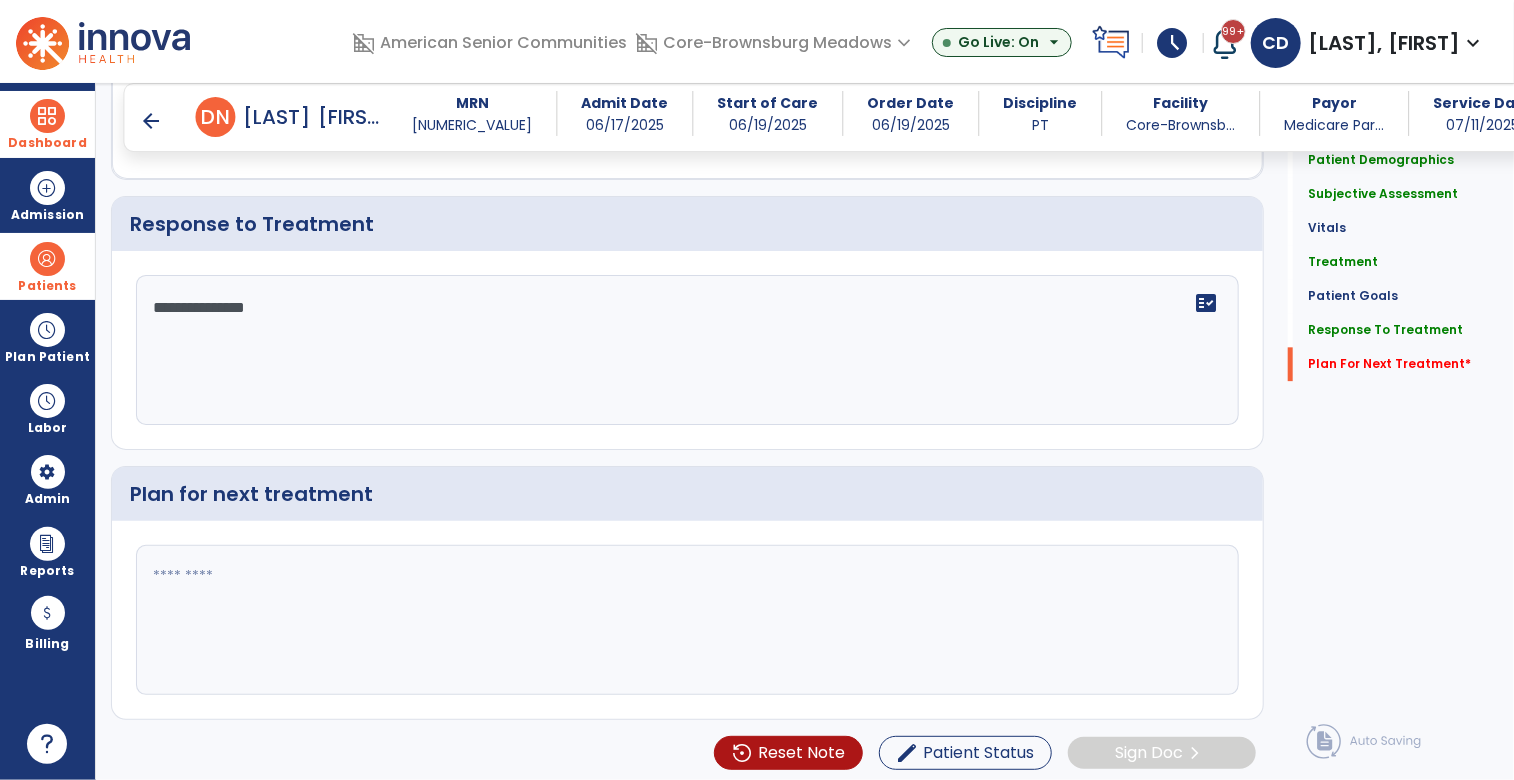 click 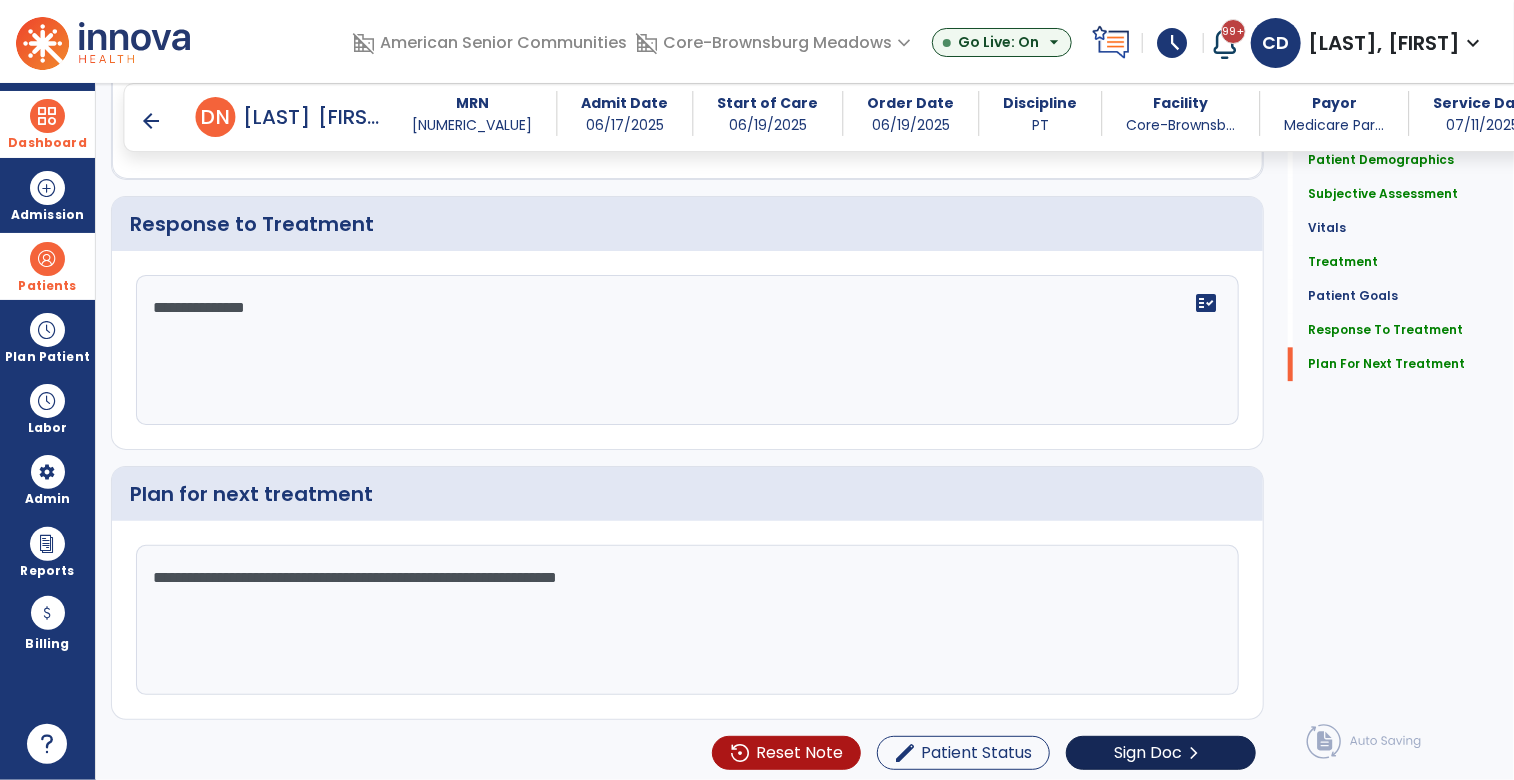 type on "**********" 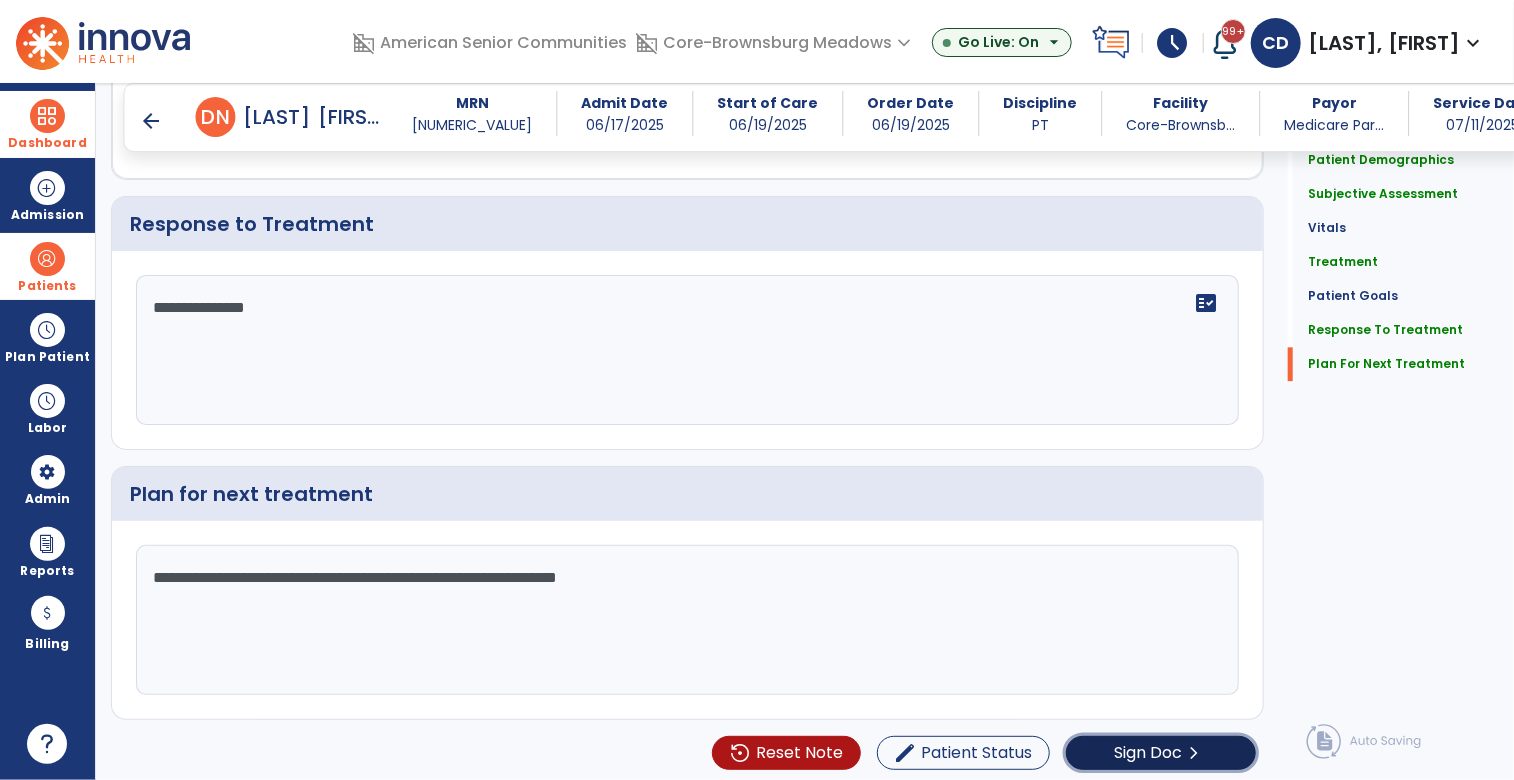 click on "Sign Doc  chevron_right" 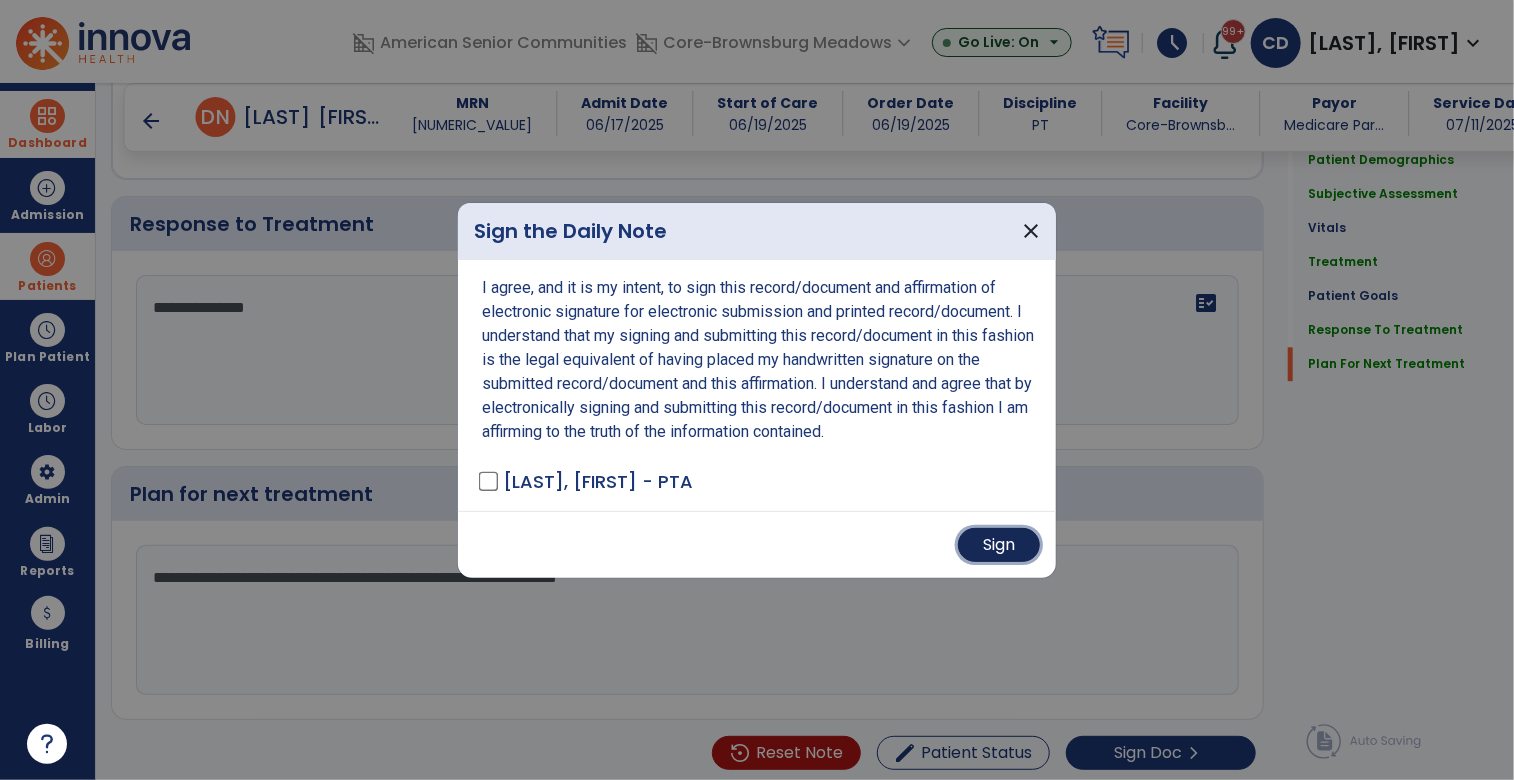 click on "Sign" at bounding box center [999, 545] 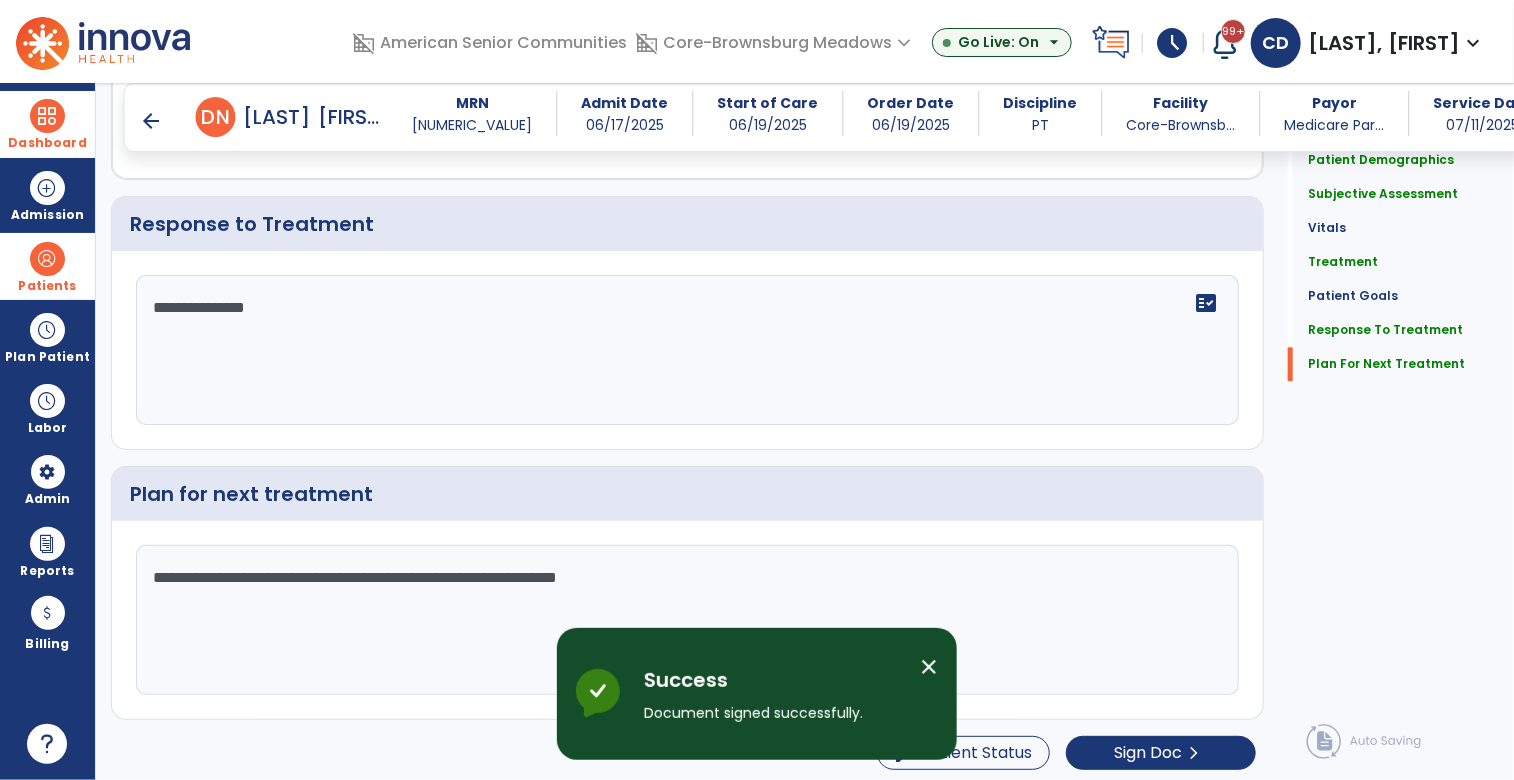 scroll, scrollTop: 0, scrollLeft: 0, axis: both 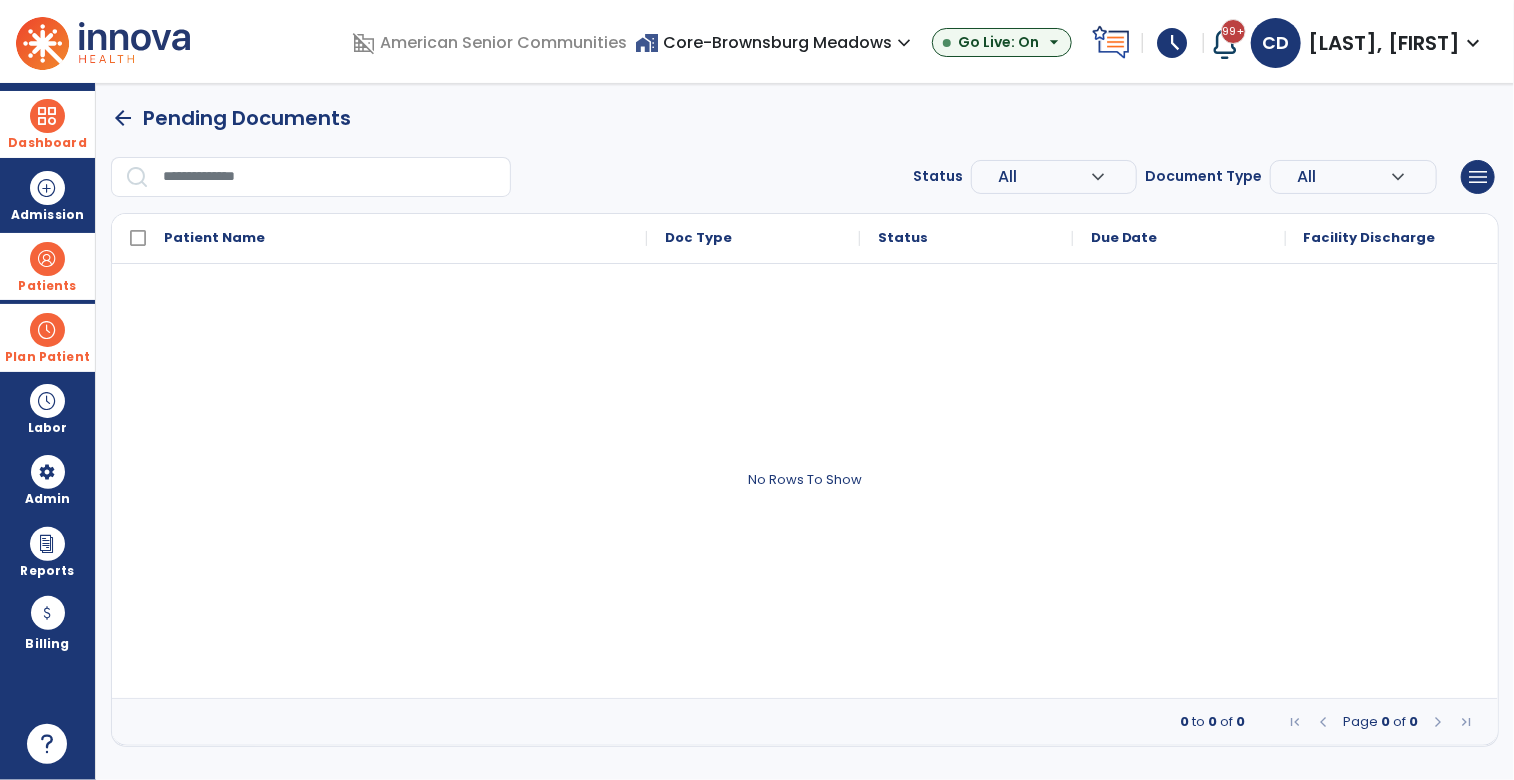 click at bounding box center [47, 330] 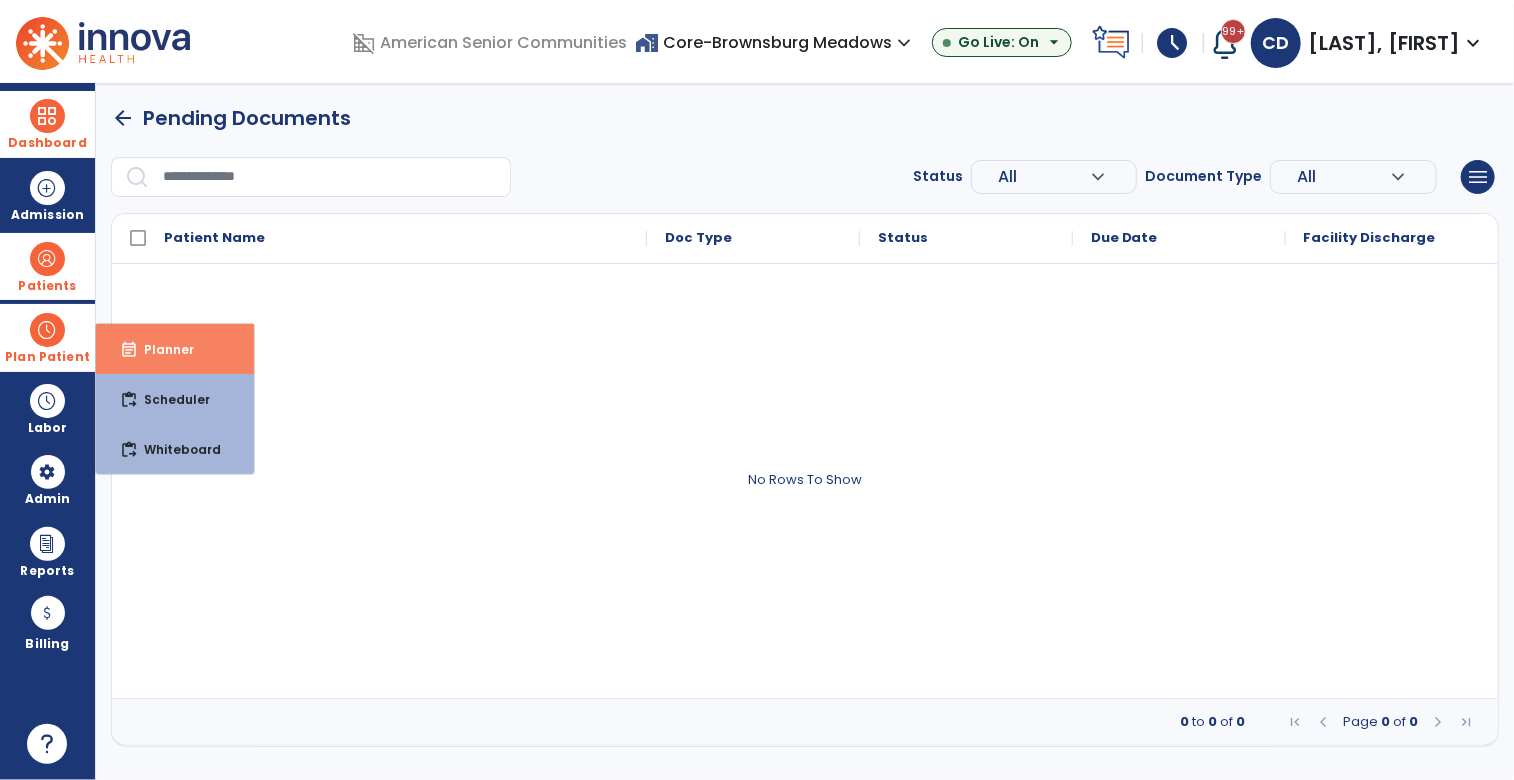 click on "event_note  Planner" at bounding box center (175, 349) 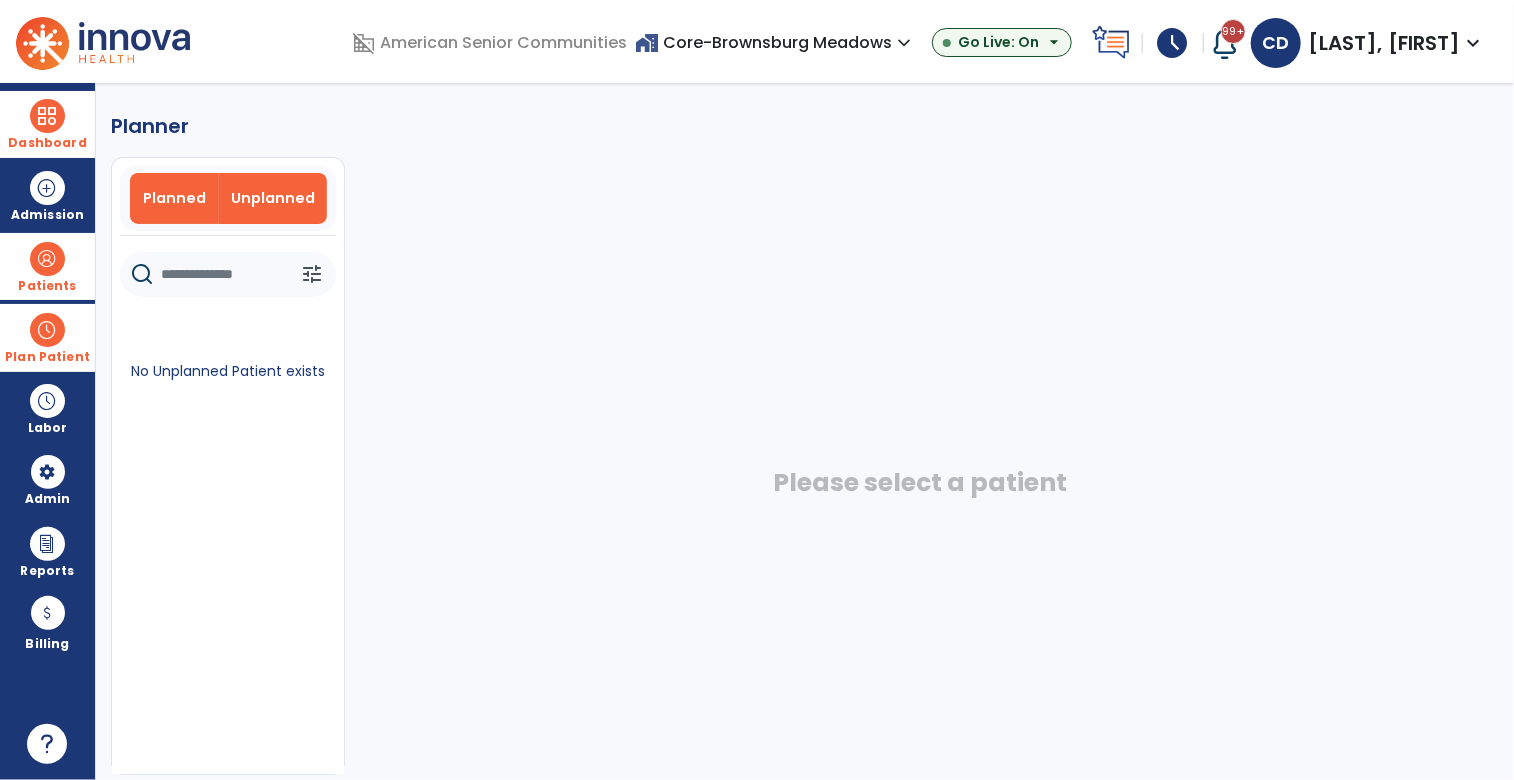 click on "Planned" at bounding box center (174, 198) 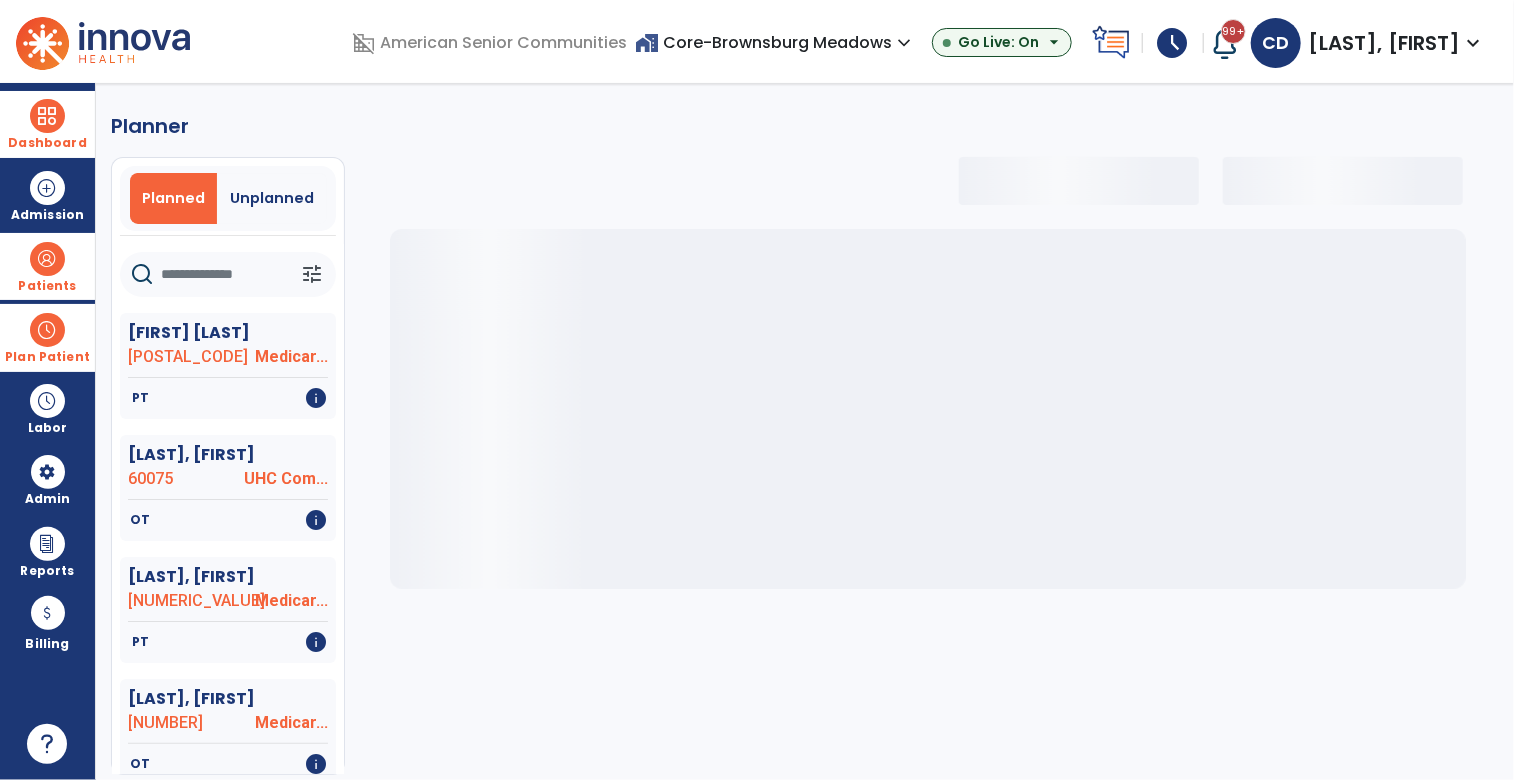select on "***" 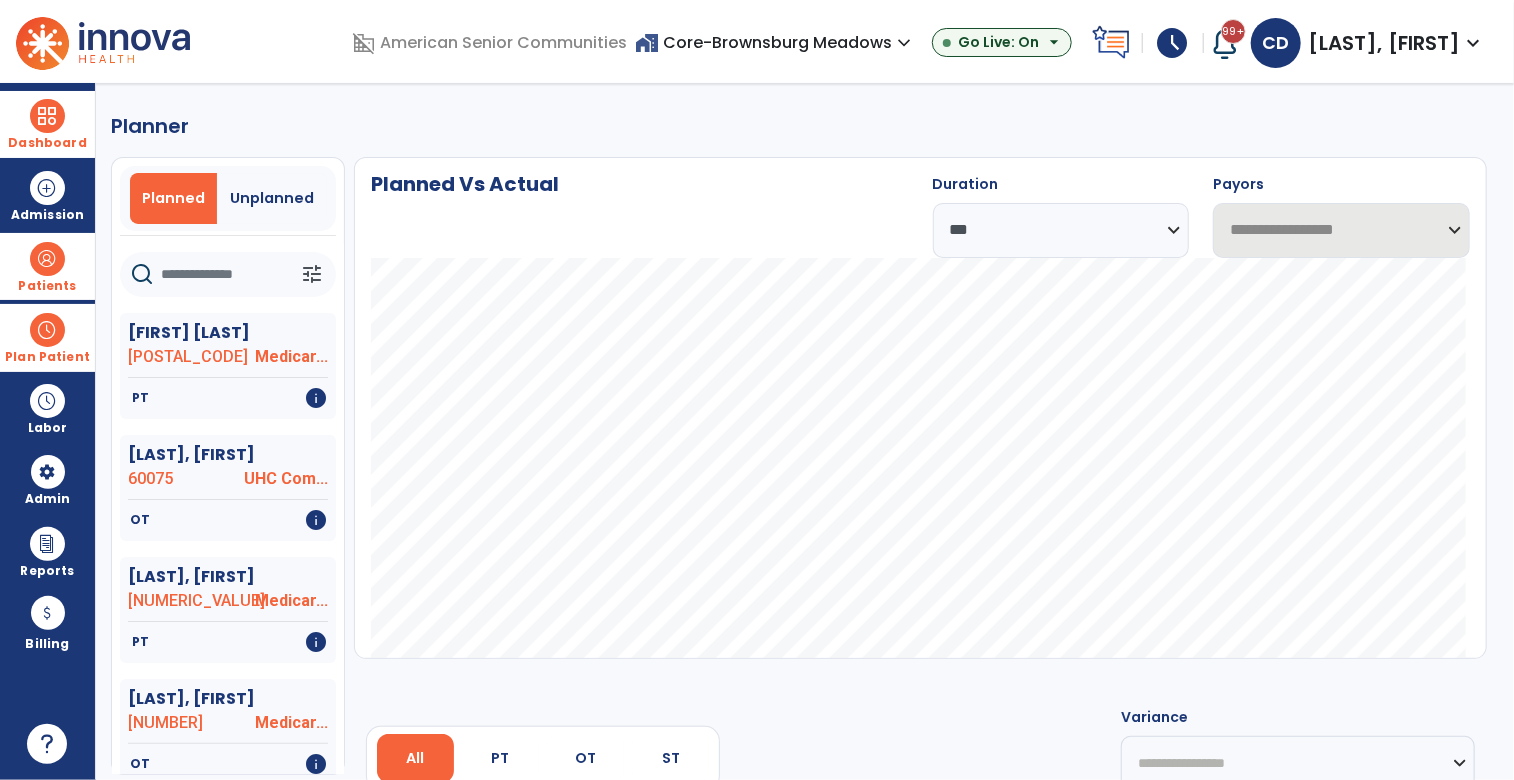 select on "***" 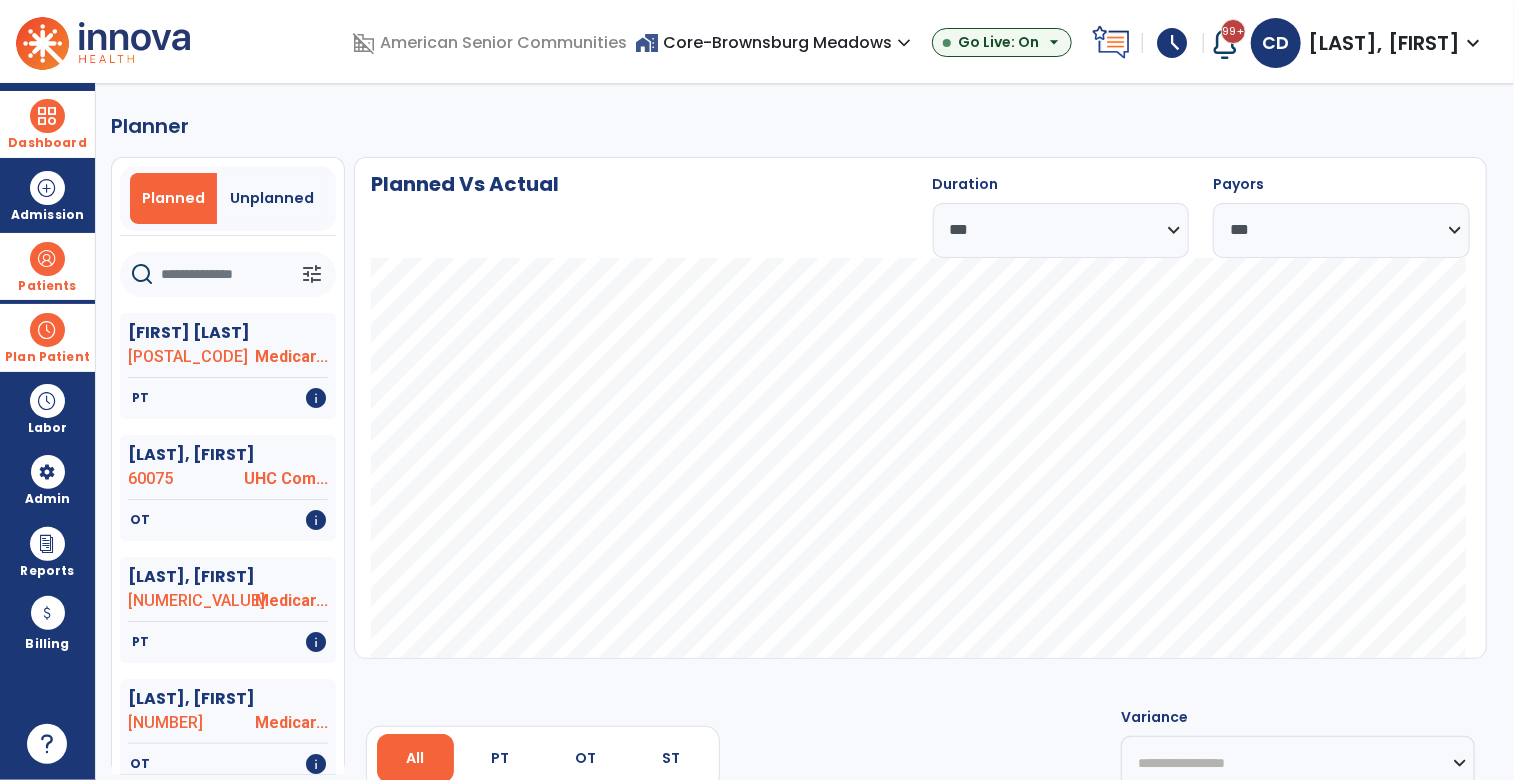 click 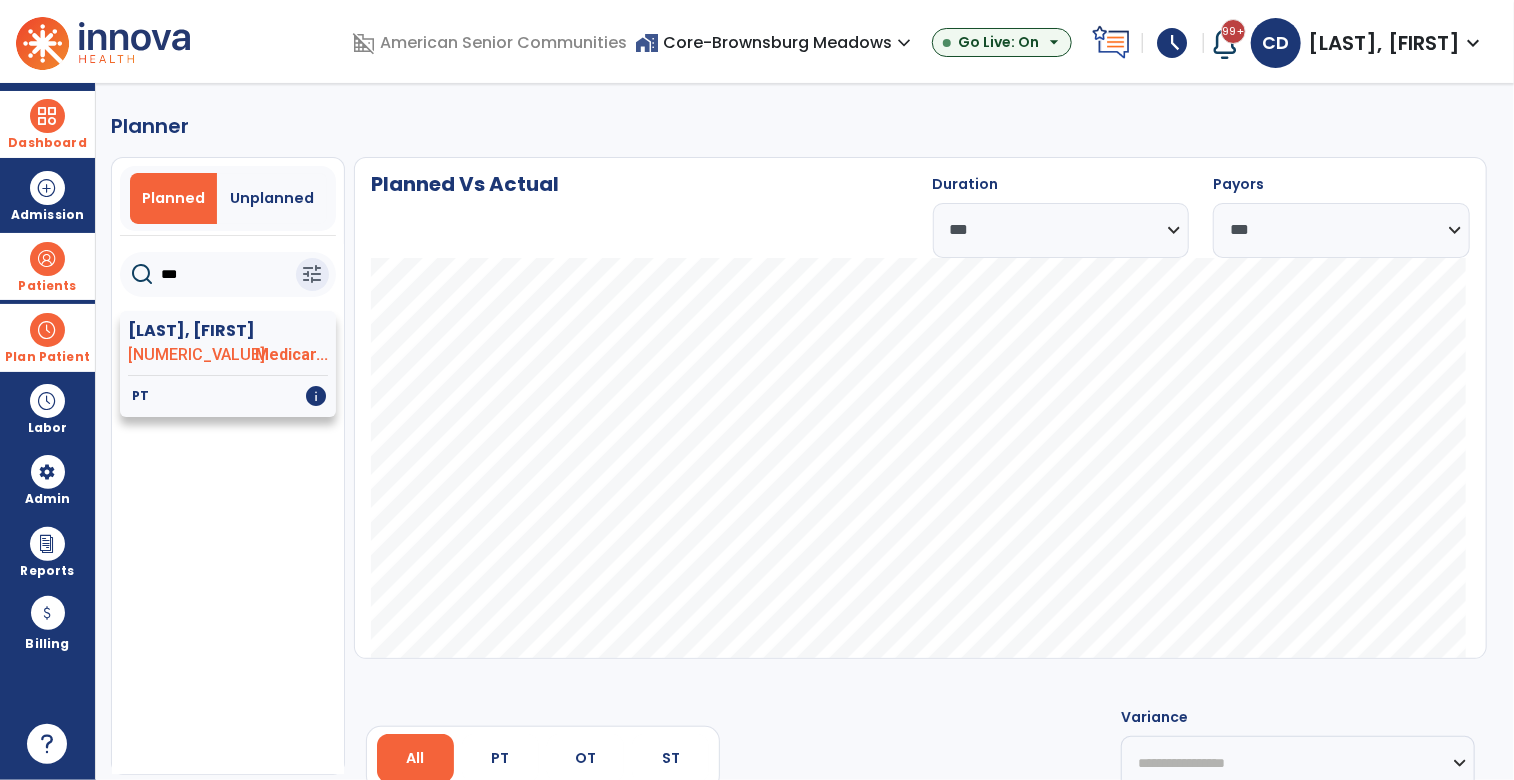 type on "***" 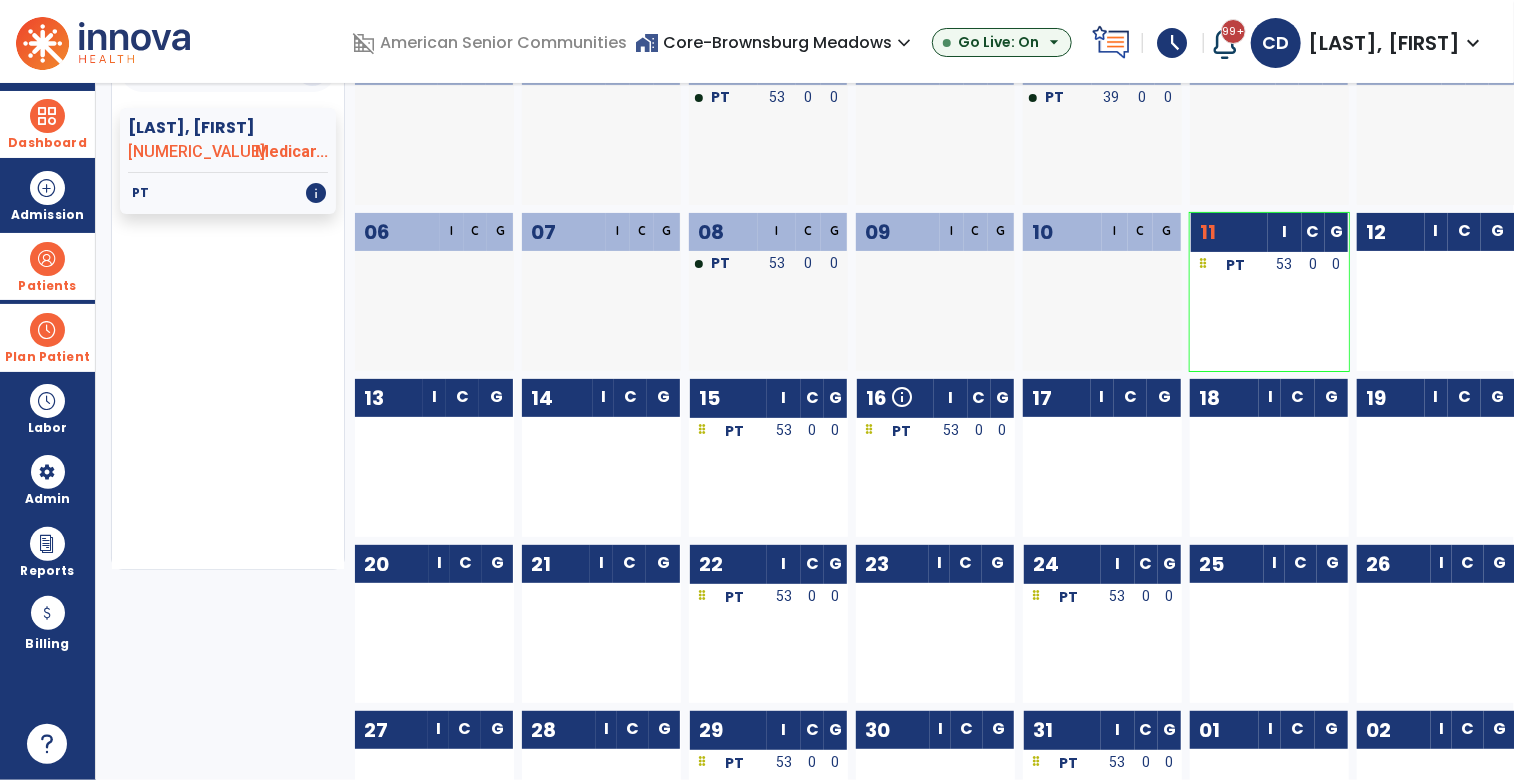 scroll, scrollTop: 208, scrollLeft: 0, axis: vertical 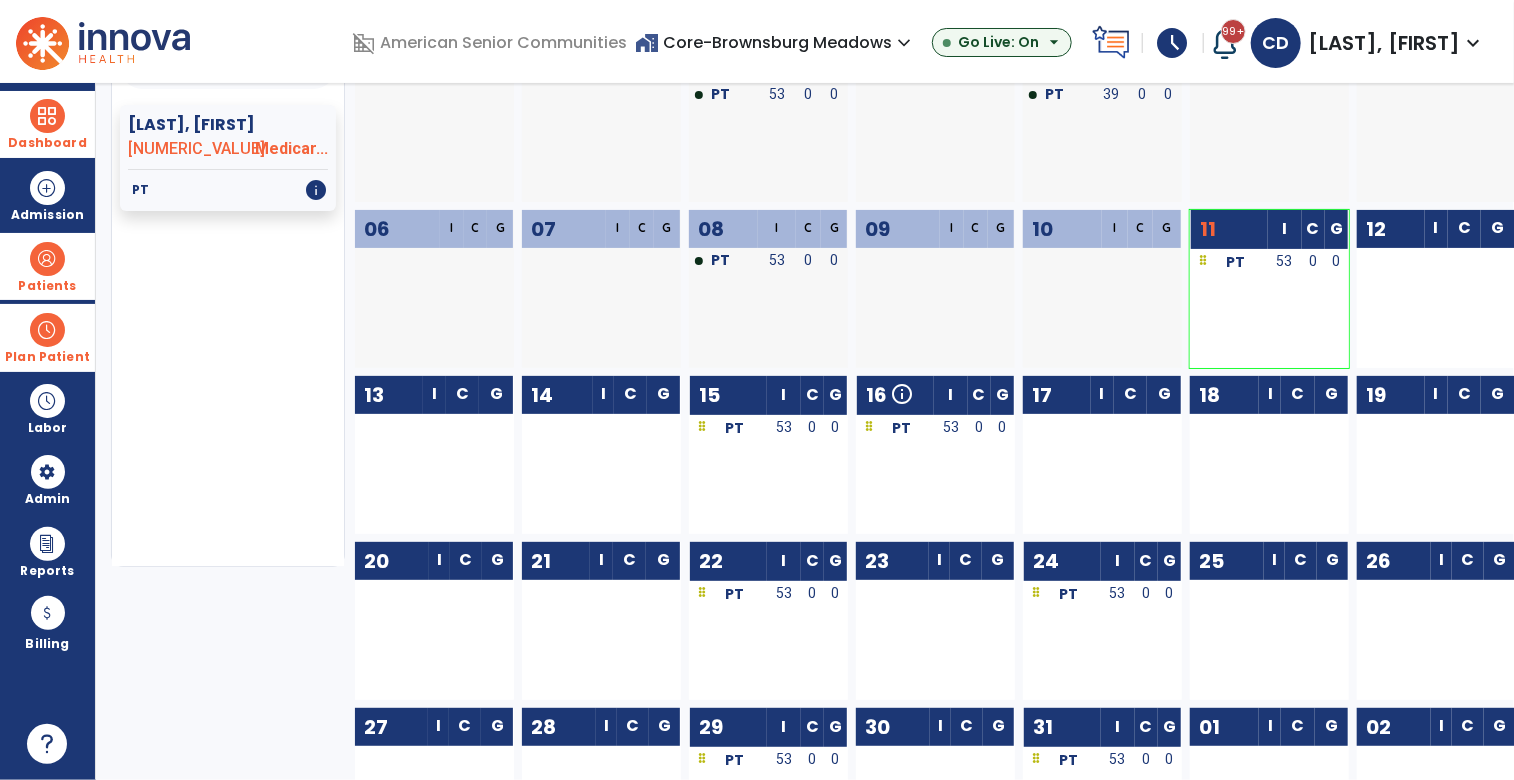 click at bounding box center [47, 259] 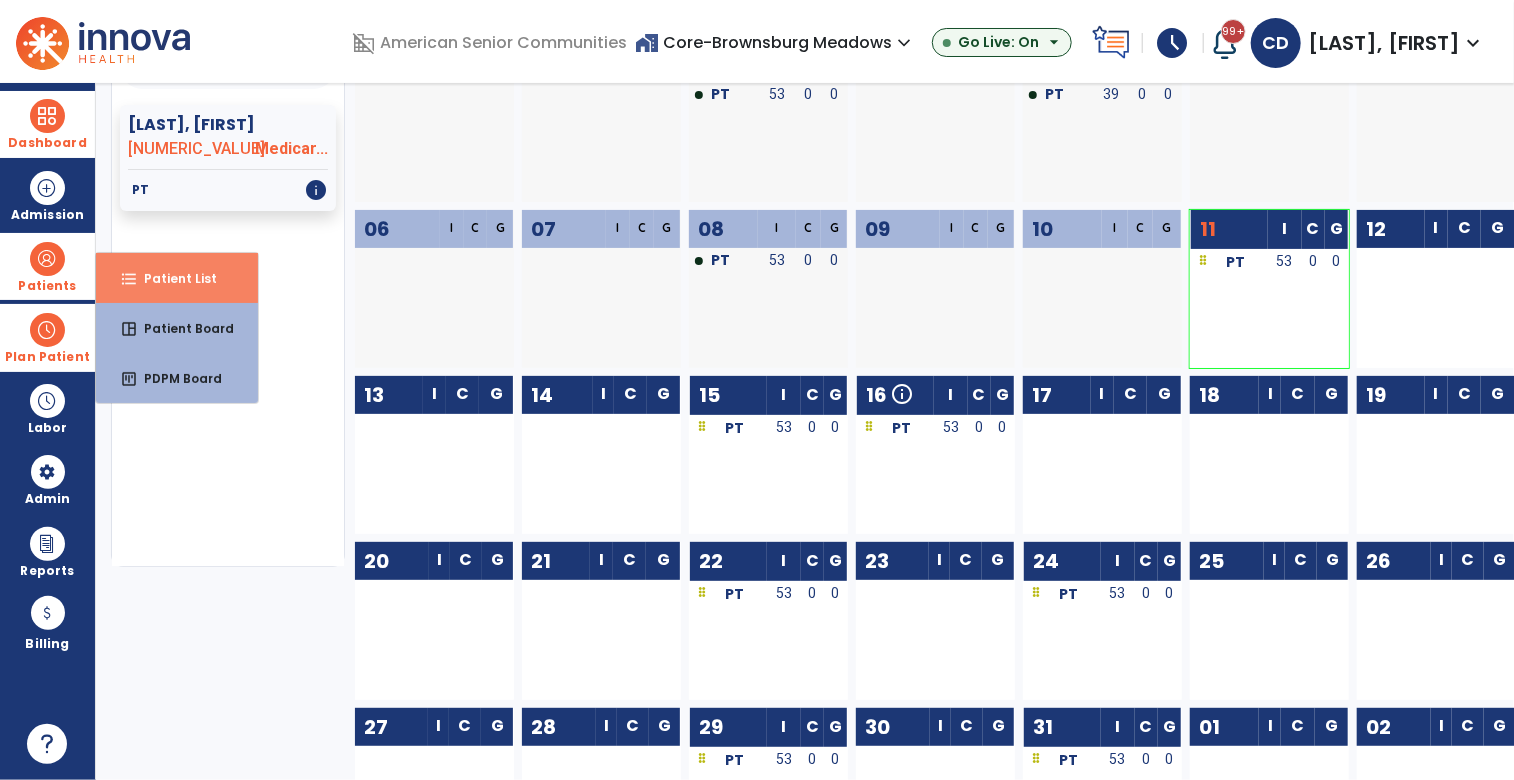 click on "Patient List" at bounding box center [172, 278] 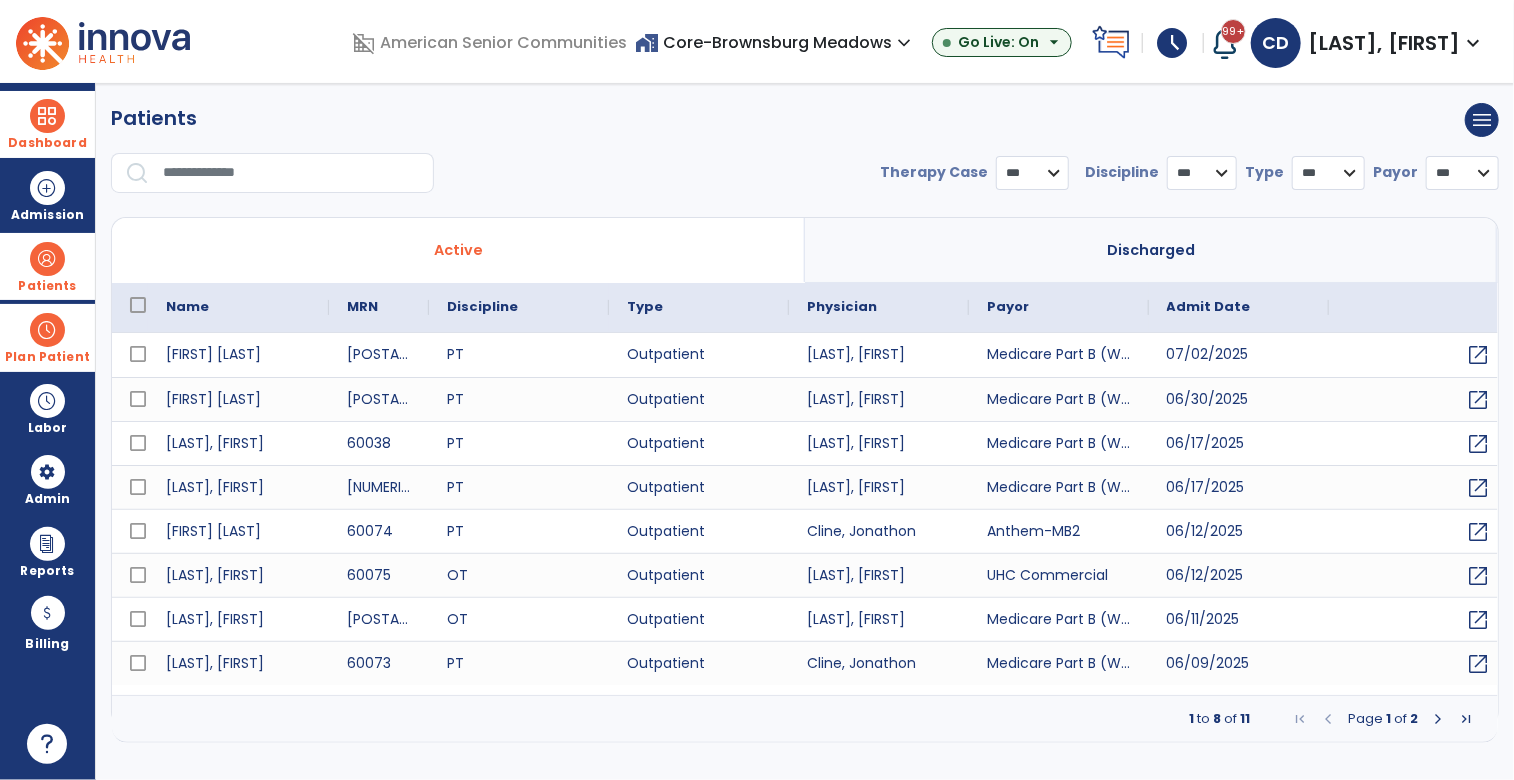 select on "***" 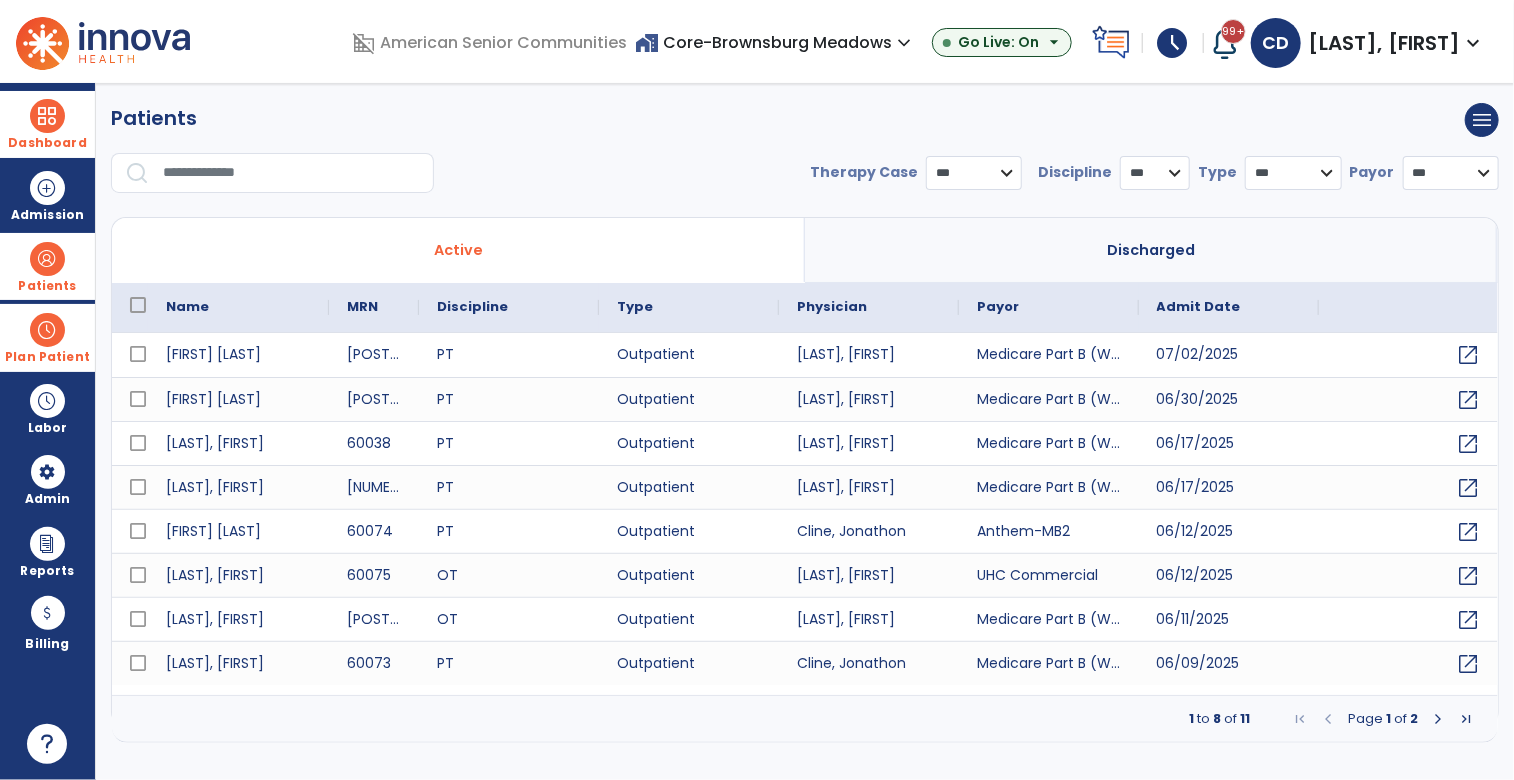 click on "expand_more" at bounding box center (904, 43) 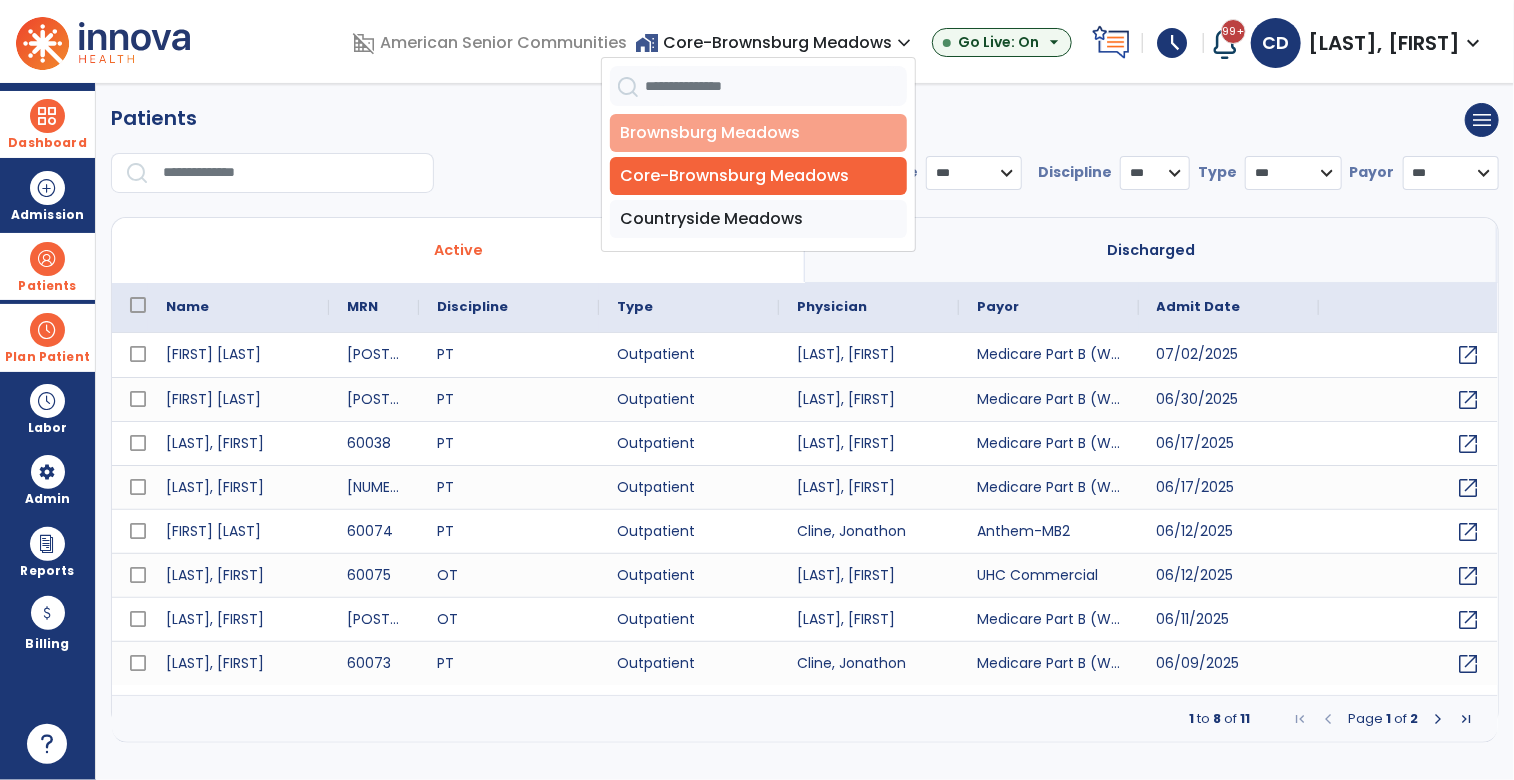 click on "Brownsburg Meadows" at bounding box center [758, 133] 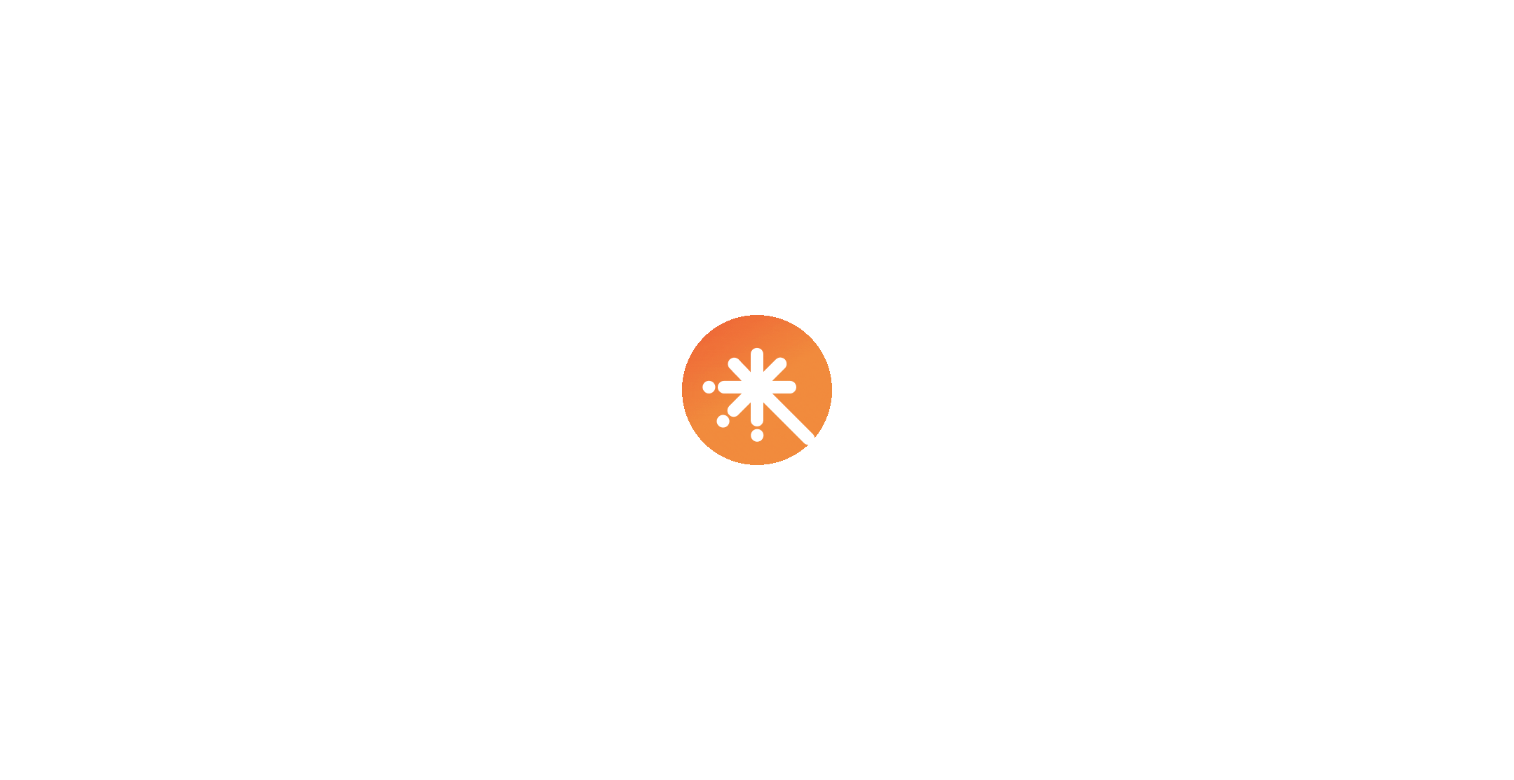 scroll, scrollTop: 0, scrollLeft: 0, axis: both 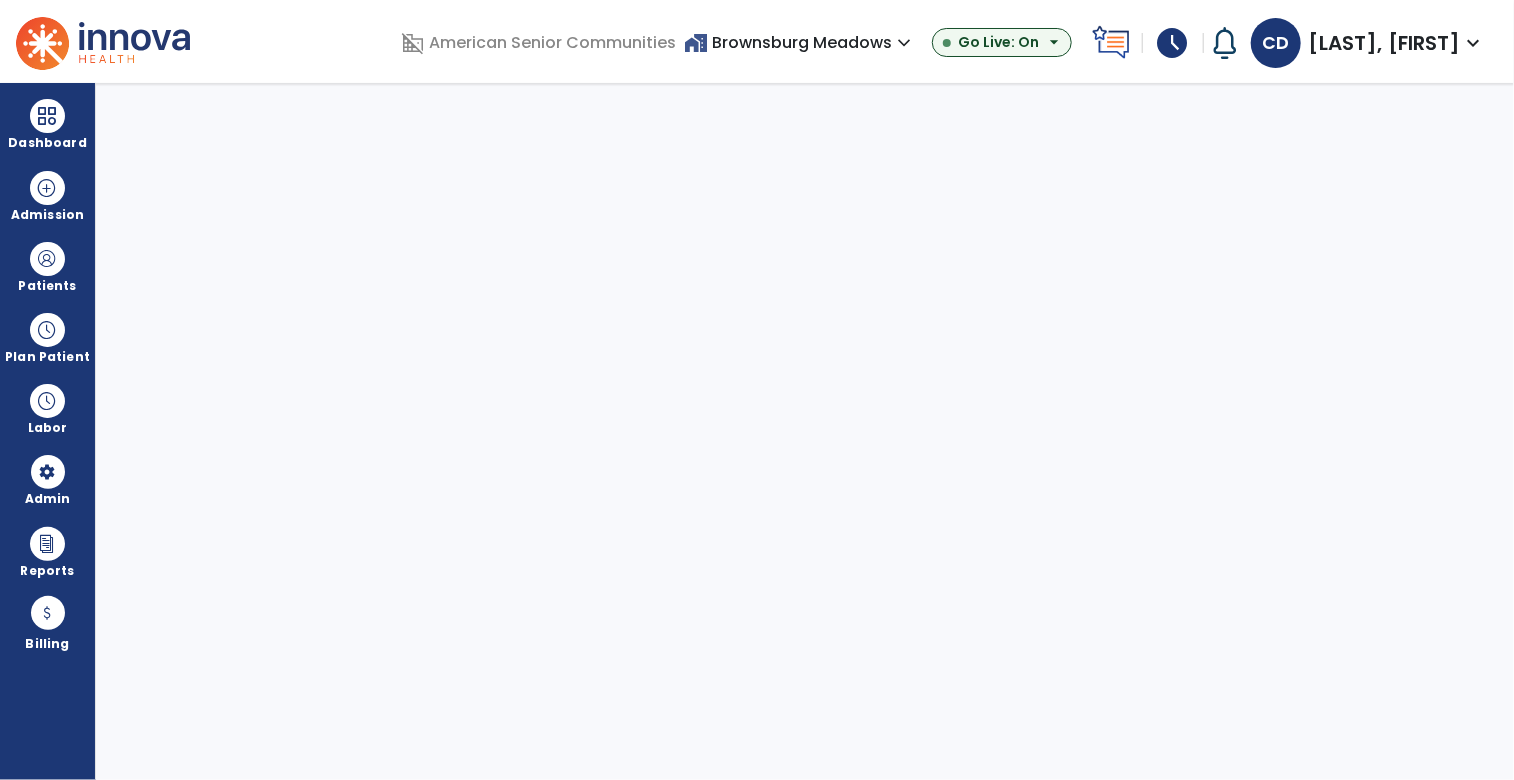 select on "***" 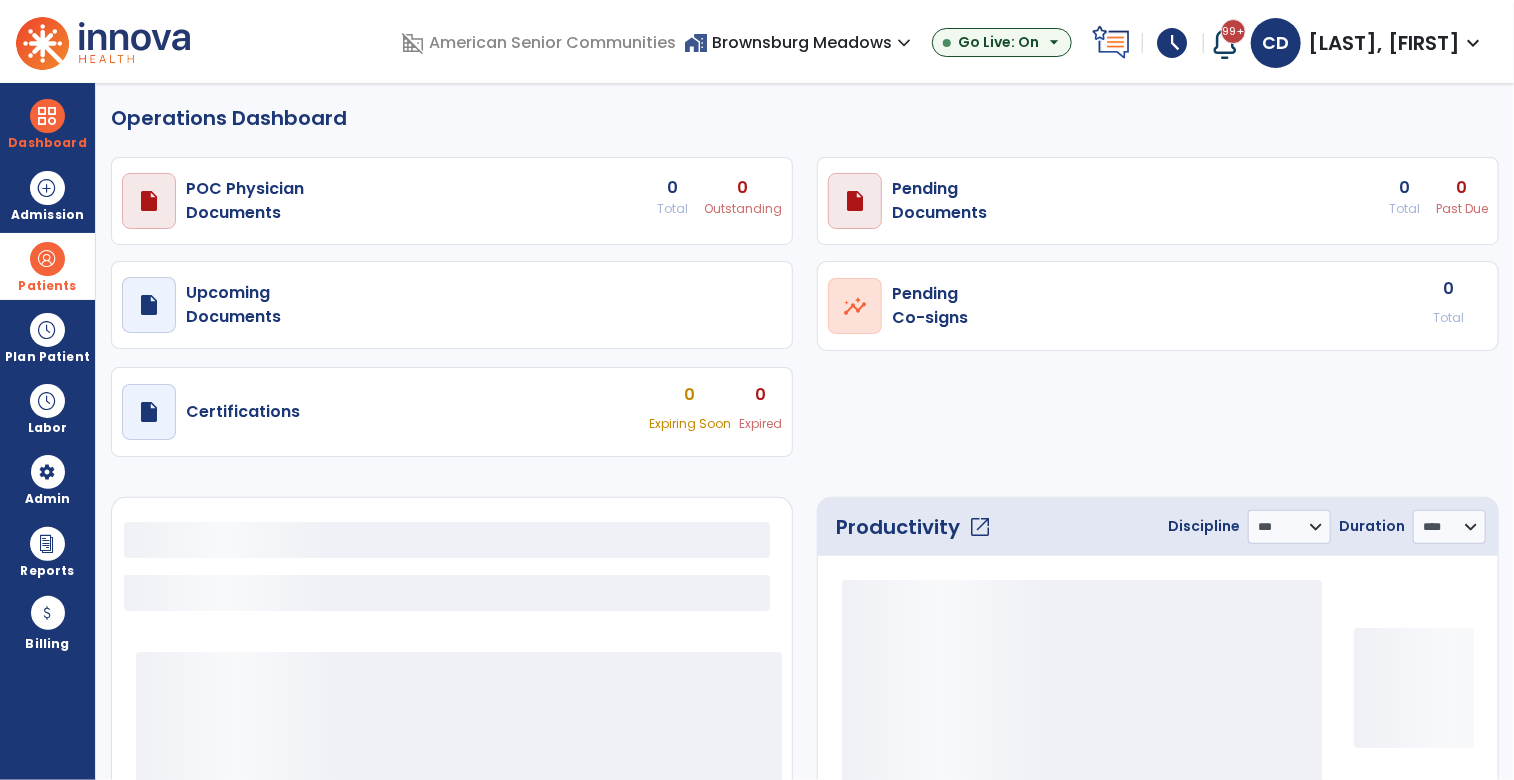 select on "***" 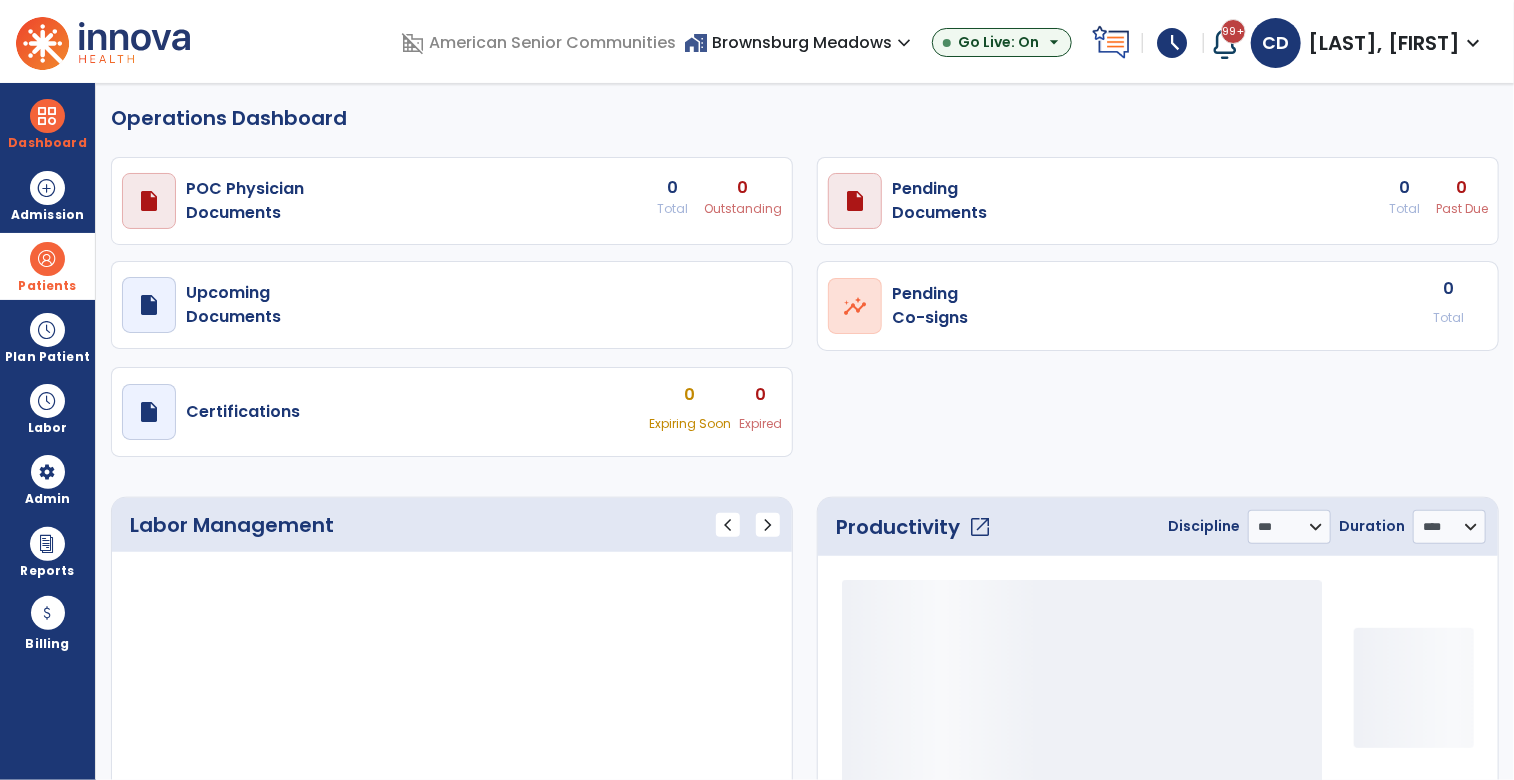 click at bounding box center (47, 259) 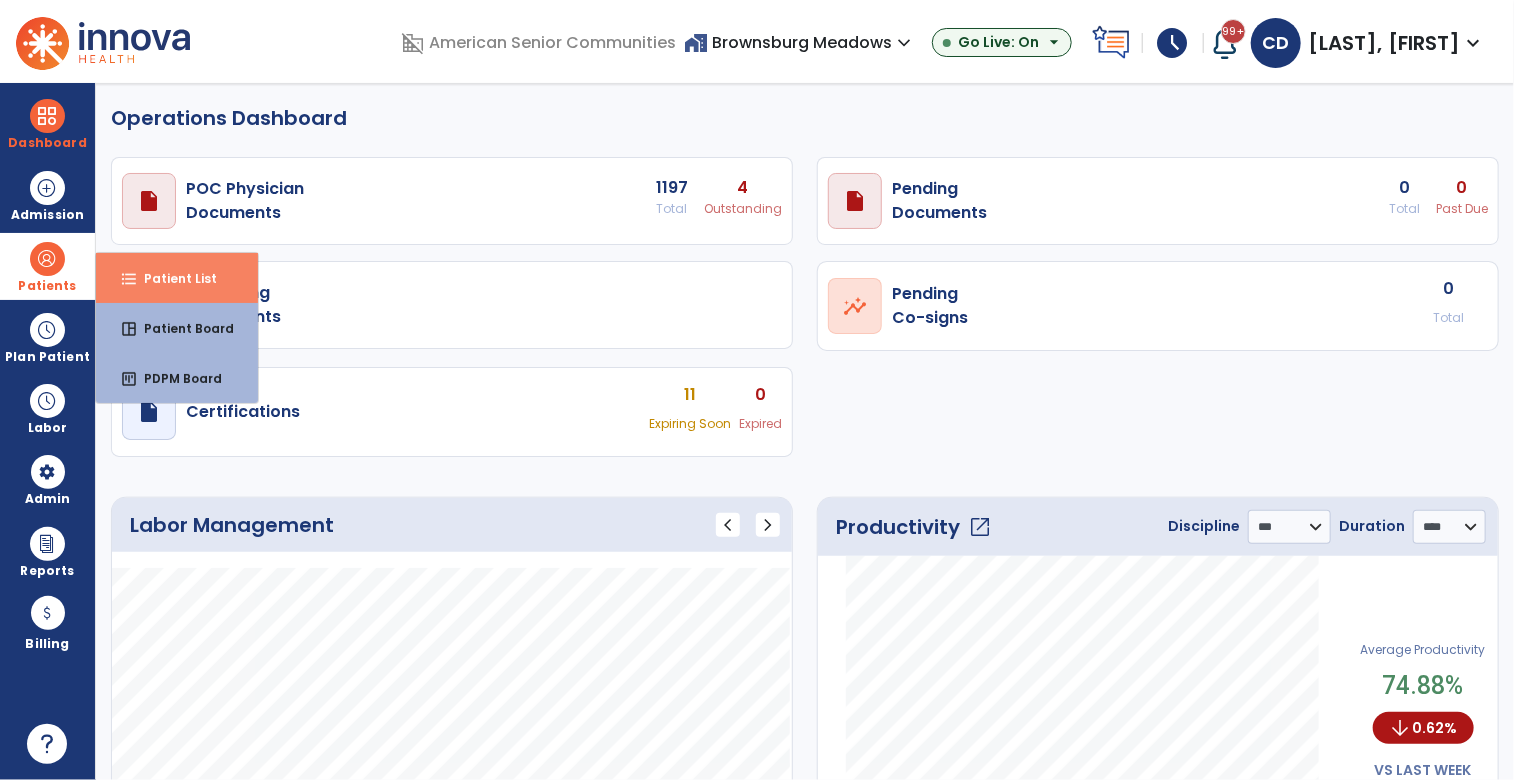 click on "Patient List" at bounding box center [172, 278] 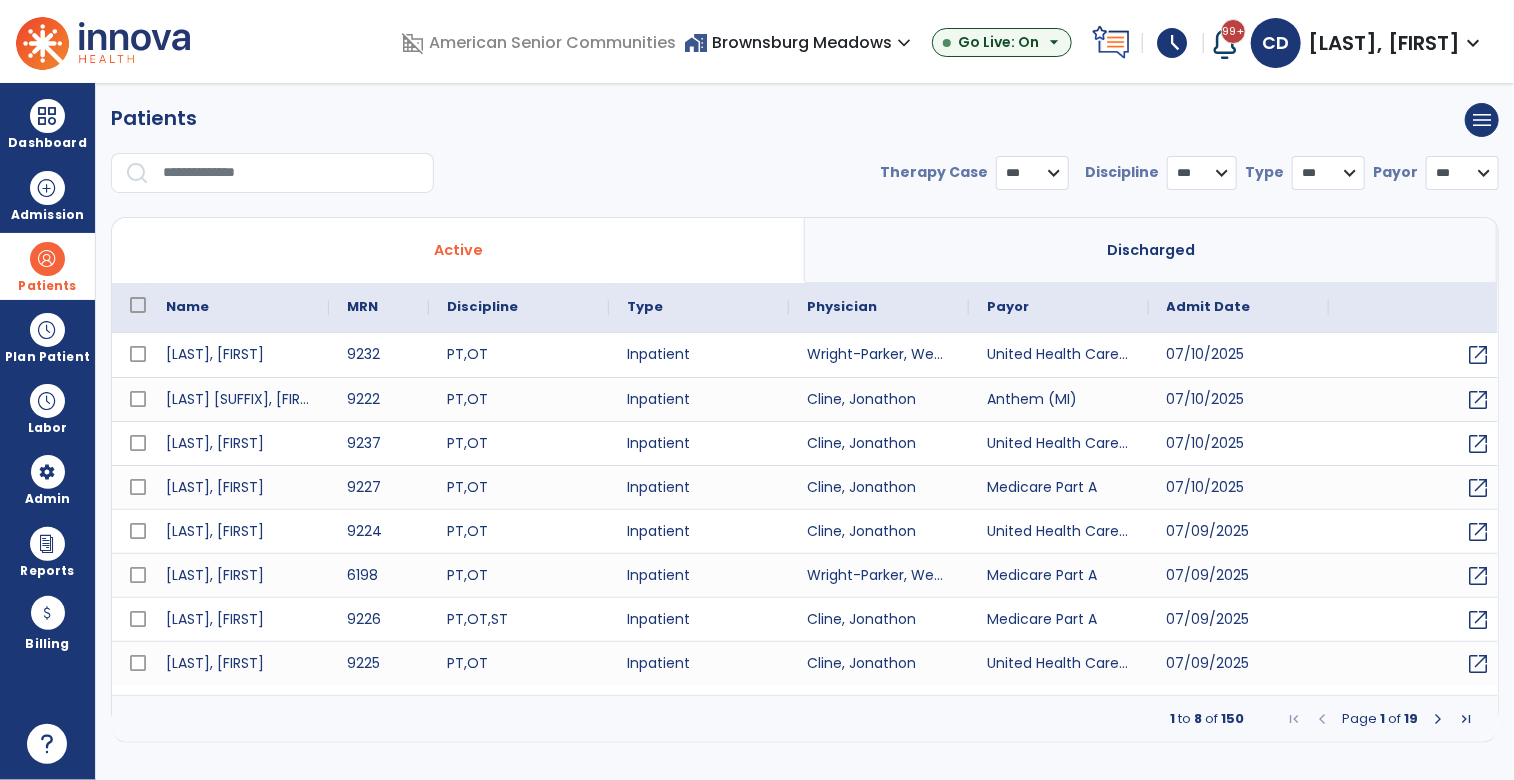 select on "***" 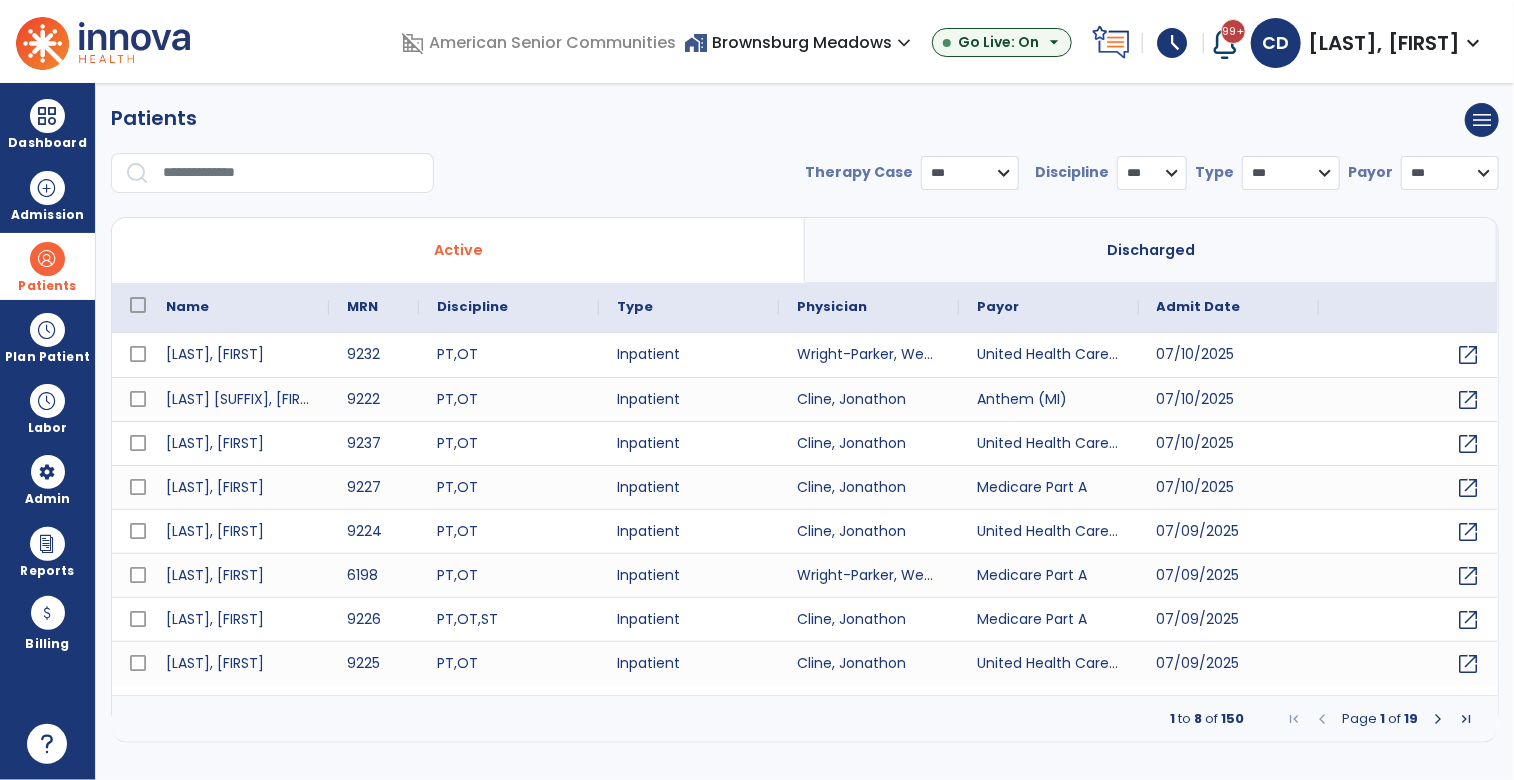 click at bounding box center [1438, 719] 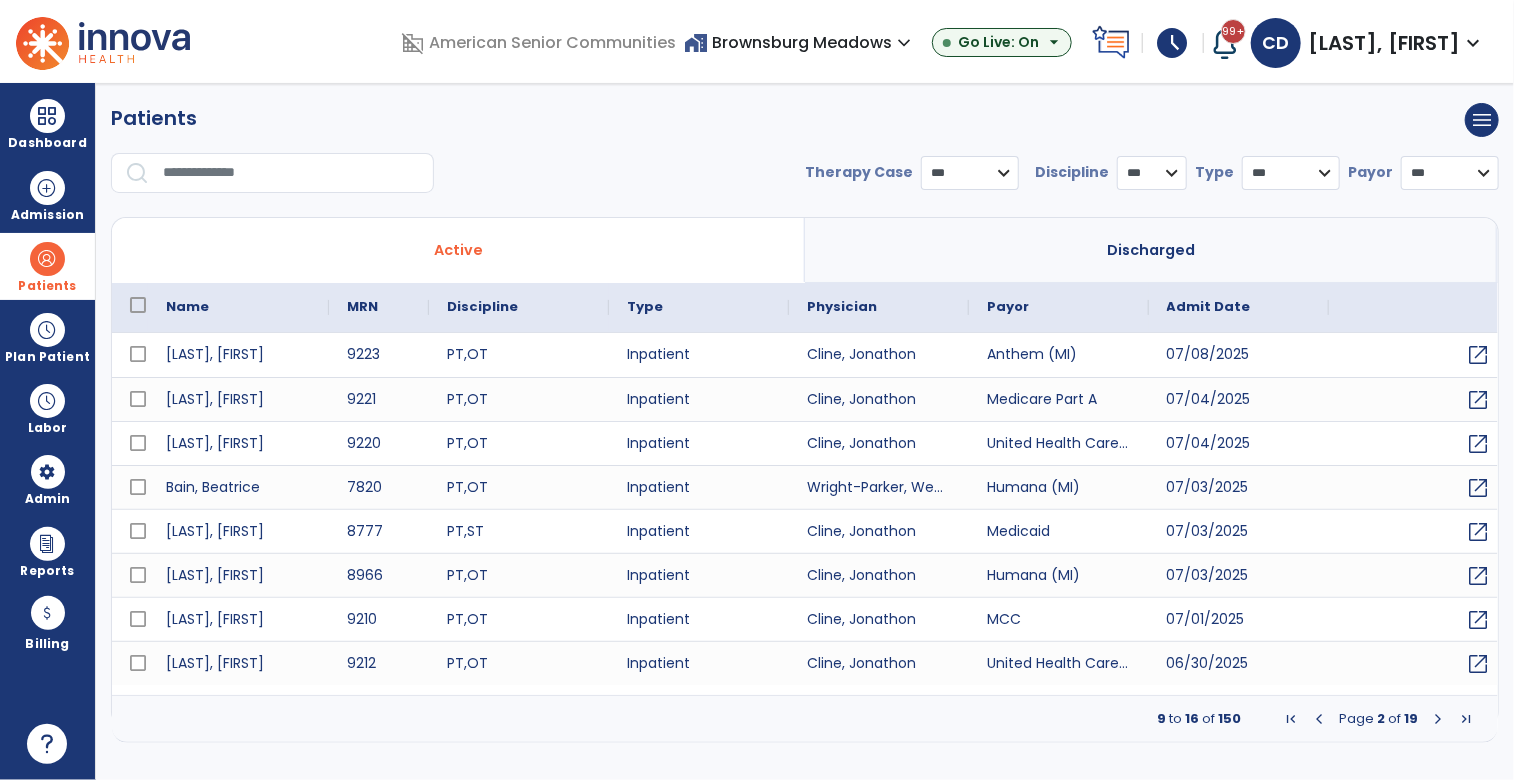 click at bounding box center (1438, 719) 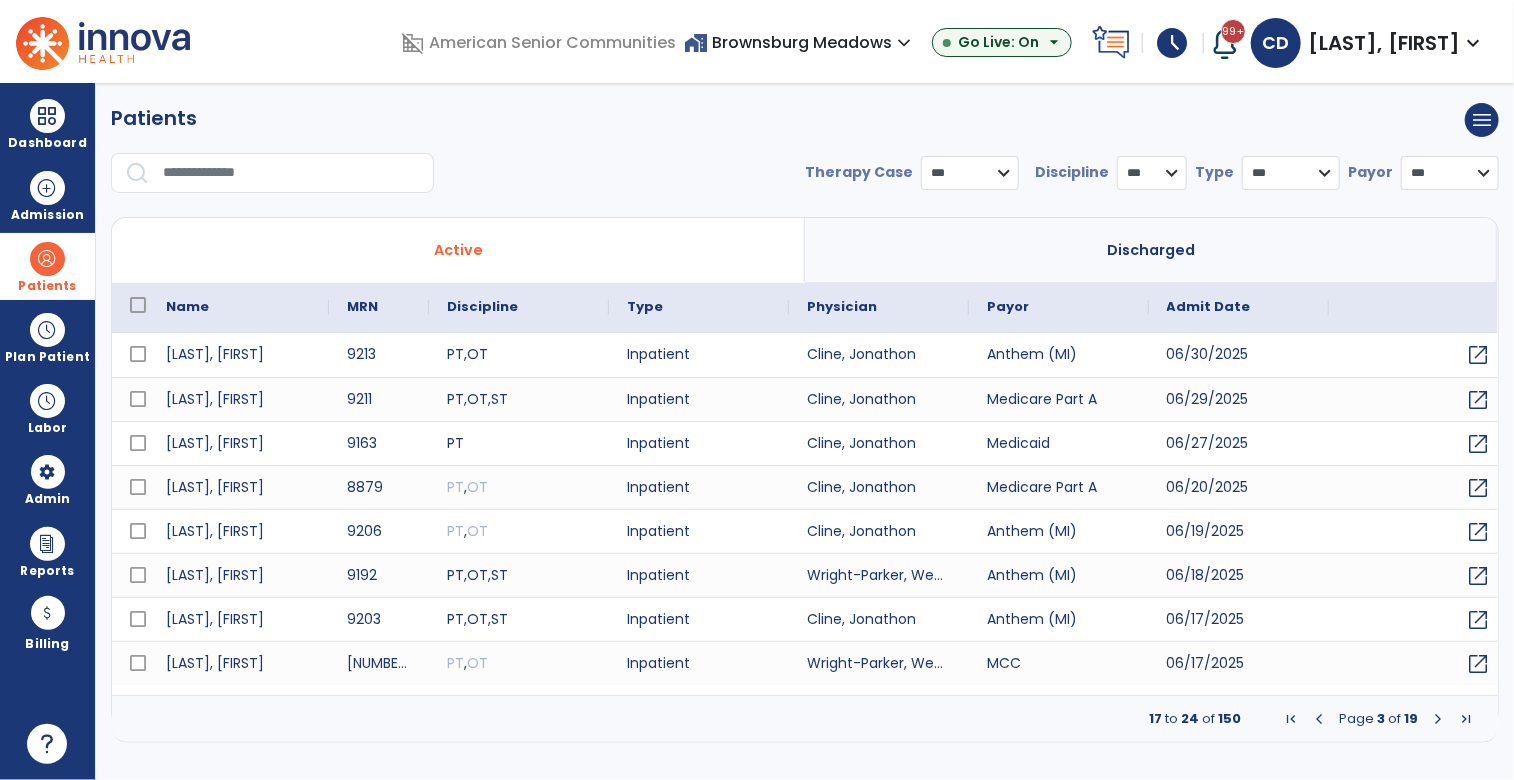 click at bounding box center [1438, 719] 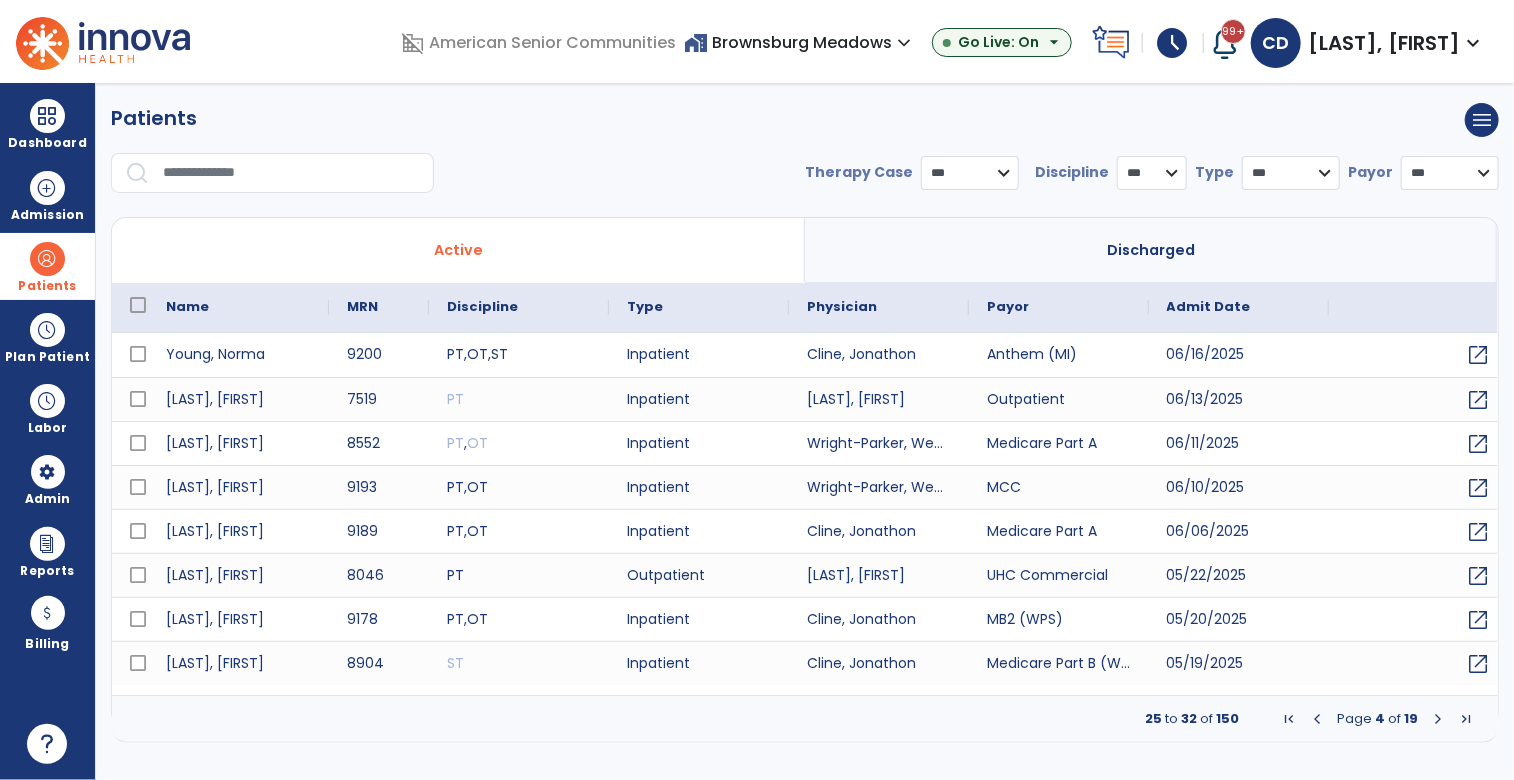click at bounding box center [1438, 719] 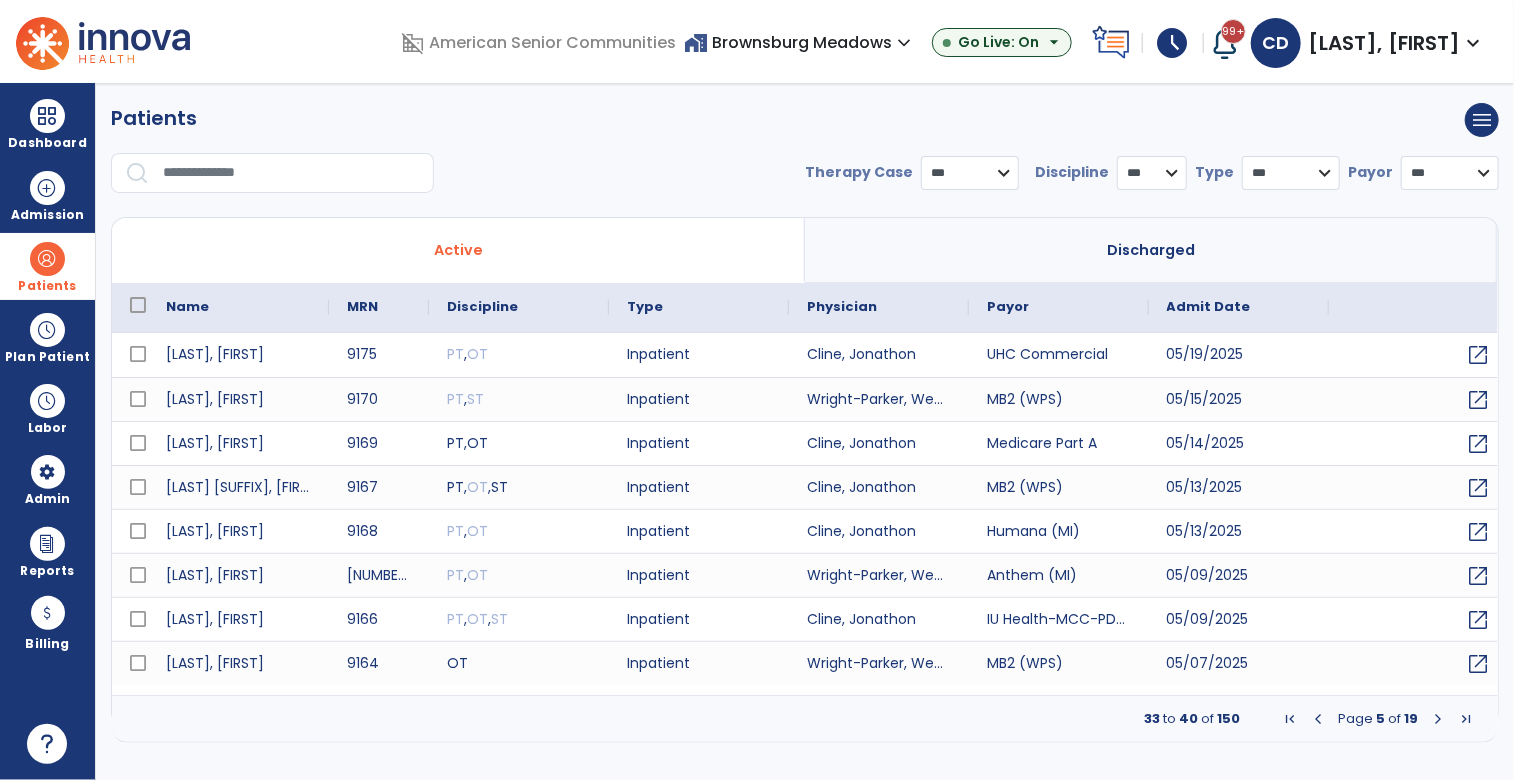 click at bounding box center [1438, 719] 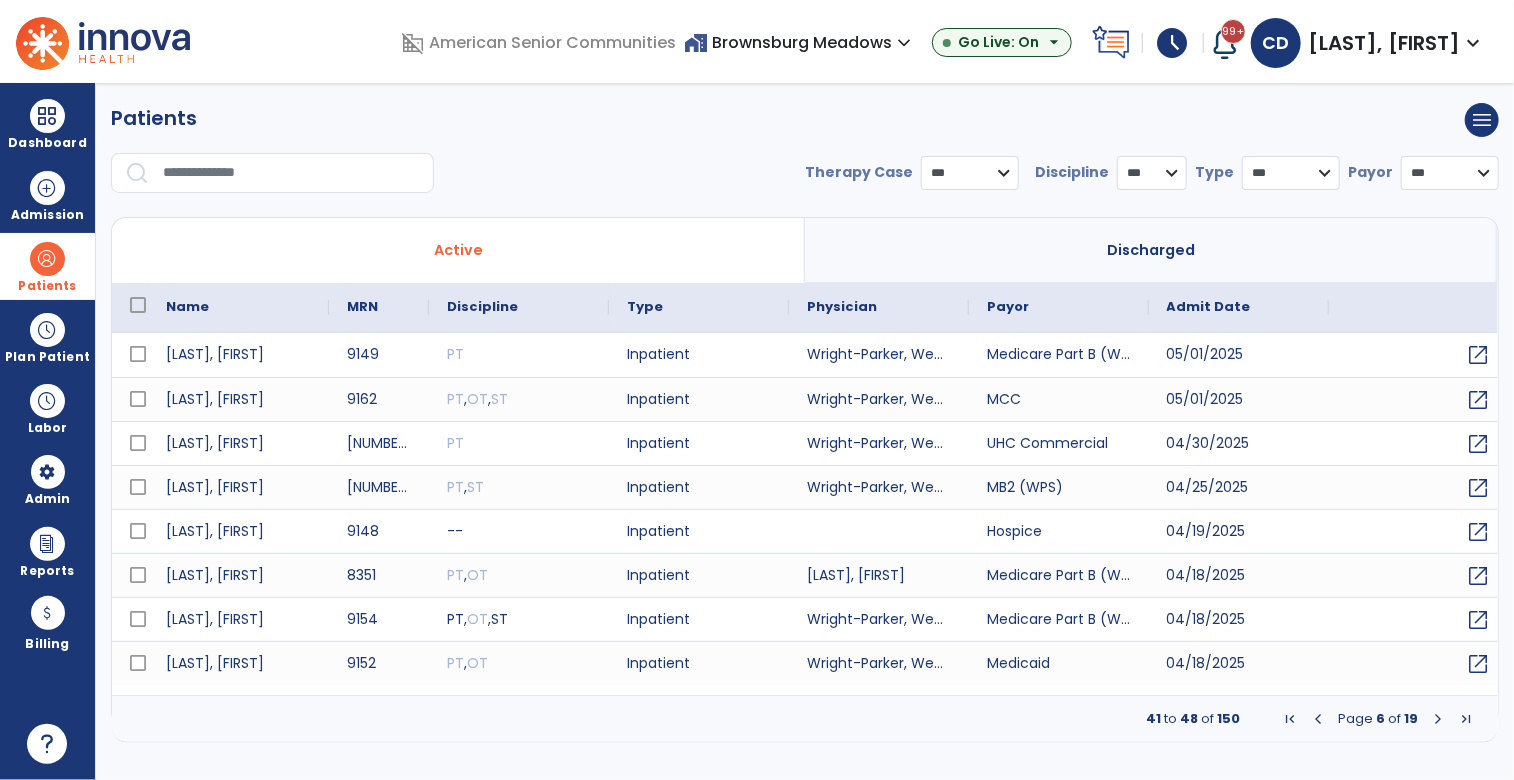 click at bounding box center (1438, 719) 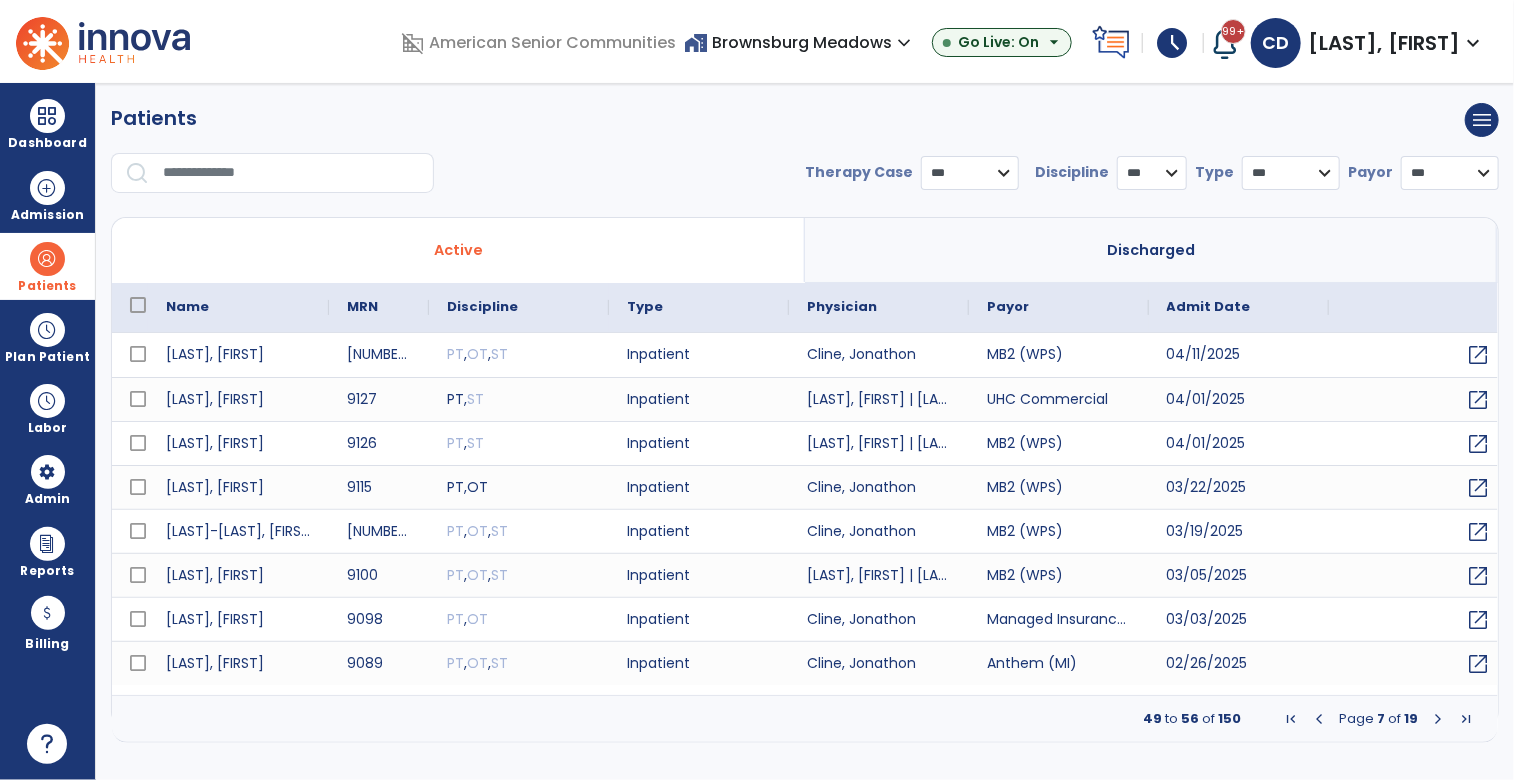 click at bounding box center [1438, 719] 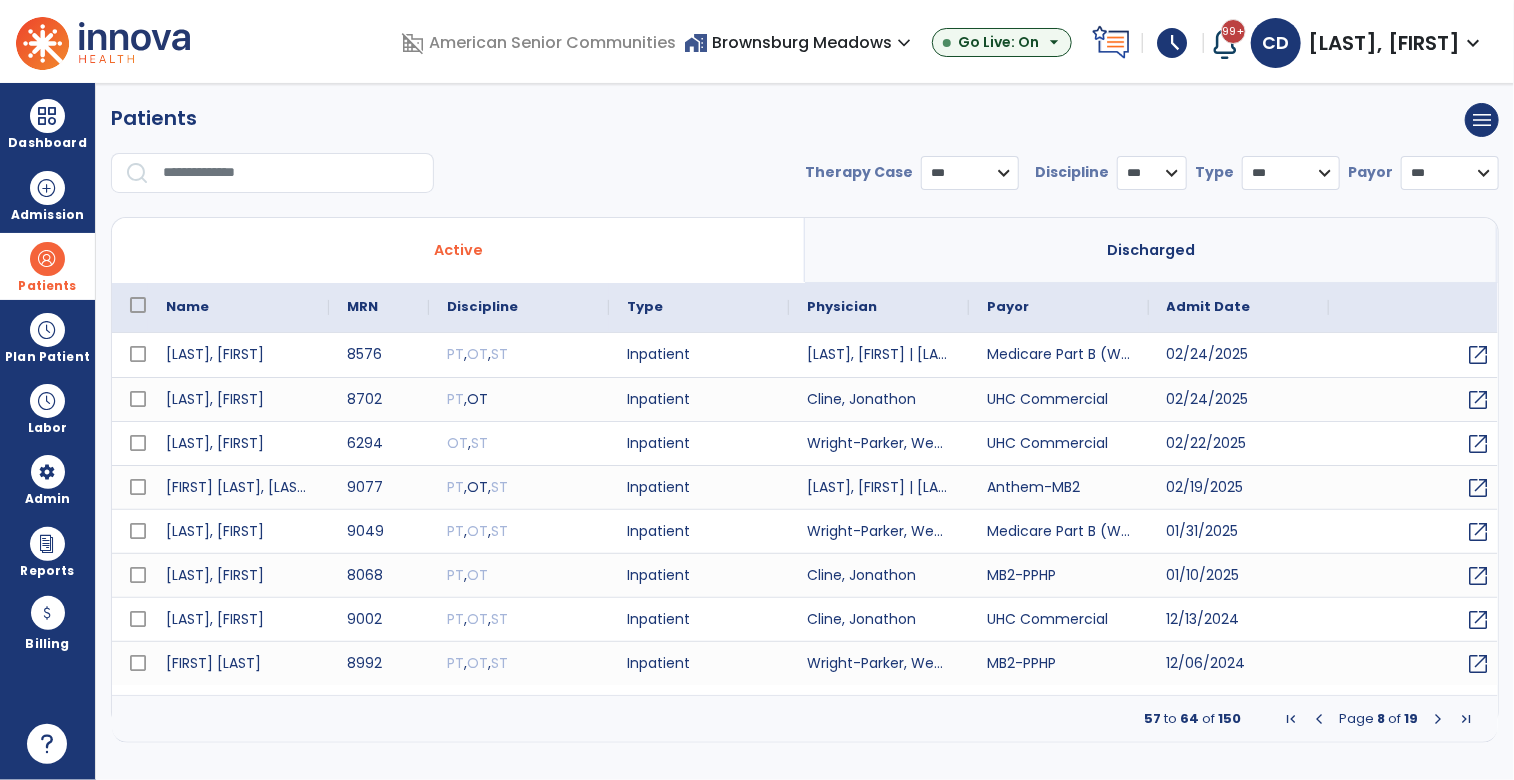 click at bounding box center [1438, 719] 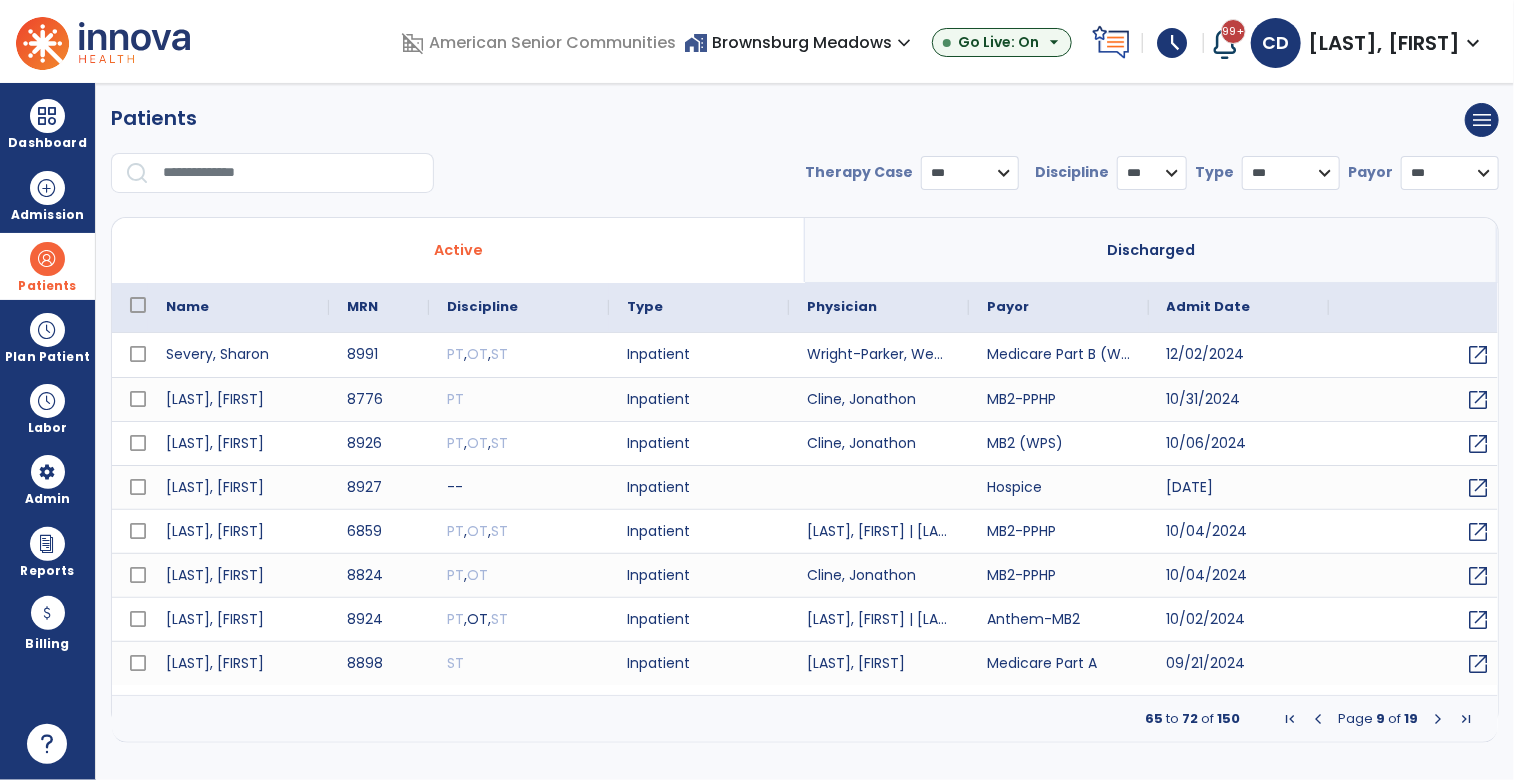 click at bounding box center (1438, 719) 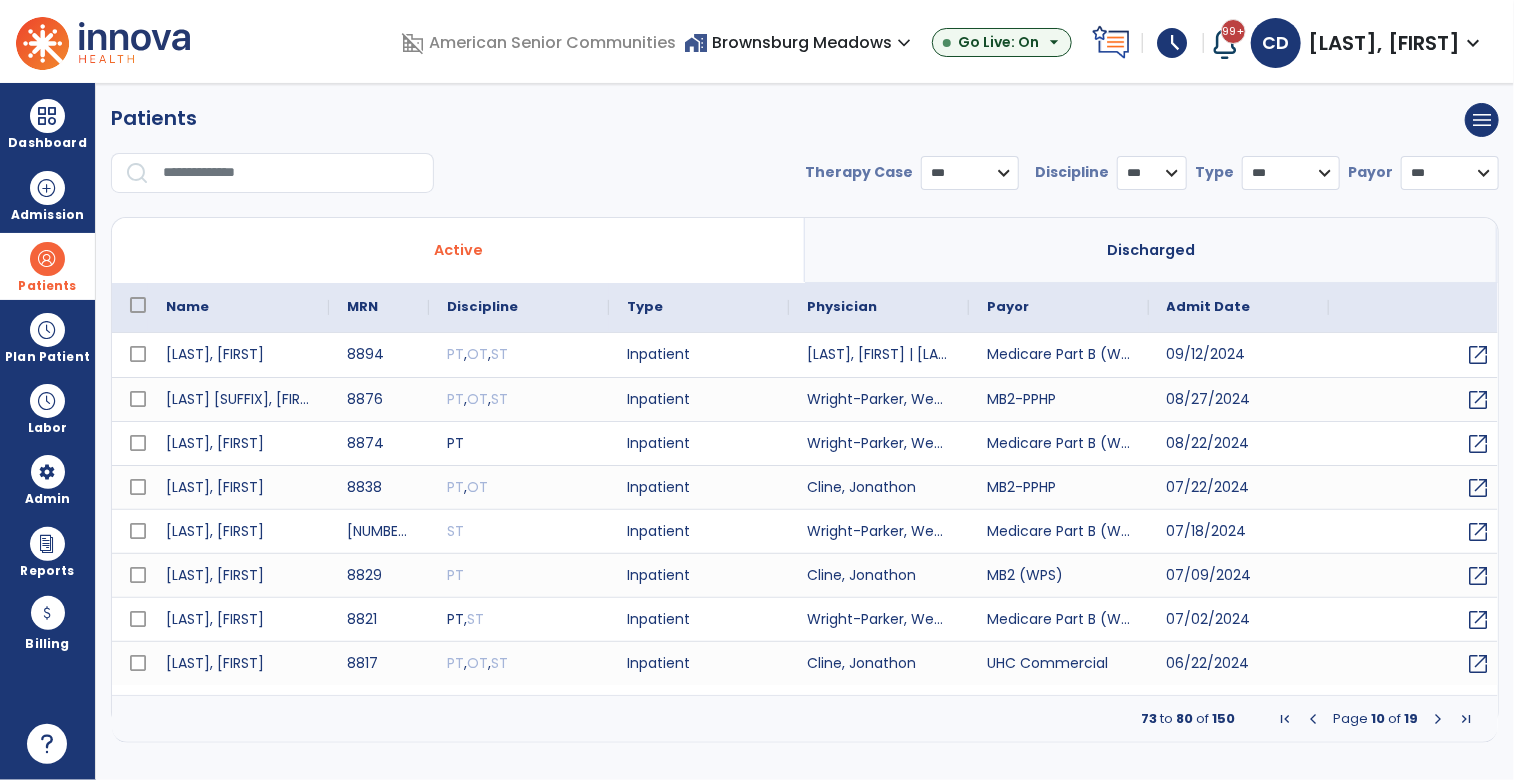 click at bounding box center (1438, 719) 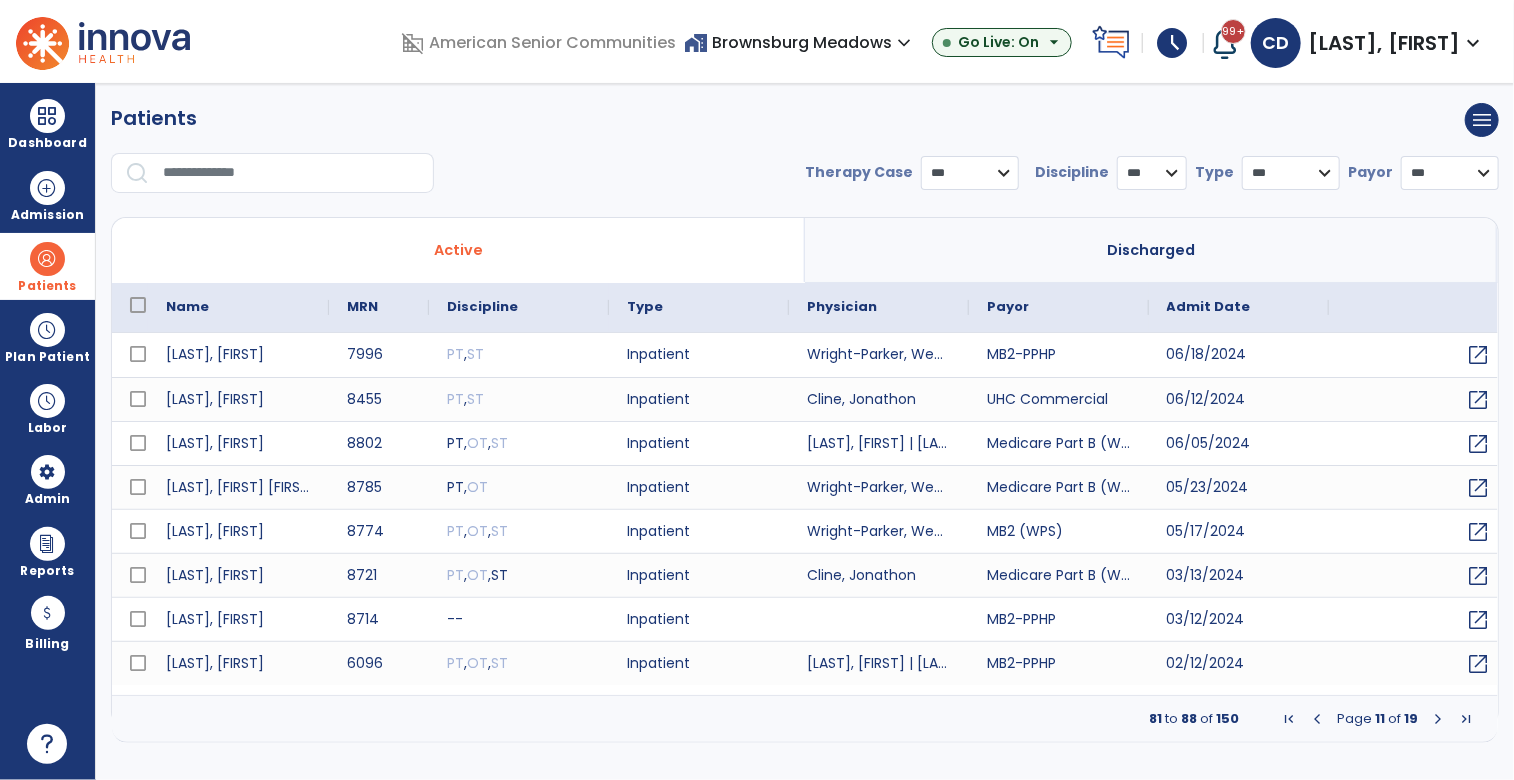 click at bounding box center (1438, 719) 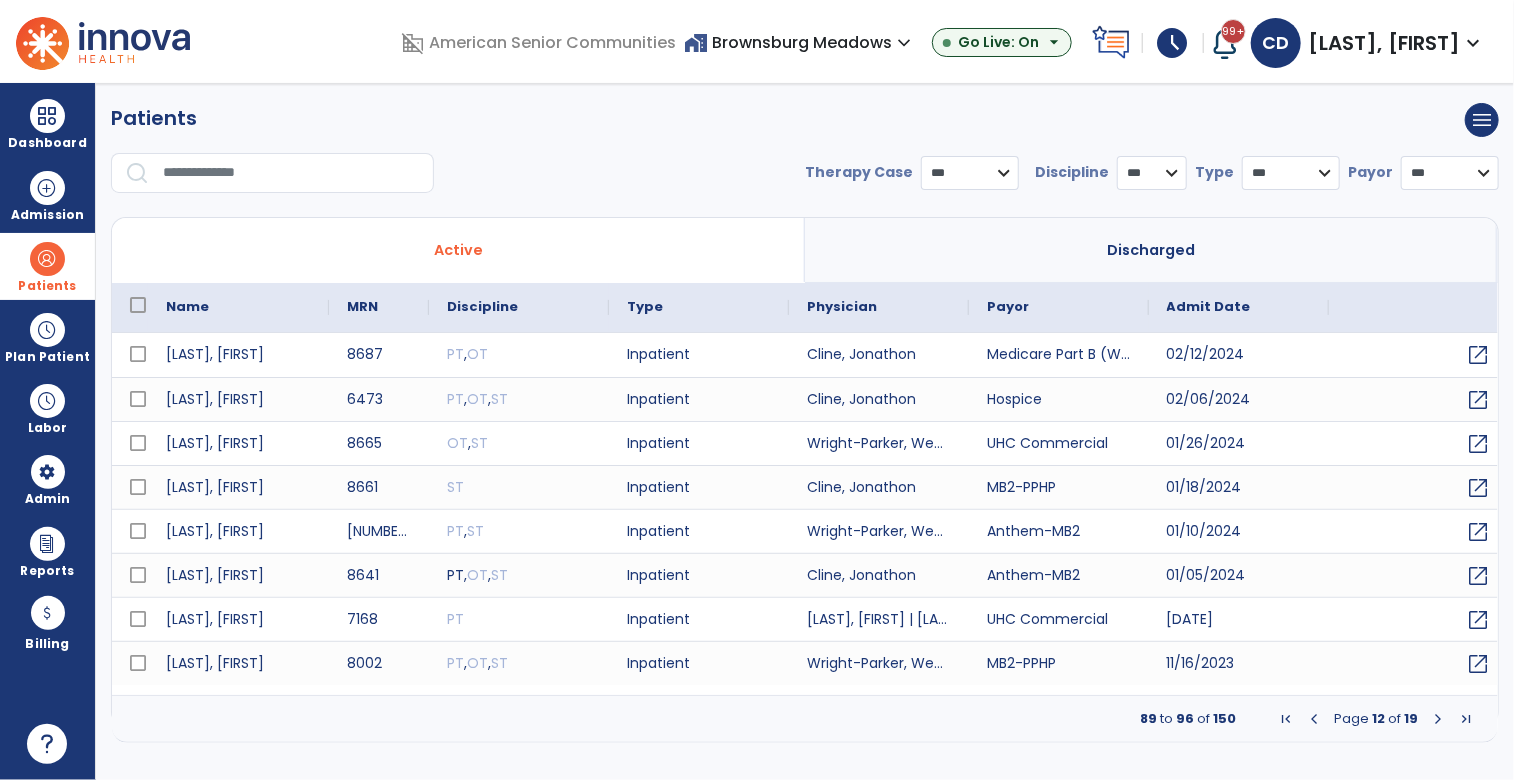 click at bounding box center (1438, 719) 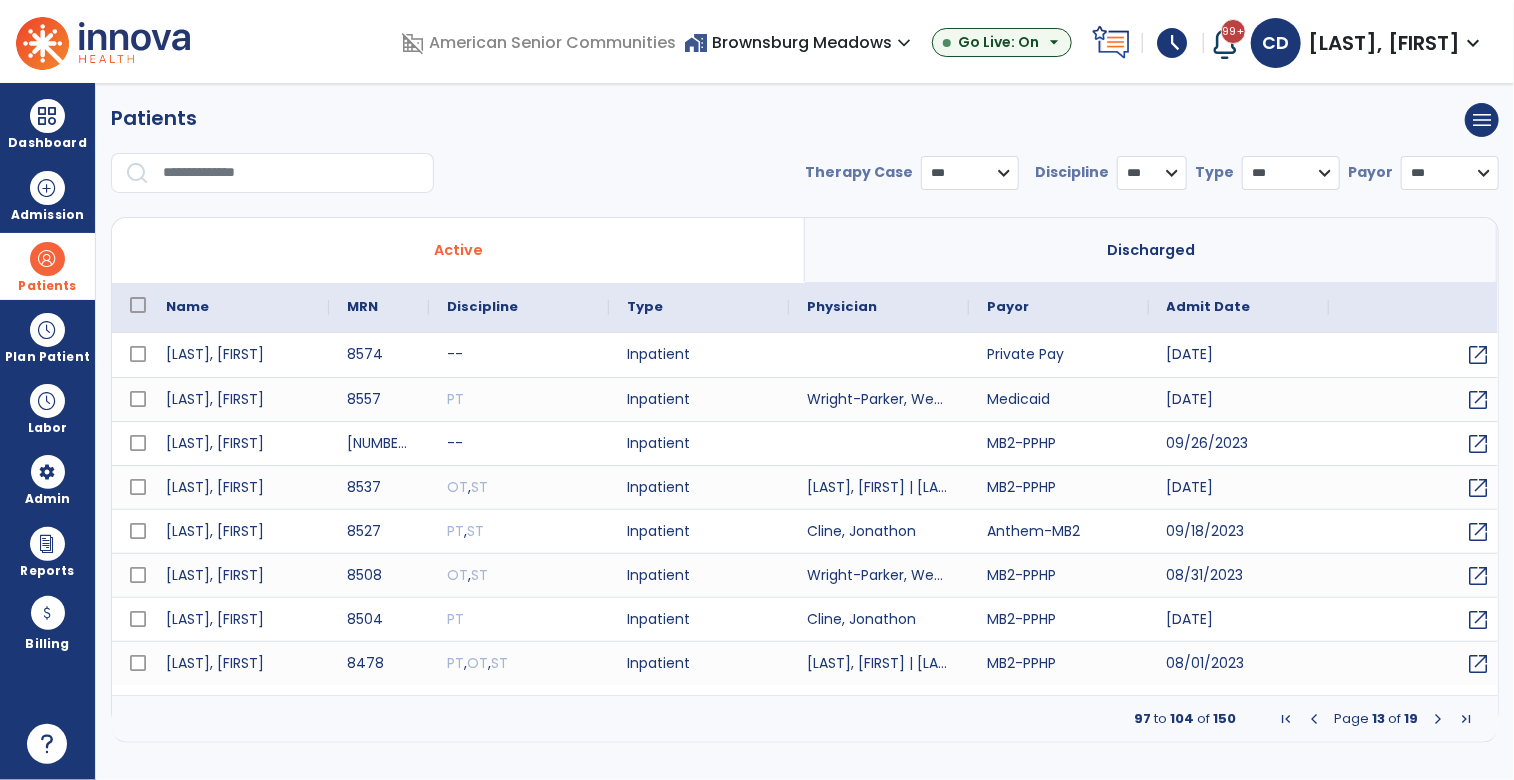 click at bounding box center [1438, 719] 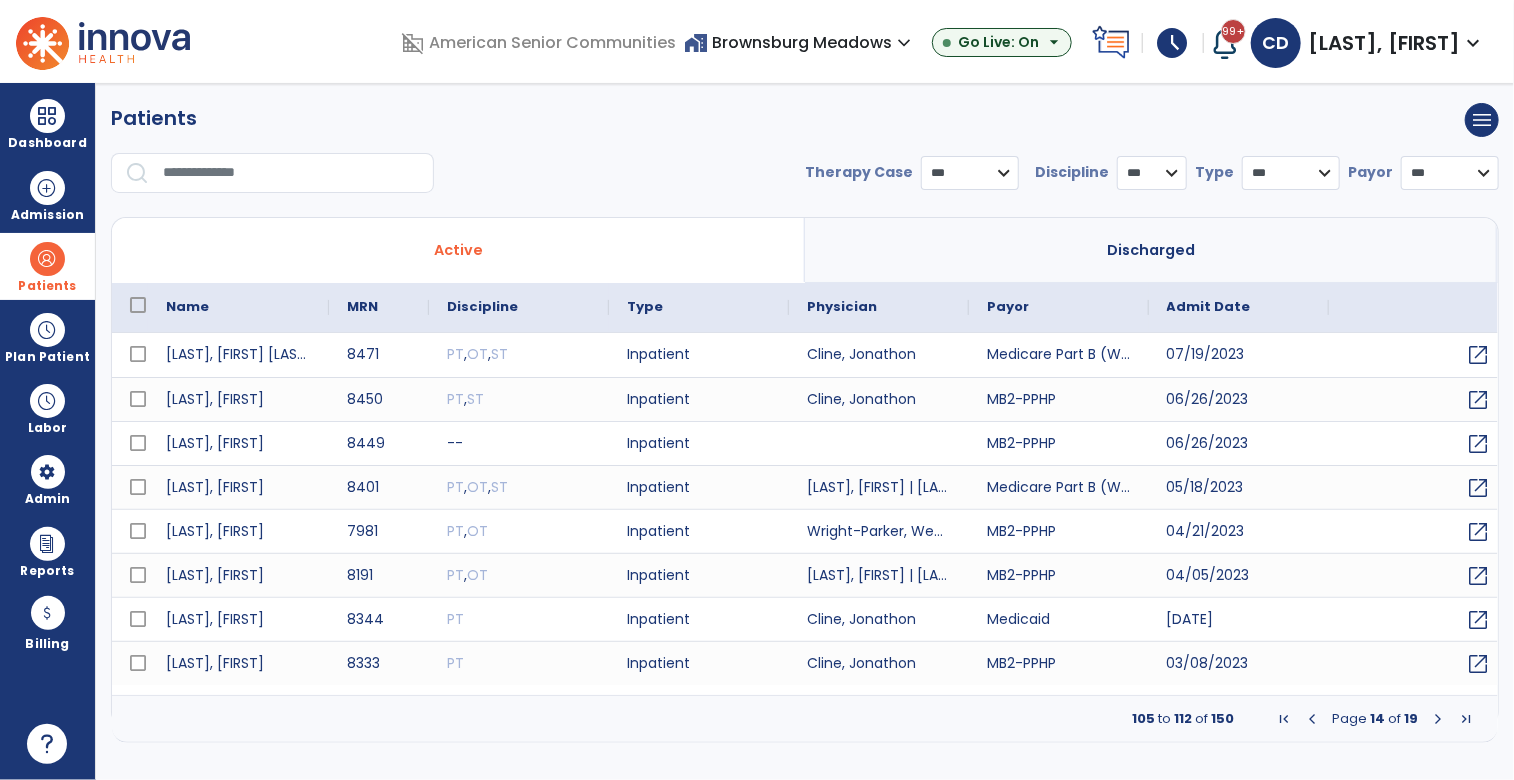 click at bounding box center [1438, 719] 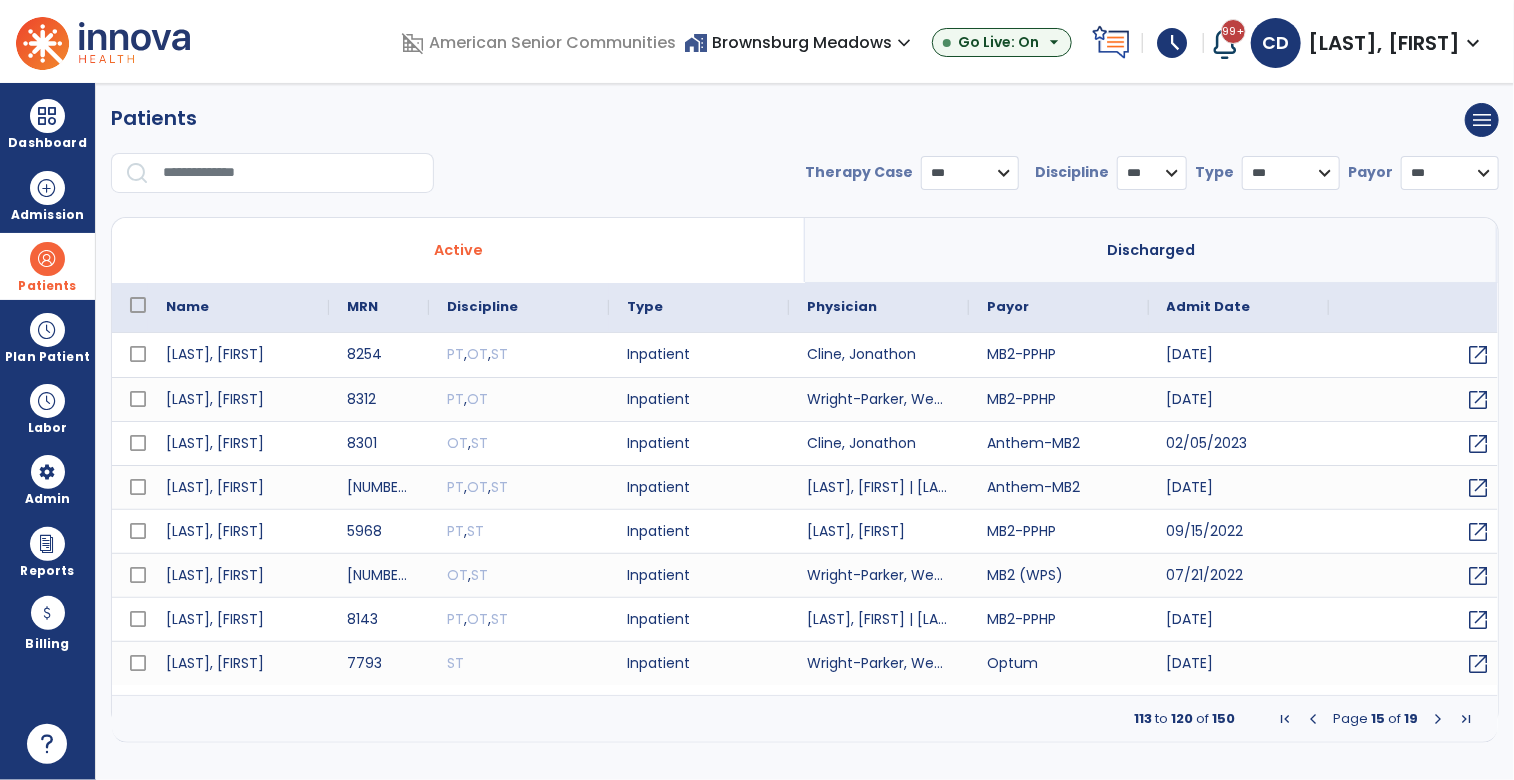 click at bounding box center [1438, 719] 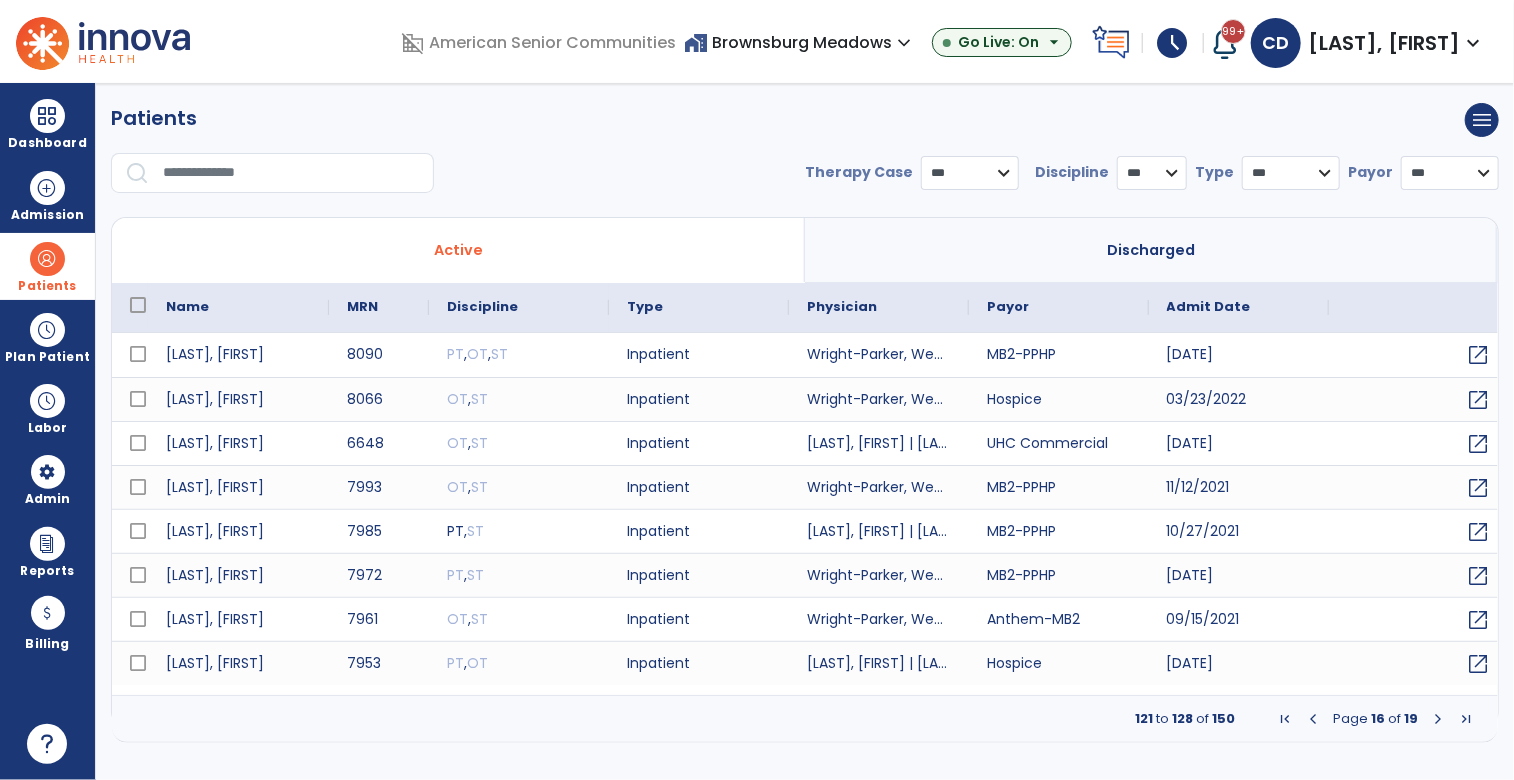 click at bounding box center (1438, 719) 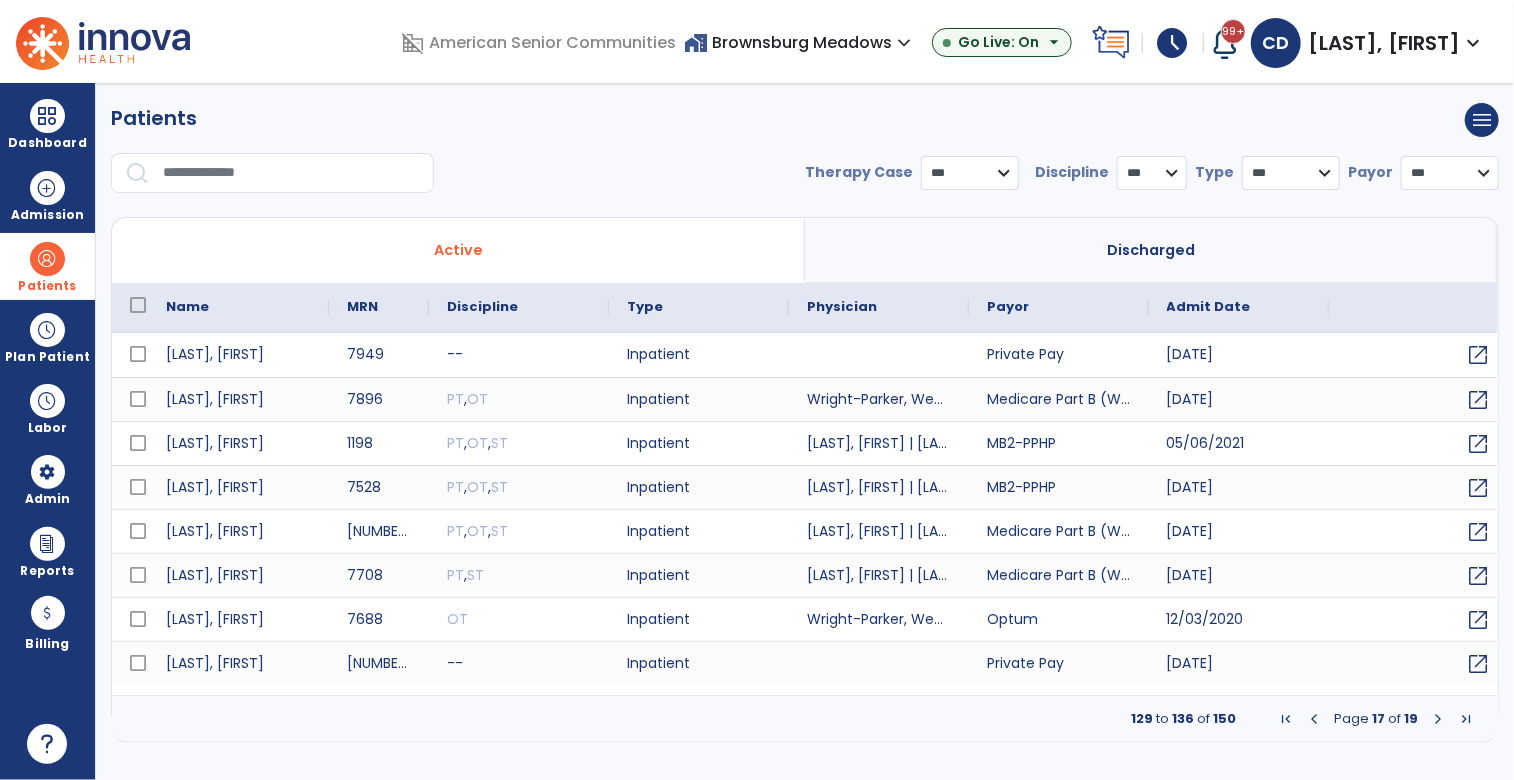 click at bounding box center (1438, 719) 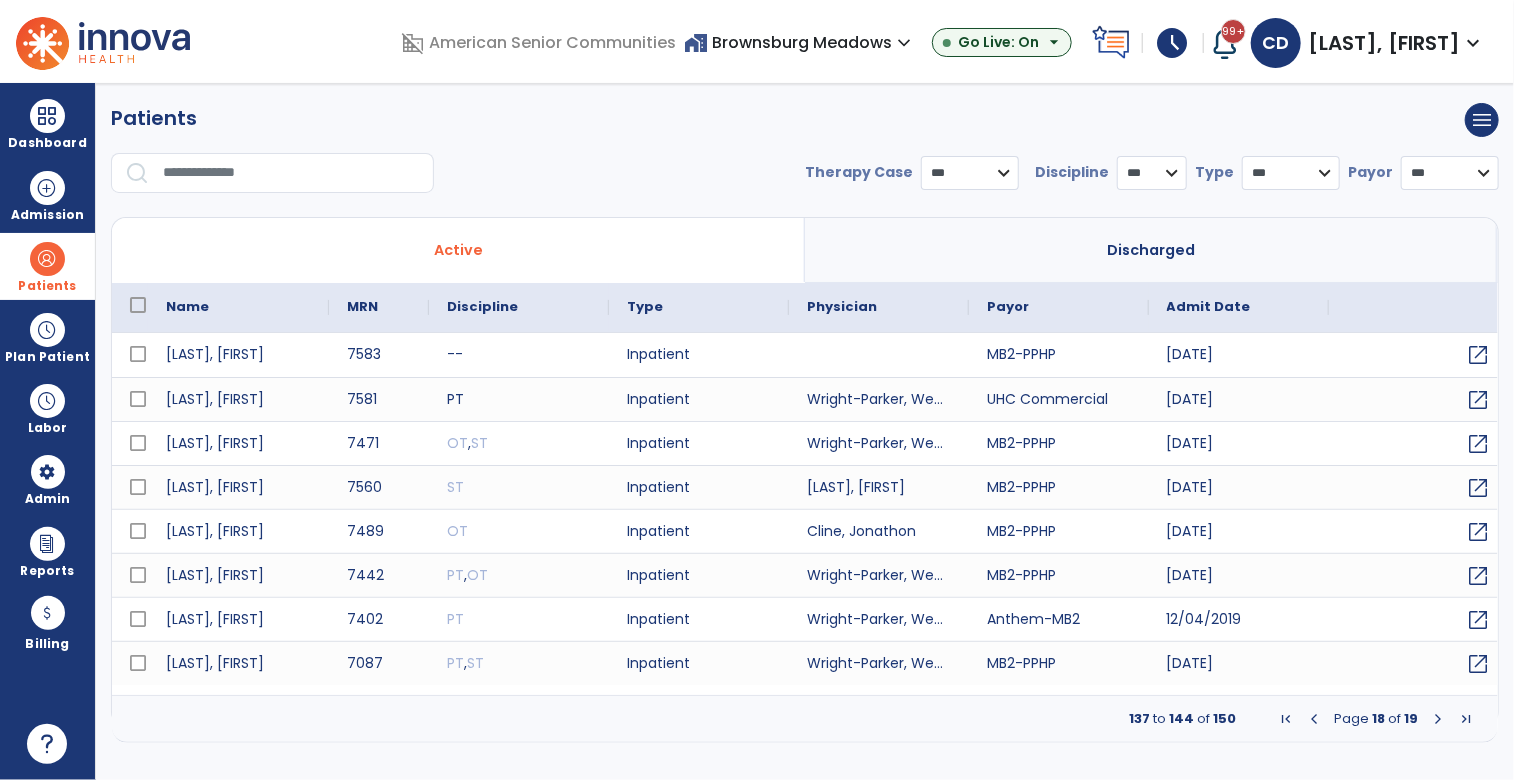 click at bounding box center (1438, 719) 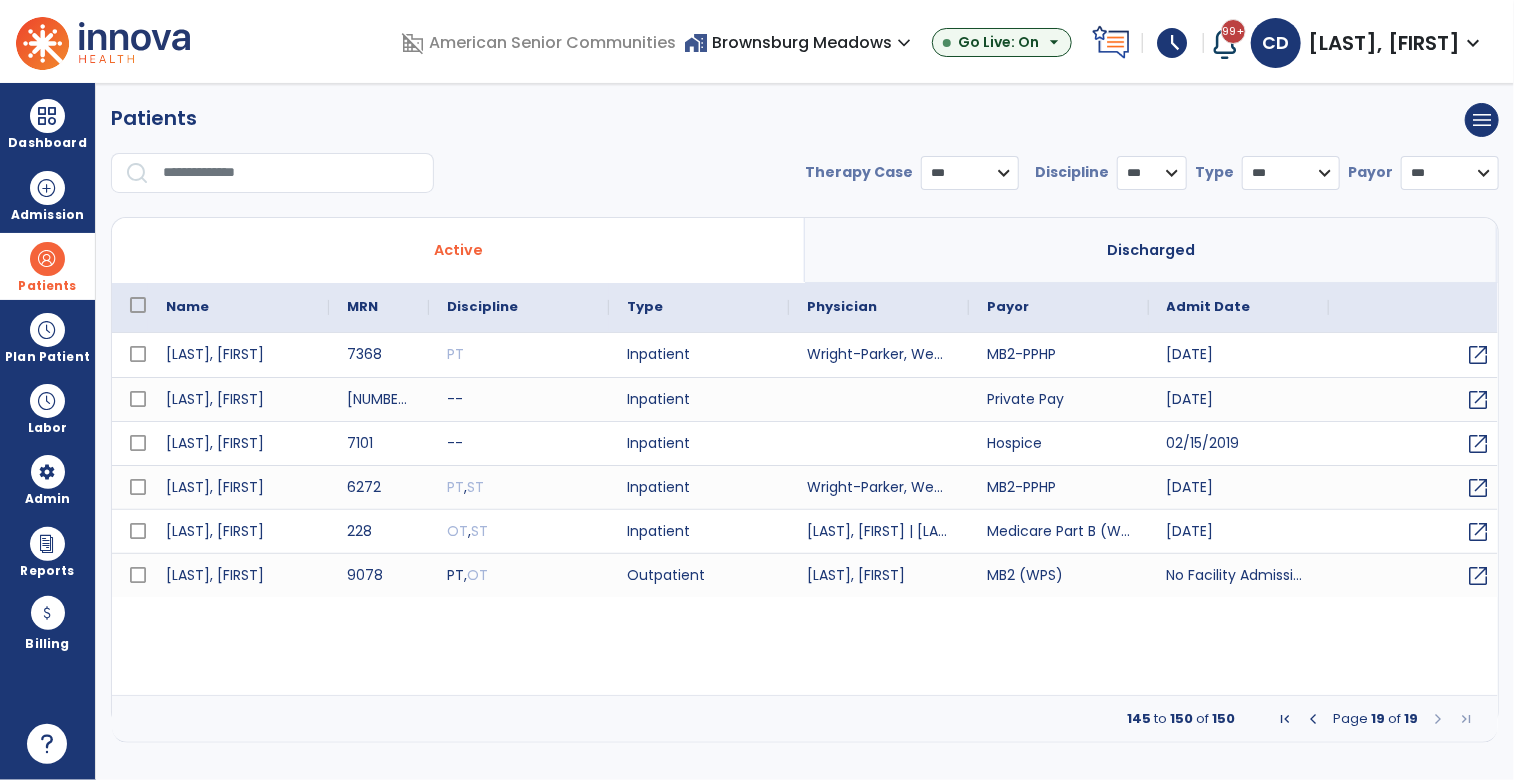 click at bounding box center (47, 259) 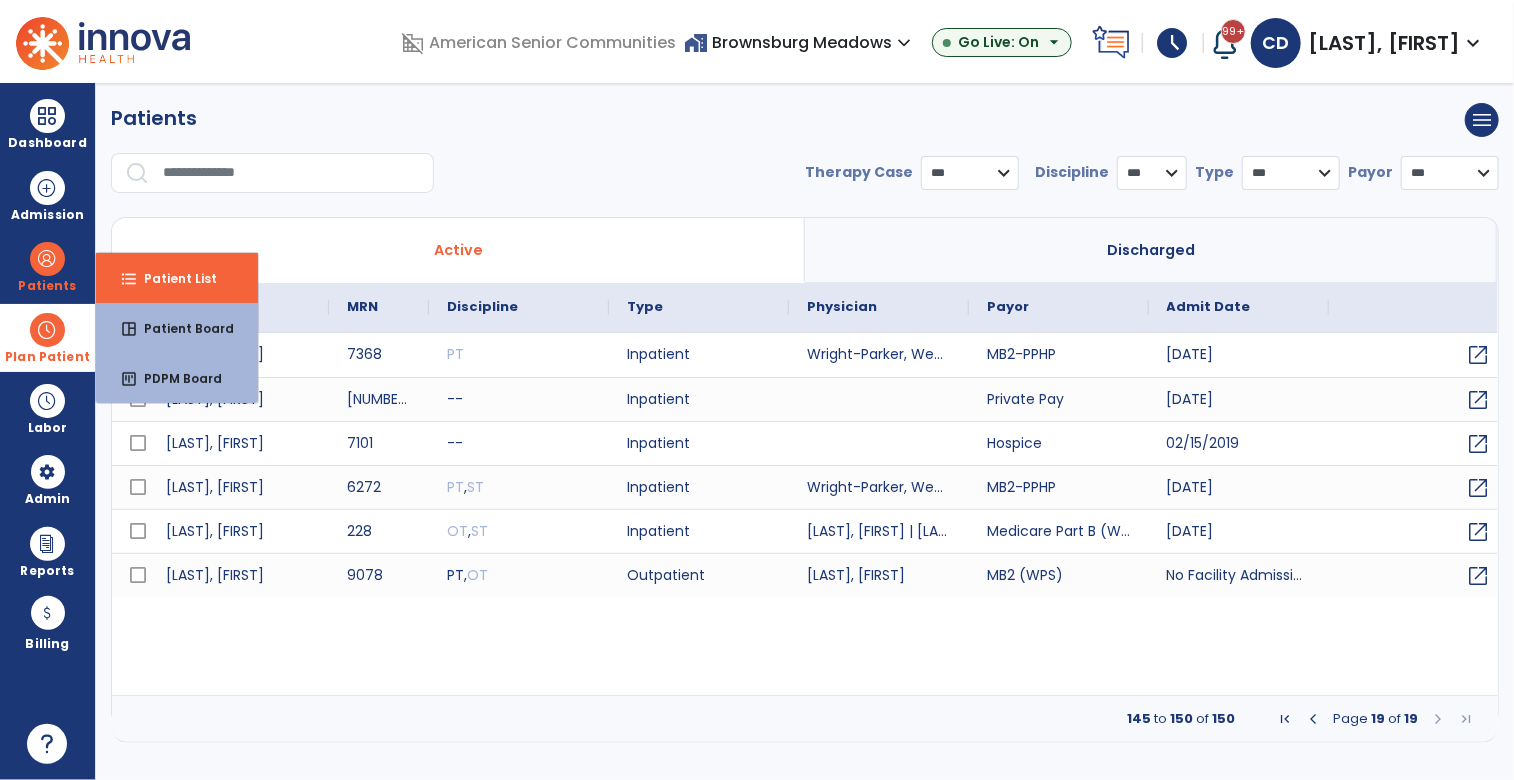 click on "Plan Patient" at bounding box center [47, 266] 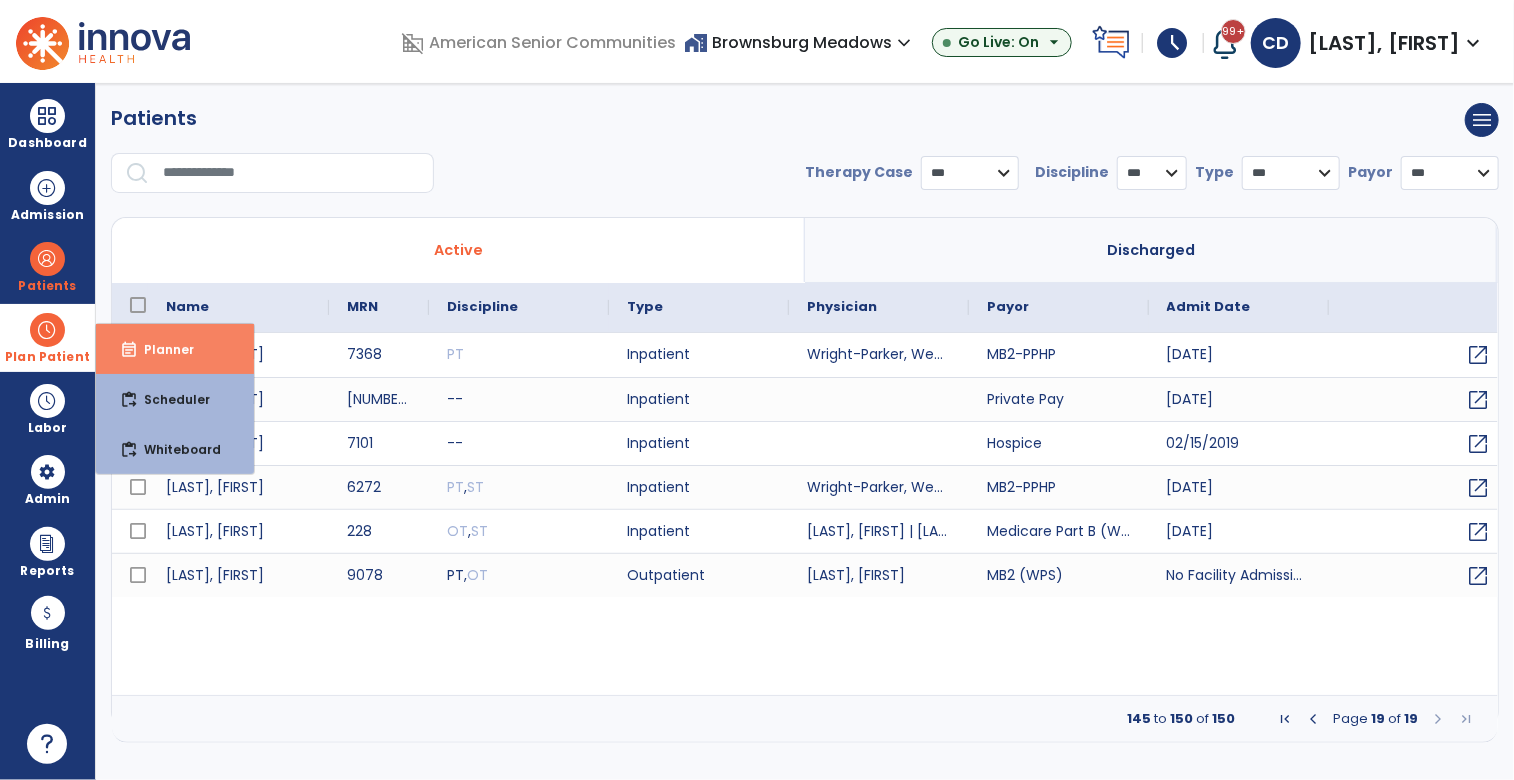 click on "Planner" at bounding box center (161, 349) 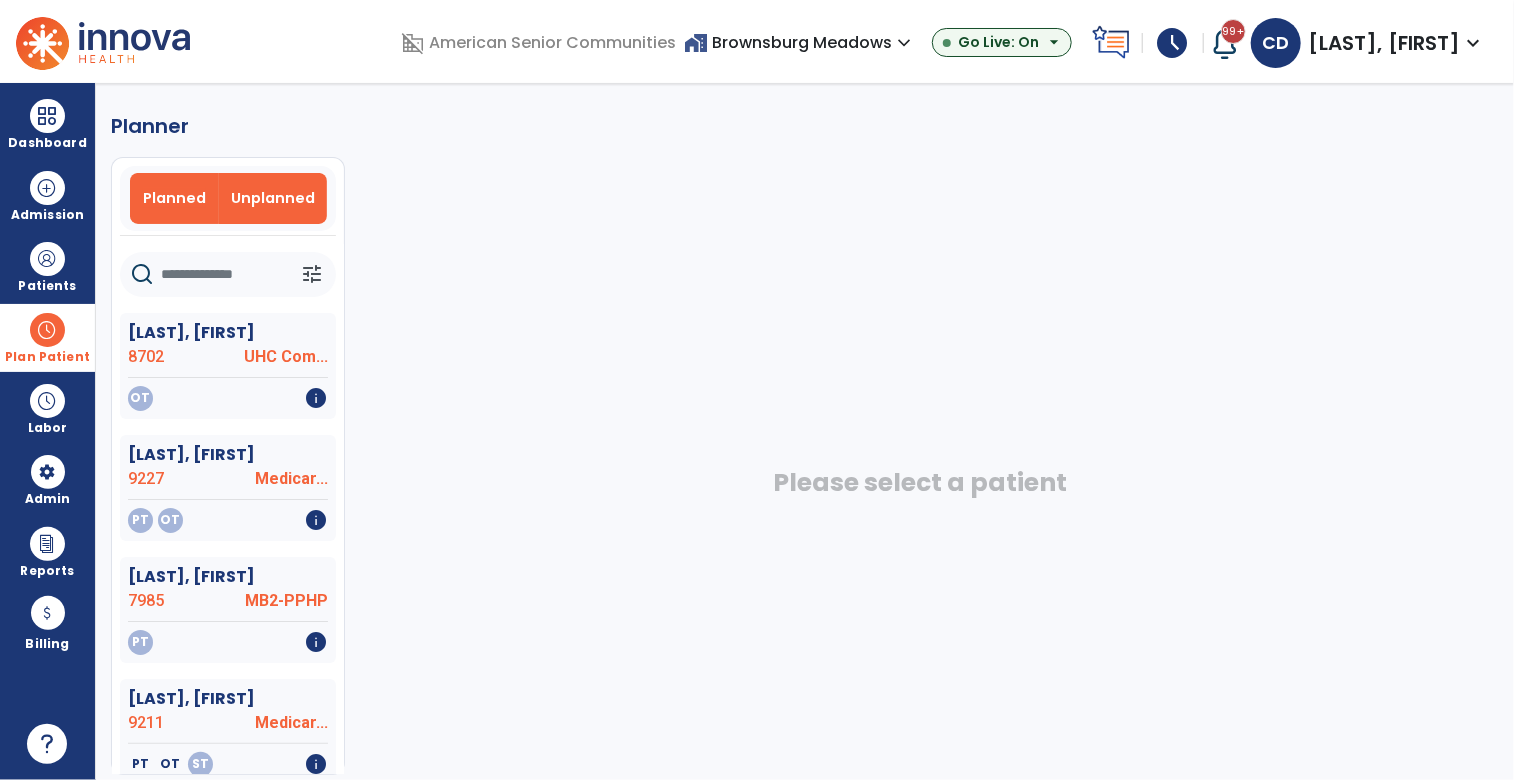 click on "Planned" at bounding box center [174, 198] 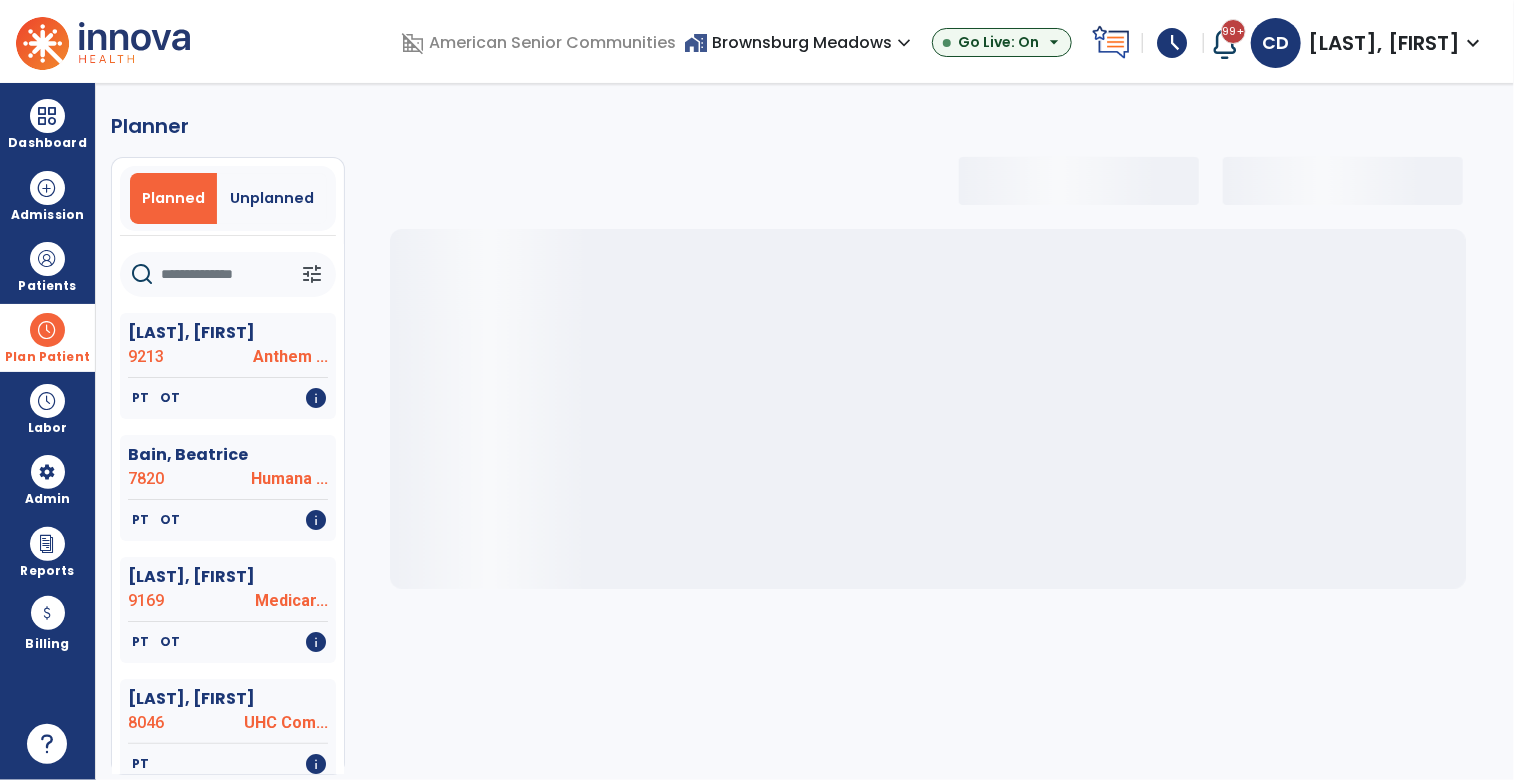 click 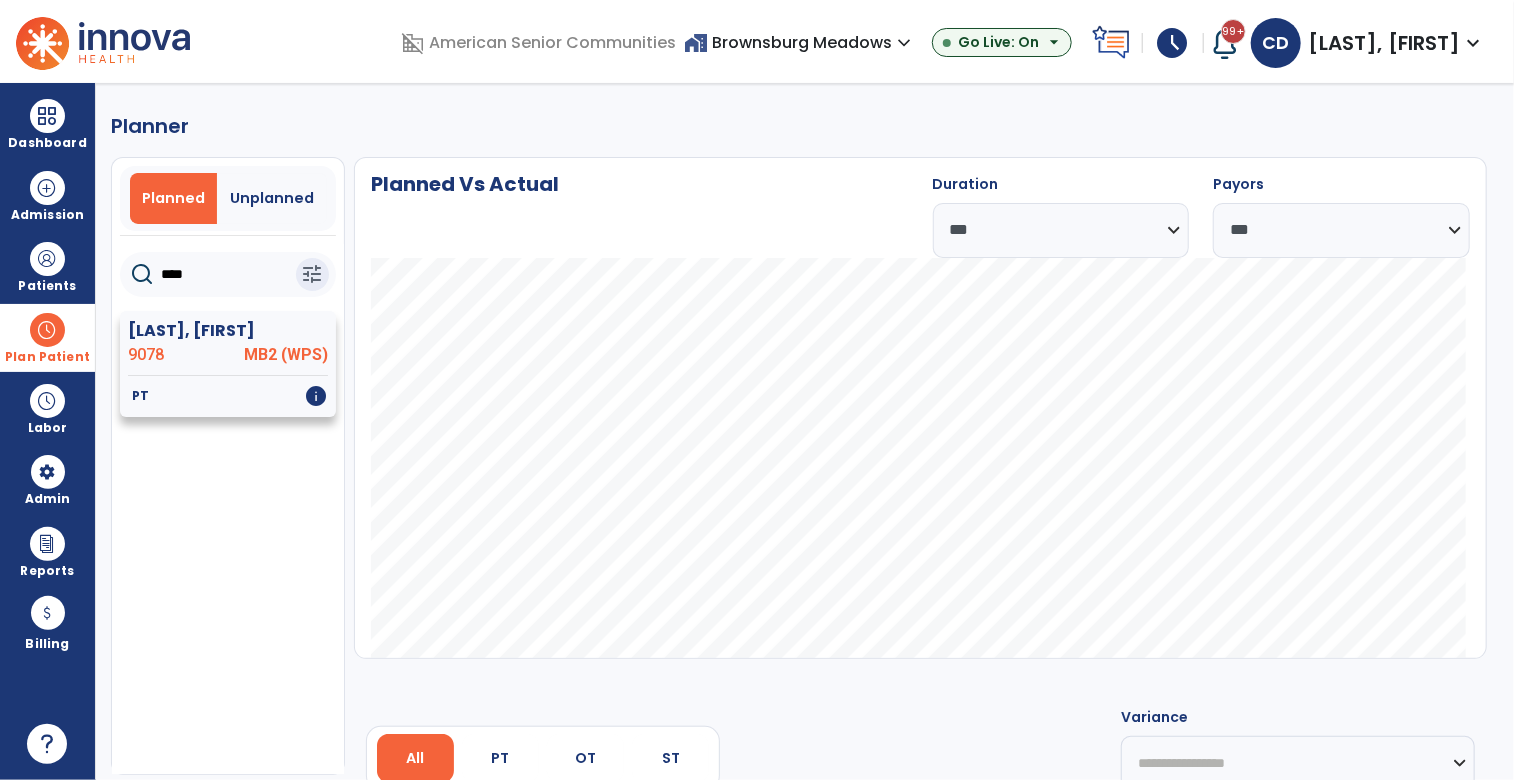 type on "****" 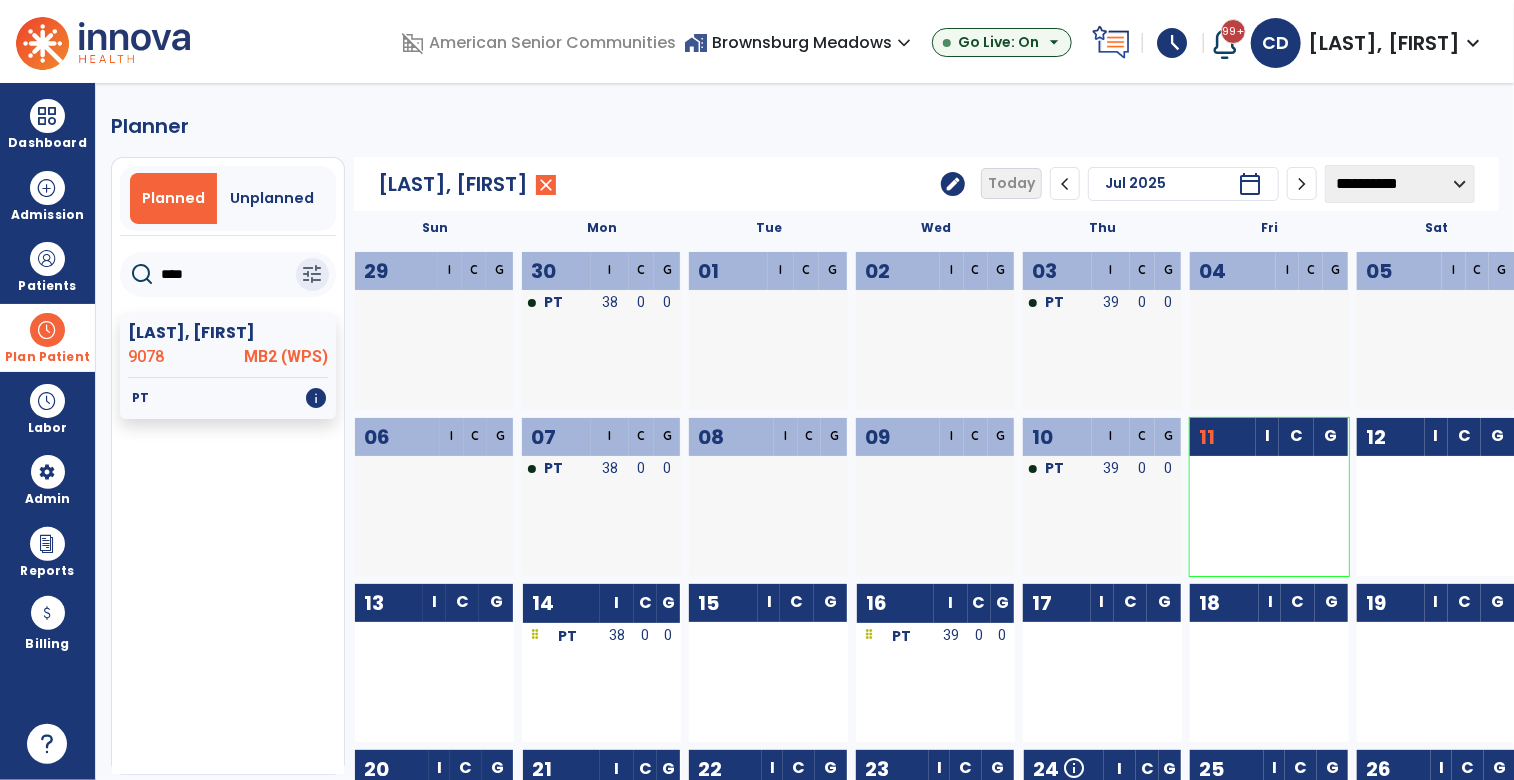 click at bounding box center (450, 362) 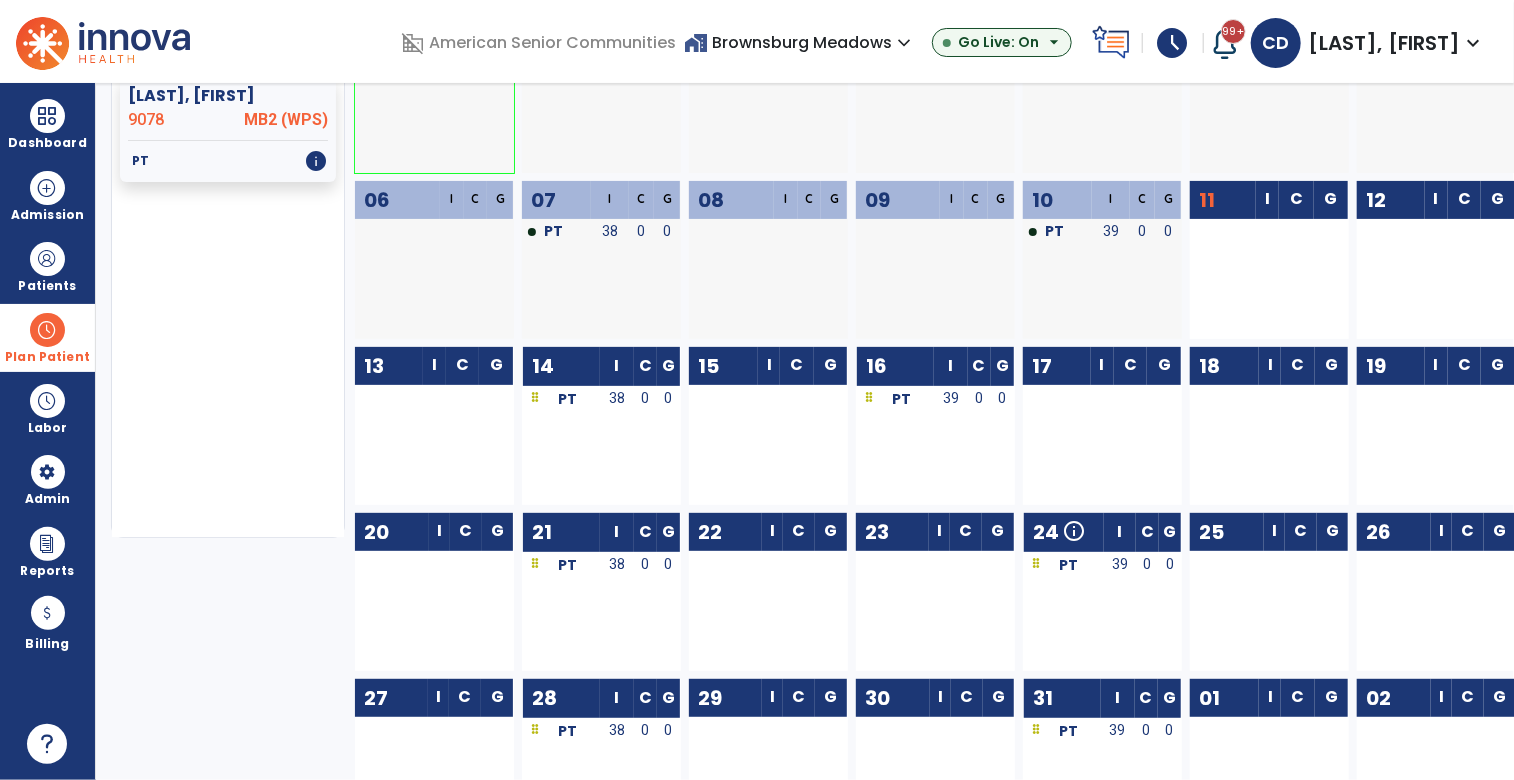 scroll, scrollTop: 240, scrollLeft: 0, axis: vertical 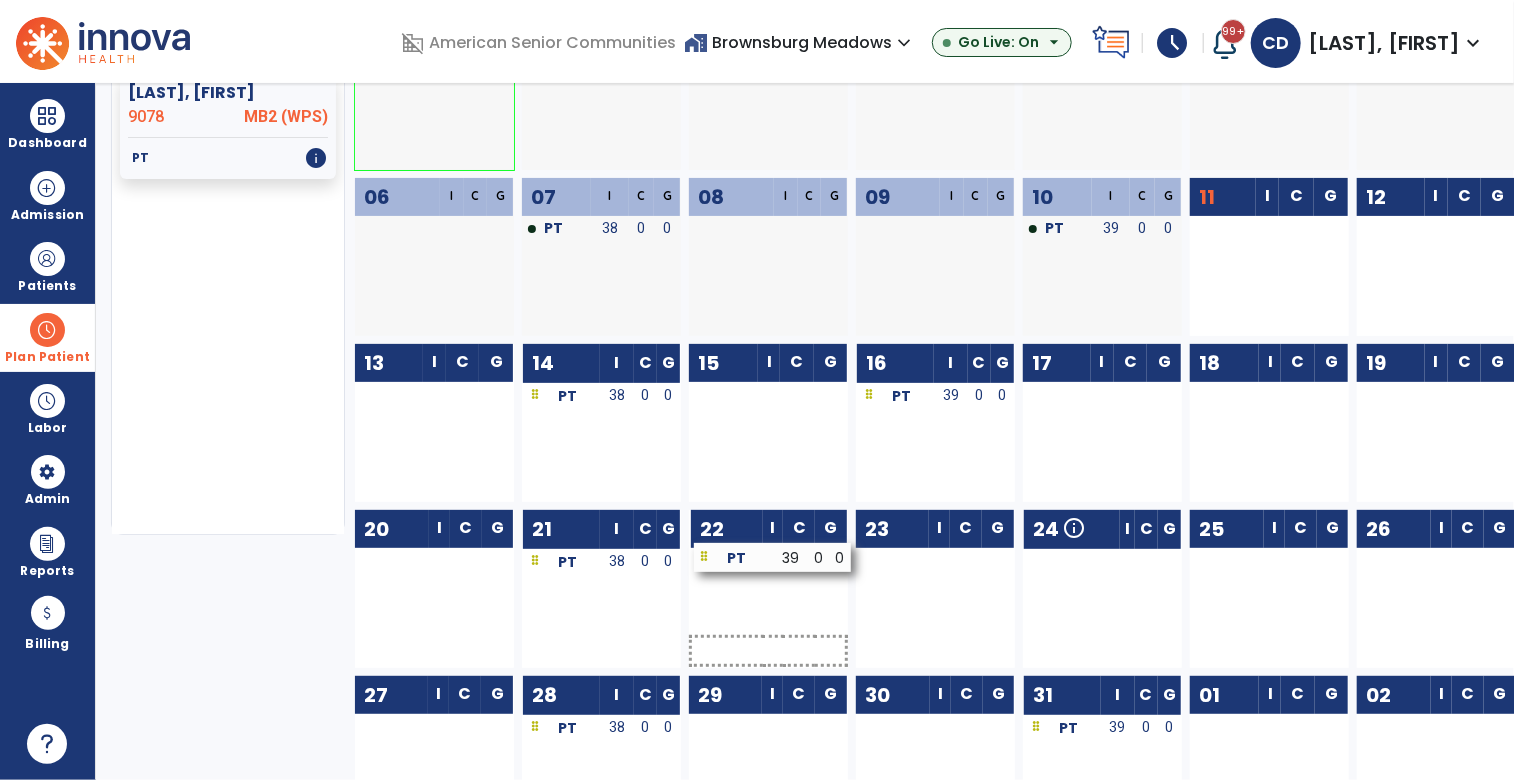 drag, startPoint x: 1082, startPoint y: 568, endPoint x: 753, endPoint y: 563, distance: 329.038 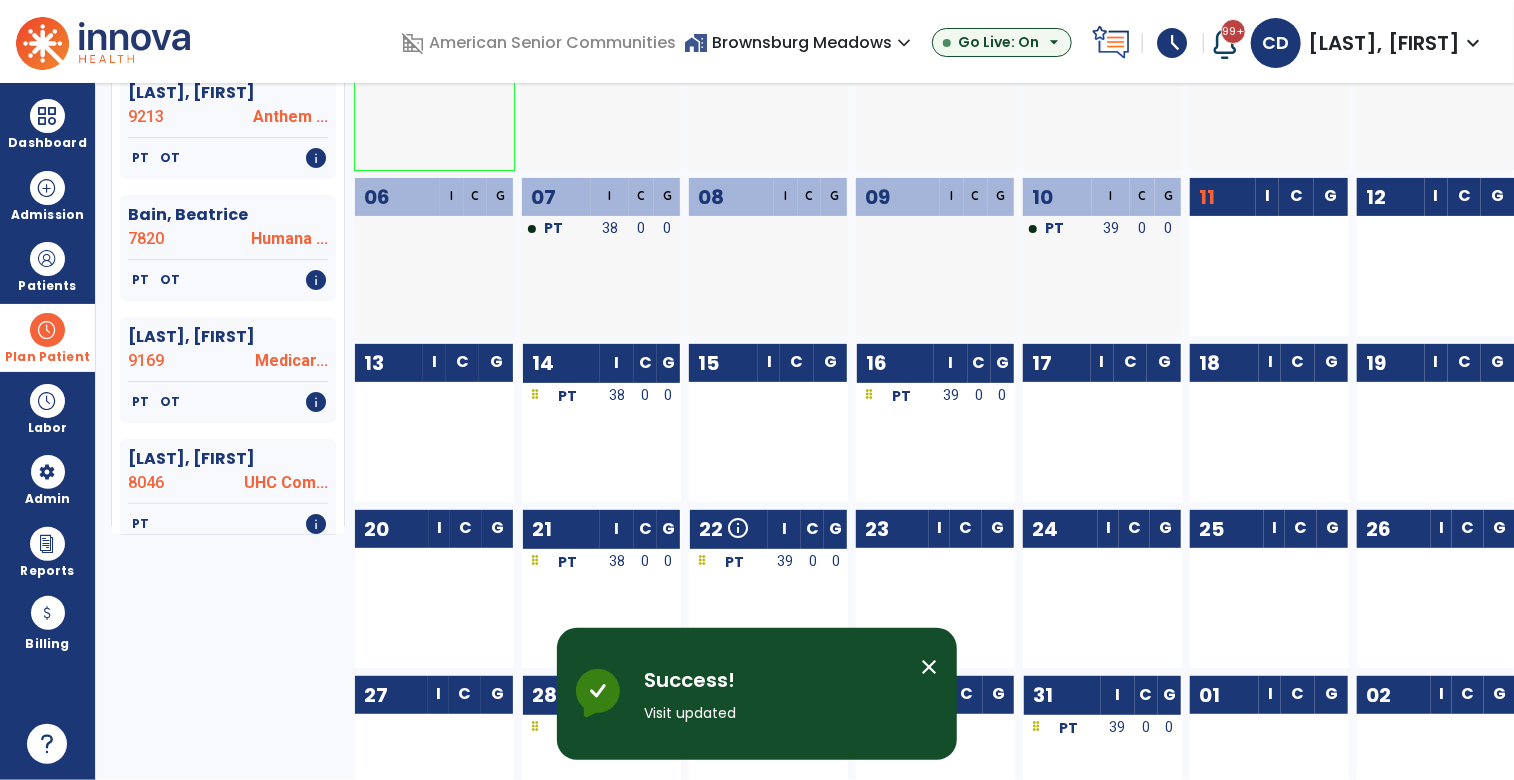 click on "close" at bounding box center [929, 667] 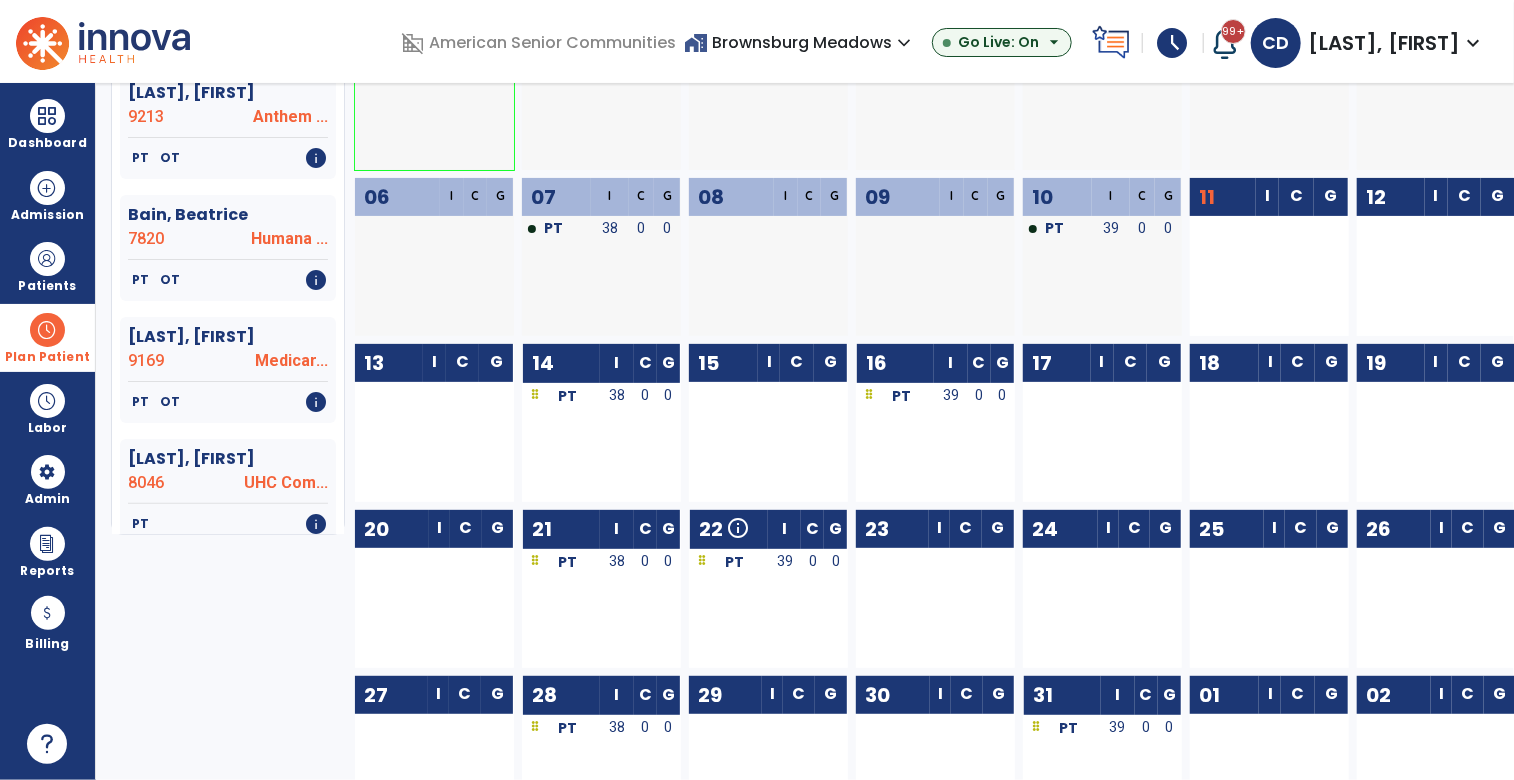 click on "expand_more" at bounding box center [904, 43] 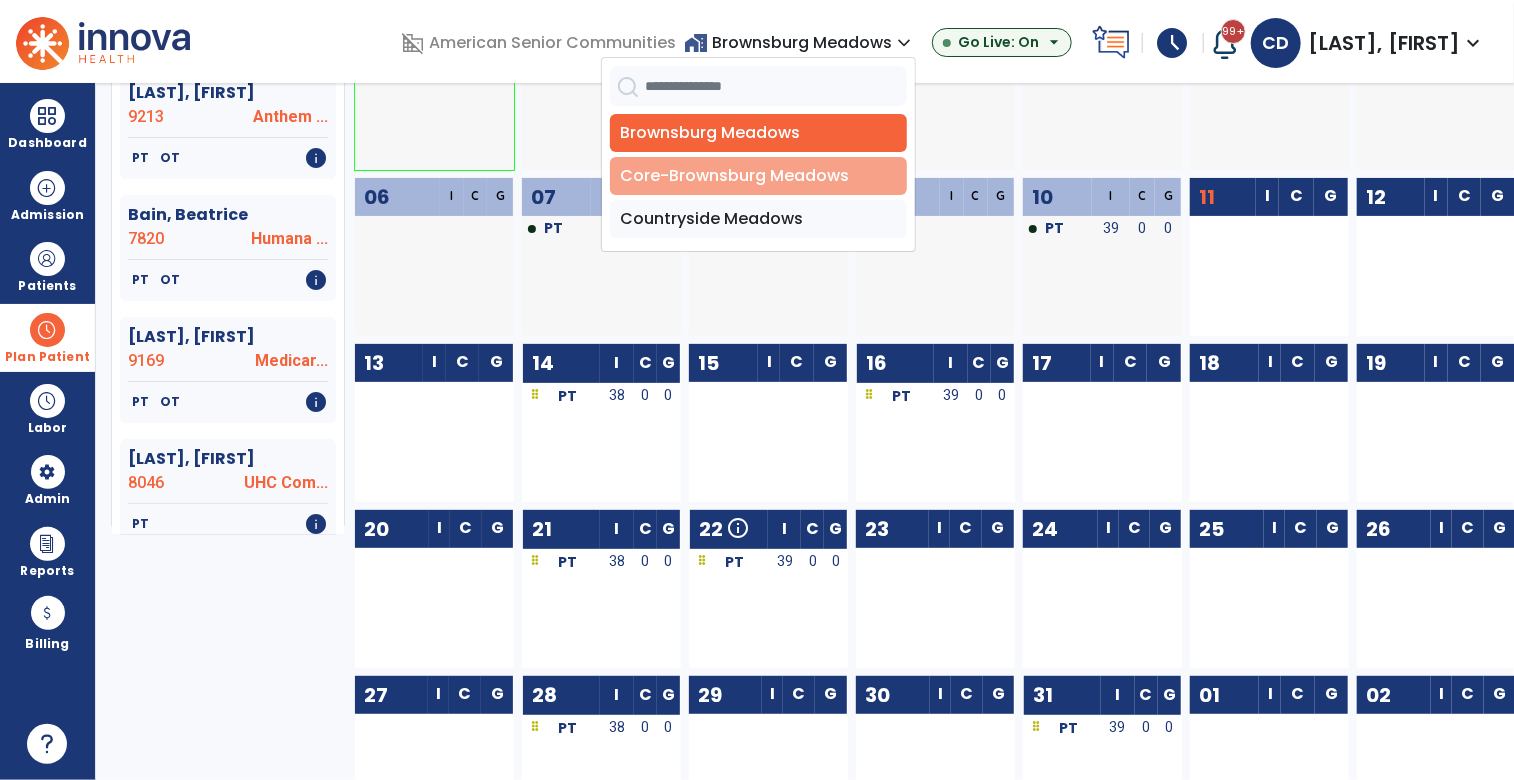 click on "Core-Brownsburg Meadows" at bounding box center [758, 176] 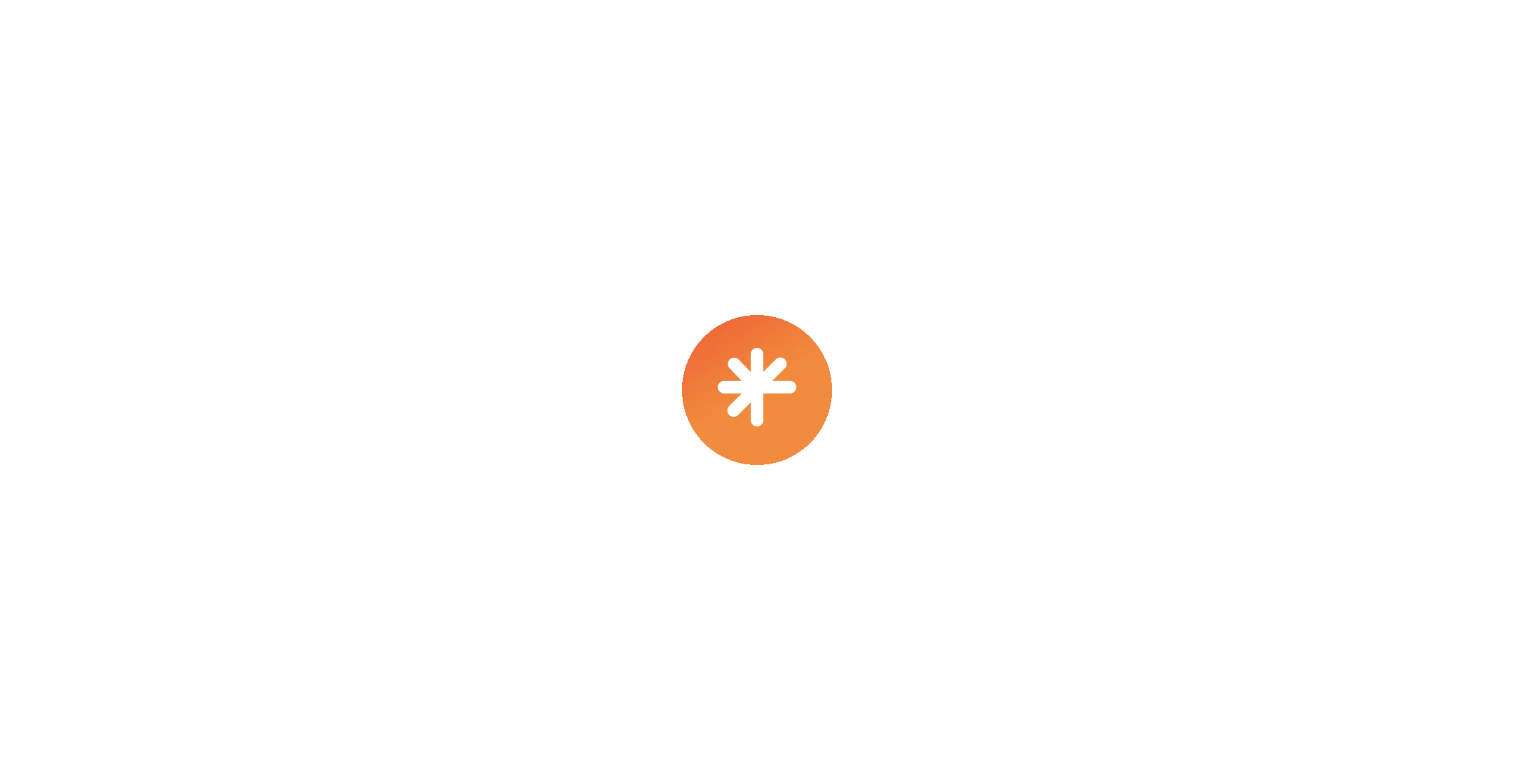 scroll, scrollTop: 0, scrollLeft: 0, axis: both 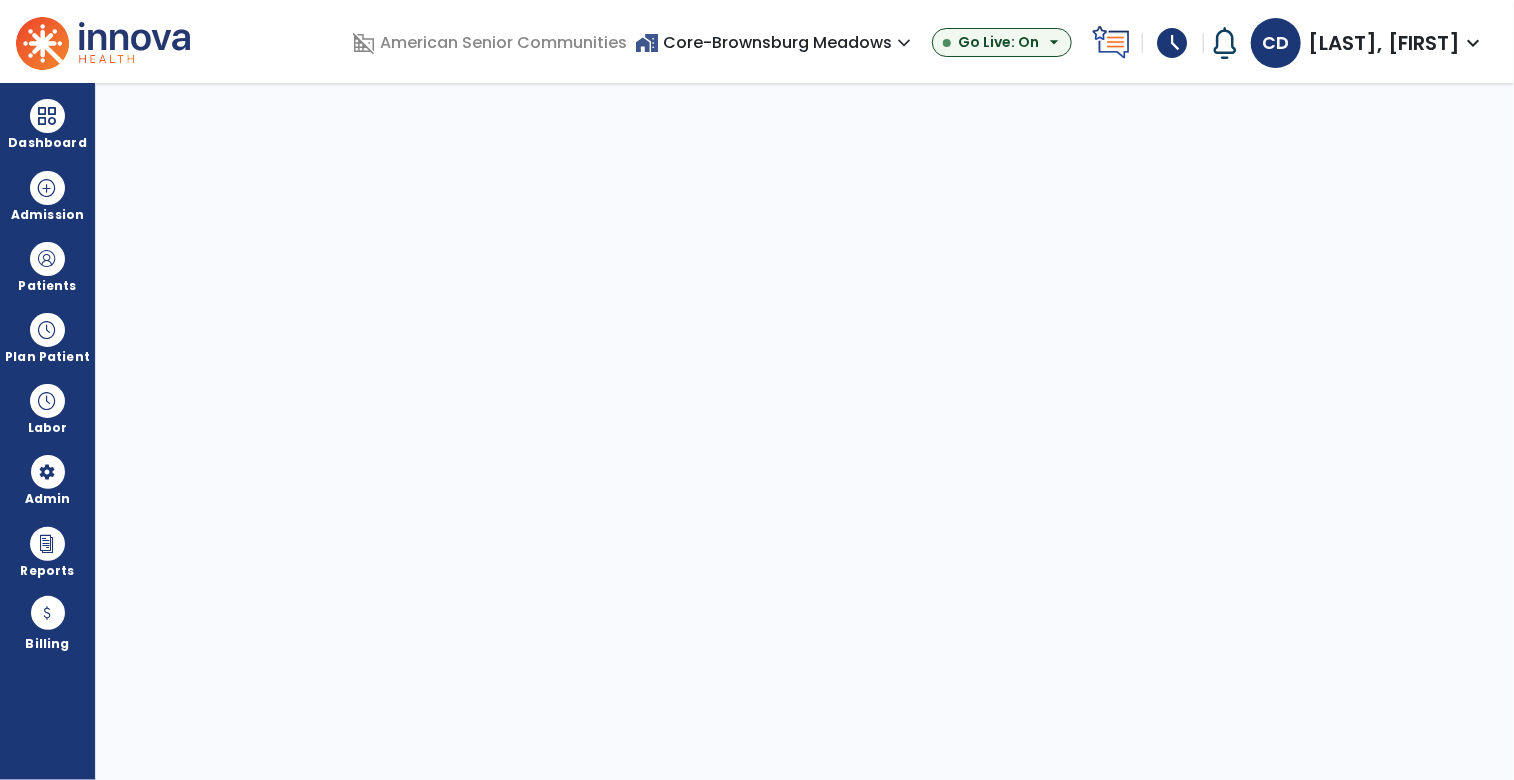 select on "***" 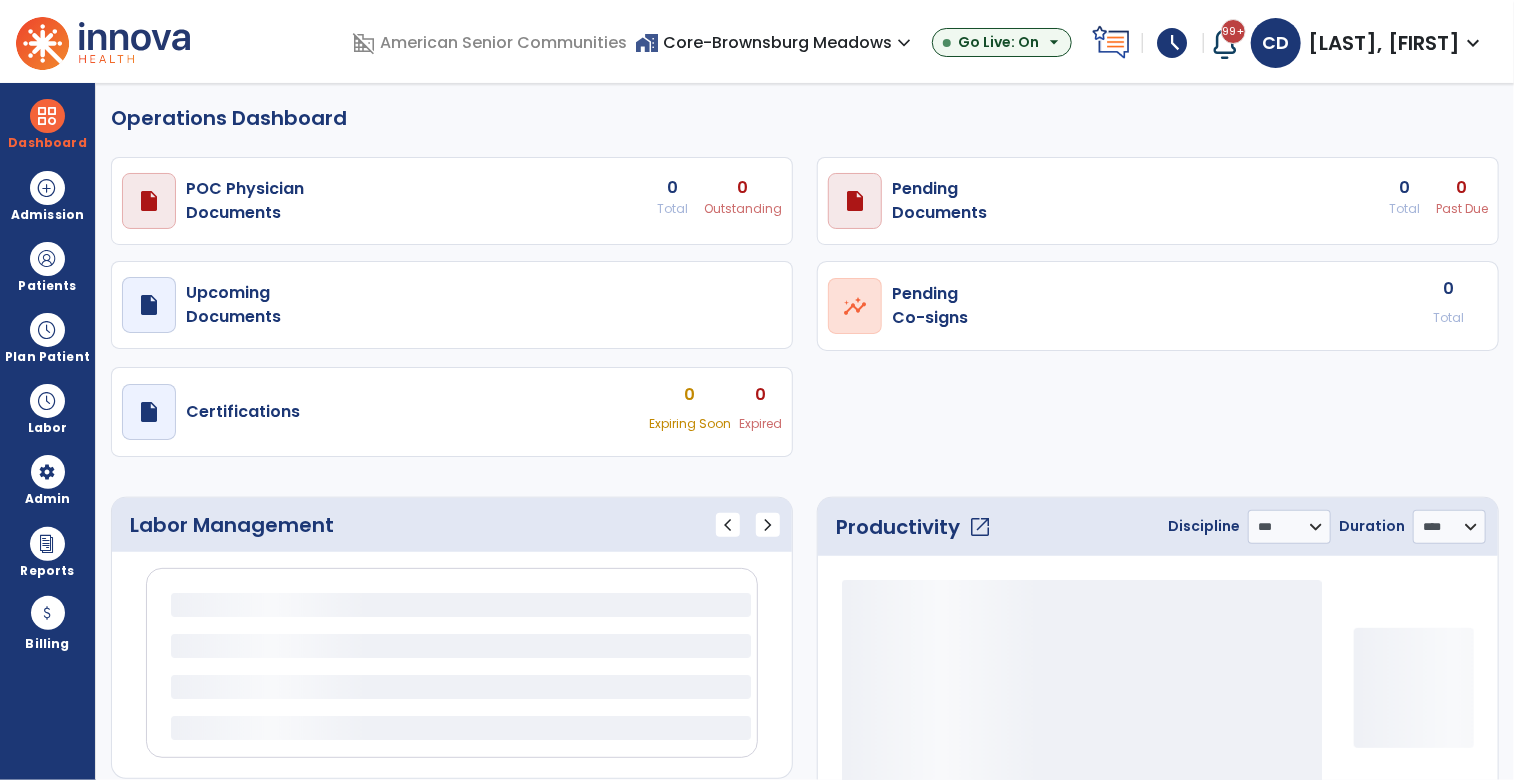 select on "***" 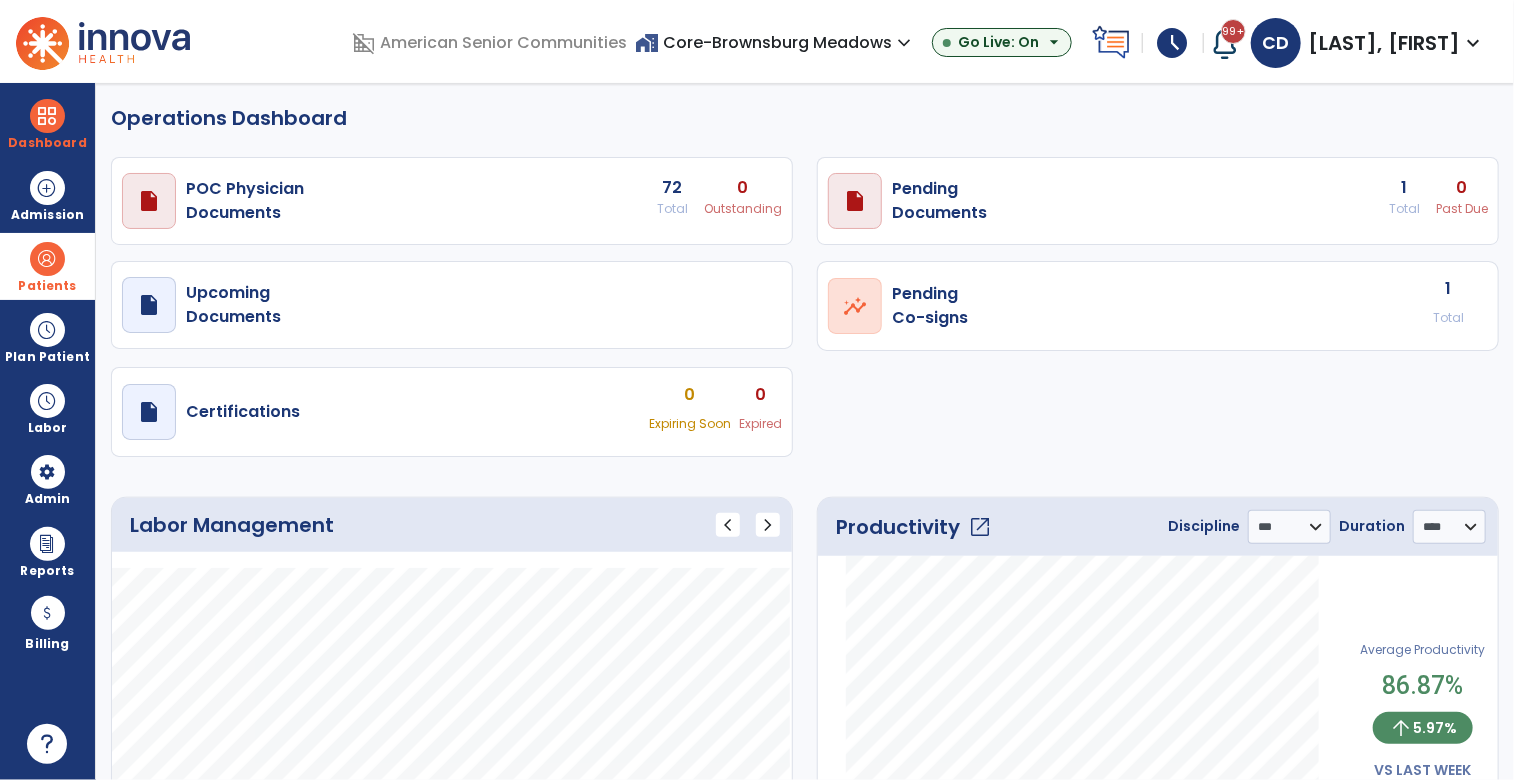 click at bounding box center (47, 259) 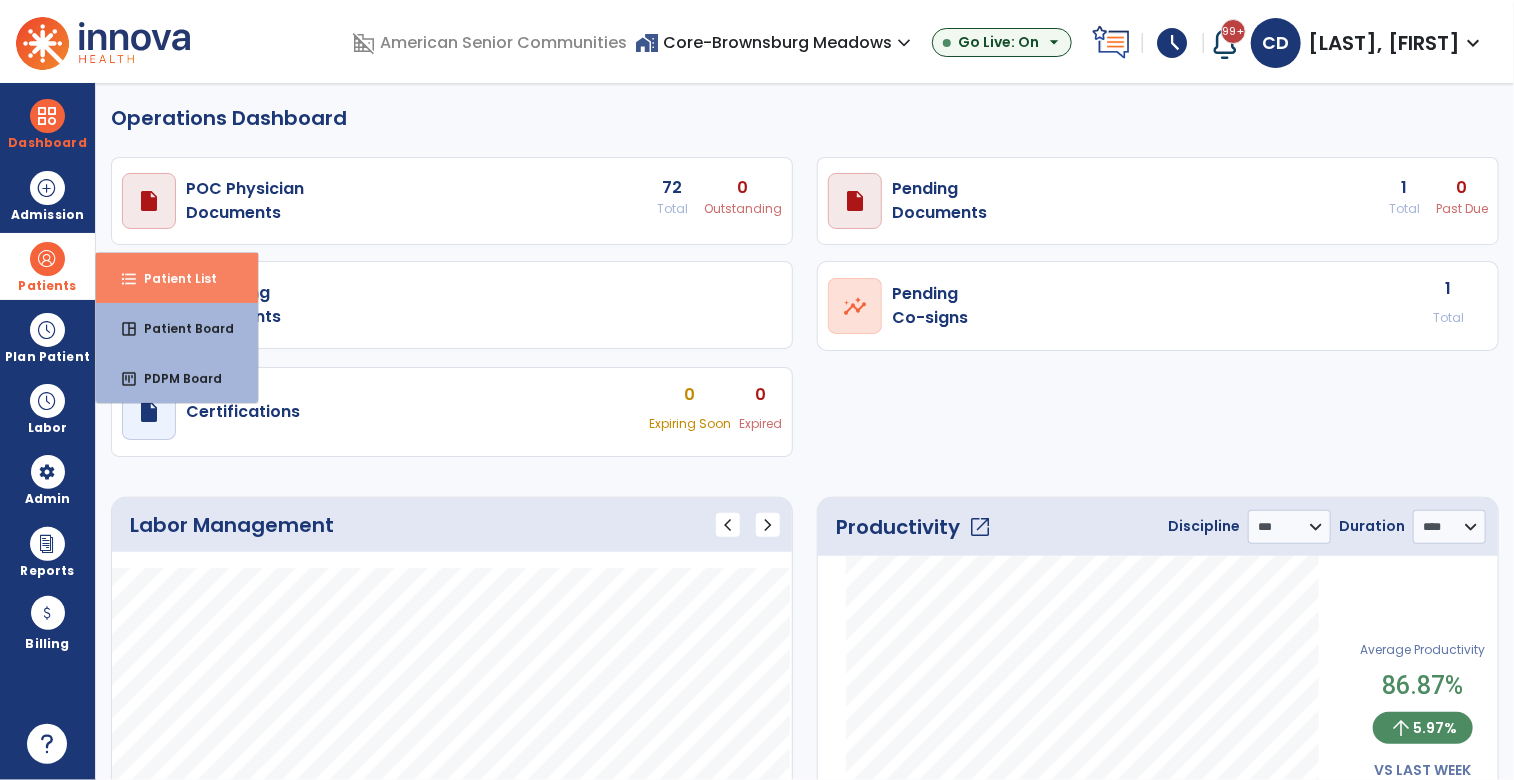 click on "Patient List" at bounding box center [172, 278] 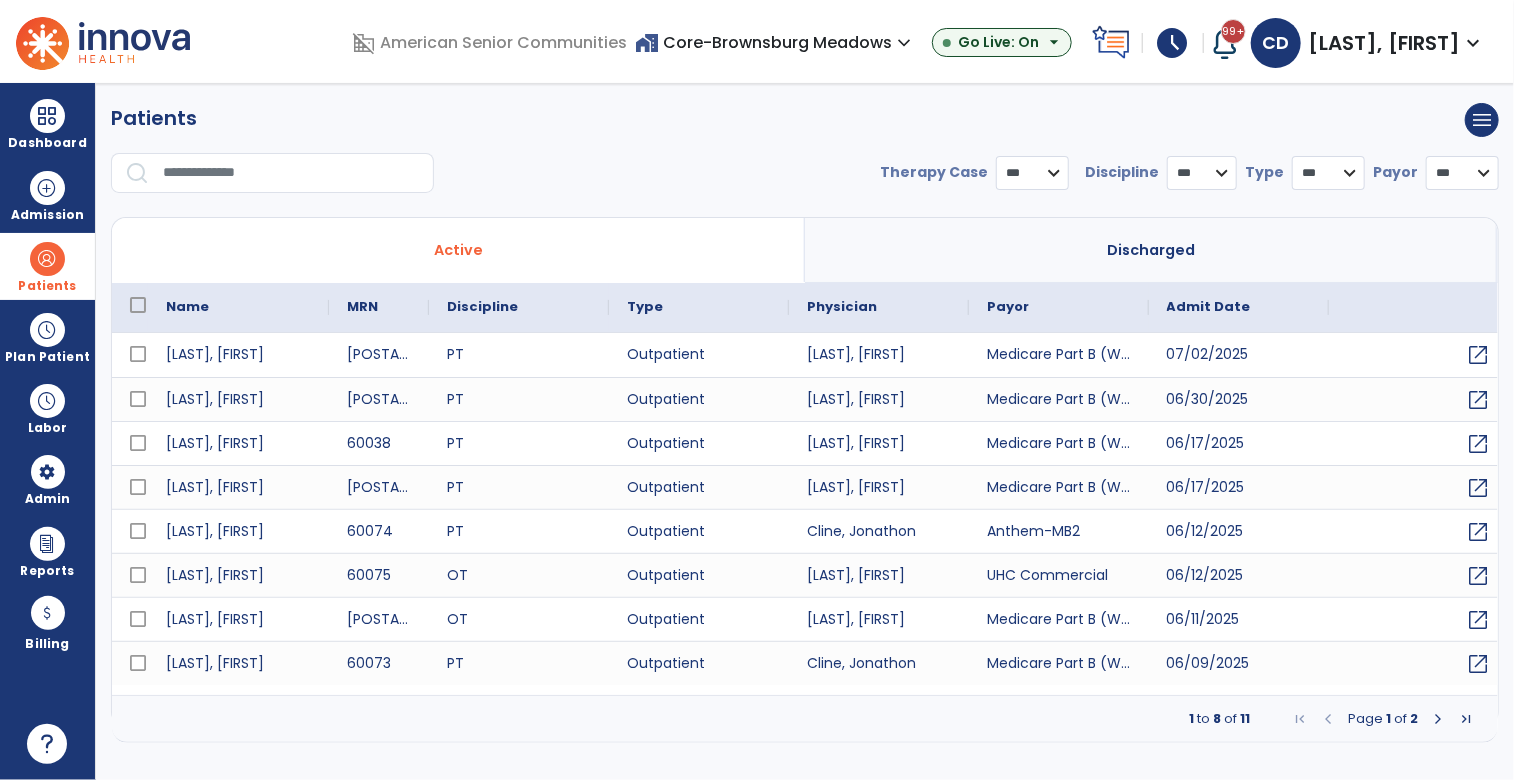 select on "***" 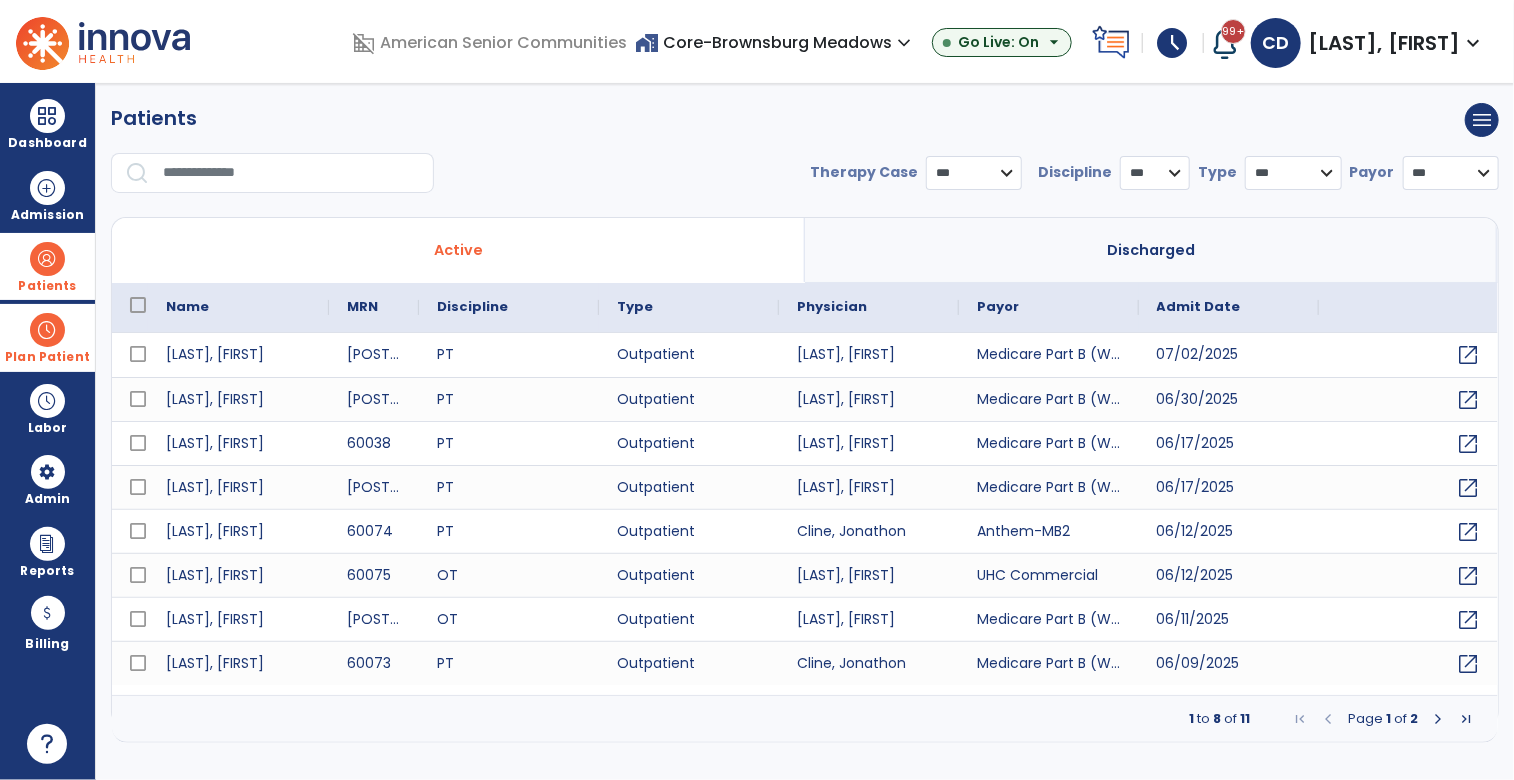click at bounding box center [47, 330] 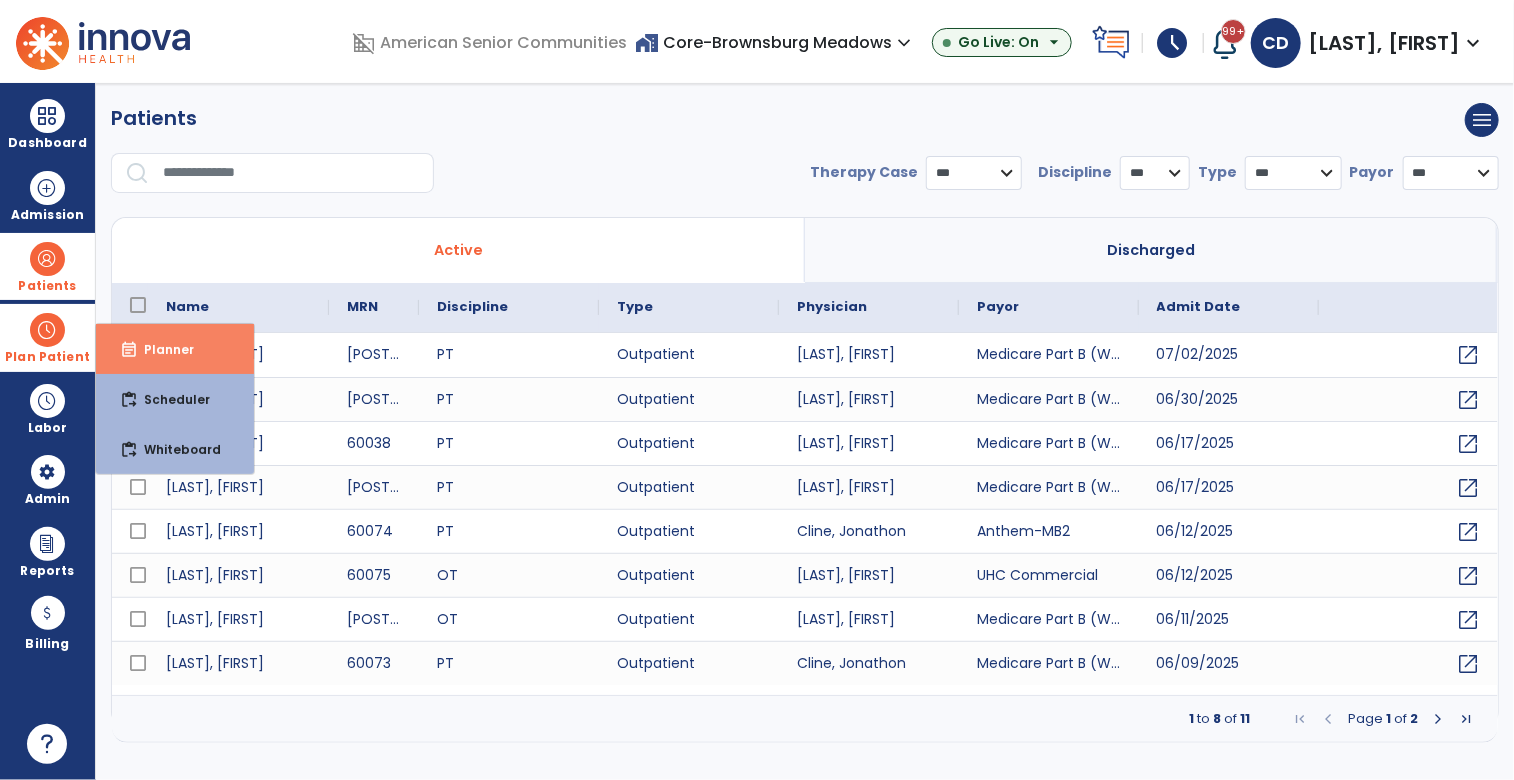 click on "Planner" at bounding box center [161, 349] 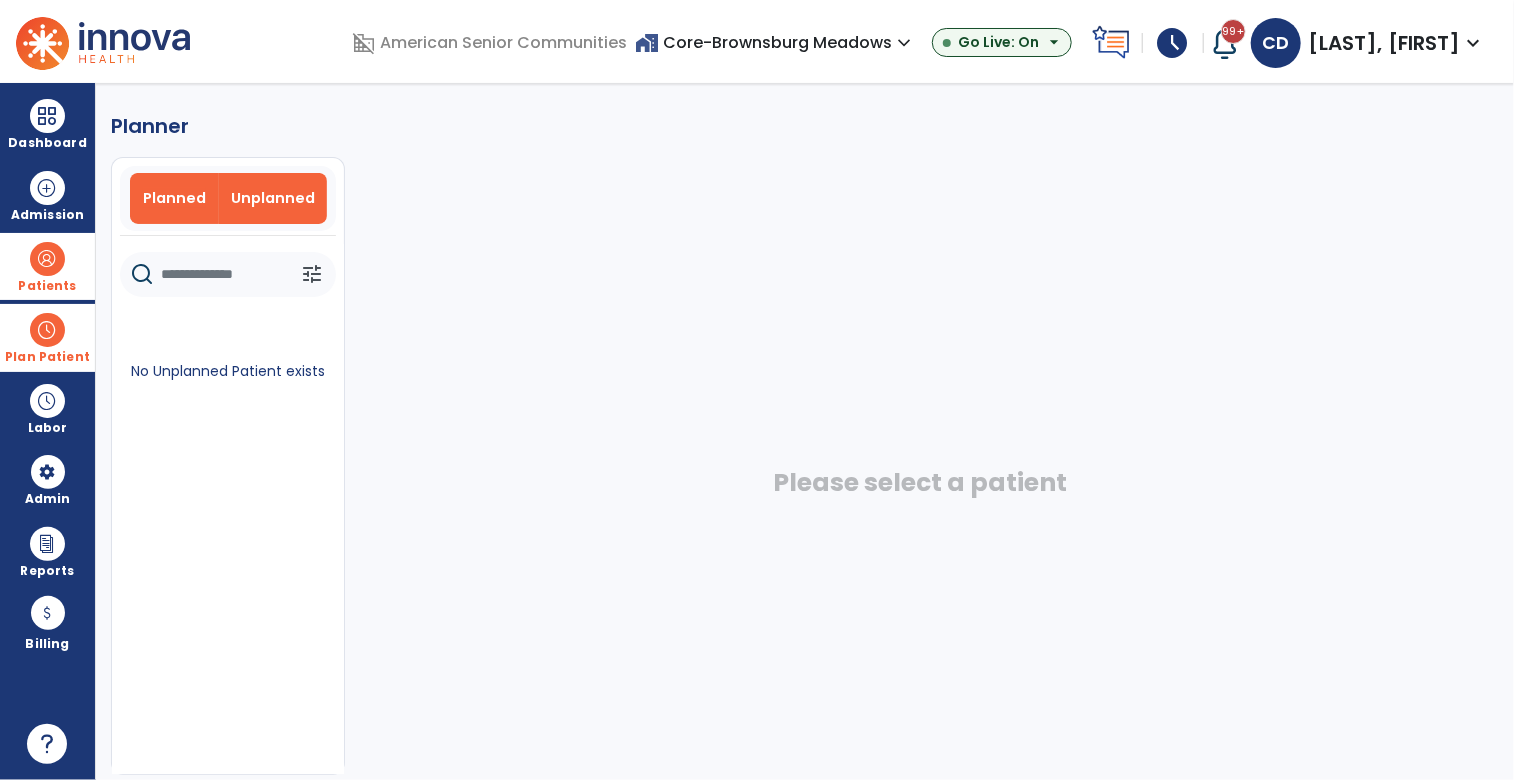 click on "Planned" at bounding box center (174, 198) 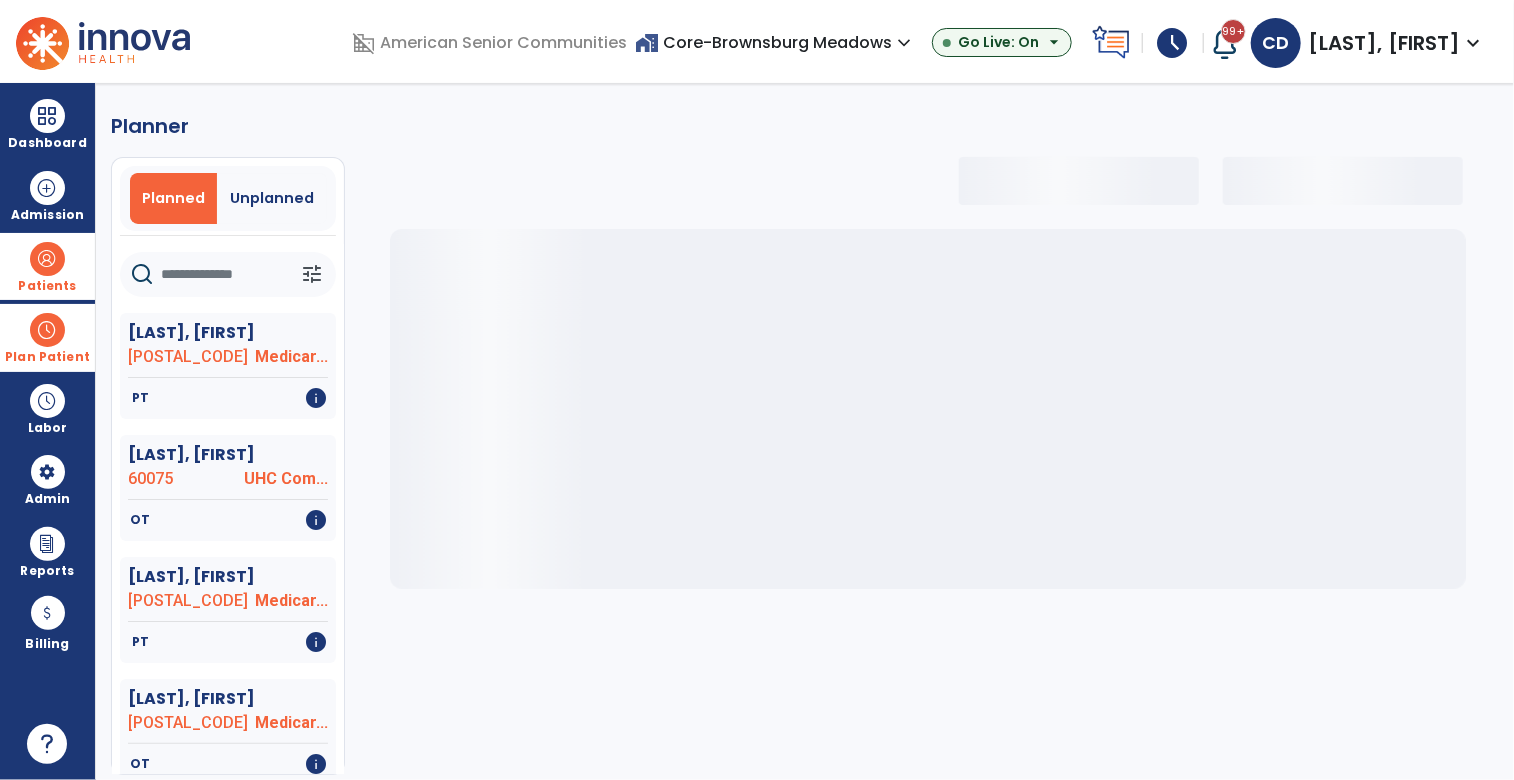 select on "***" 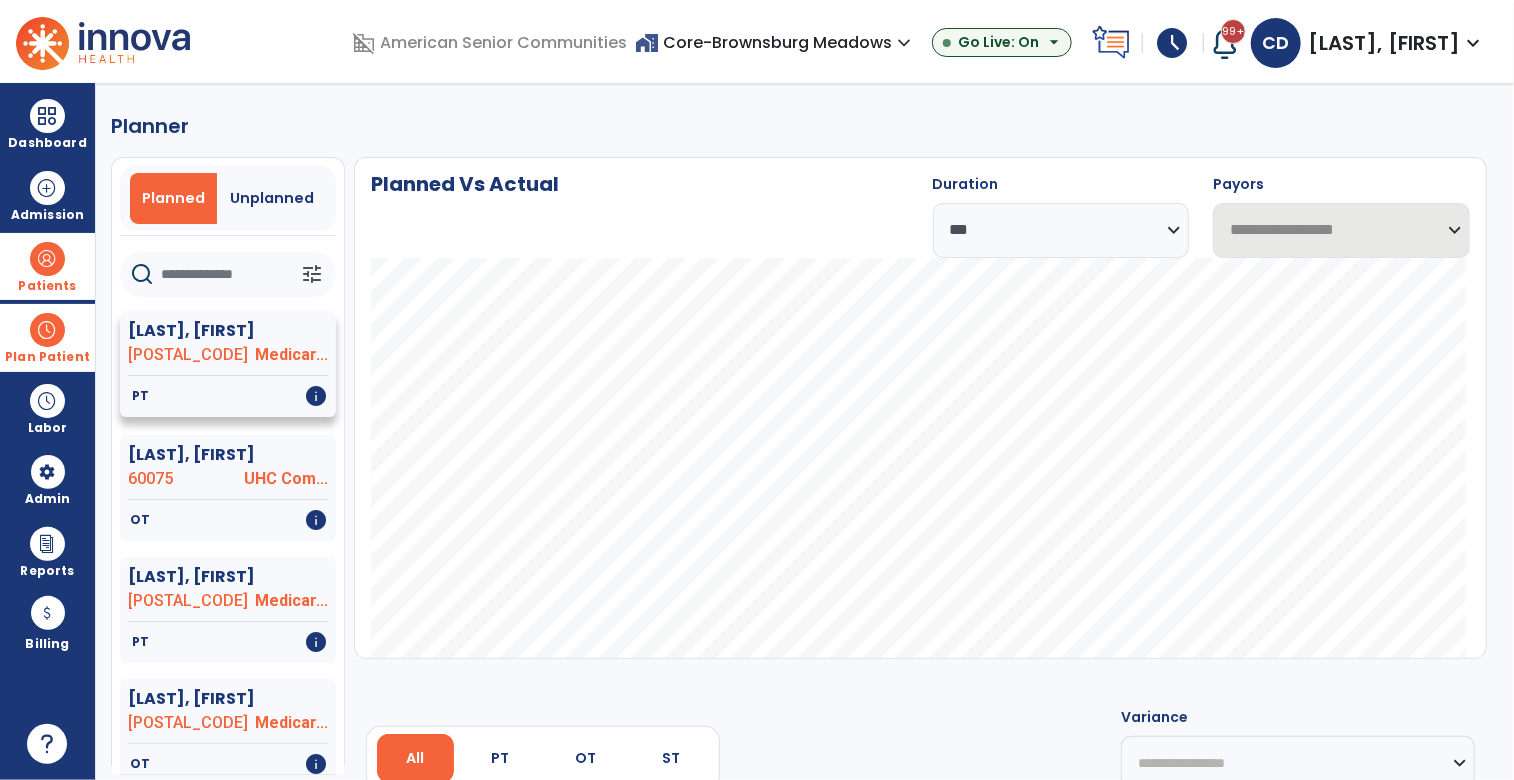 select on "***" 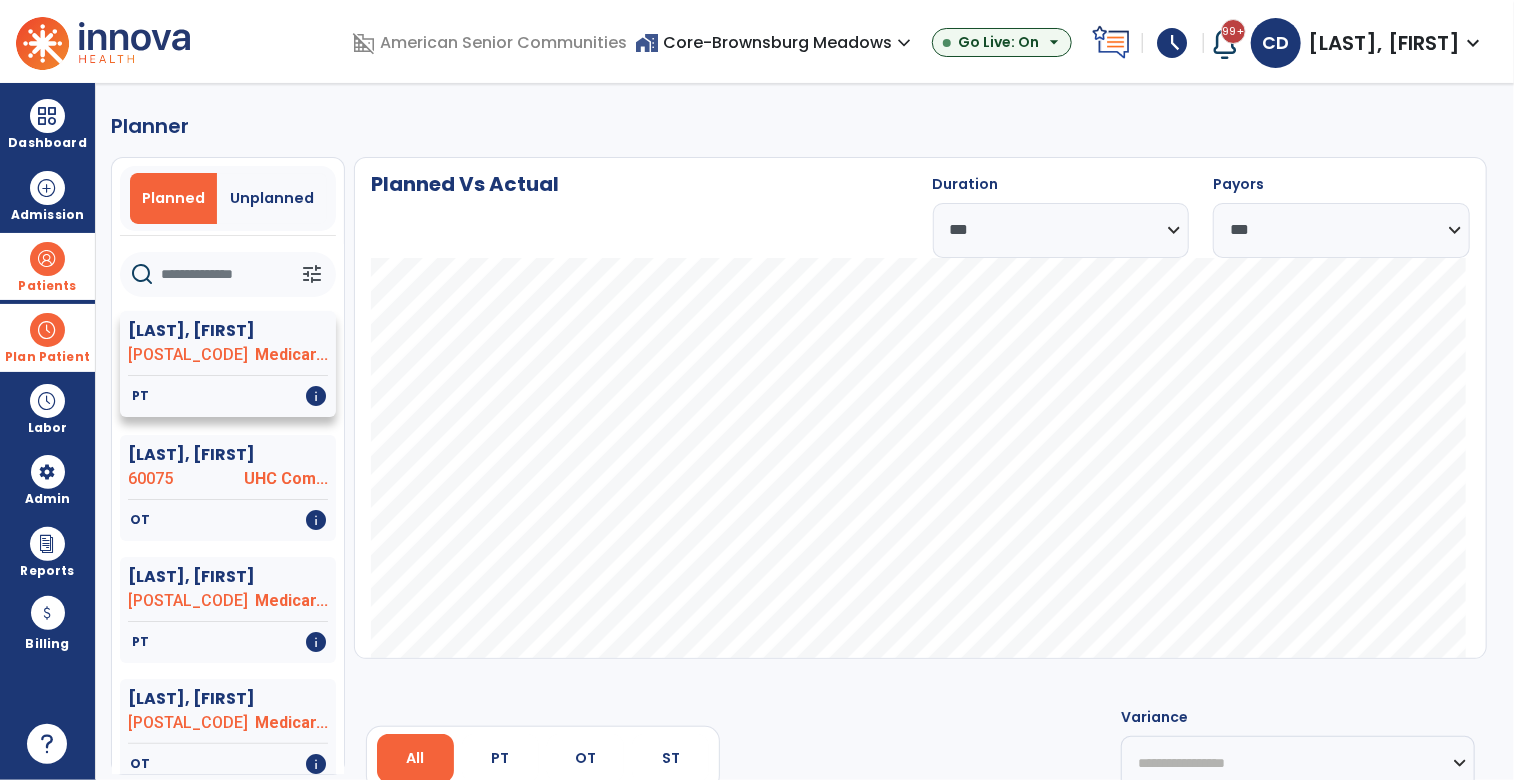 click on "[FIRST] [LAST]" 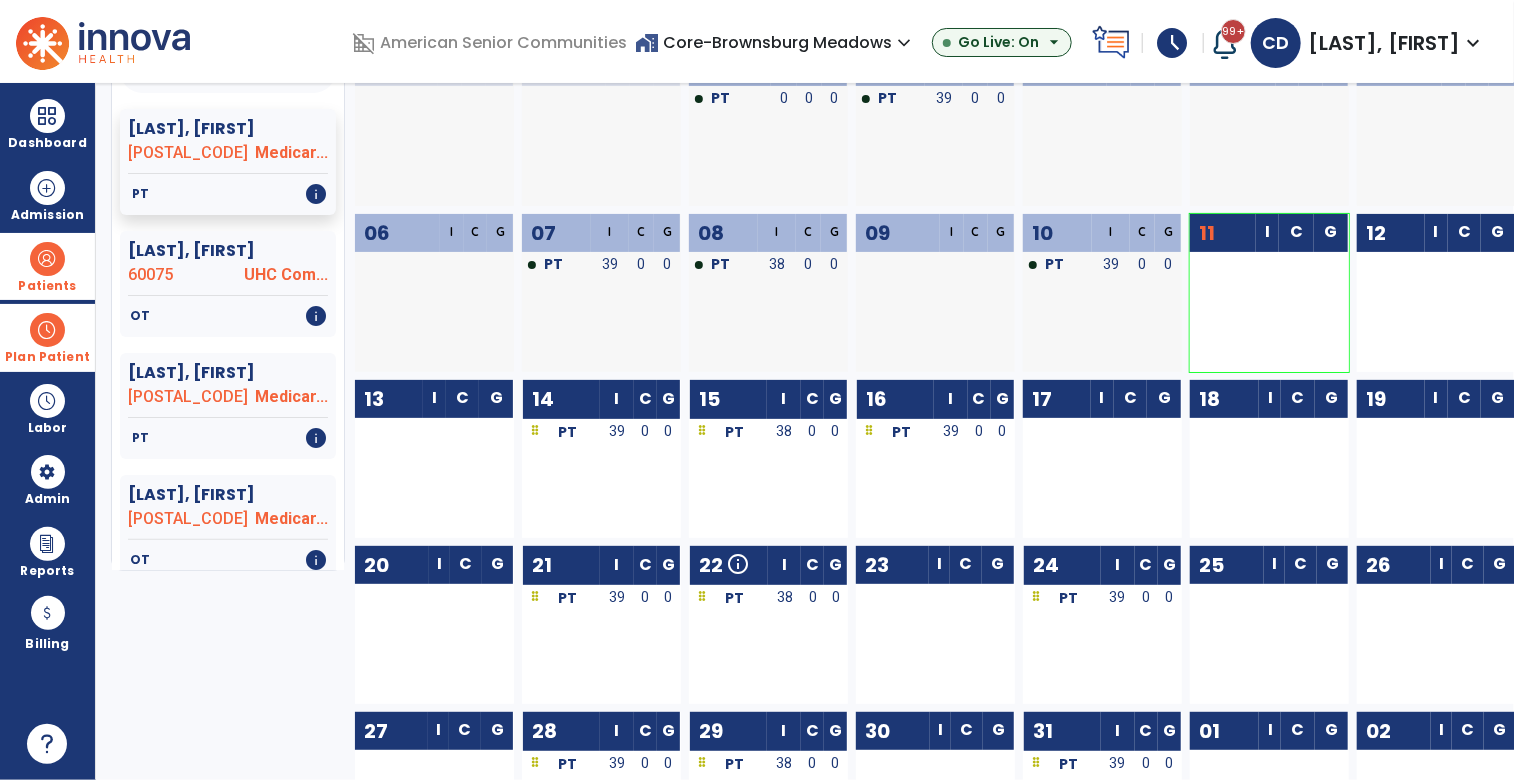 scroll, scrollTop: 208, scrollLeft: 0, axis: vertical 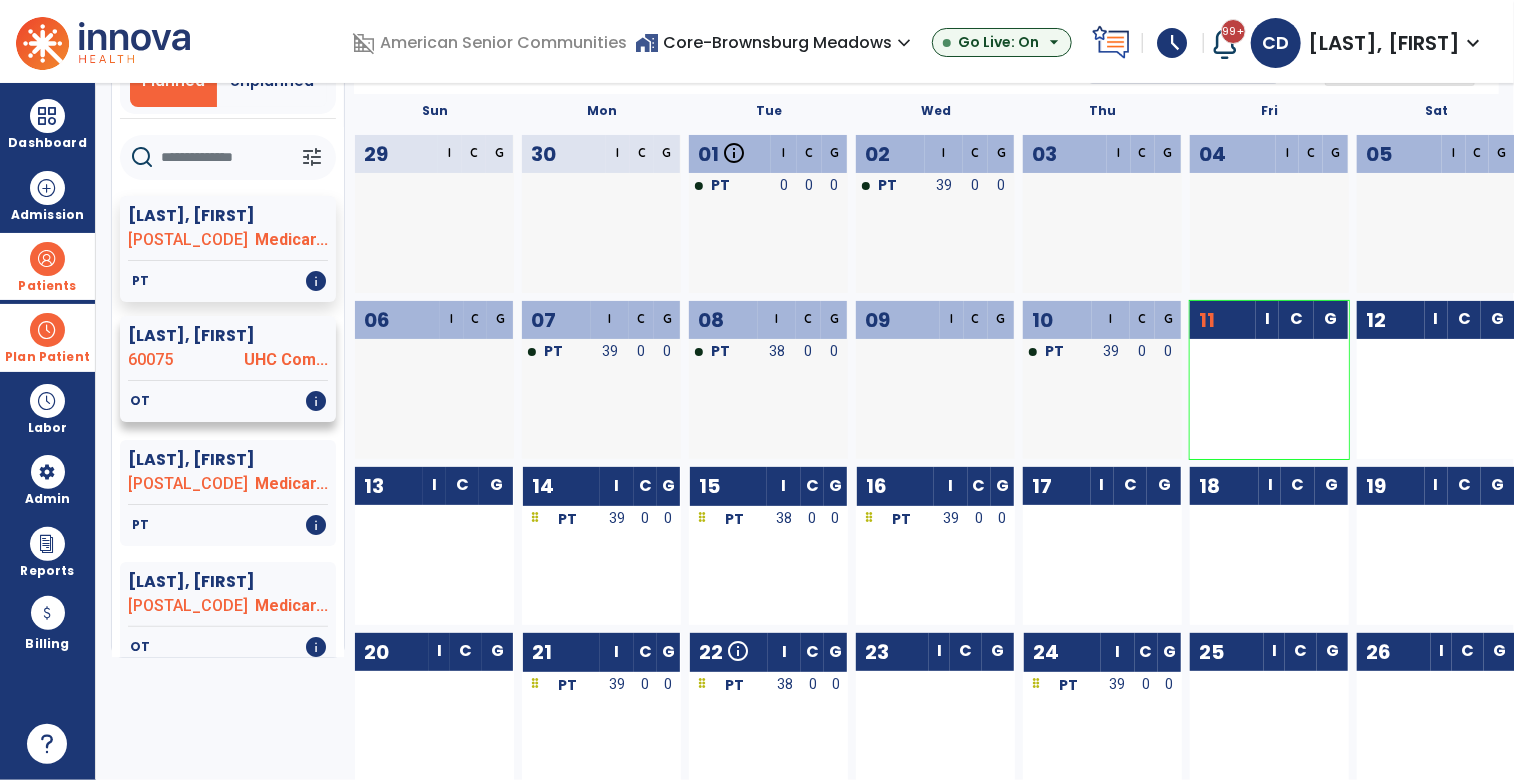 click on "60075" 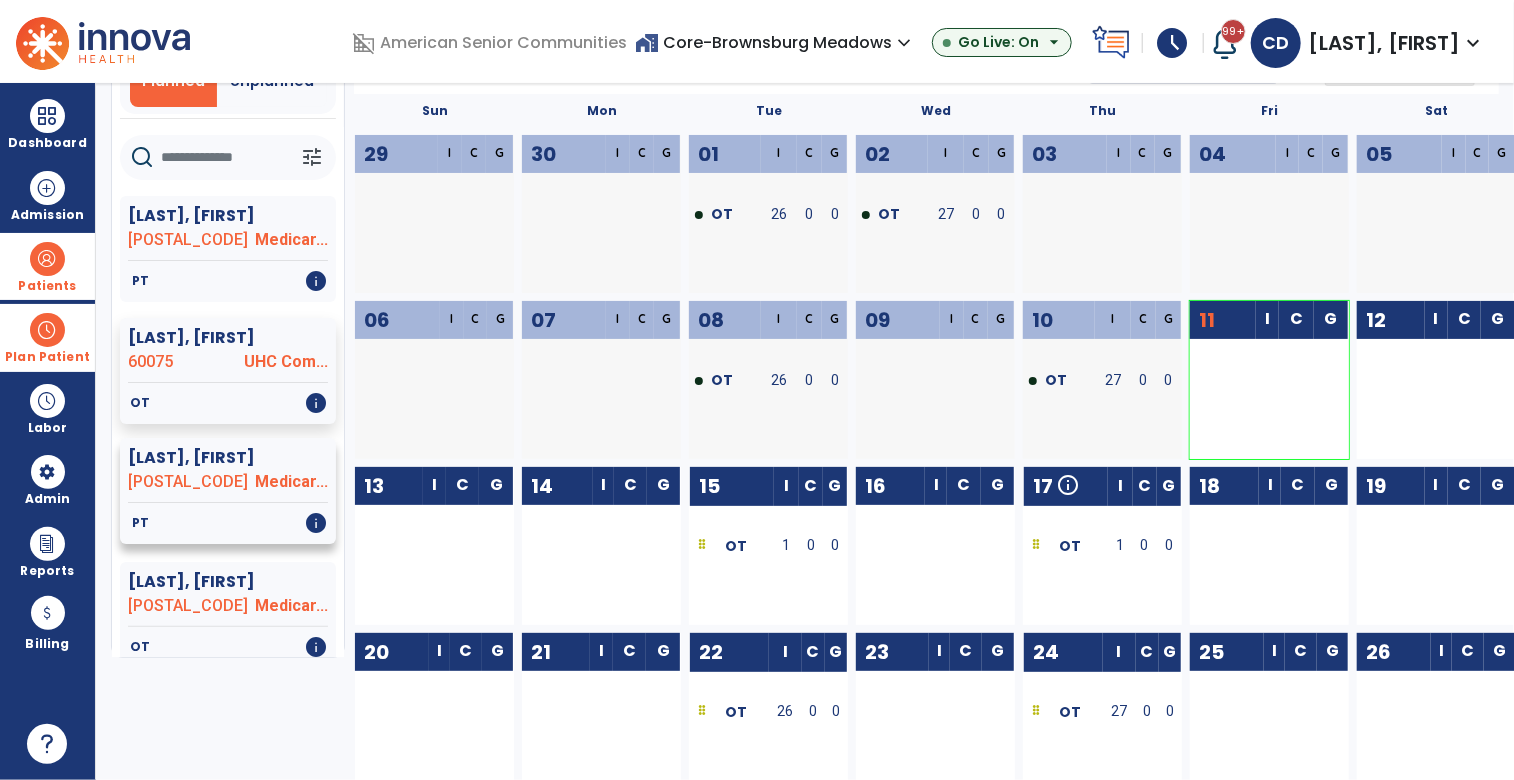click on "PT   info" 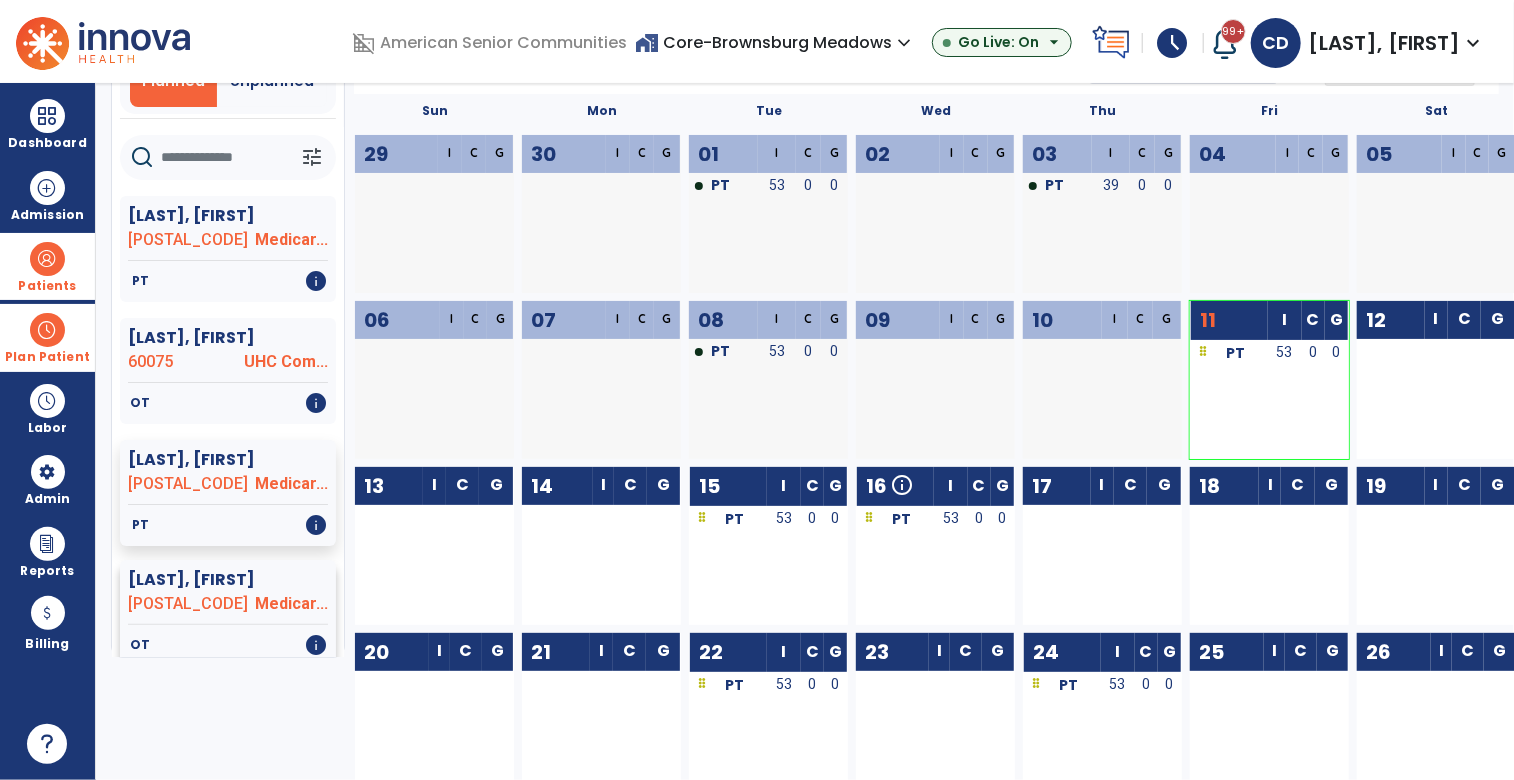 click 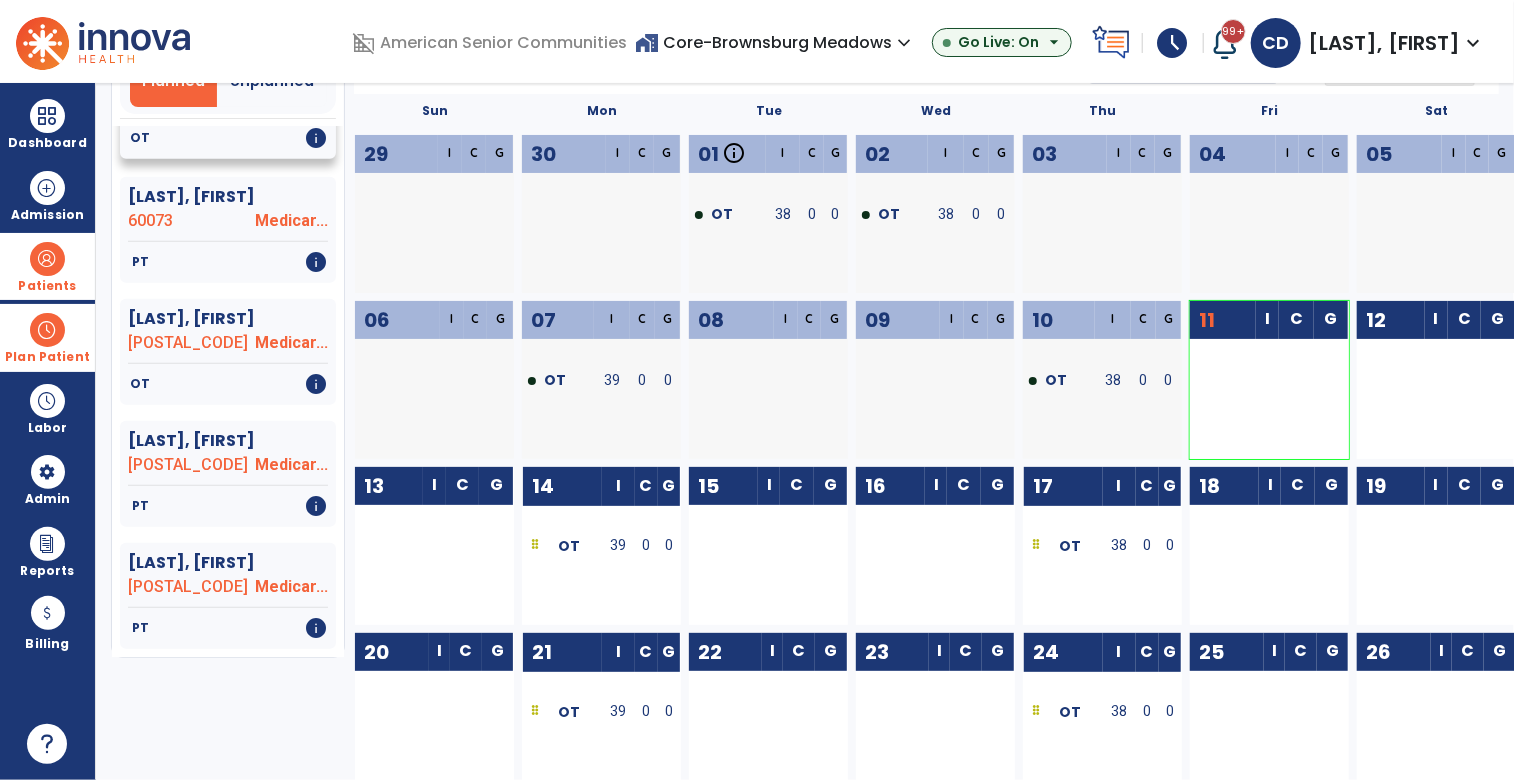 scroll, scrollTop: 520, scrollLeft: 0, axis: vertical 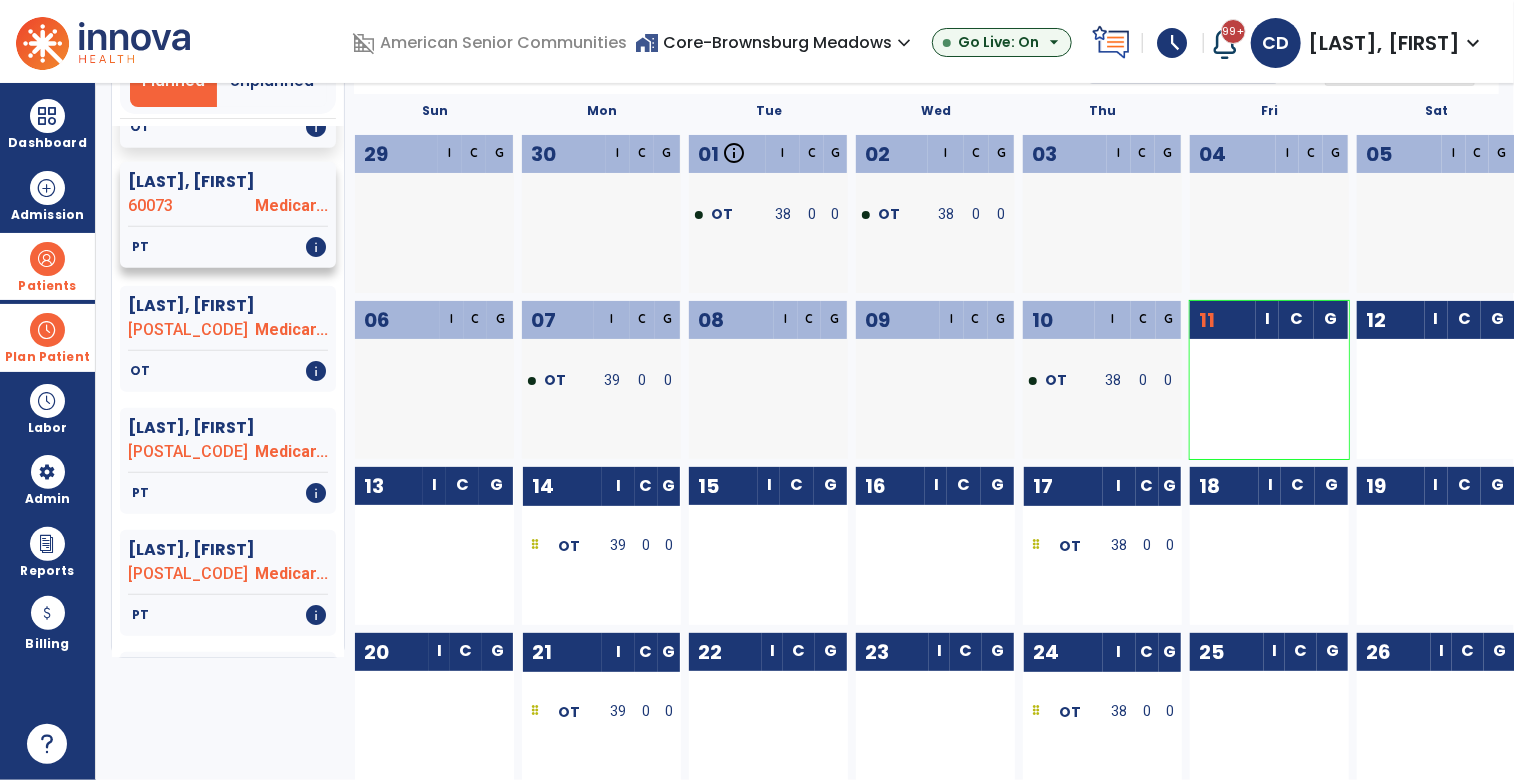 click on "PT   info" 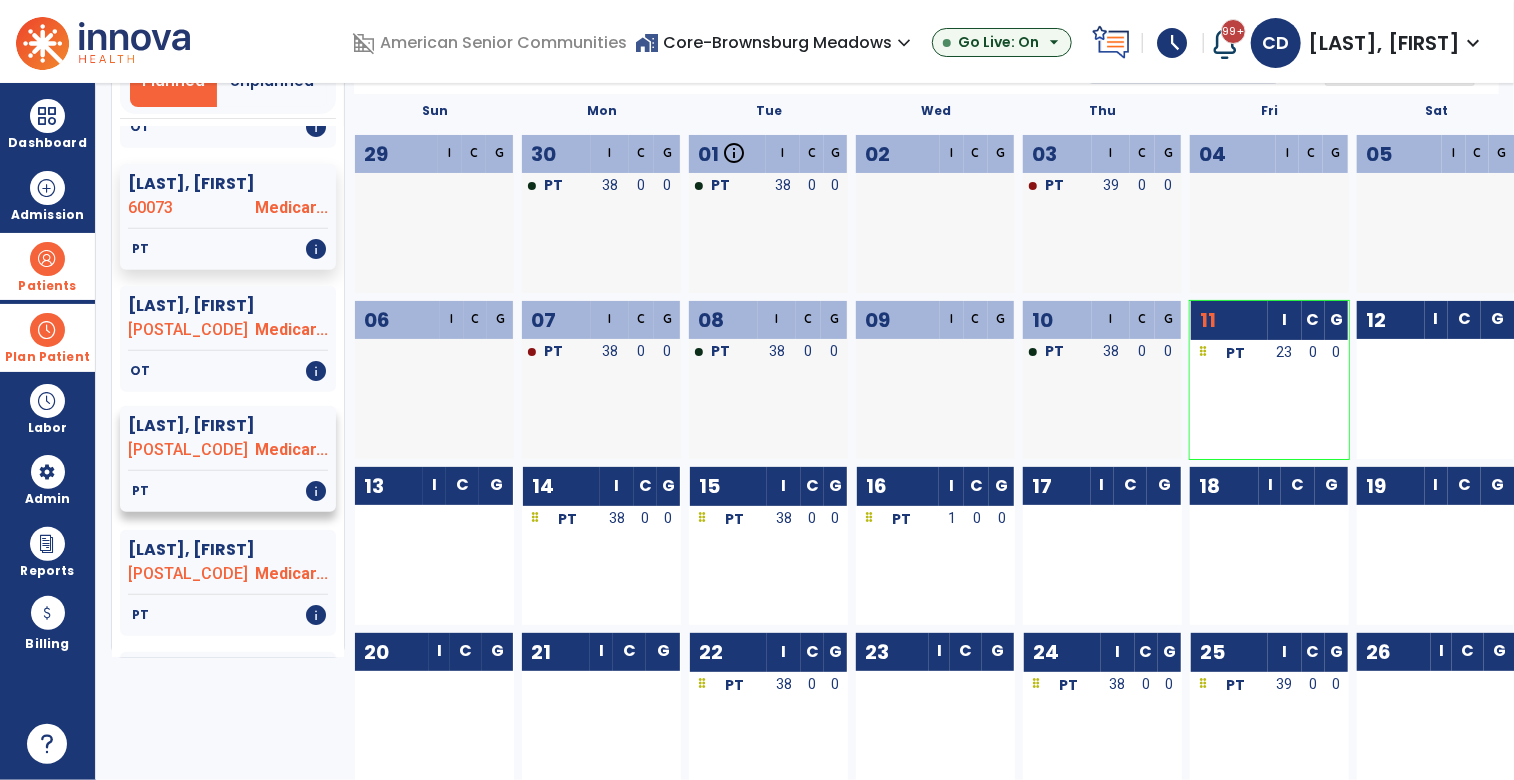 click on "Medicar..." 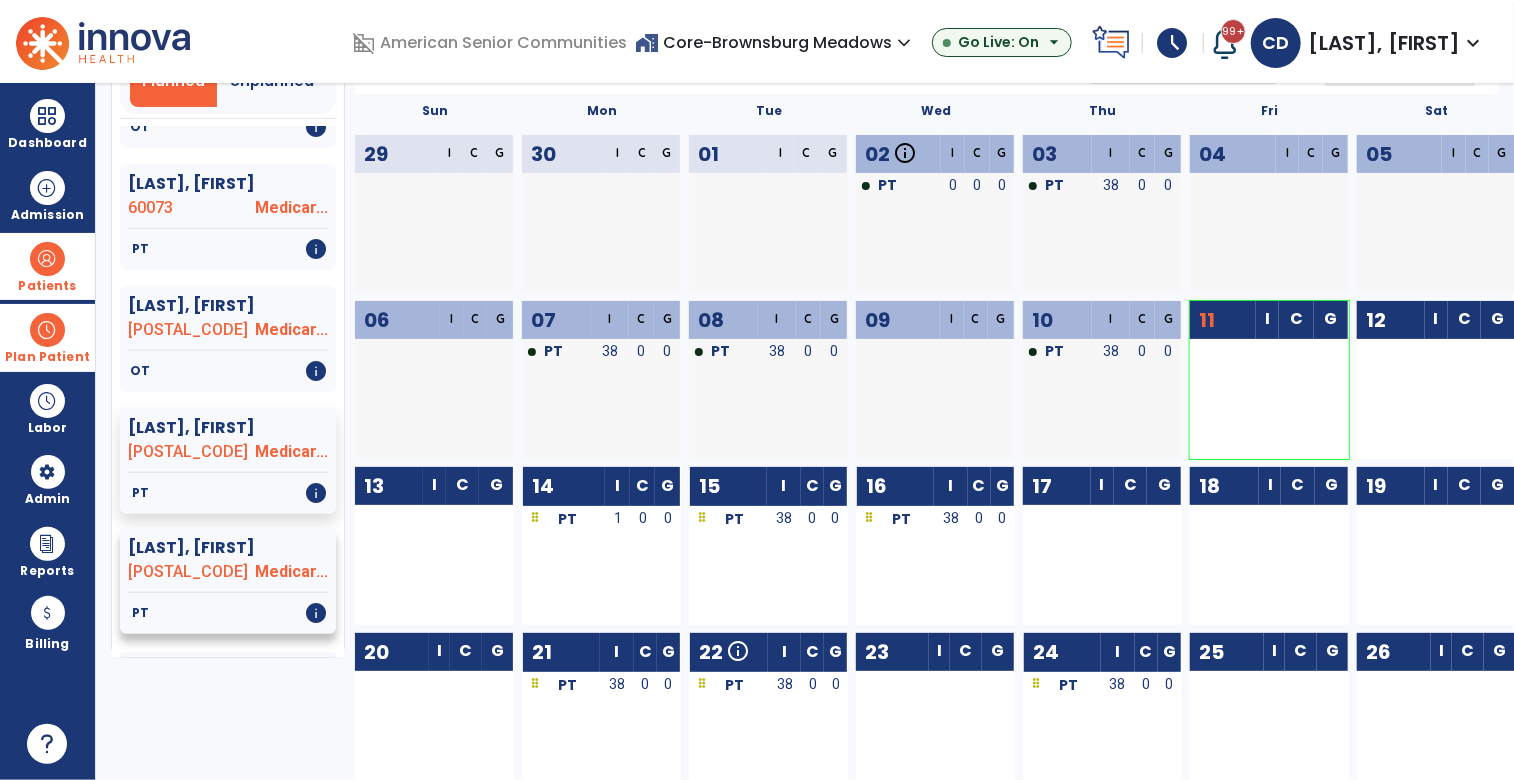 click on "Vorwald, Kathleen  60002 Medicar..." 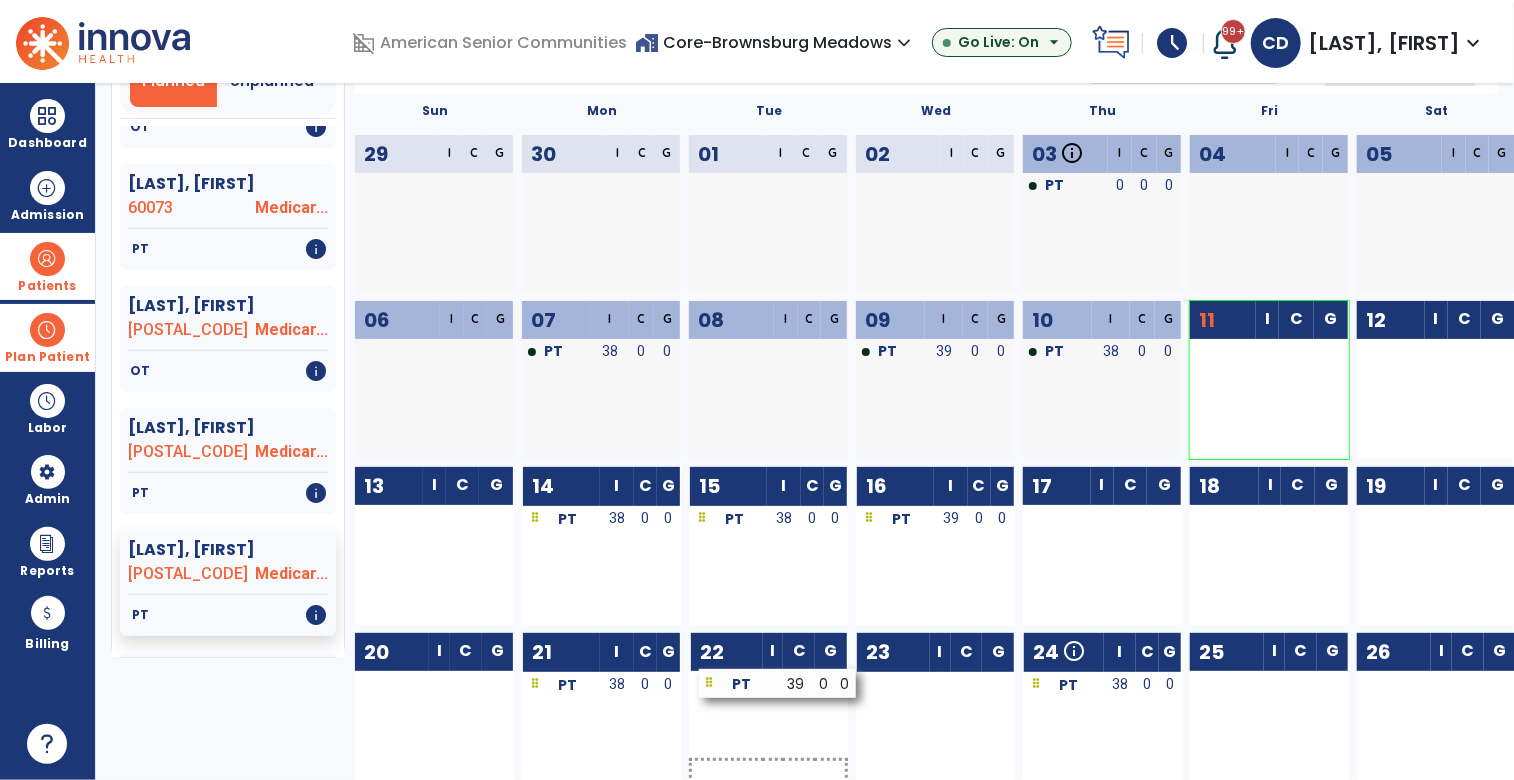 drag, startPoint x: 928, startPoint y: 688, endPoint x: 769, endPoint y: 690, distance: 159.01257 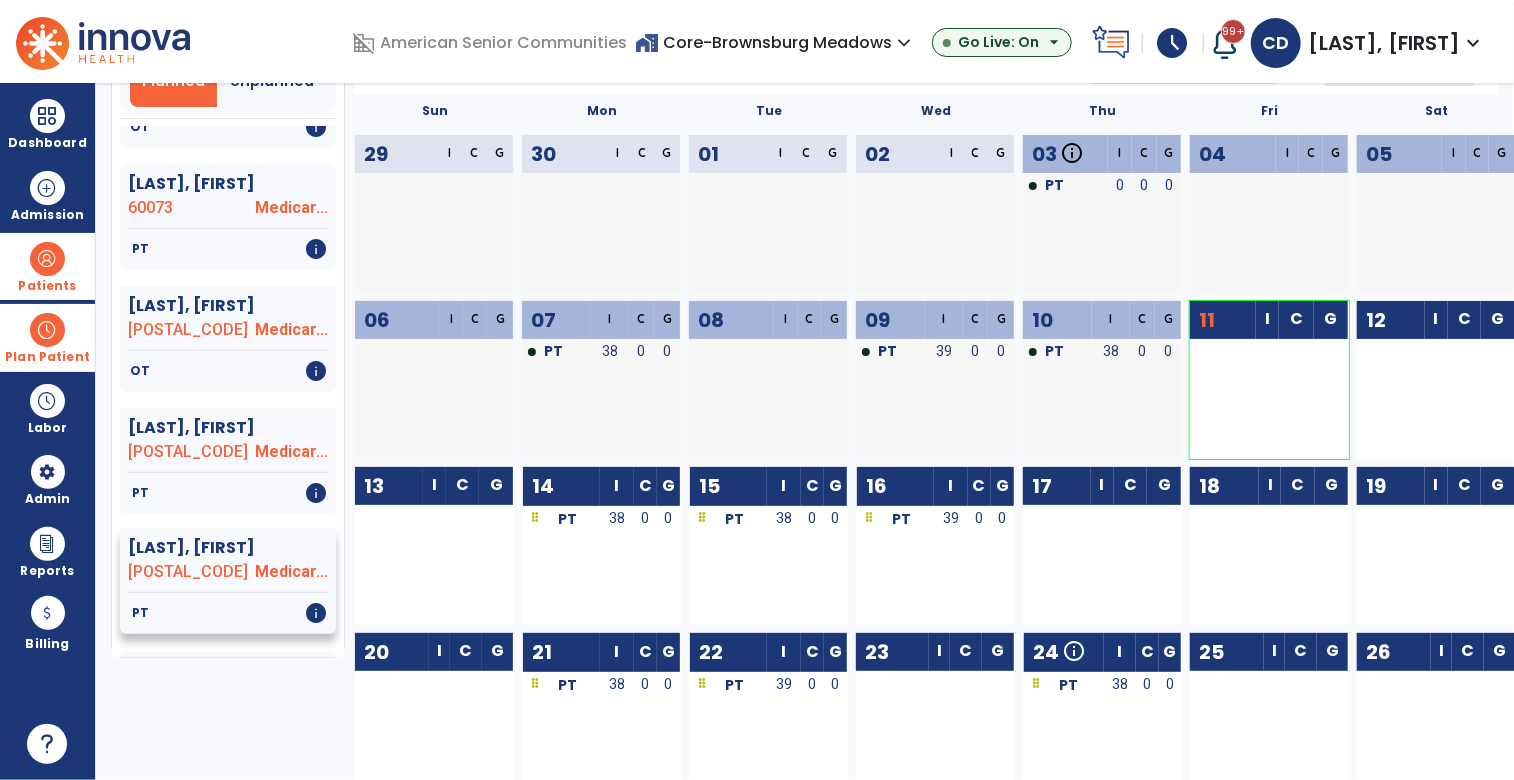 click on "60002" 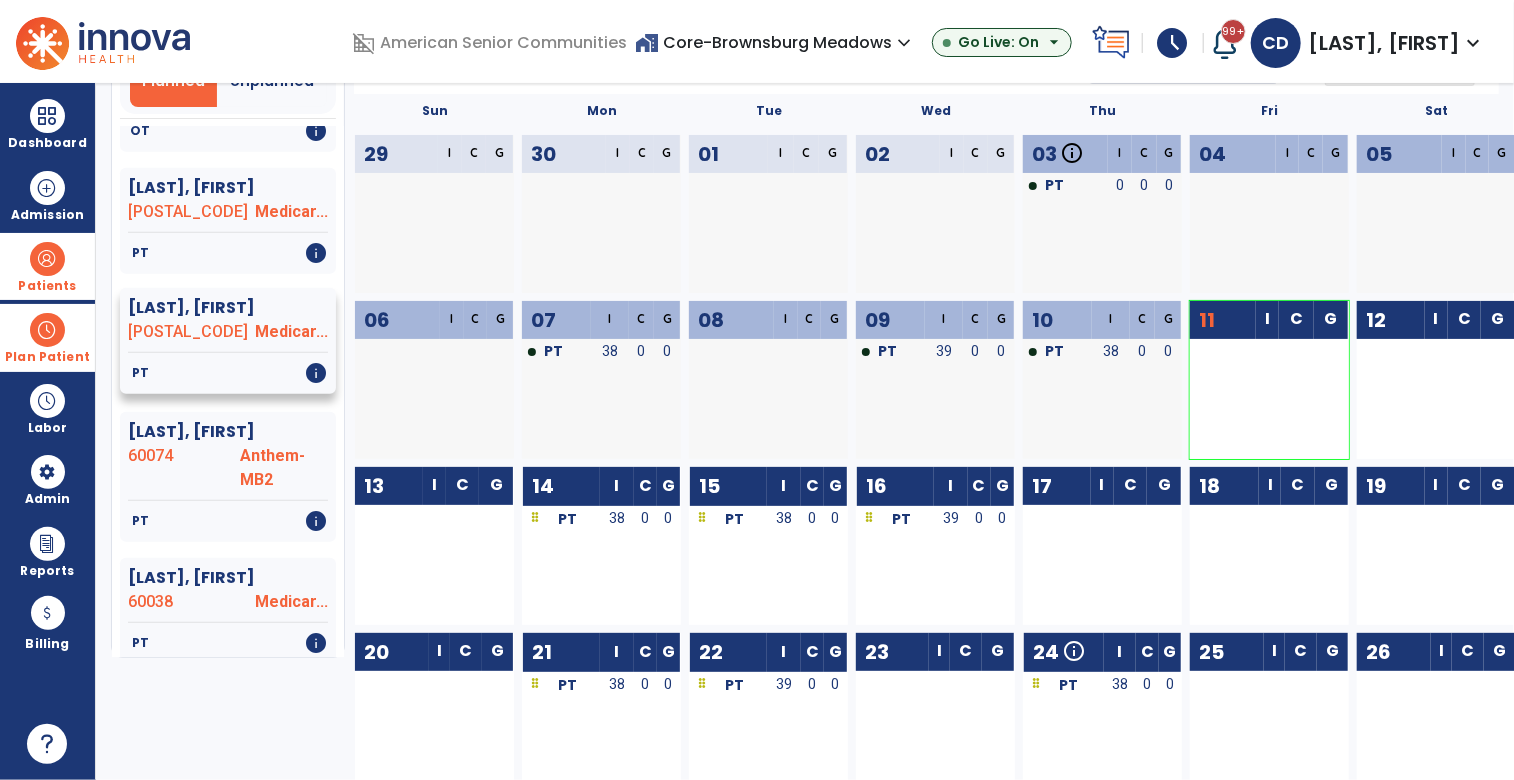 scroll, scrollTop: 764, scrollLeft: 0, axis: vertical 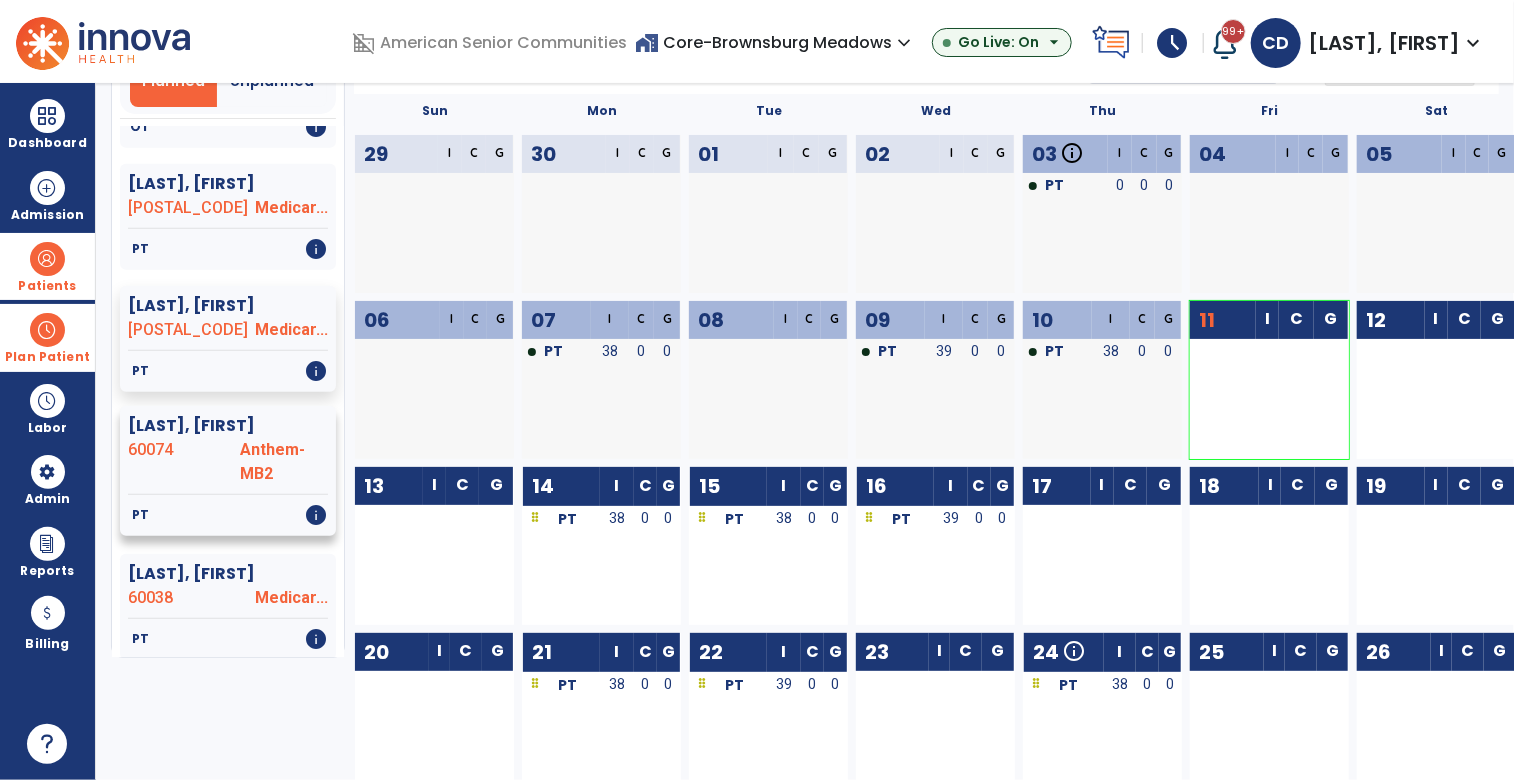click on "60074" 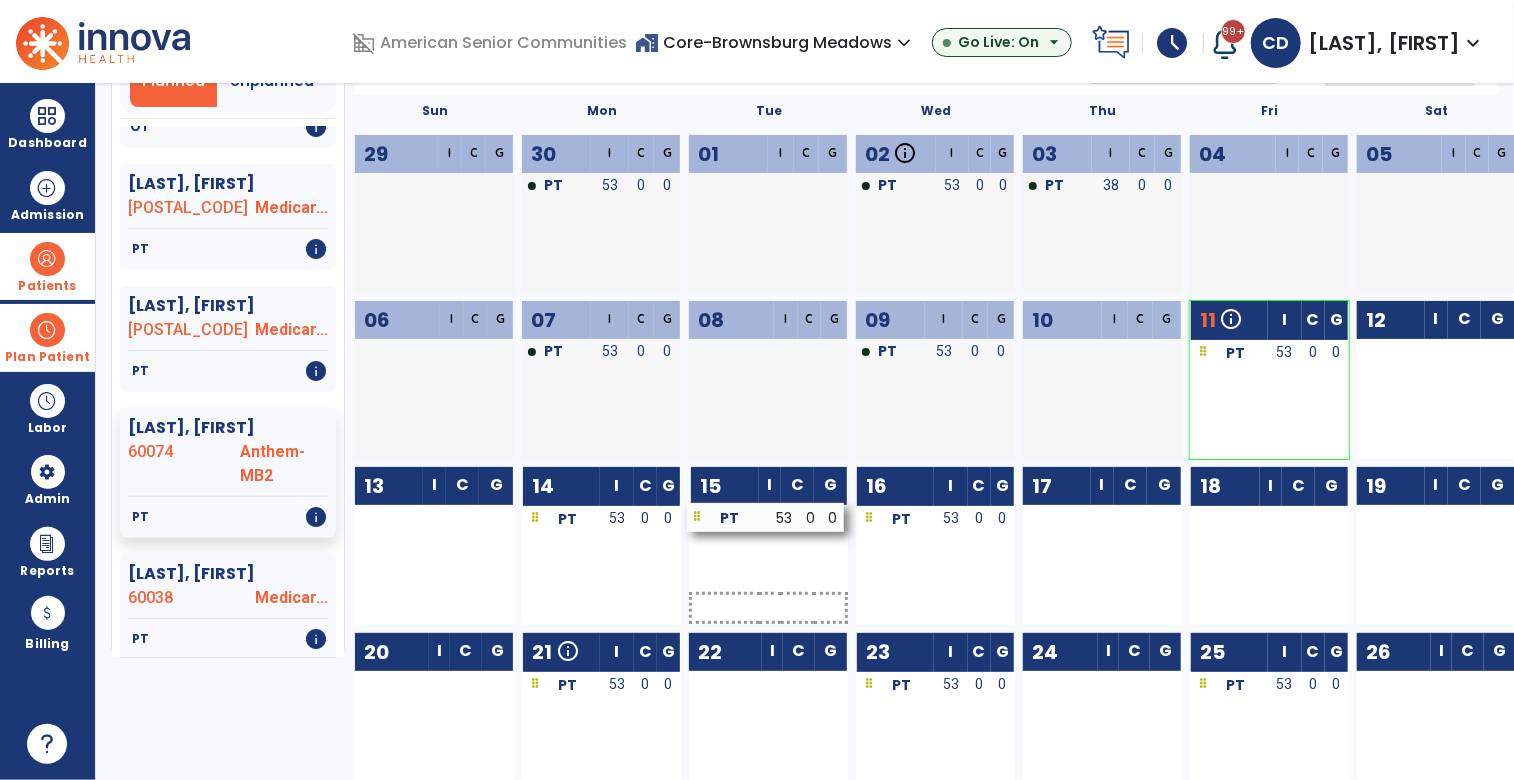 drag, startPoint x: 1260, startPoint y: 522, endPoint x: 757, endPoint y: 521, distance: 503.001 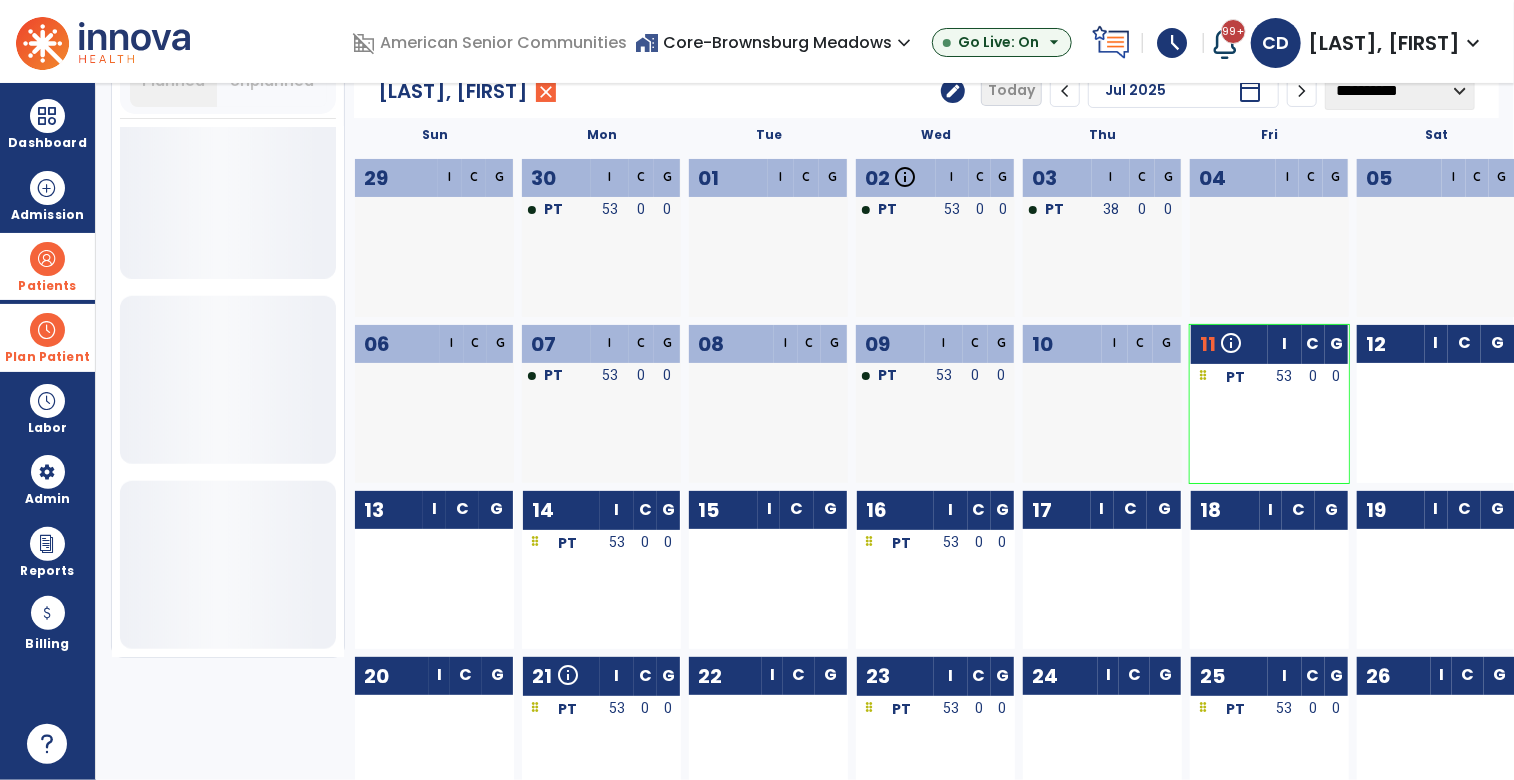 scroll, scrollTop: 764, scrollLeft: 0, axis: vertical 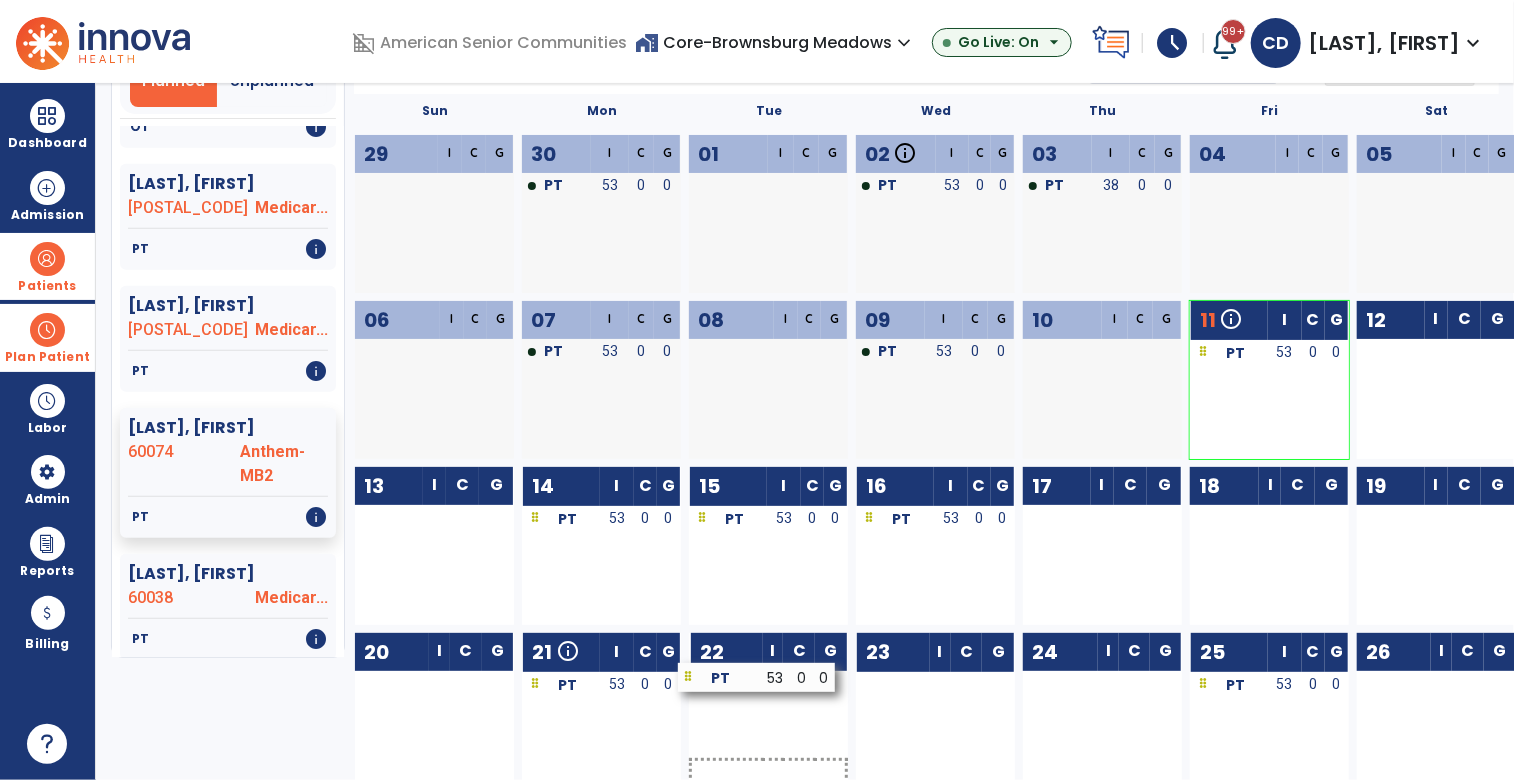 drag, startPoint x: 928, startPoint y: 683, endPoint x: 750, endPoint y: 676, distance: 178.13759 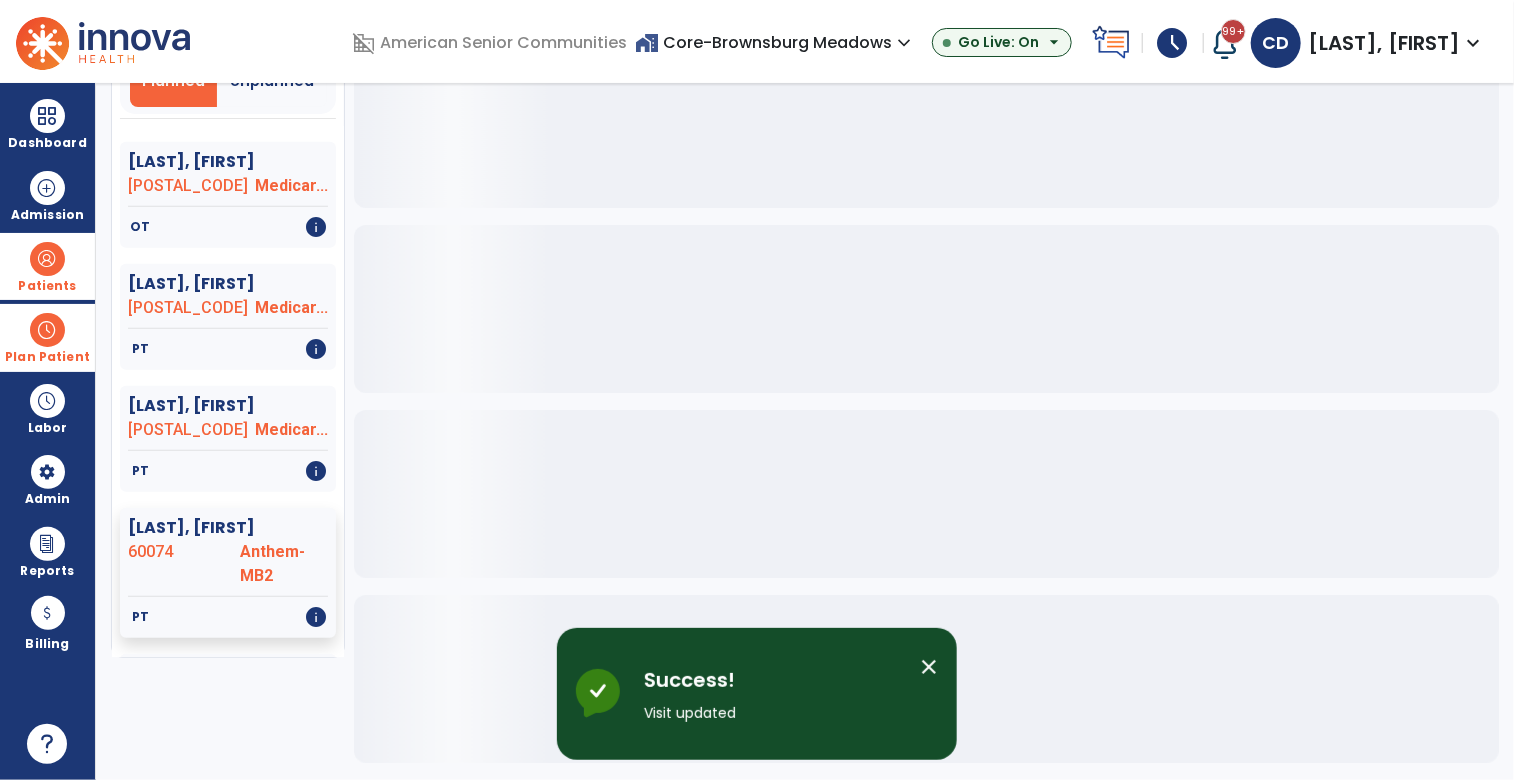 scroll, scrollTop: 764, scrollLeft: 0, axis: vertical 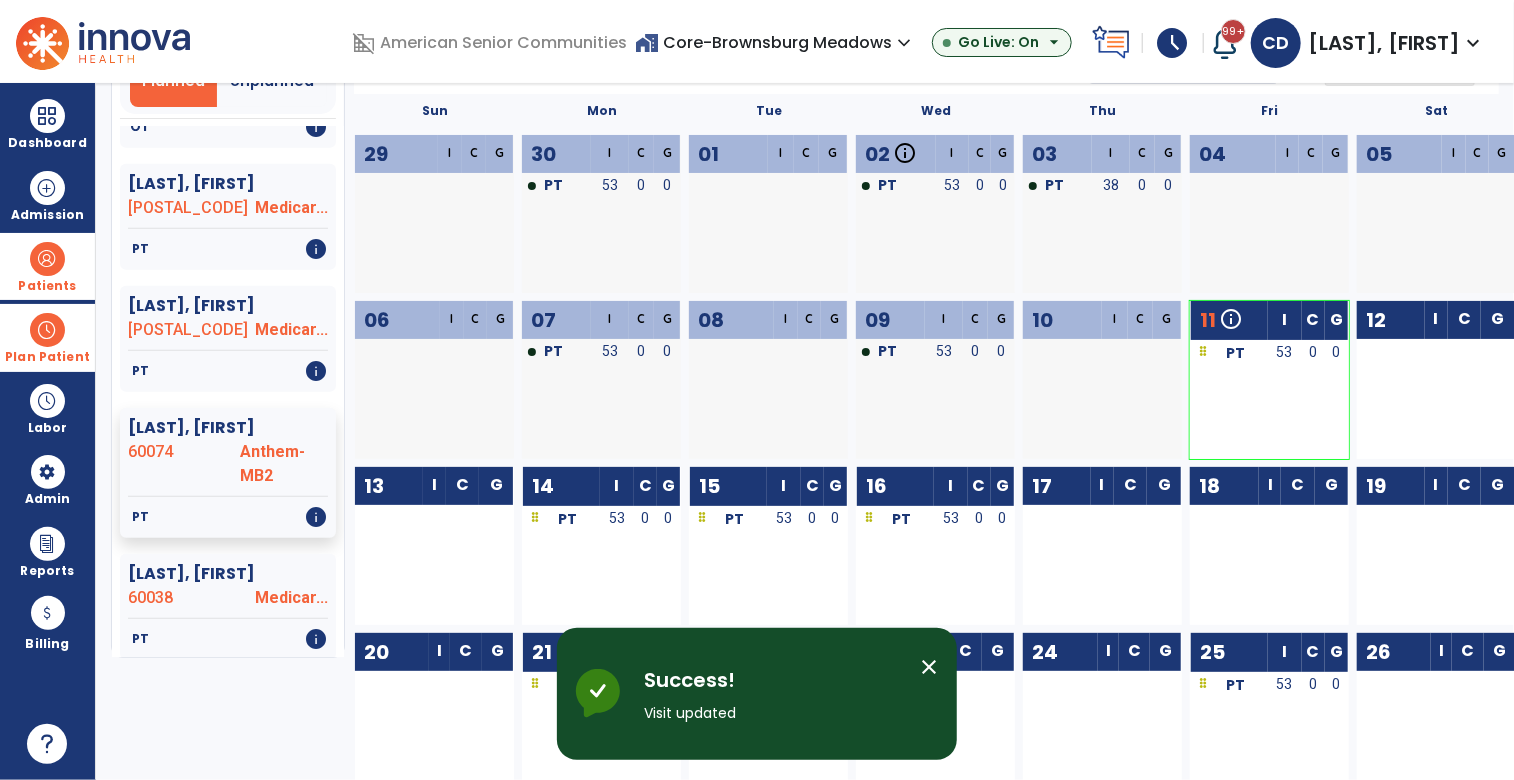 click on "close" at bounding box center (929, 667) 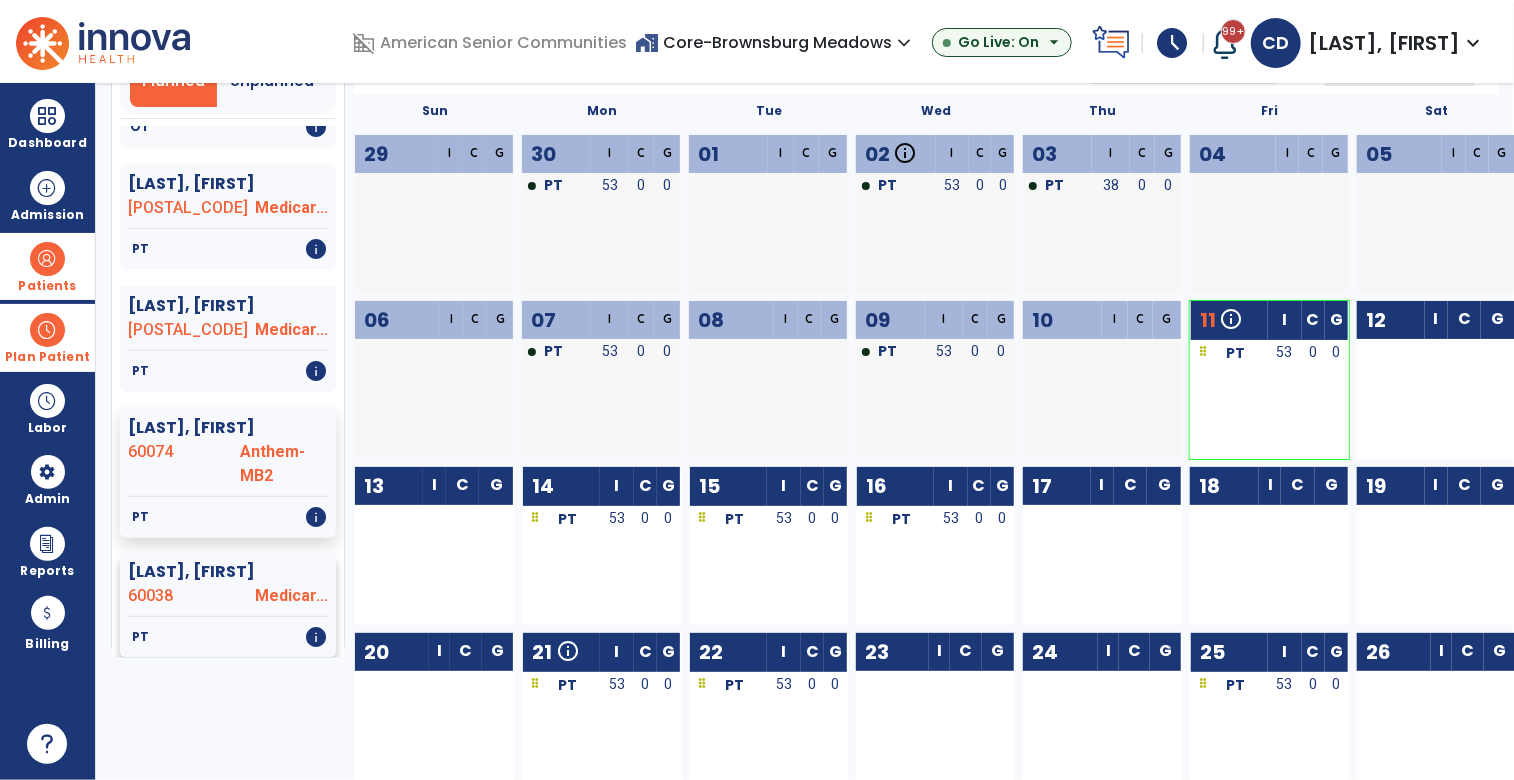 click on "60038" 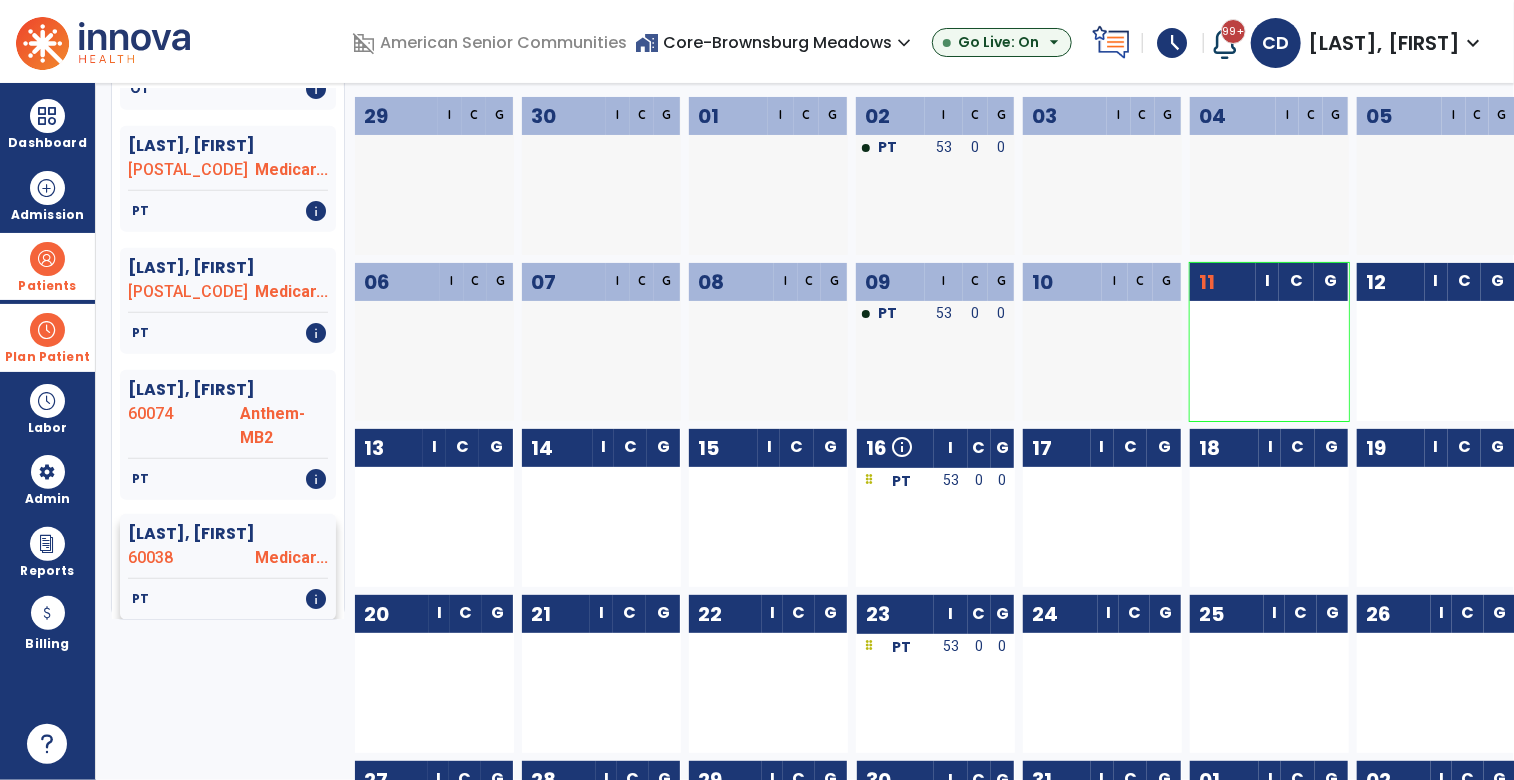 scroll, scrollTop: 157, scrollLeft: 0, axis: vertical 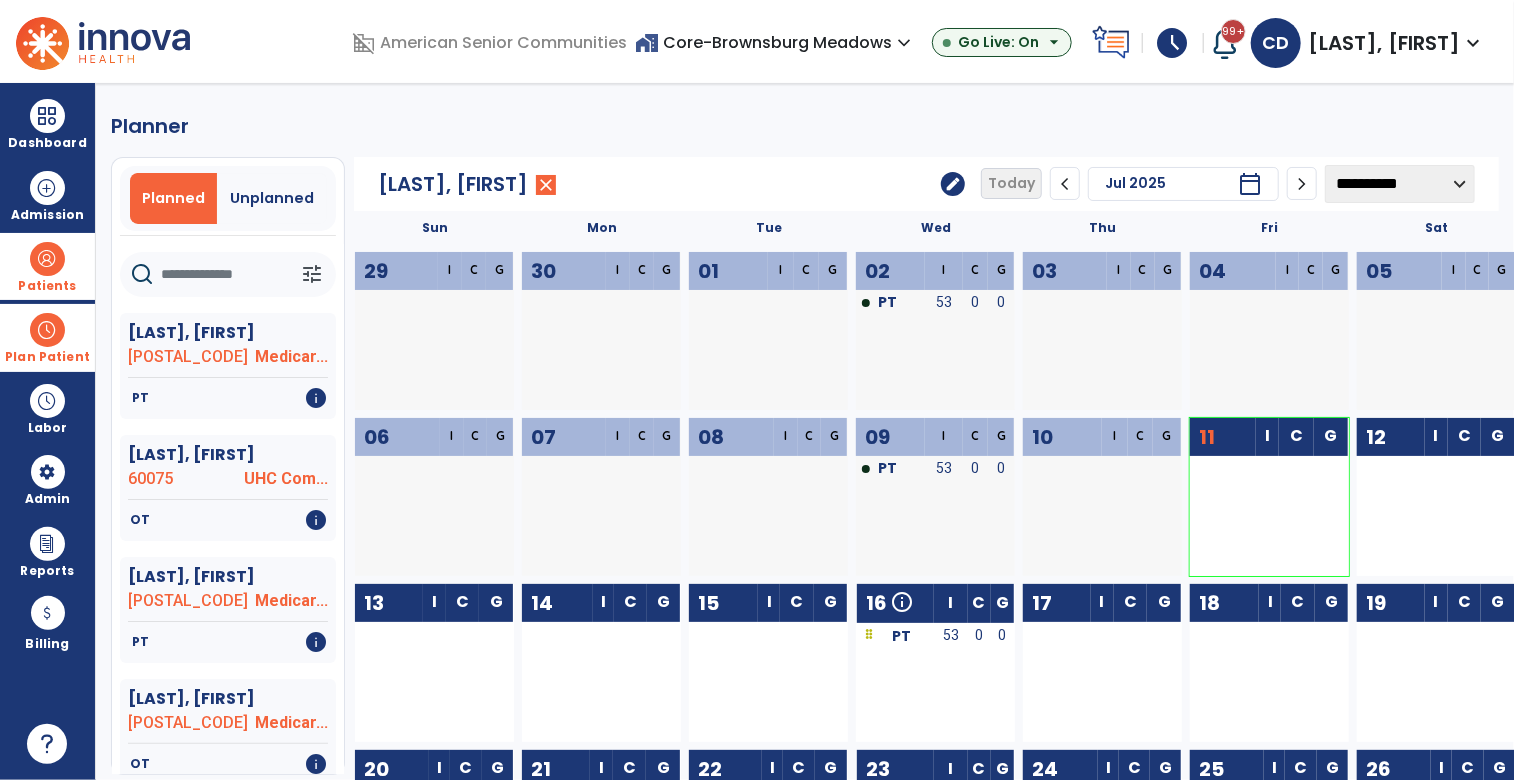 click at bounding box center (47, 259) 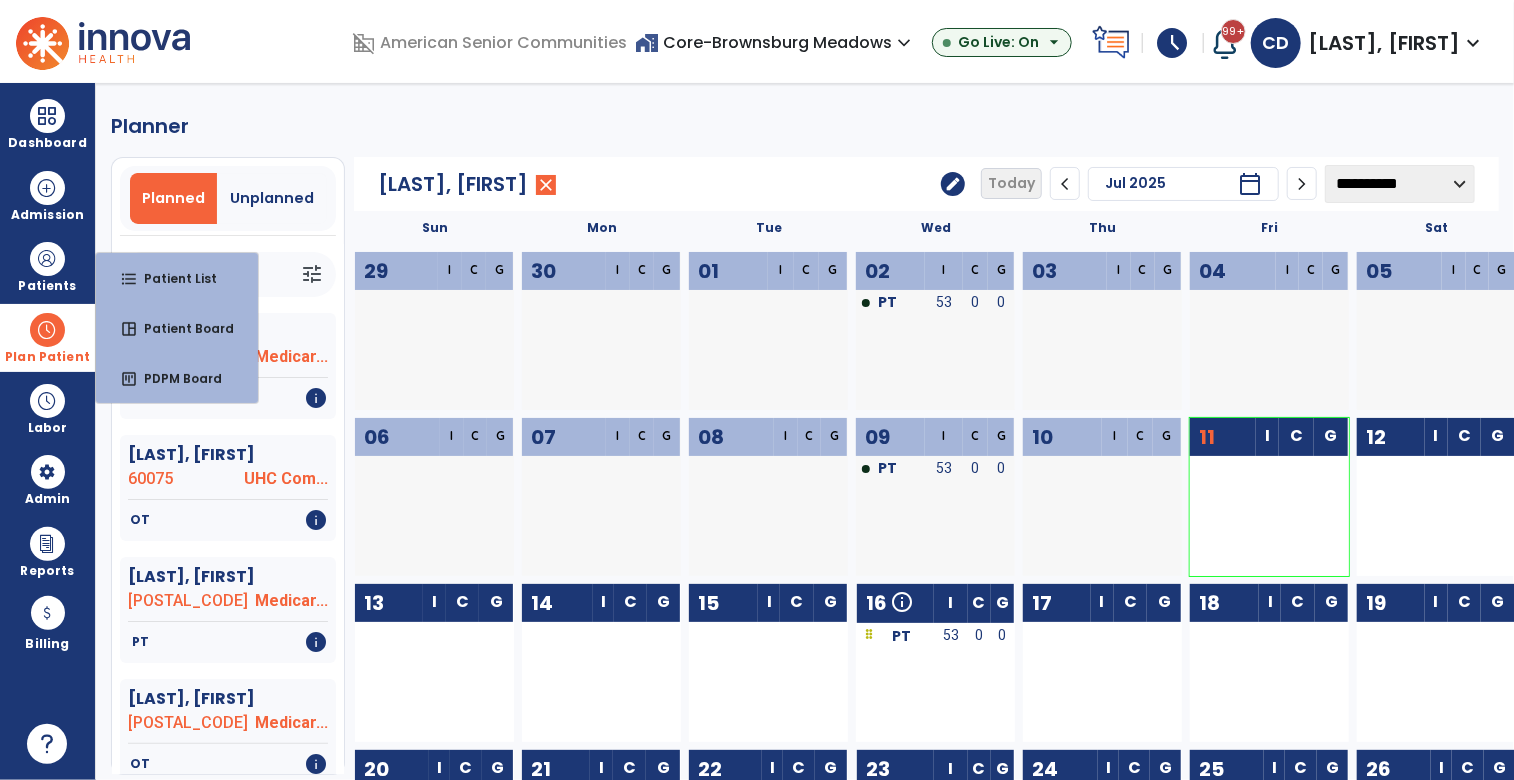 click on "expand_more" at bounding box center (904, 43) 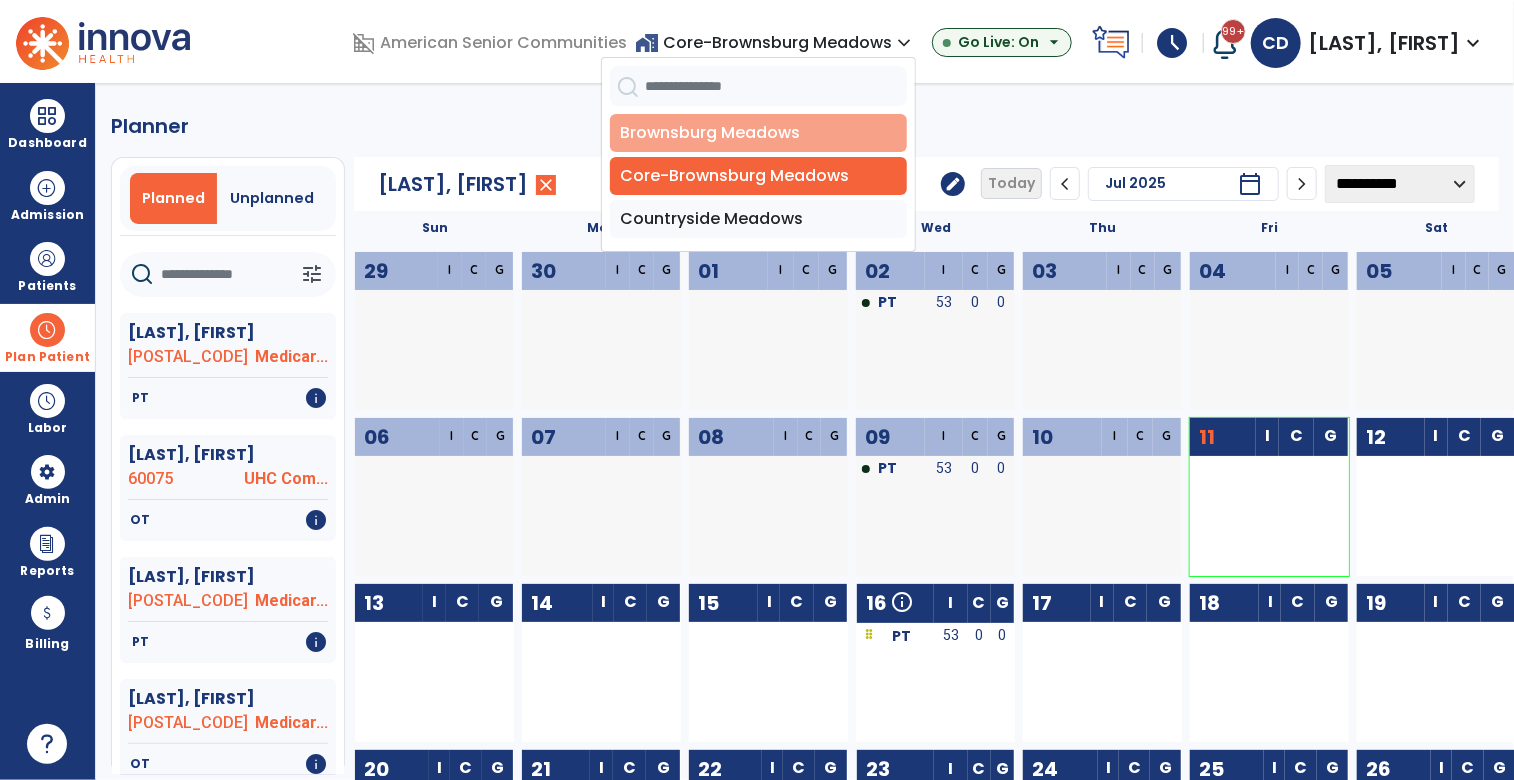 click on "Brownsburg Meadows" at bounding box center [758, 133] 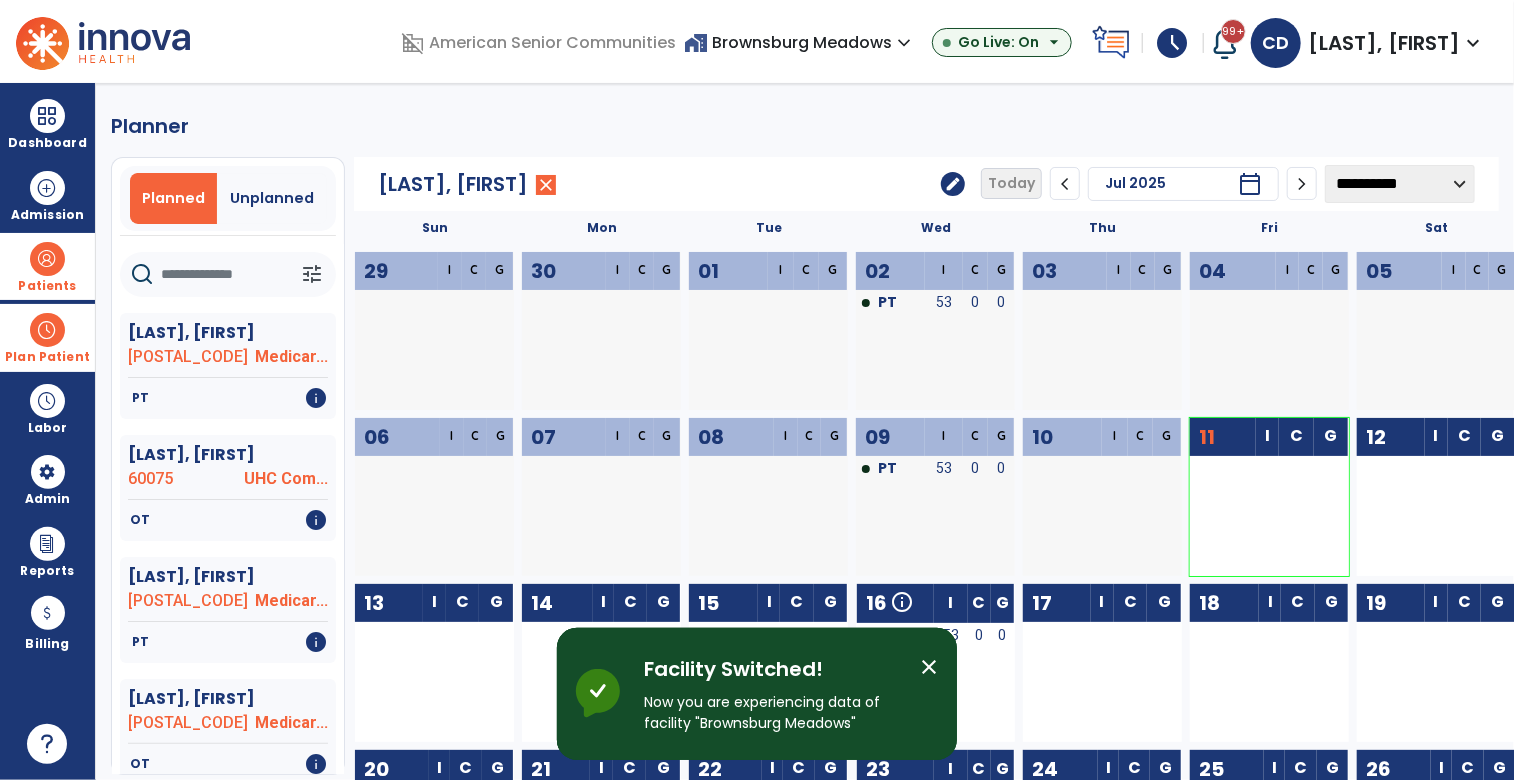 click at bounding box center (47, 259) 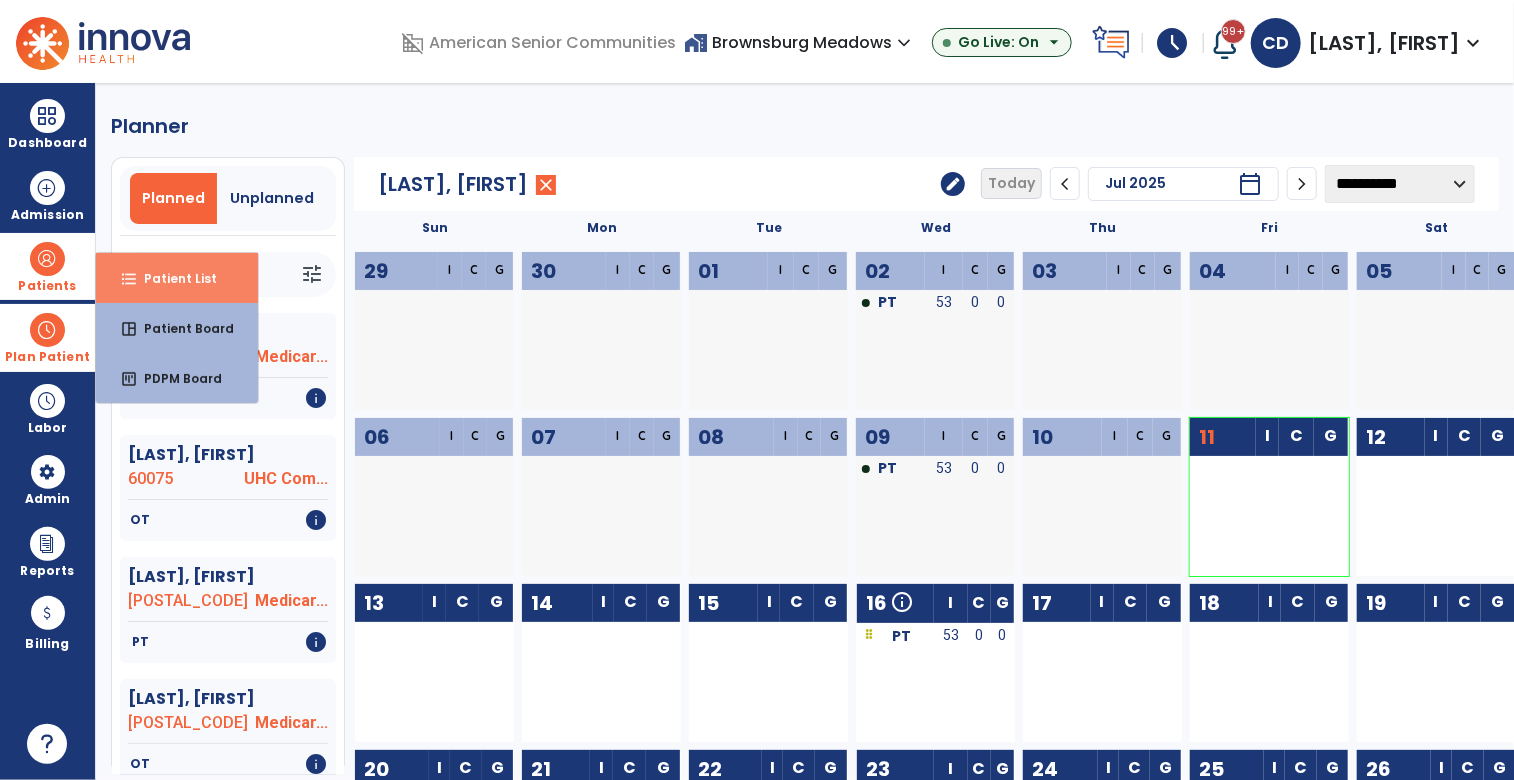 click on "format_list_bulleted  Patient List" at bounding box center [177, 278] 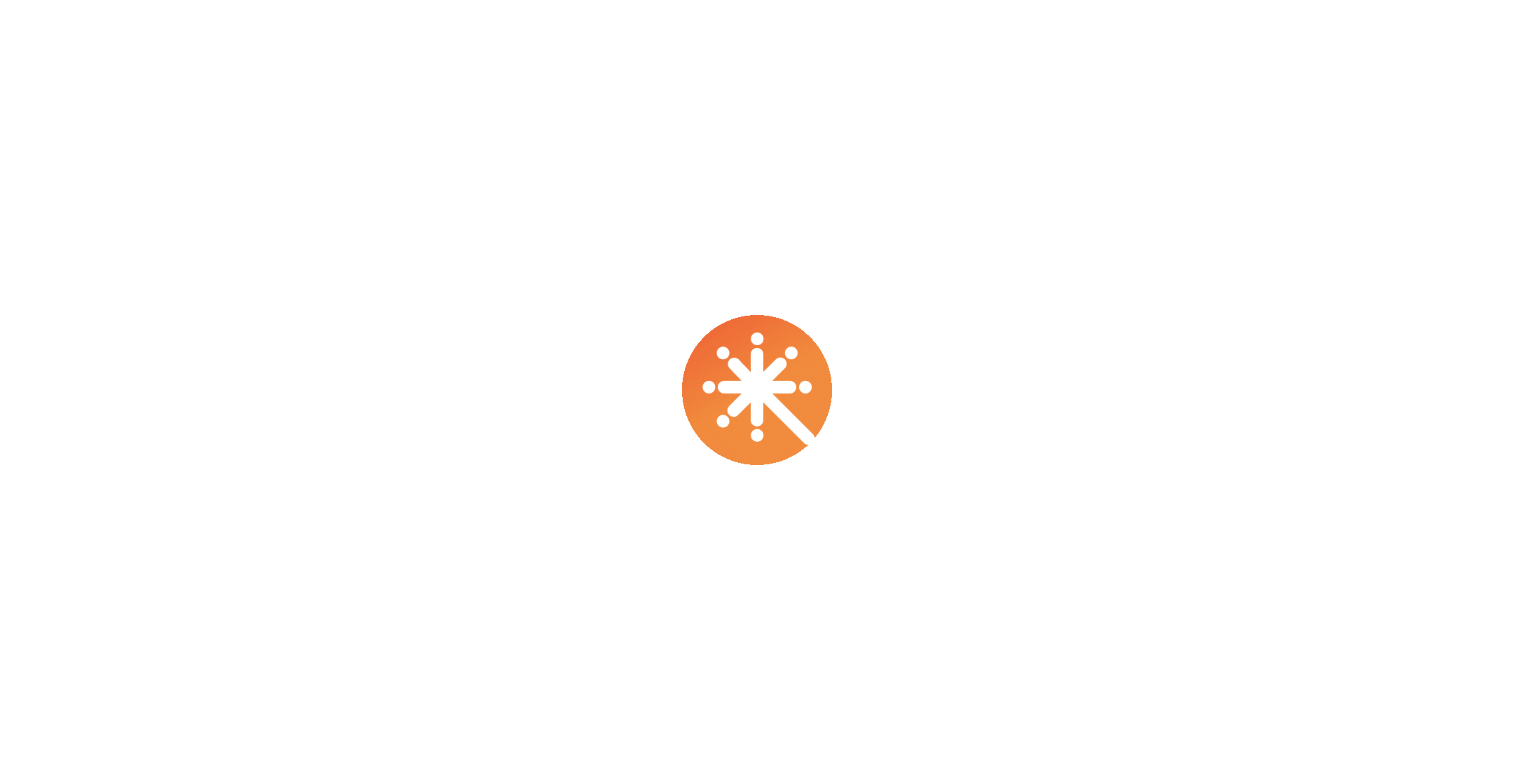 scroll, scrollTop: 0, scrollLeft: 0, axis: both 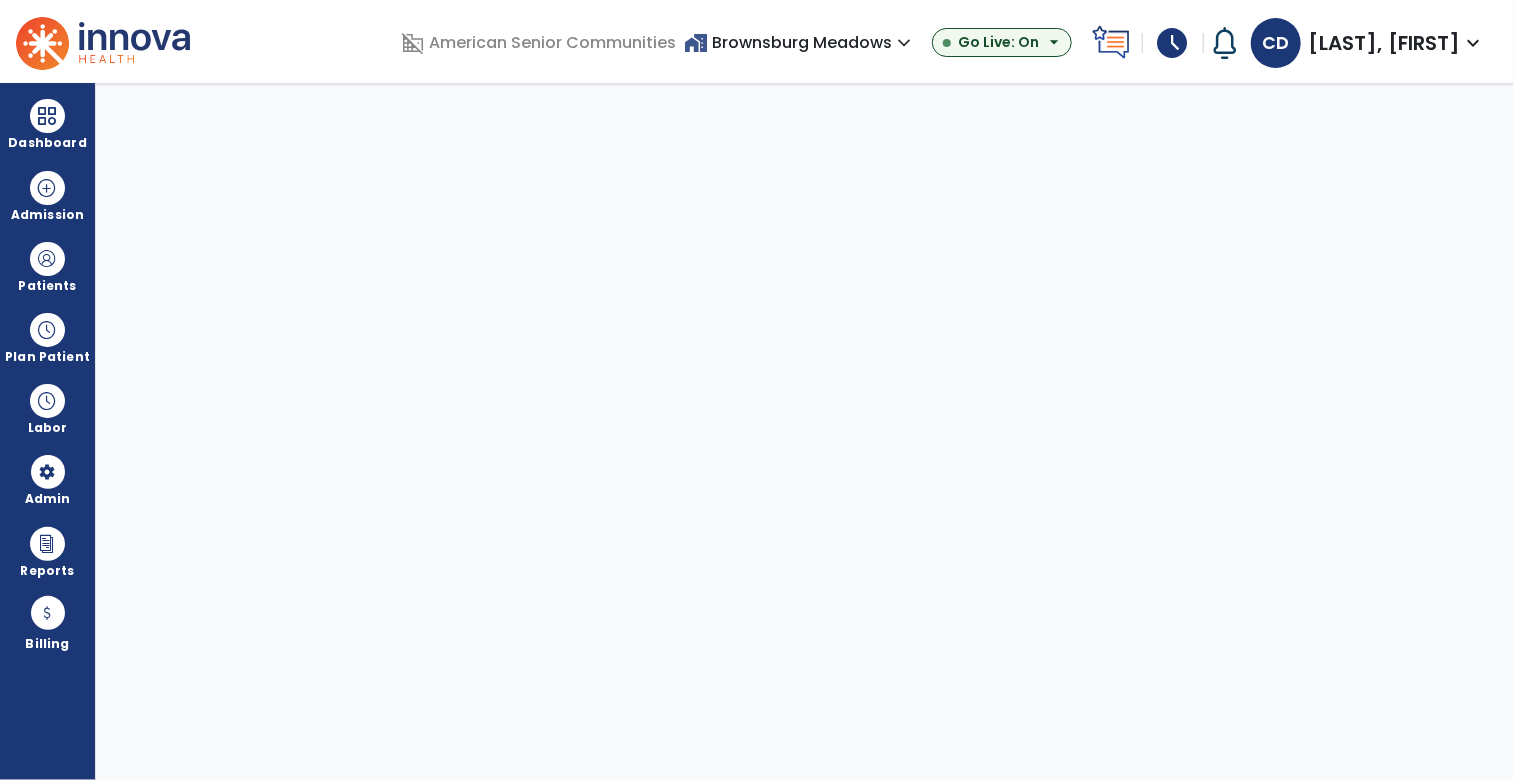 select on "***" 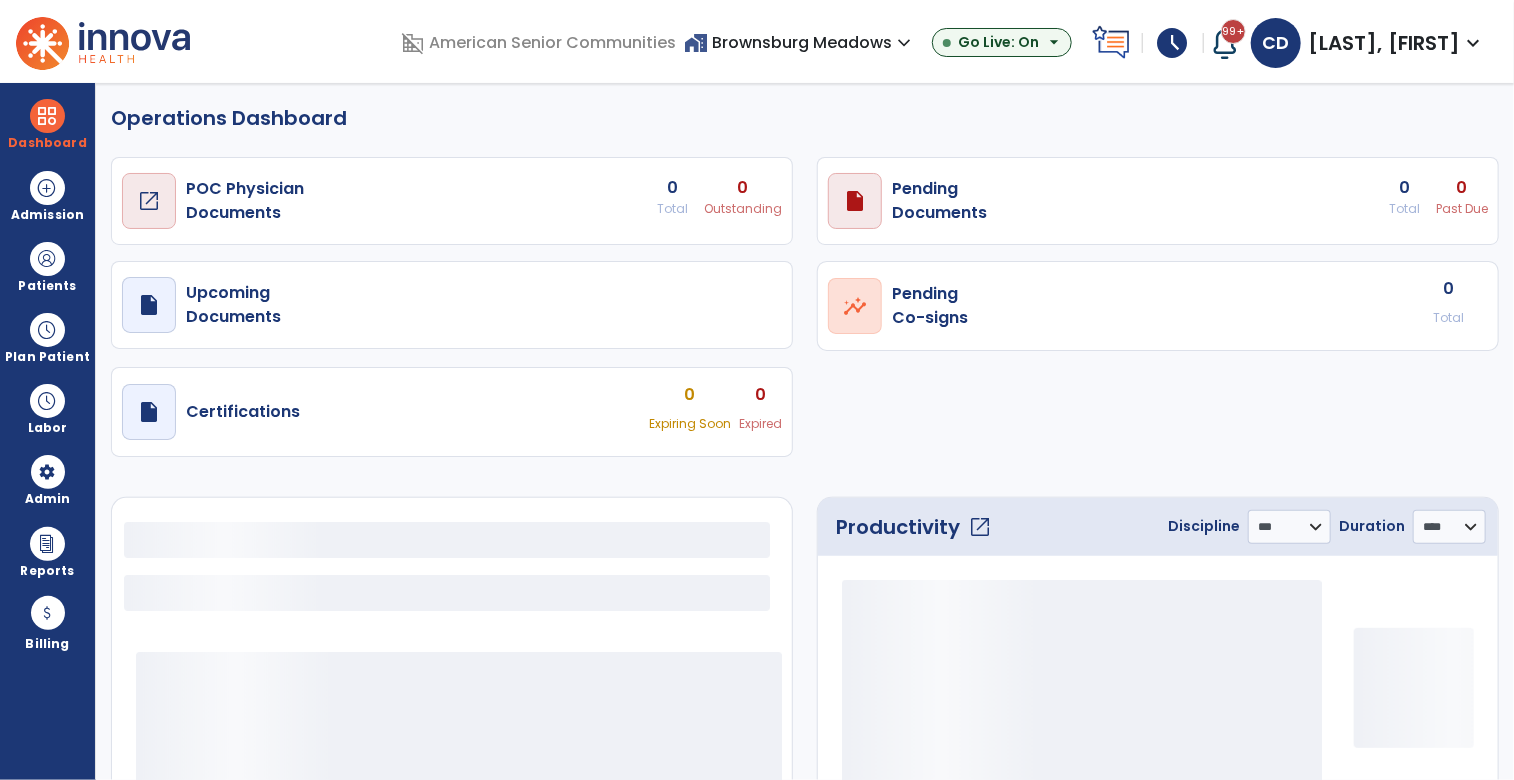 select on "***" 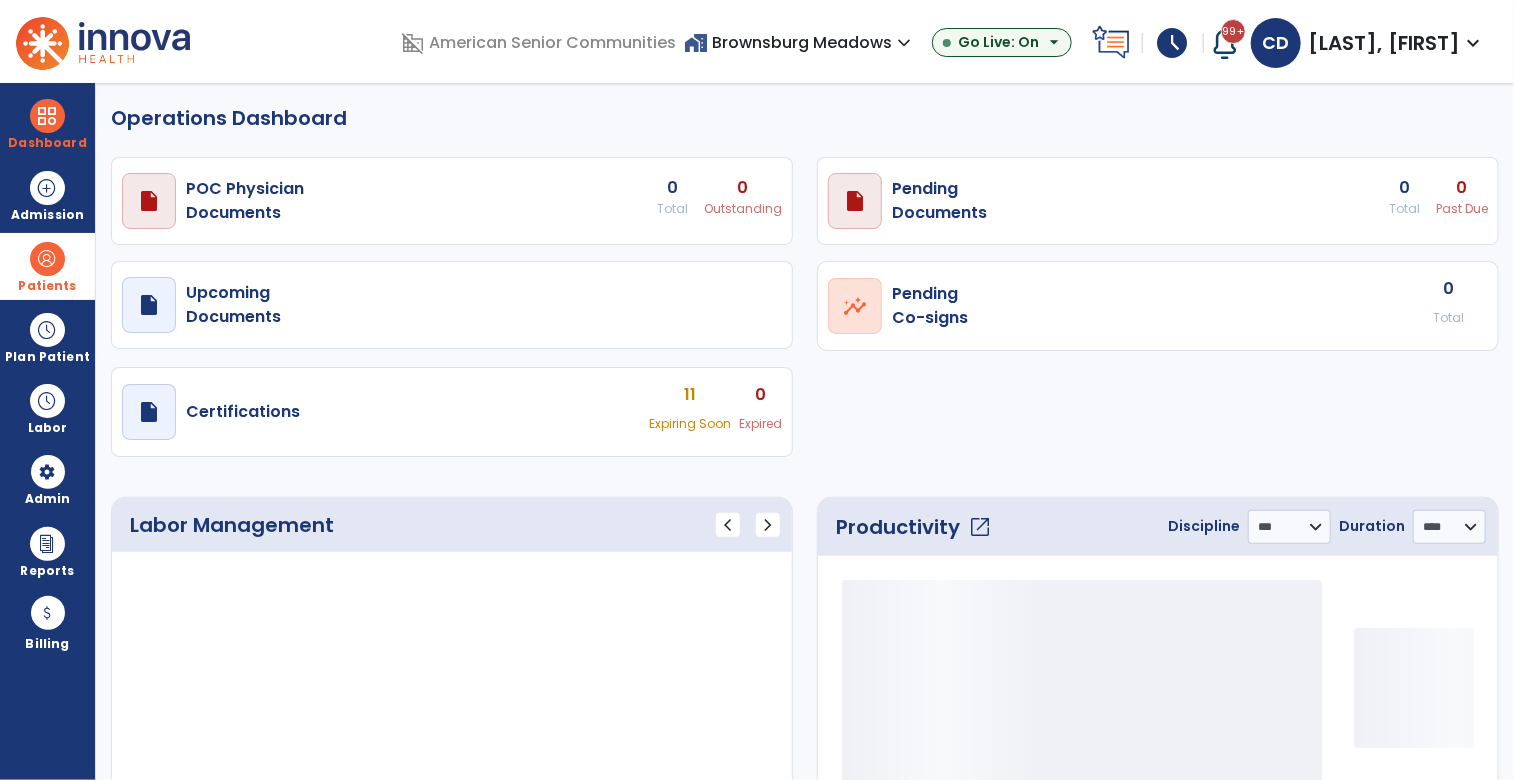 click at bounding box center [47, 259] 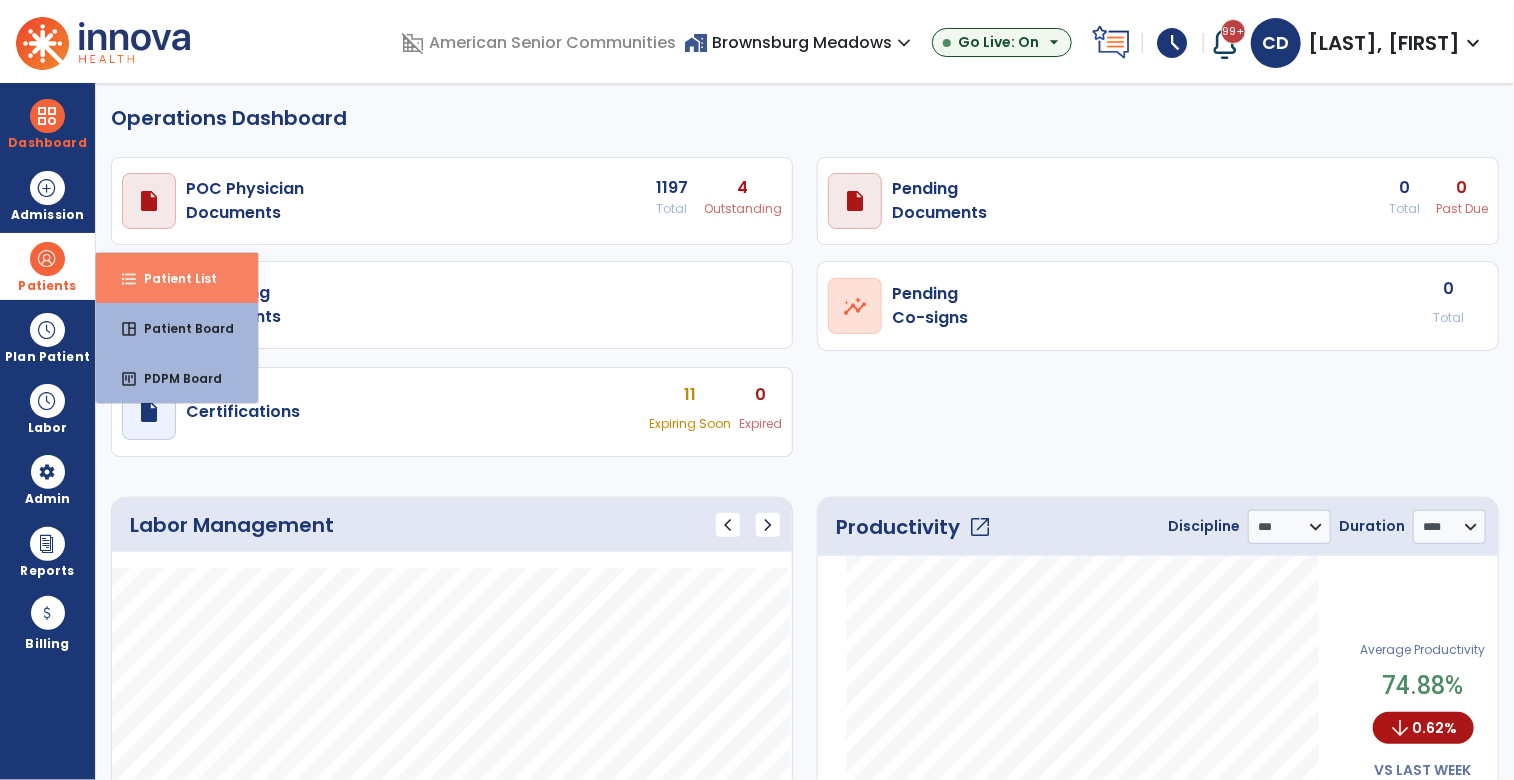 click on "Patient List" at bounding box center (172, 278) 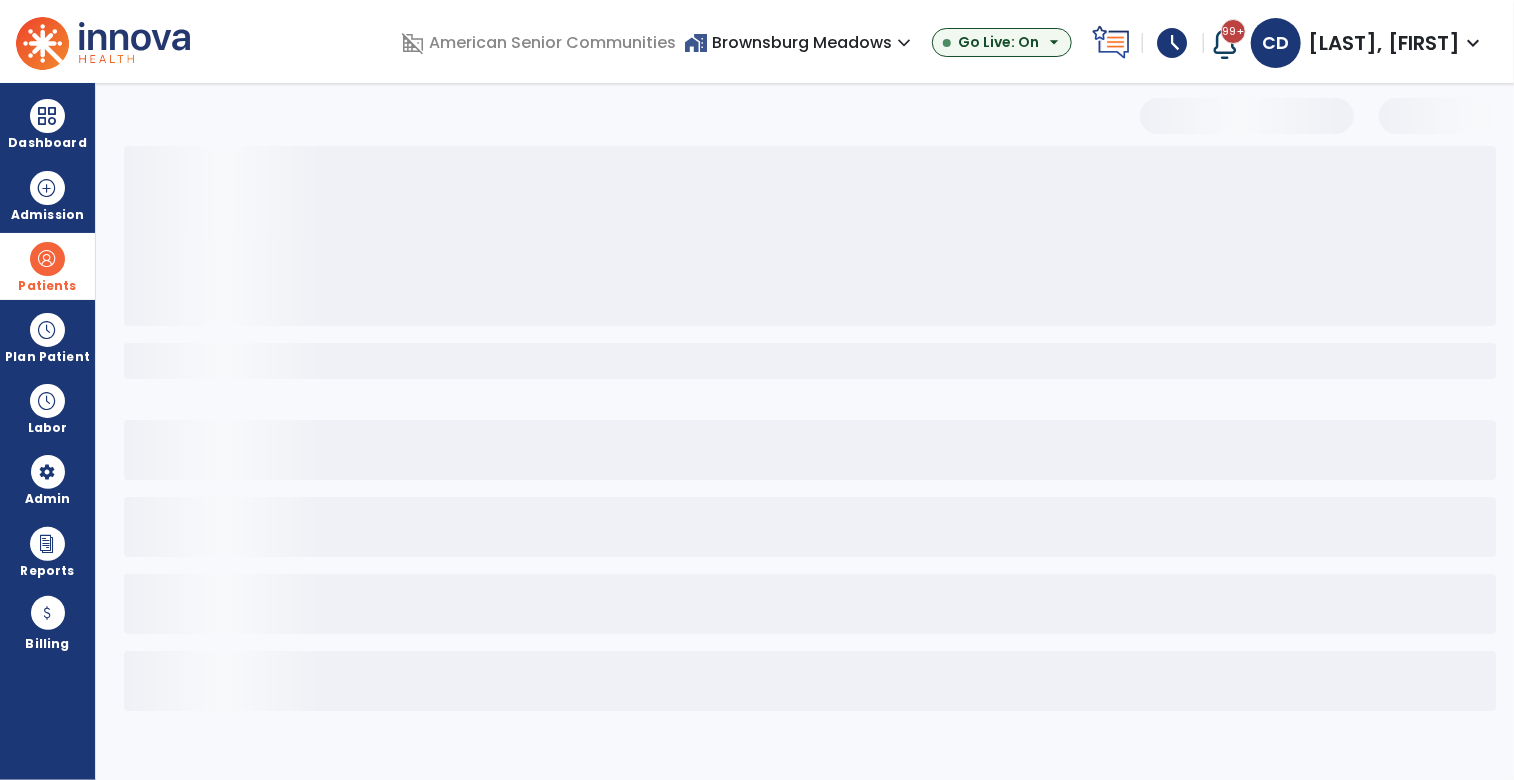 select on "***" 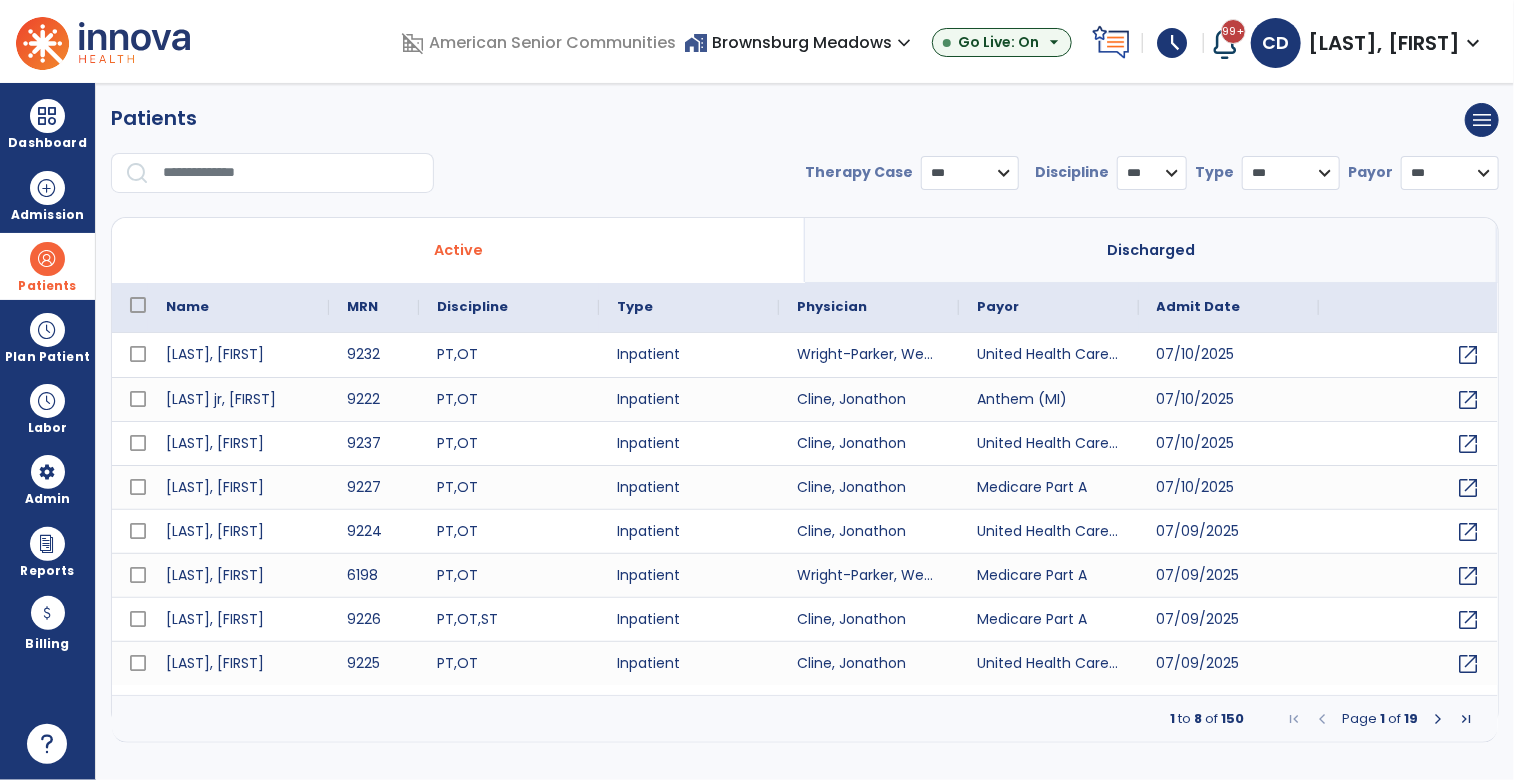 click at bounding box center [291, 173] 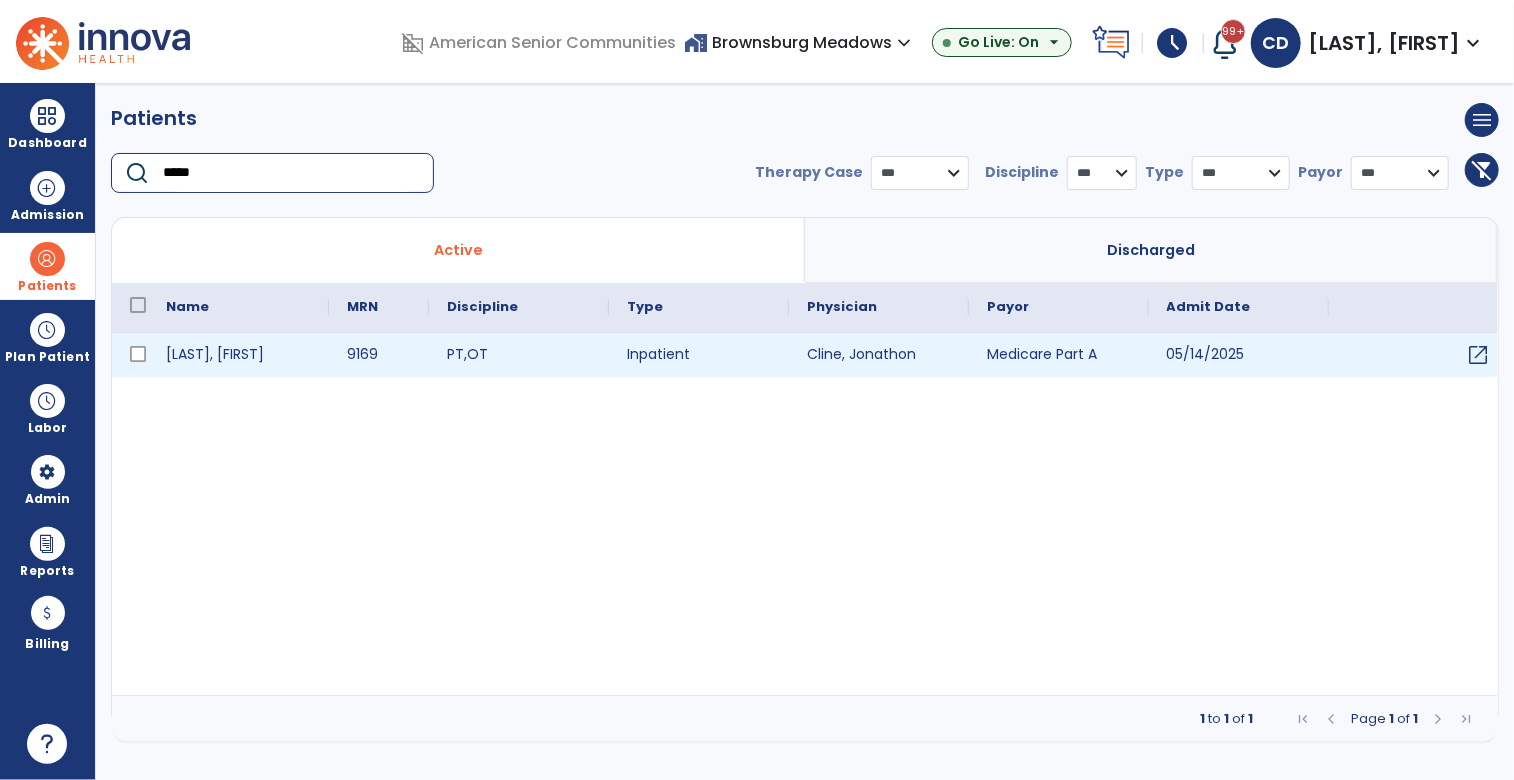 type on "*****" 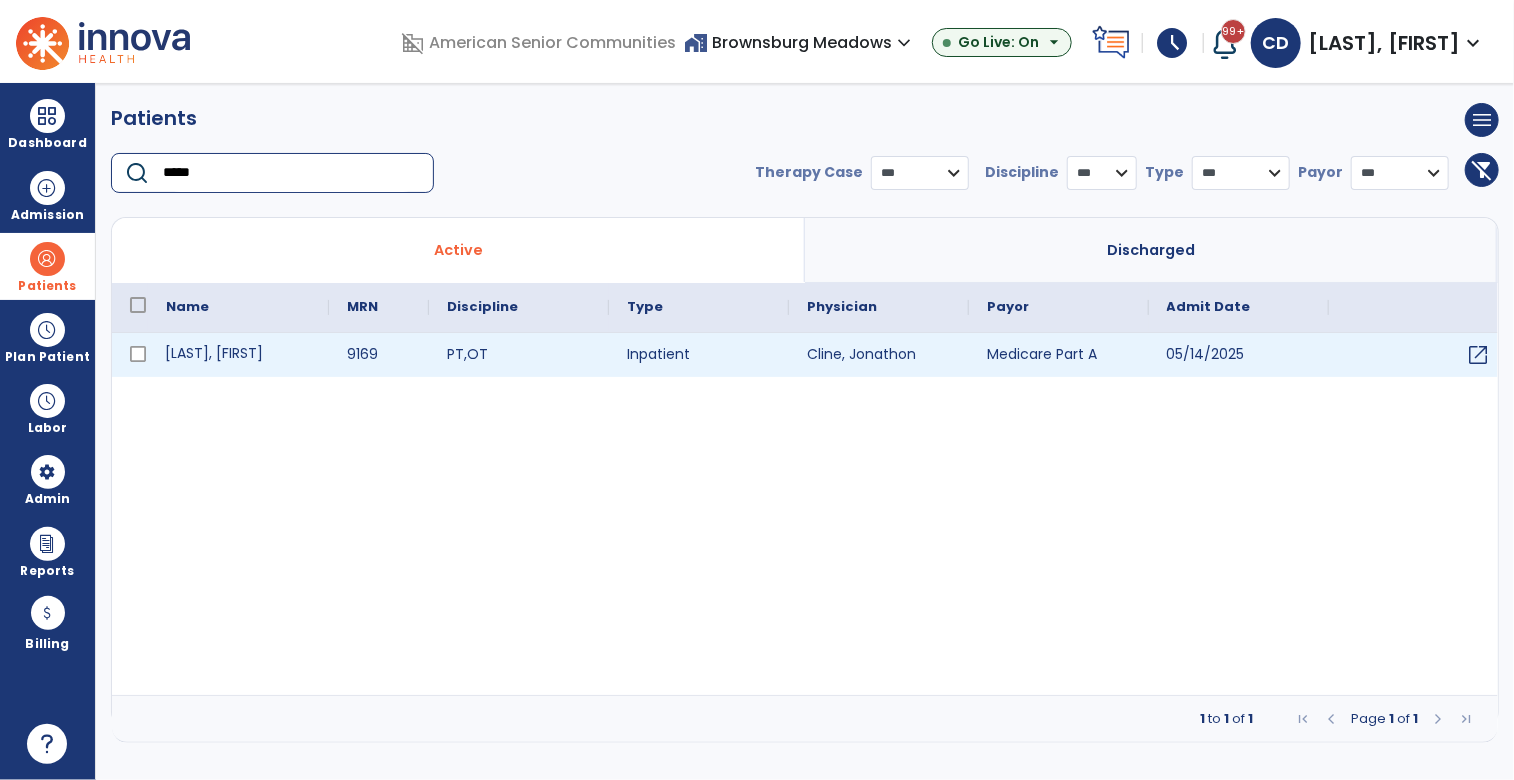 click on "Belcher, Ann" at bounding box center (238, 355) 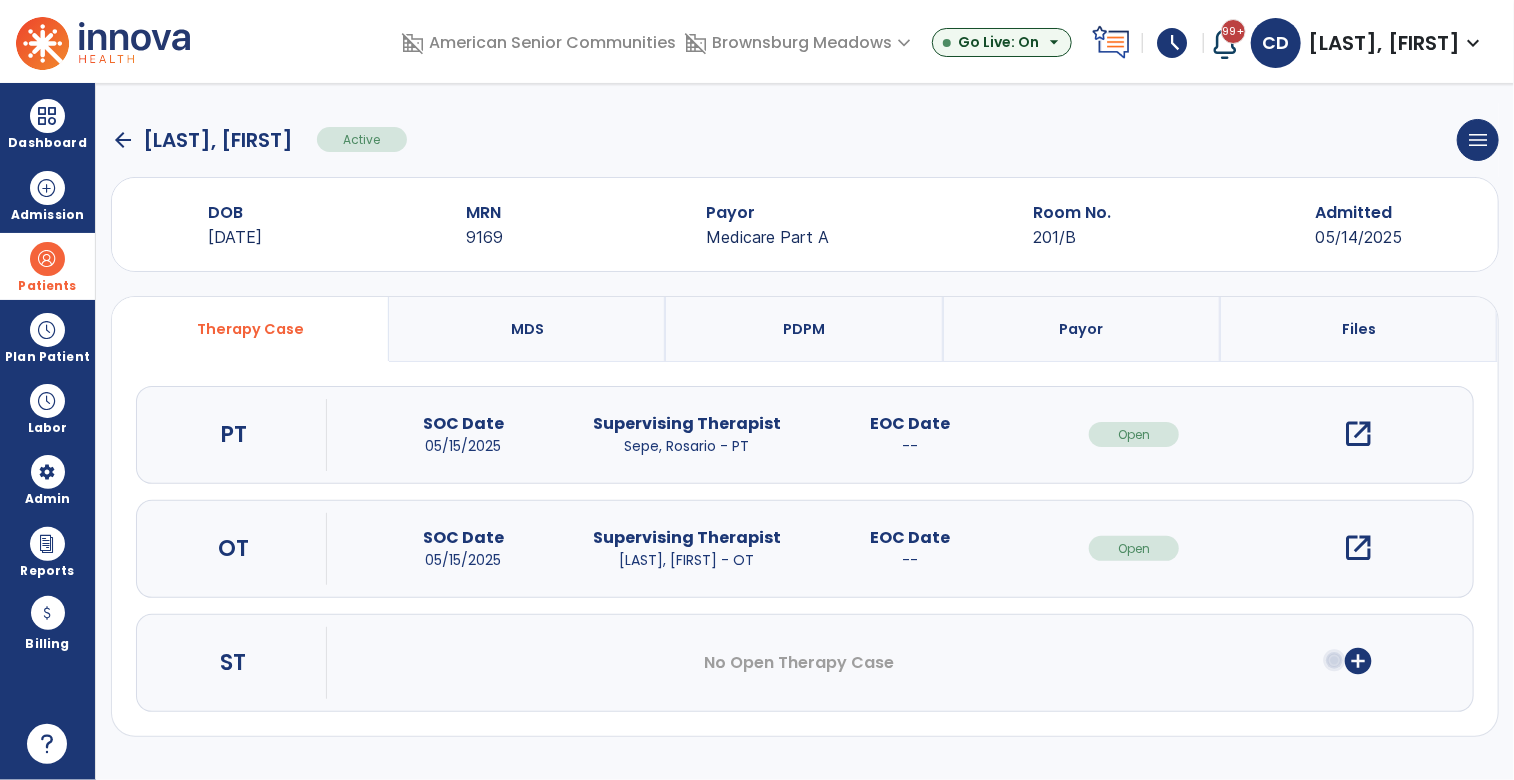 click on "open_in_new" at bounding box center (1358, 434) 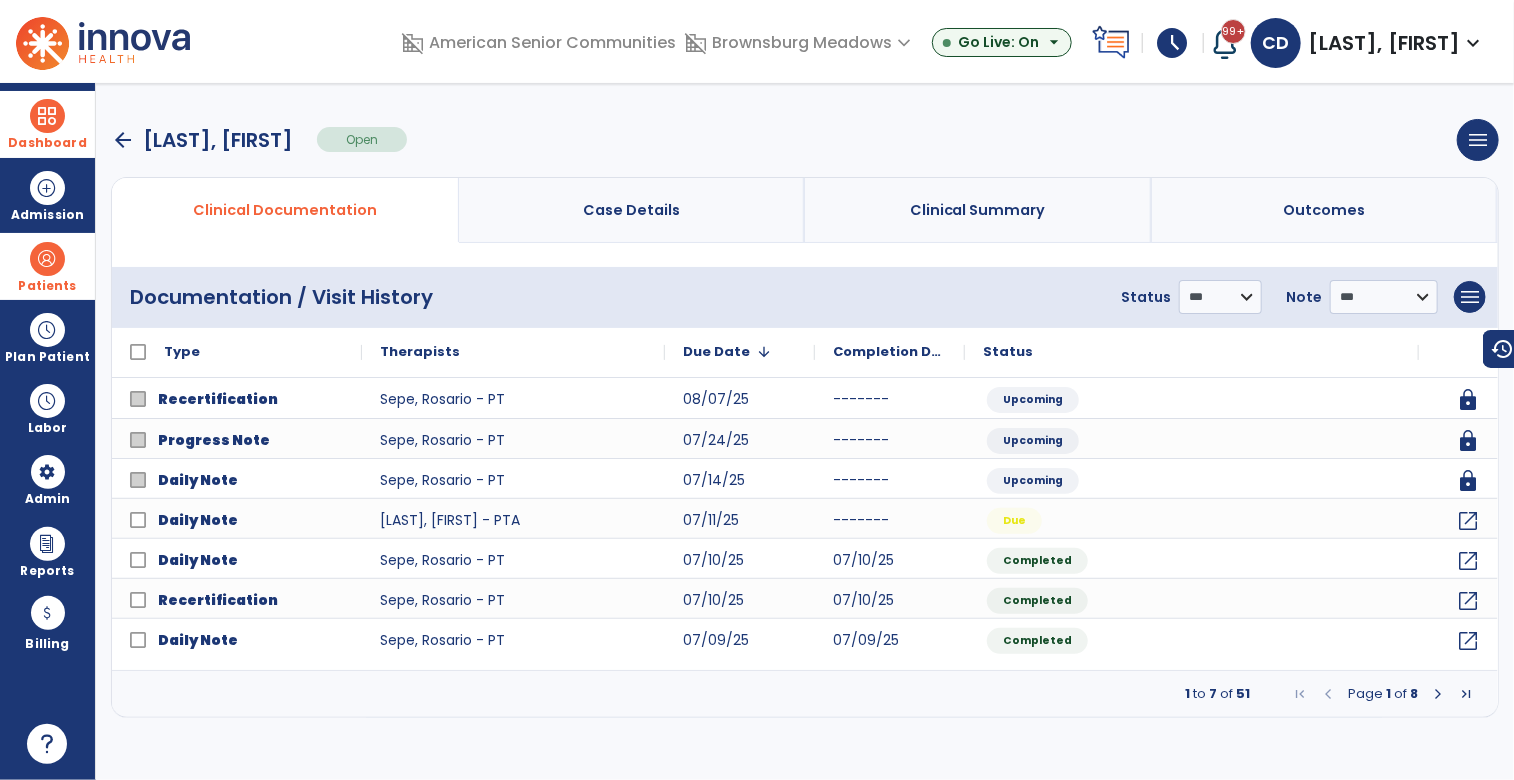 click at bounding box center [47, 116] 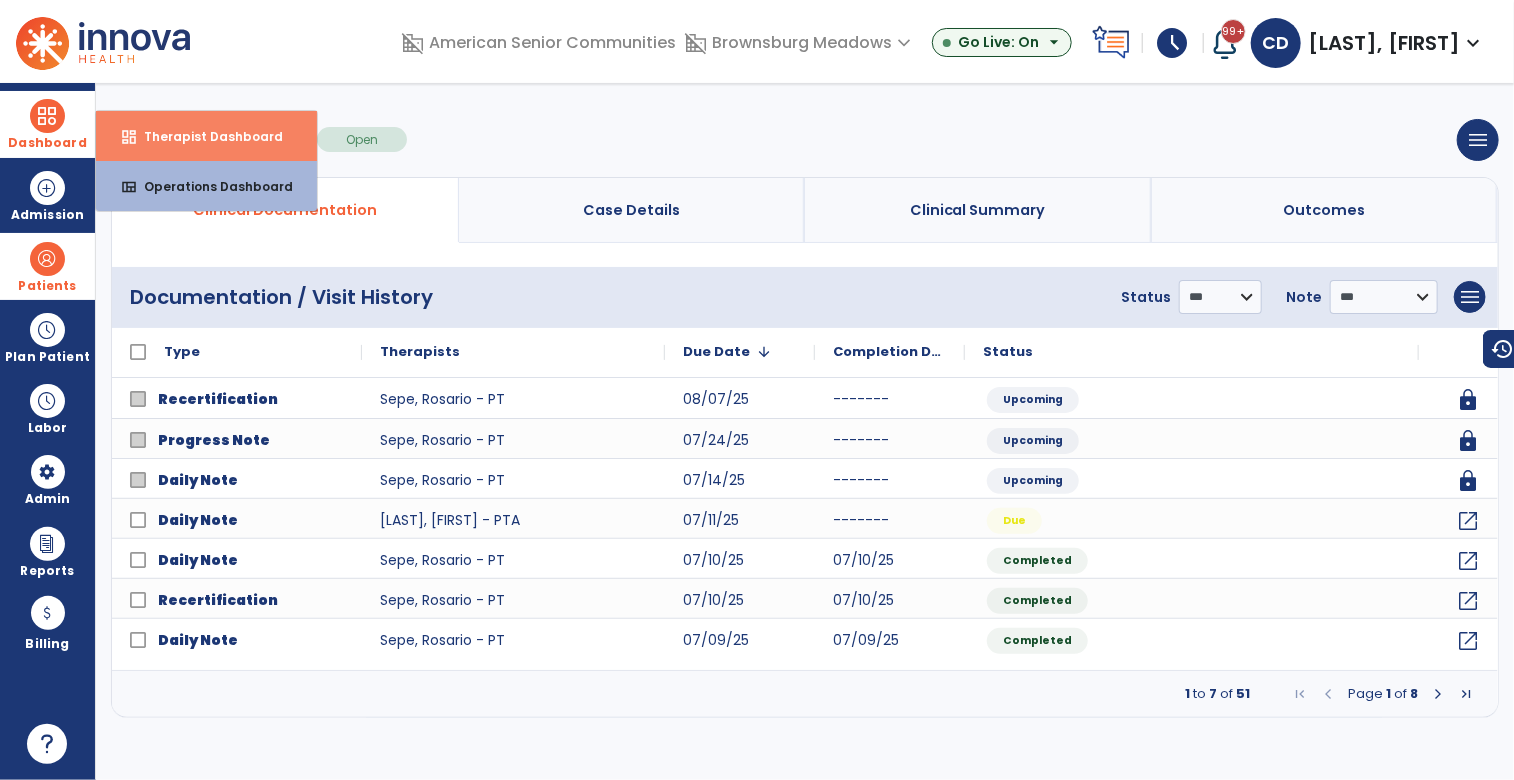 click on "Therapist Dashboard" at bounding box center (205, 136) 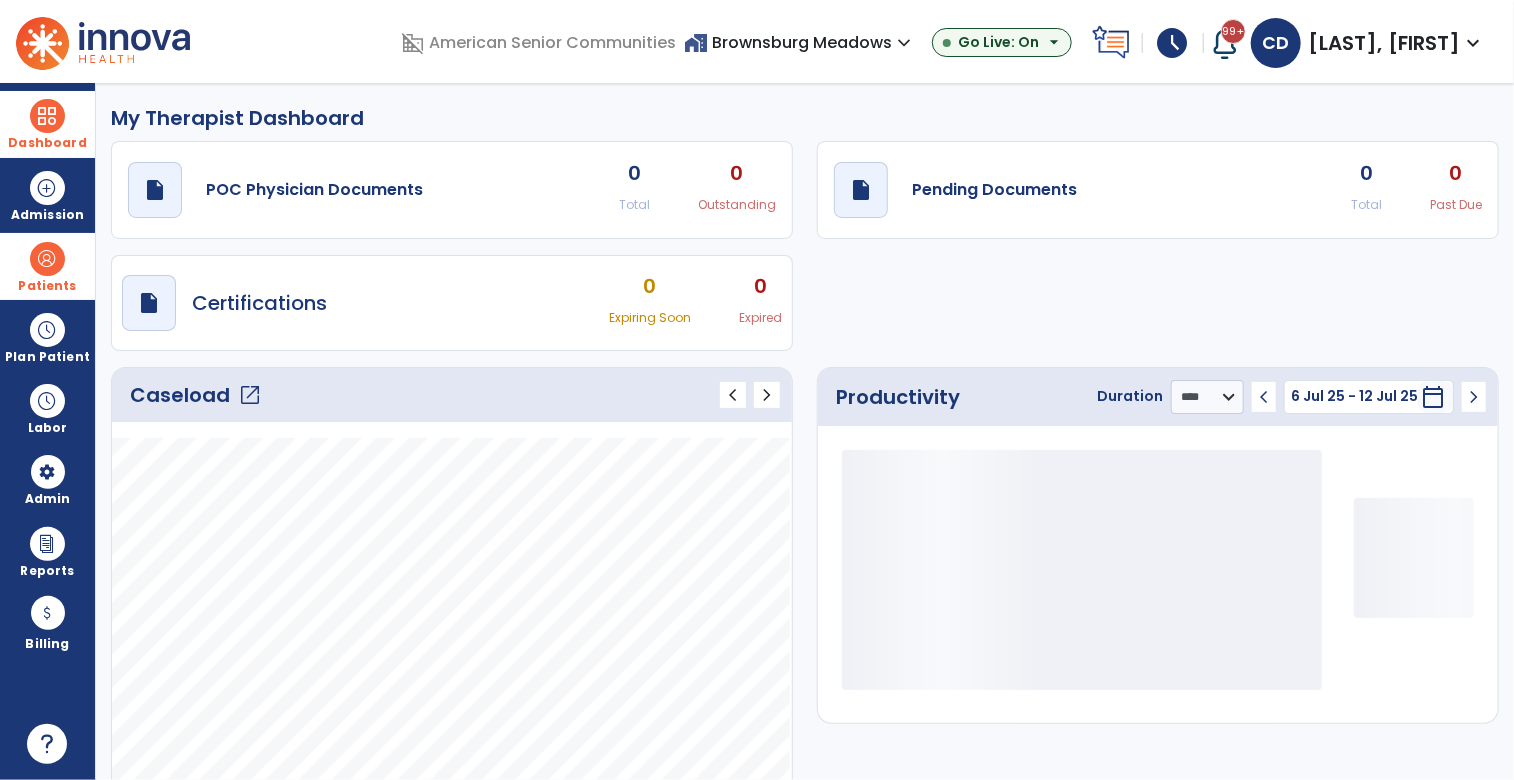 click on "expand_more" at bounding box center [904, 43] 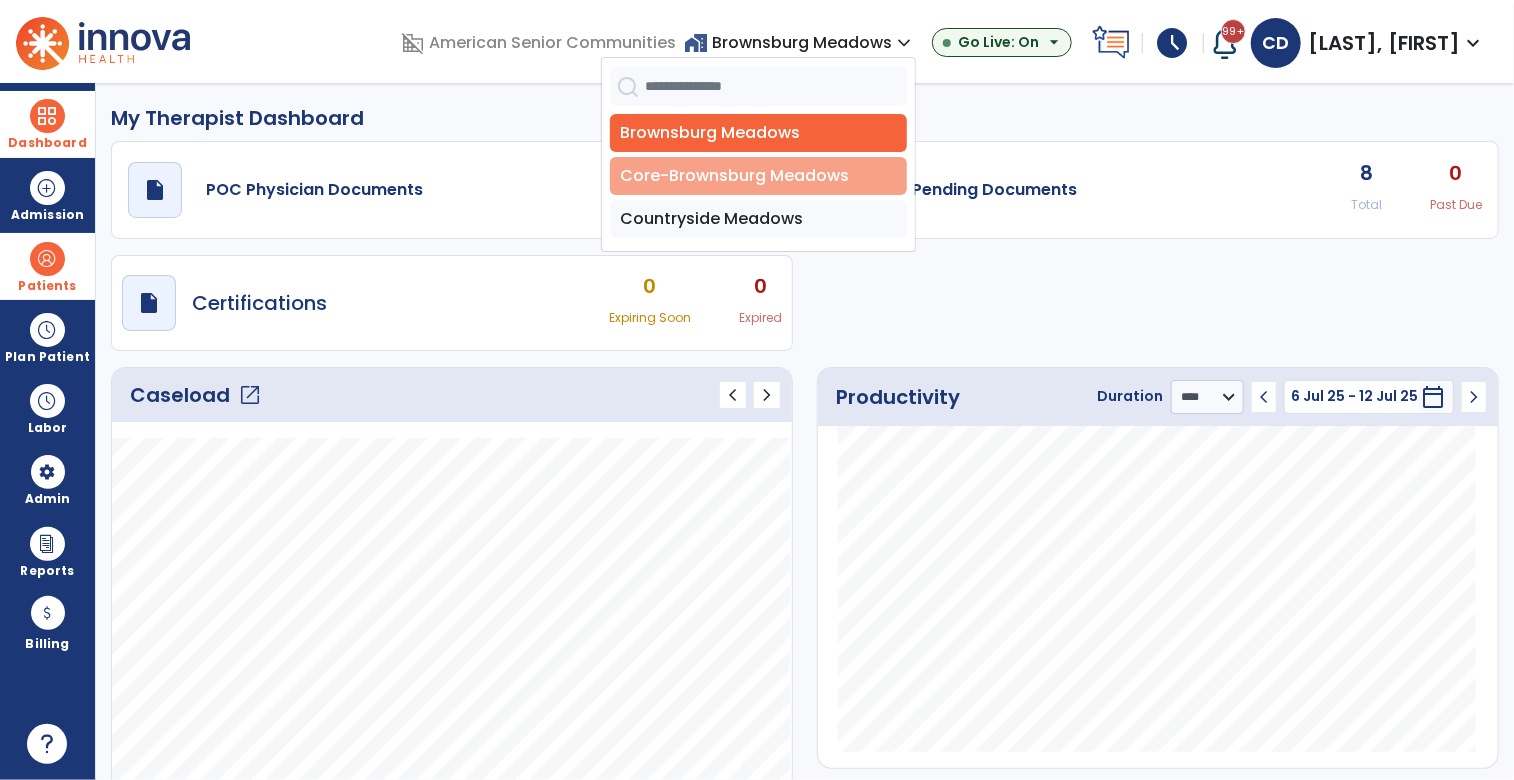 click on "Core-Brownsburg Meadows" at bounding box center [758, 176] 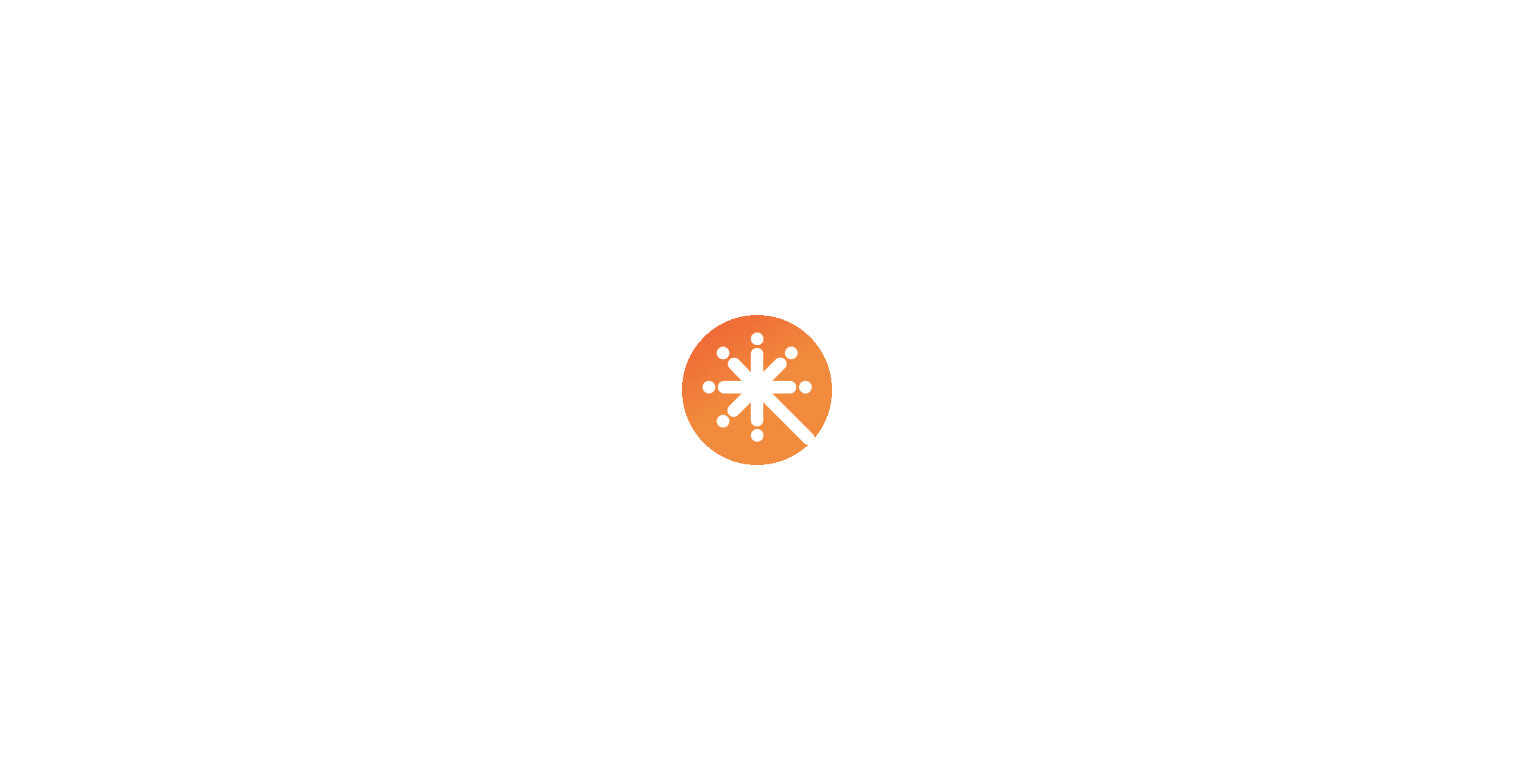 scroll, scrollTop: 0, scrollLeft: 0, axis: both 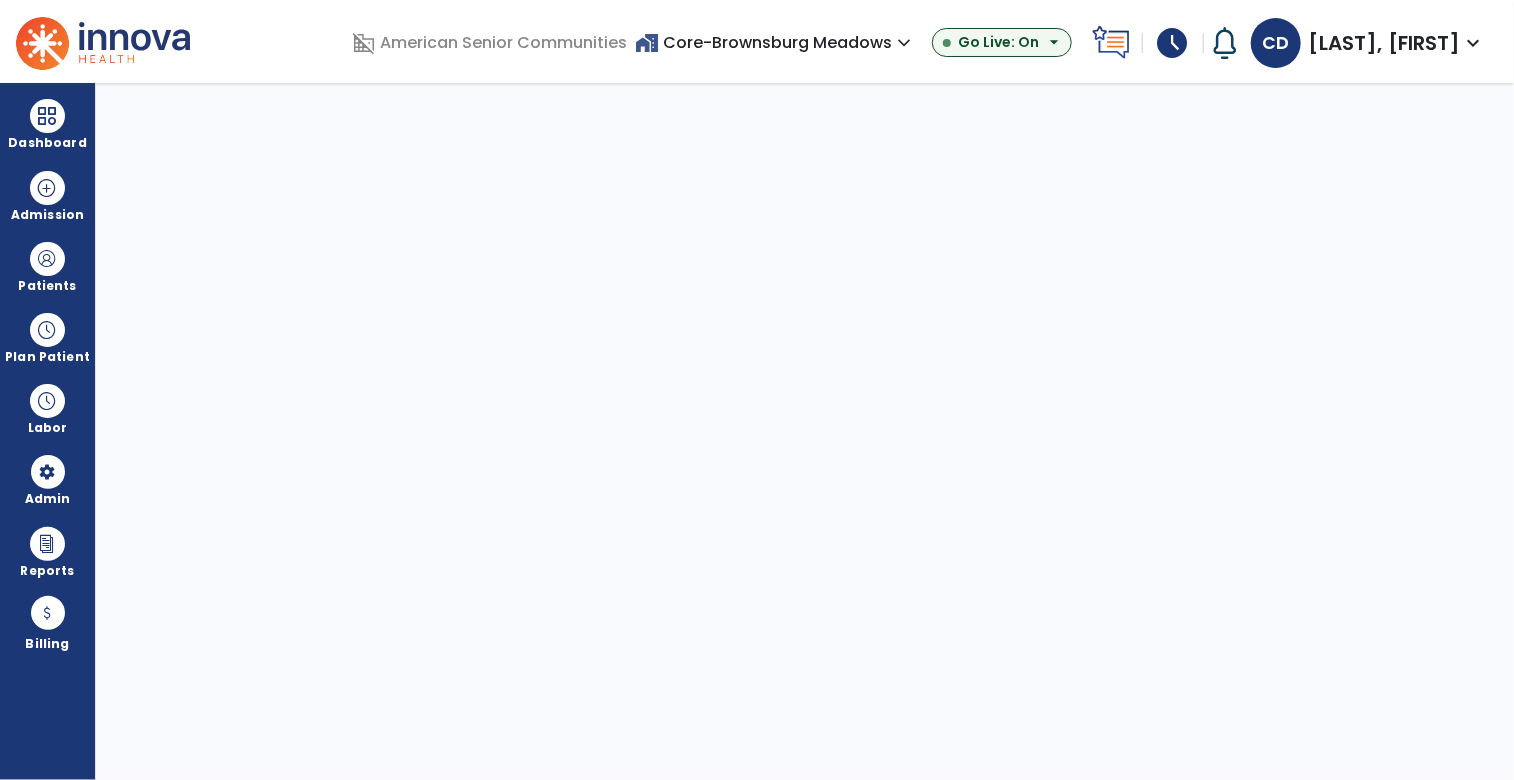 select on "***" 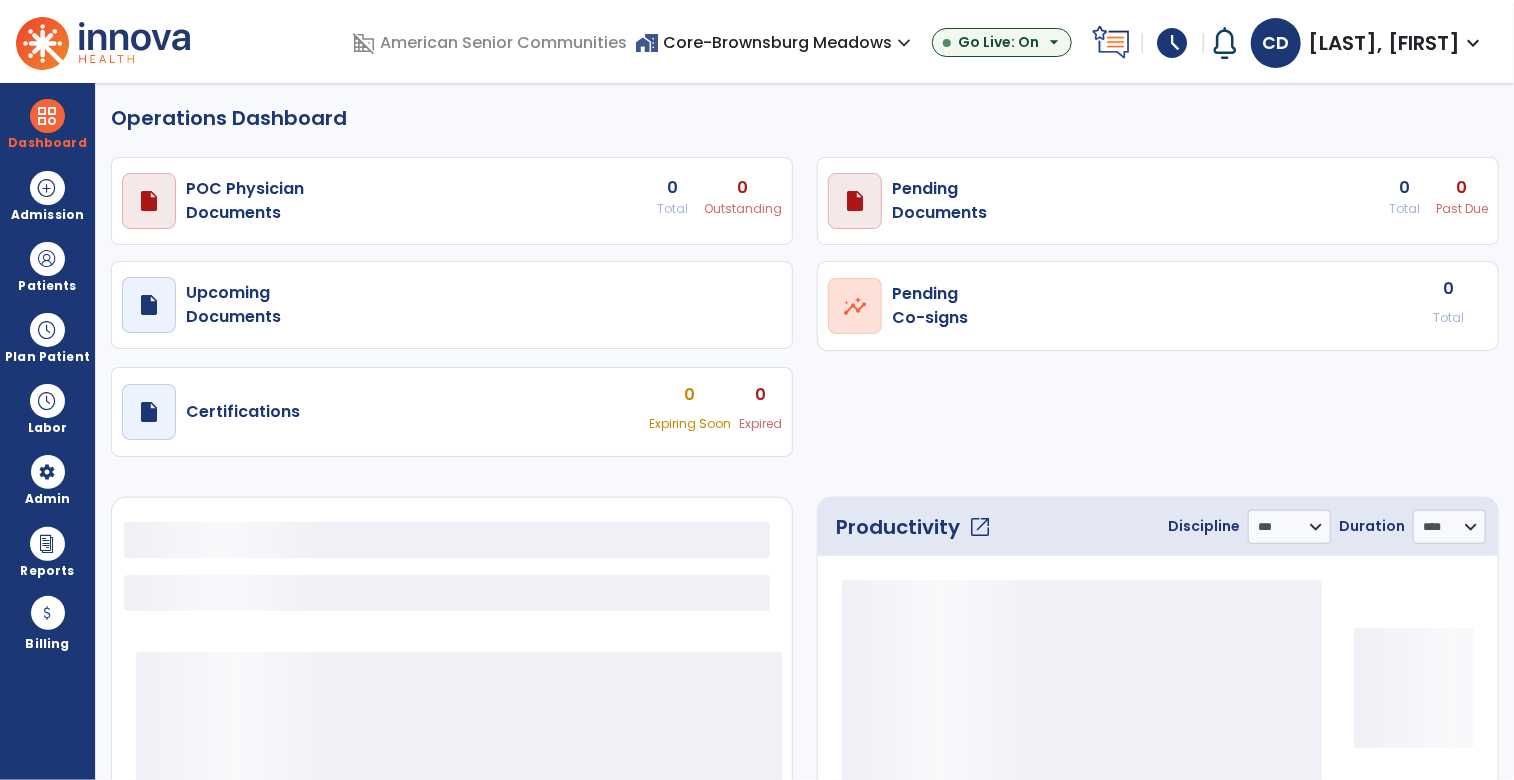 select on "***" 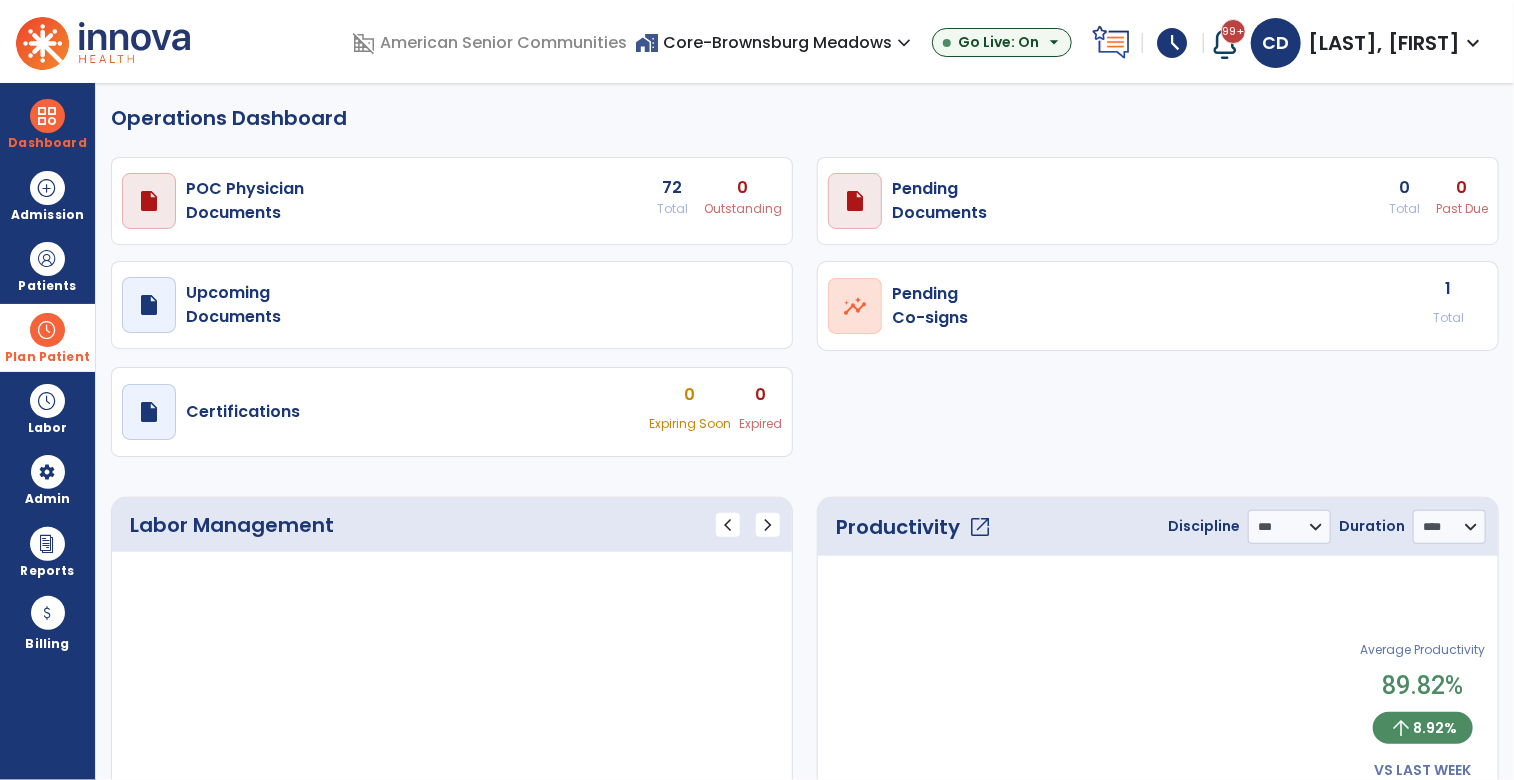 click at bounding box center (47, 330) 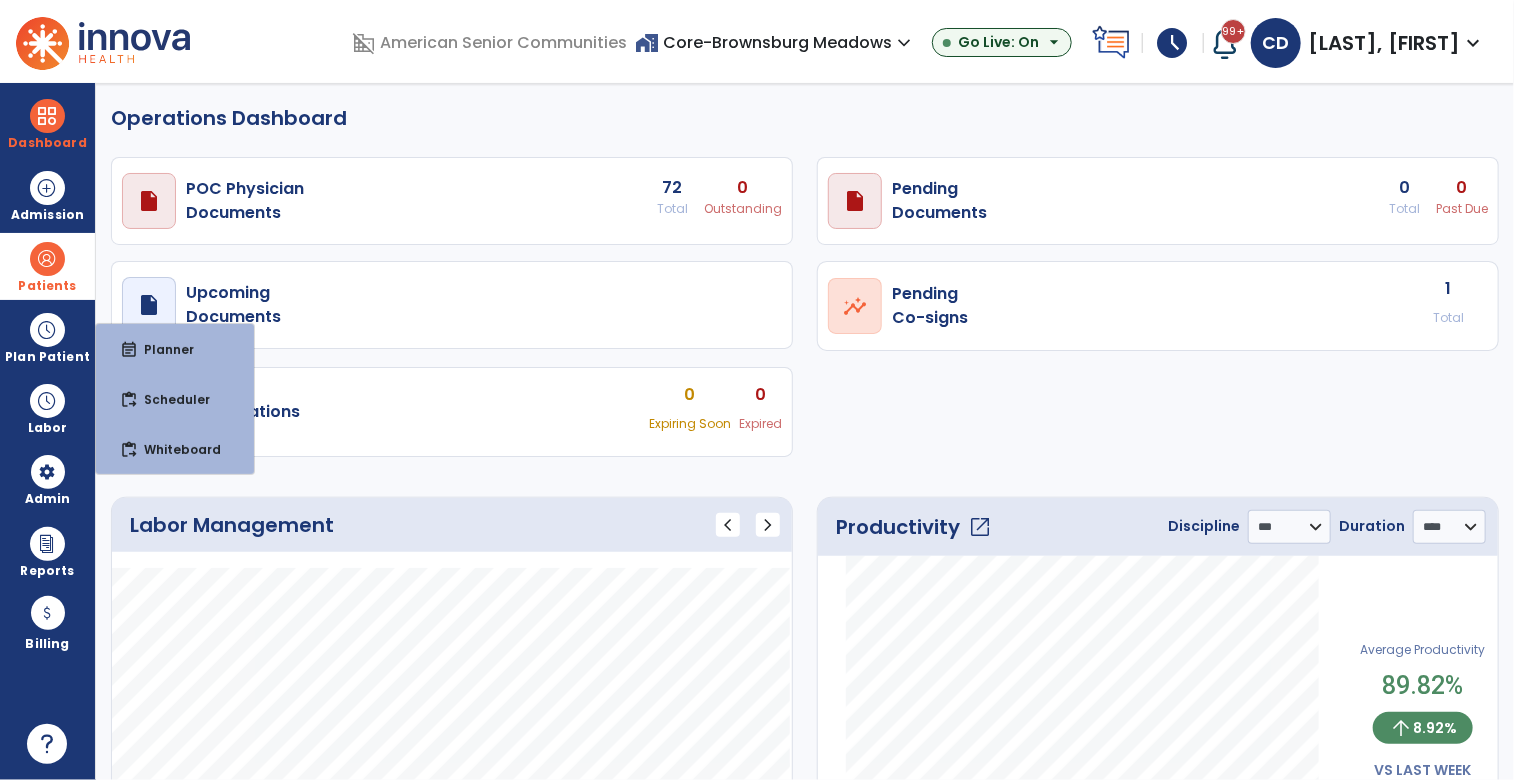 click at bounding box center [47, 259] 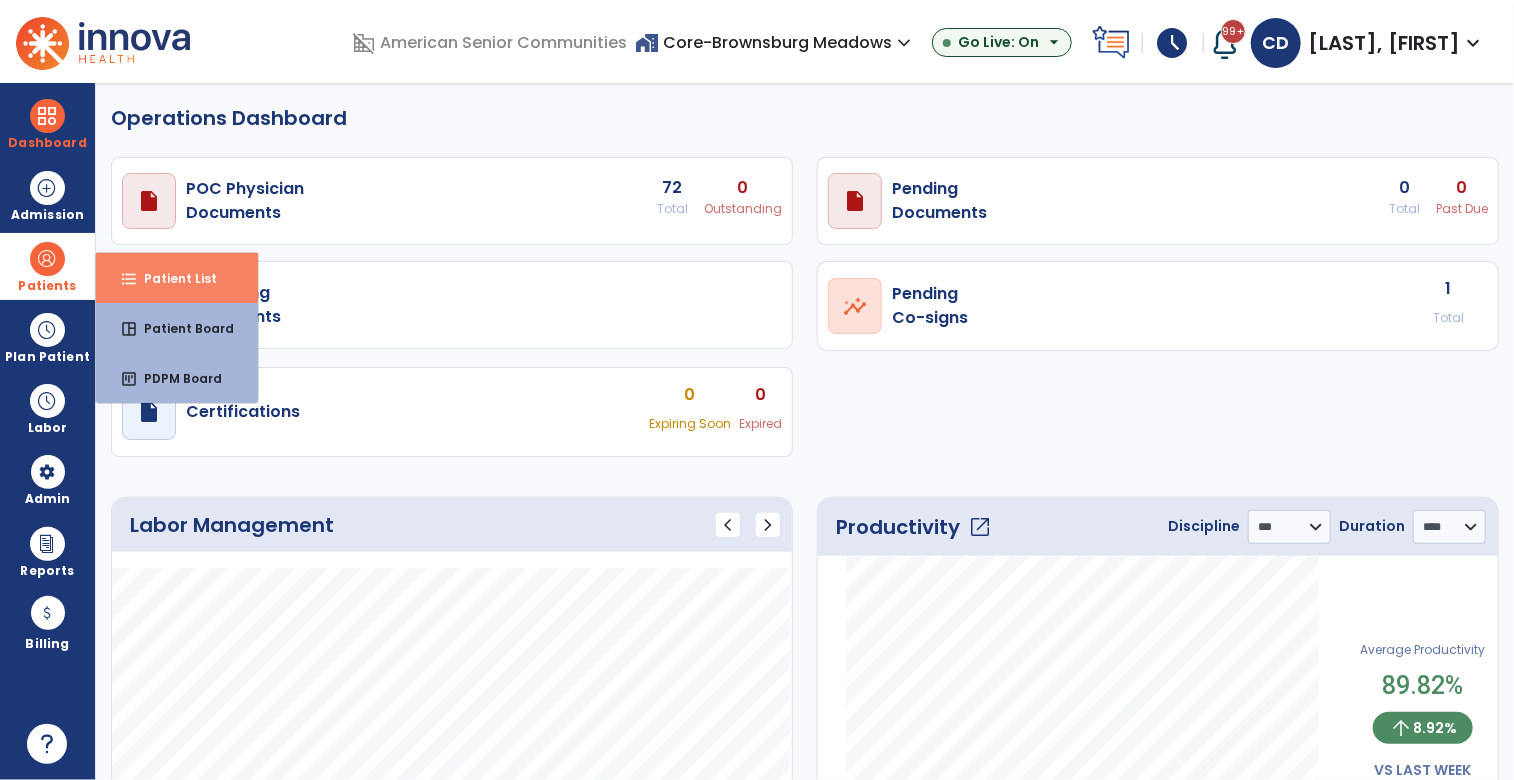 click on "Patient List" at bounding box center [172, 278] 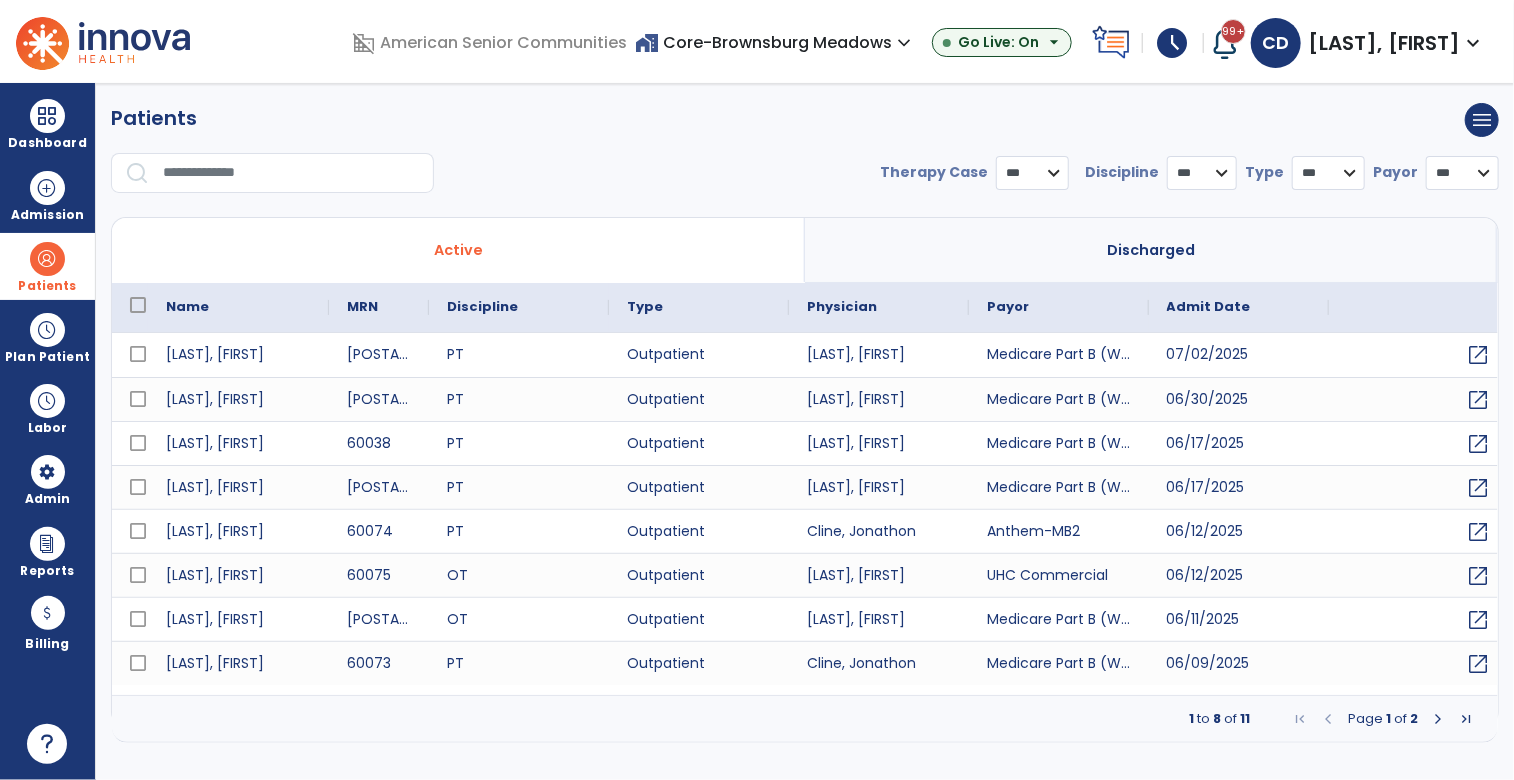 select on "***" 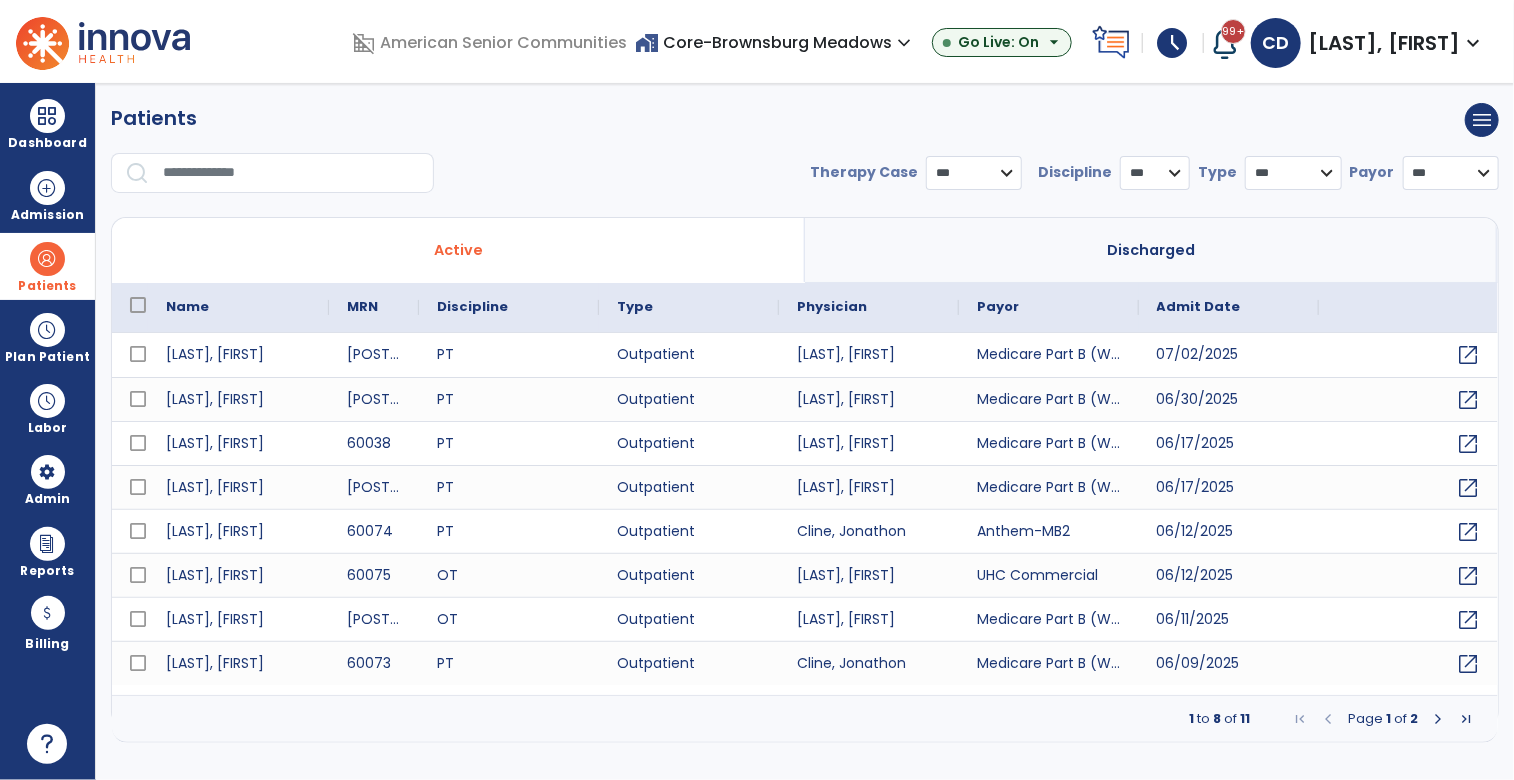 click at bounding box center (291, 173) 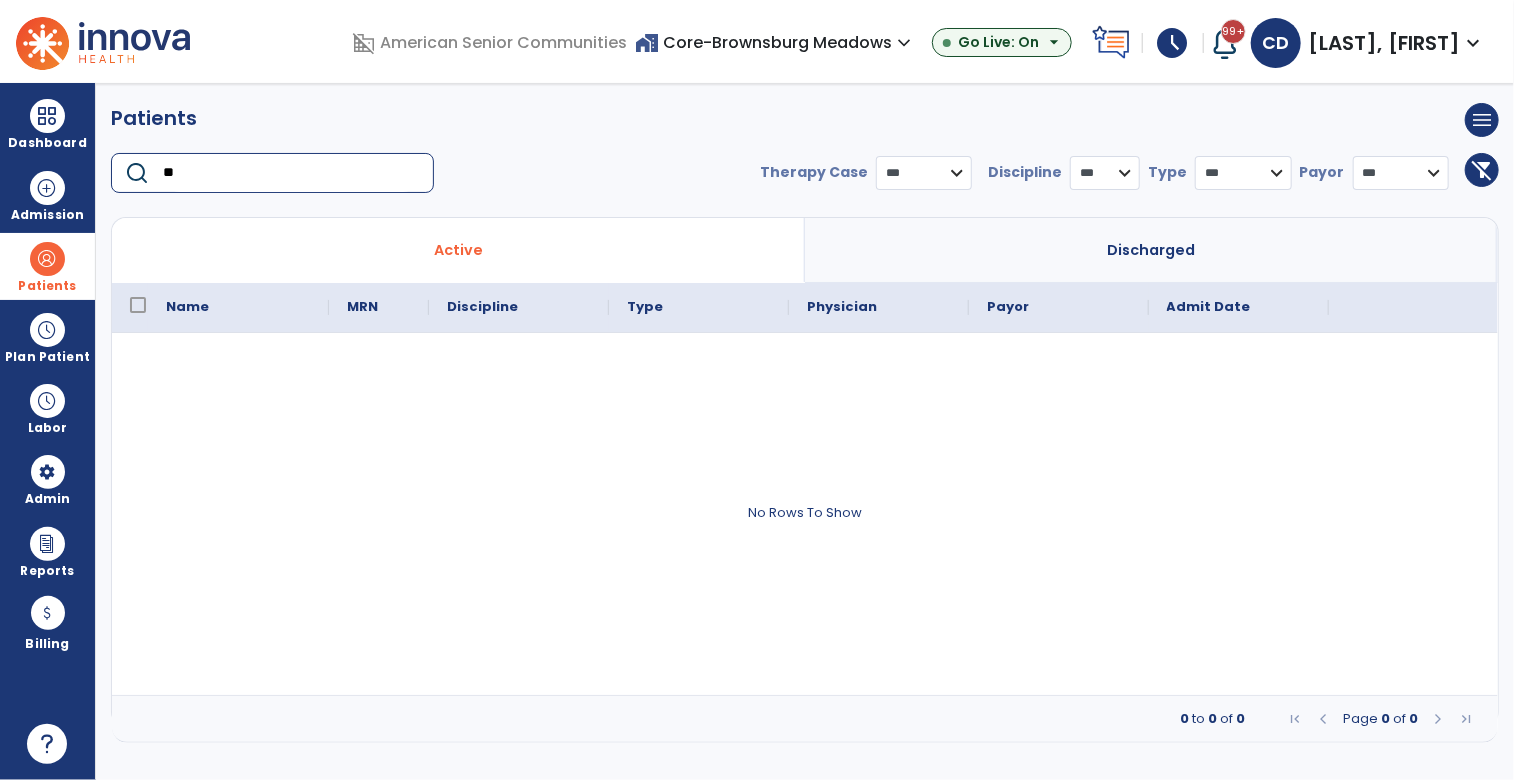 type on "*" 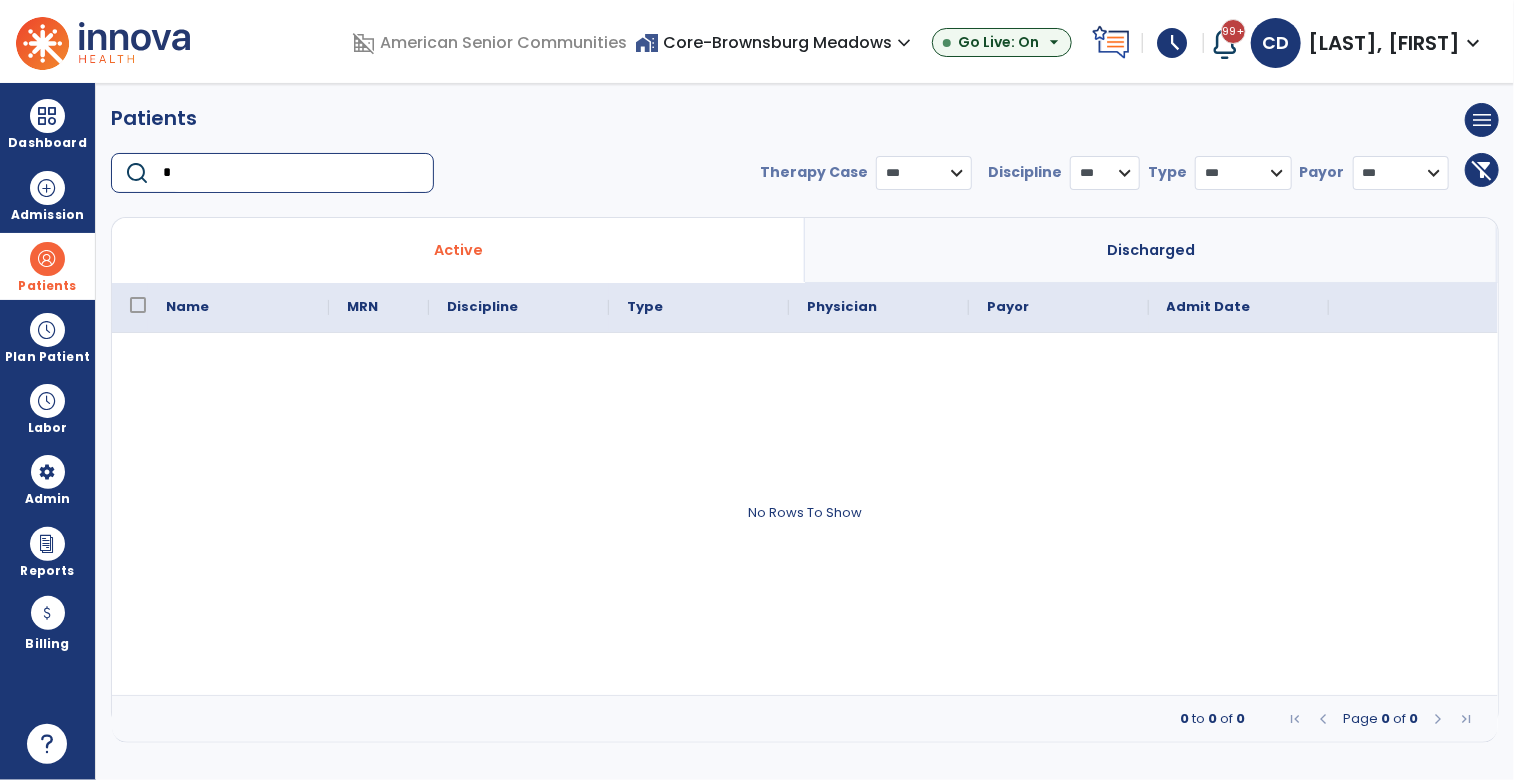 type 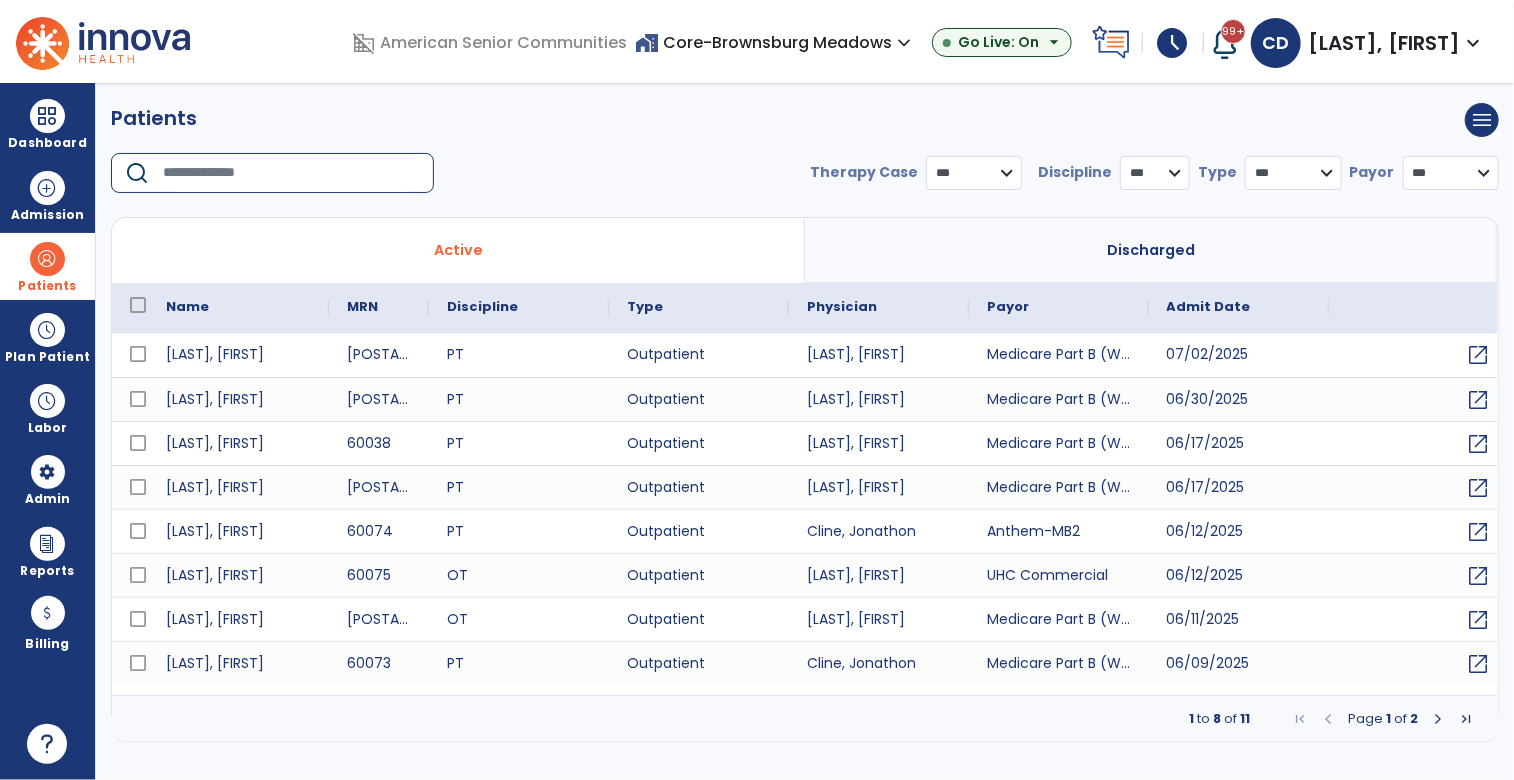 click on "expand_more" at bounding box center [904, 43] 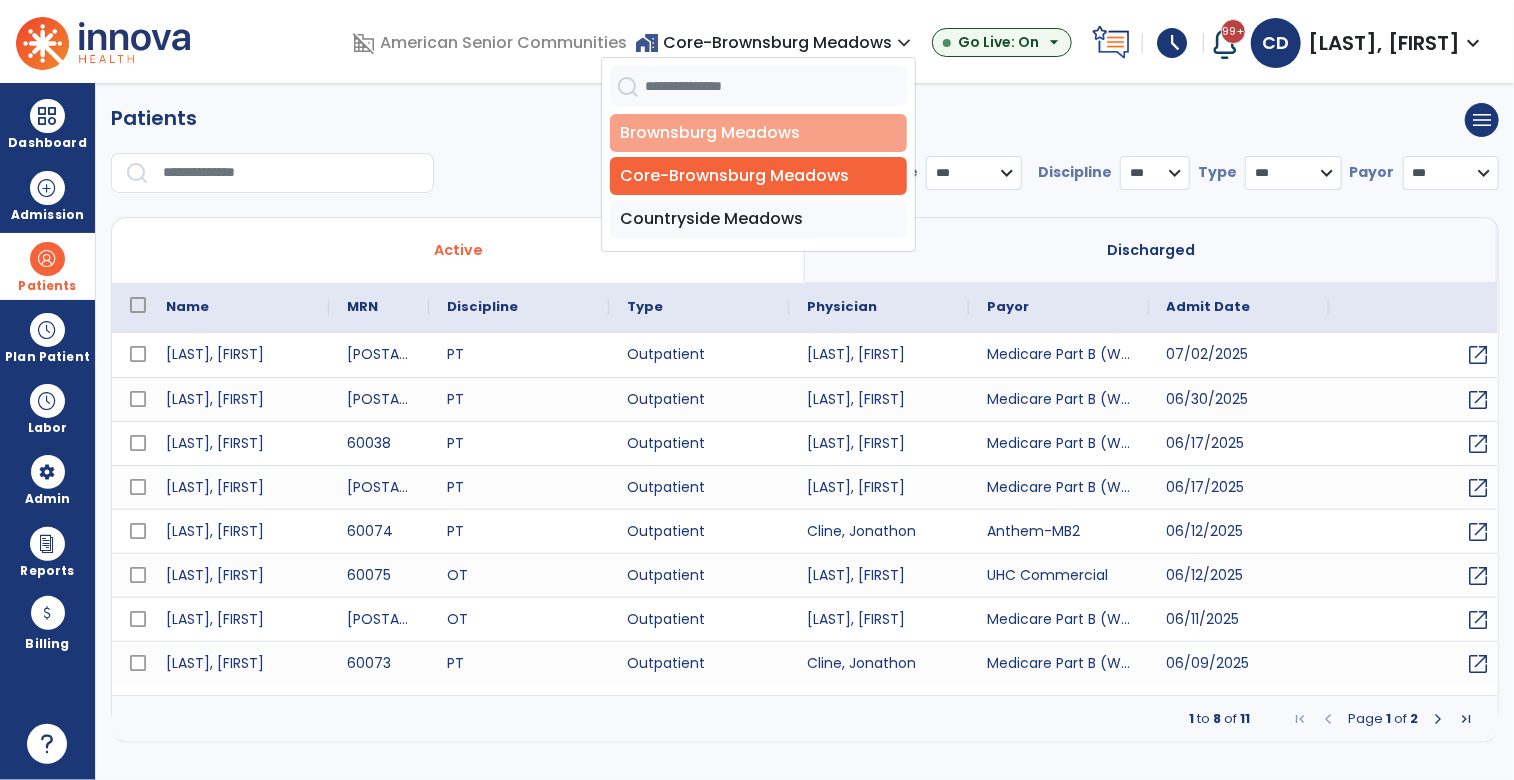 click on "Brownsburg Meadows" at bounding box center (758, 133) 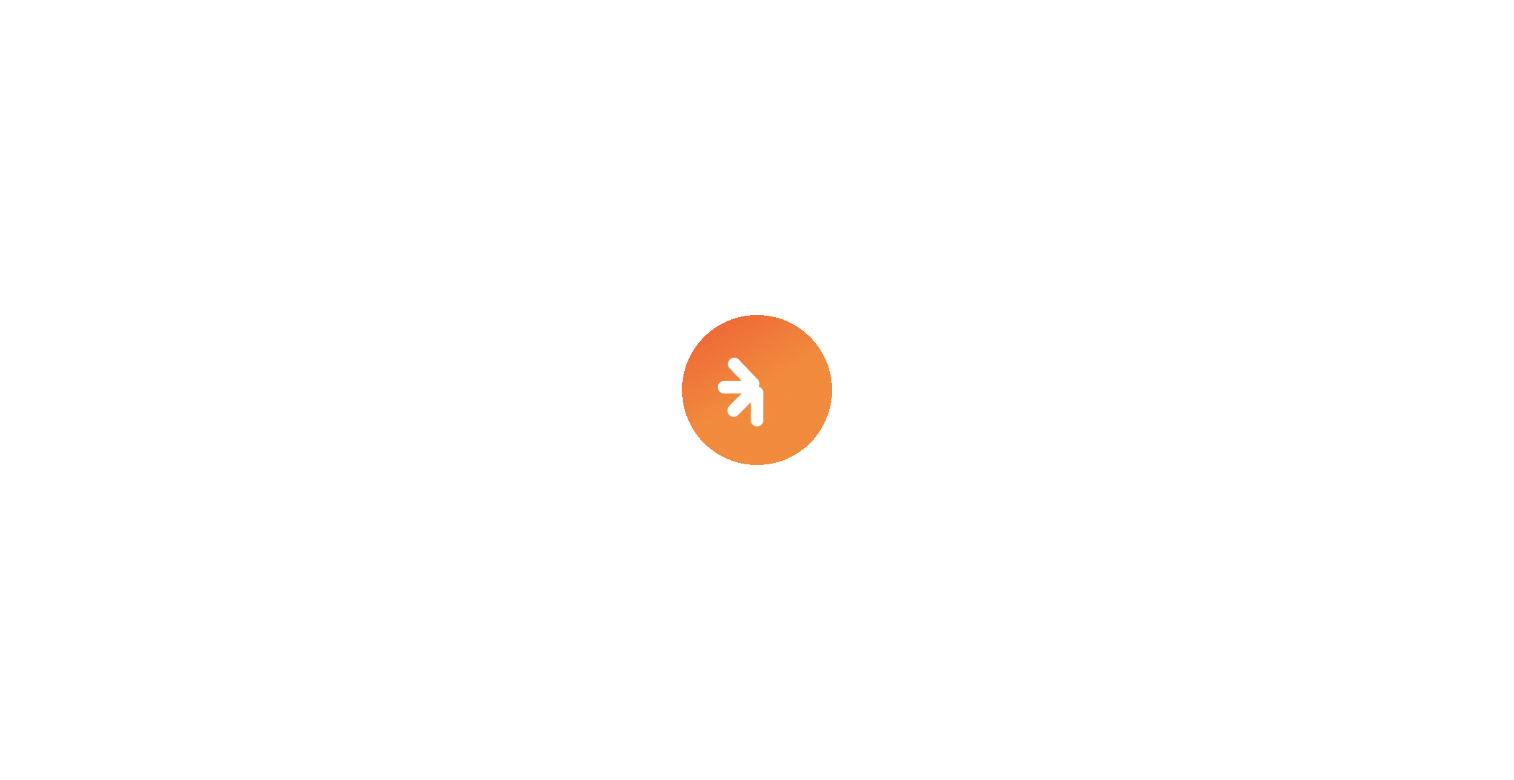 scroll, scrollTop: 0, scrollLeft: 0, axis: both 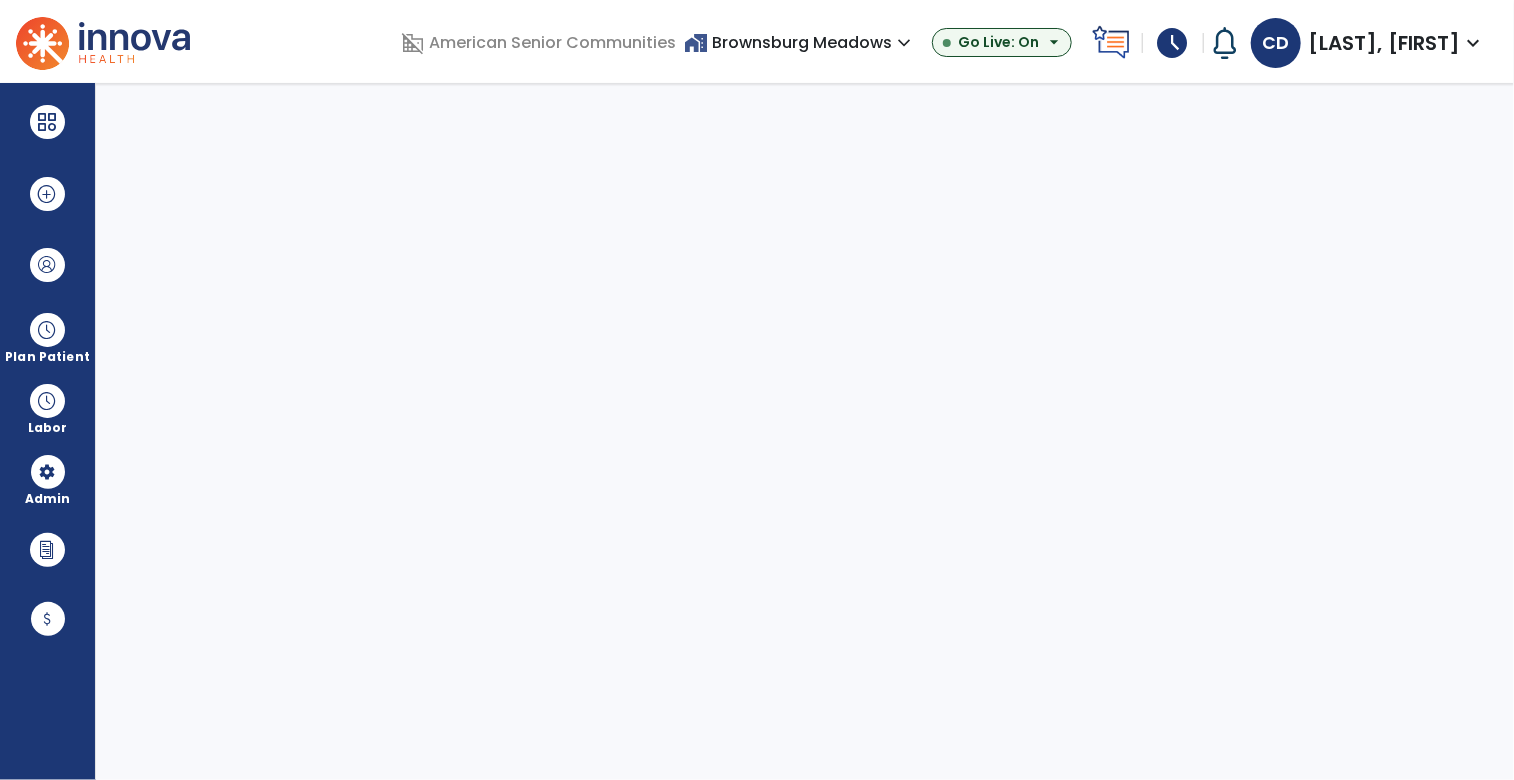 select on "***" 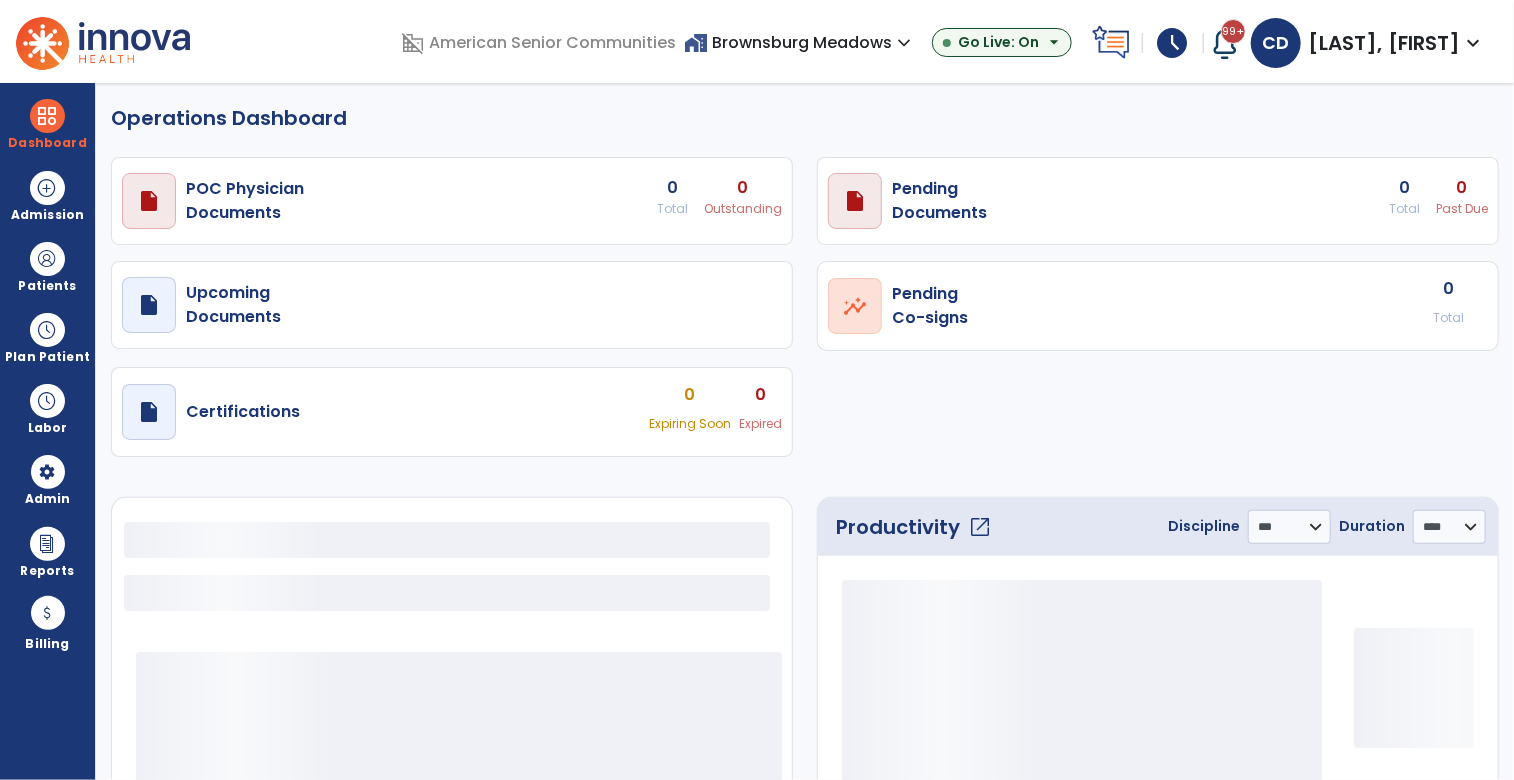 select on "***" 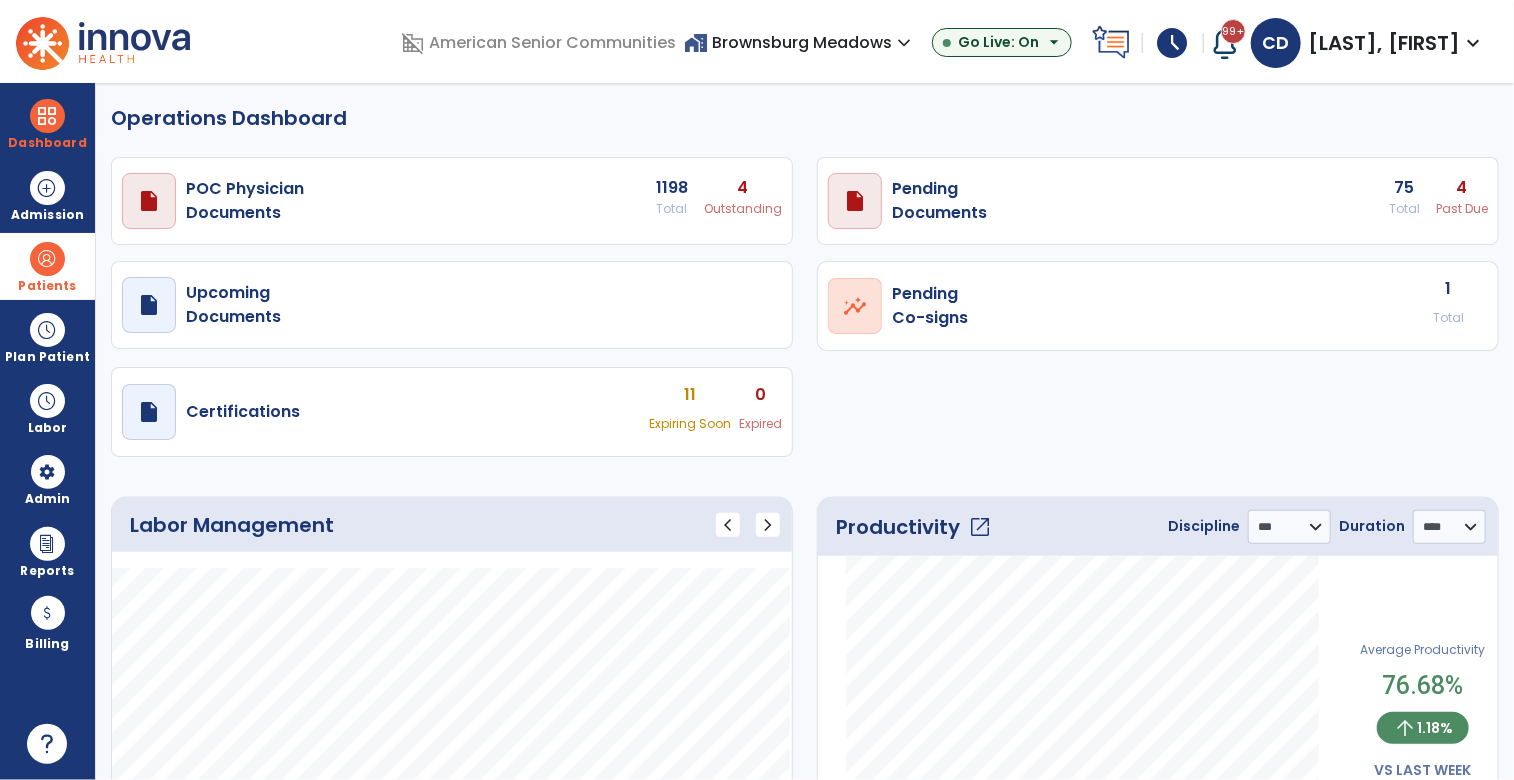 click at bounding box center (47, 259) 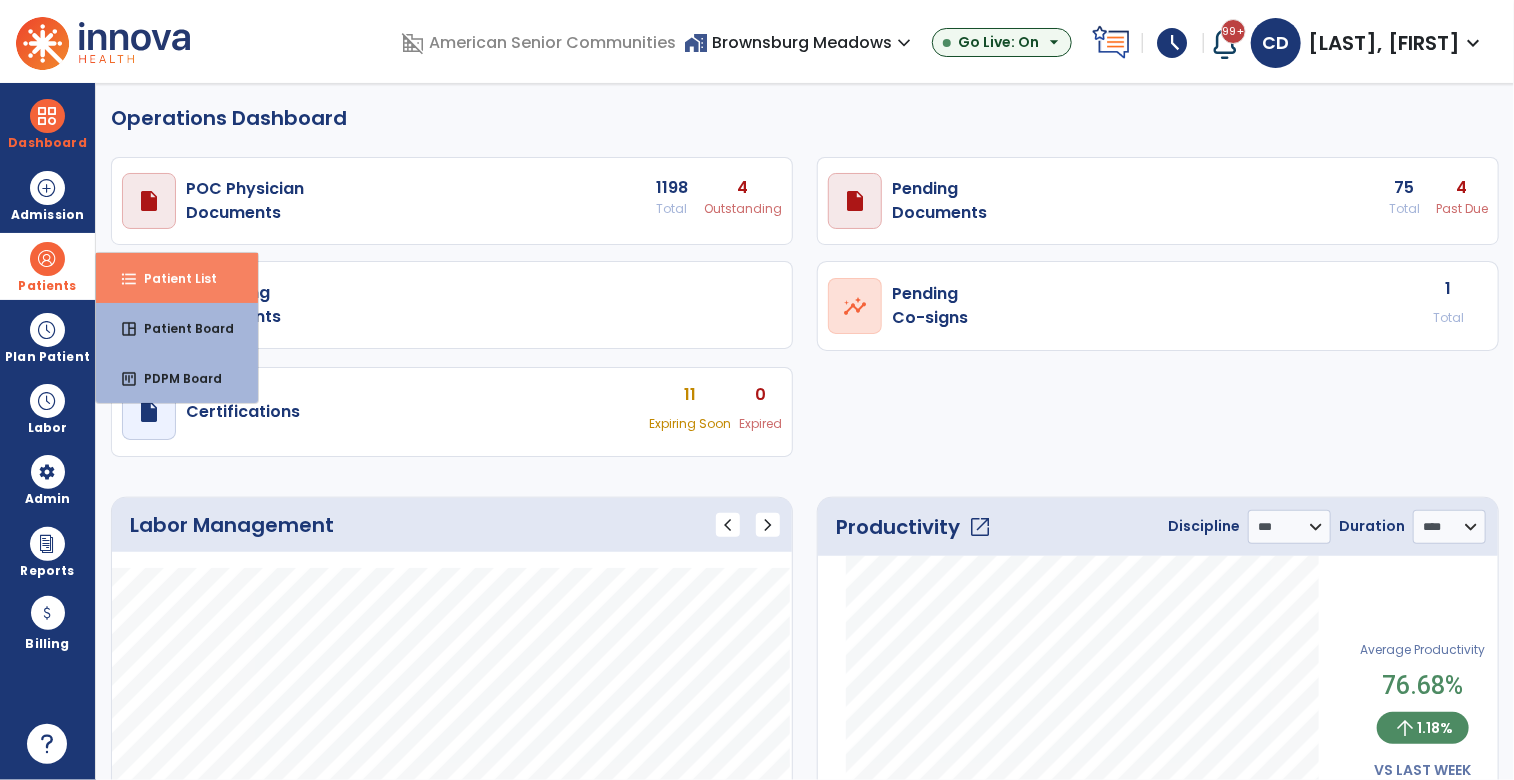 click on "Patient List" at bounding box center [172, 278] 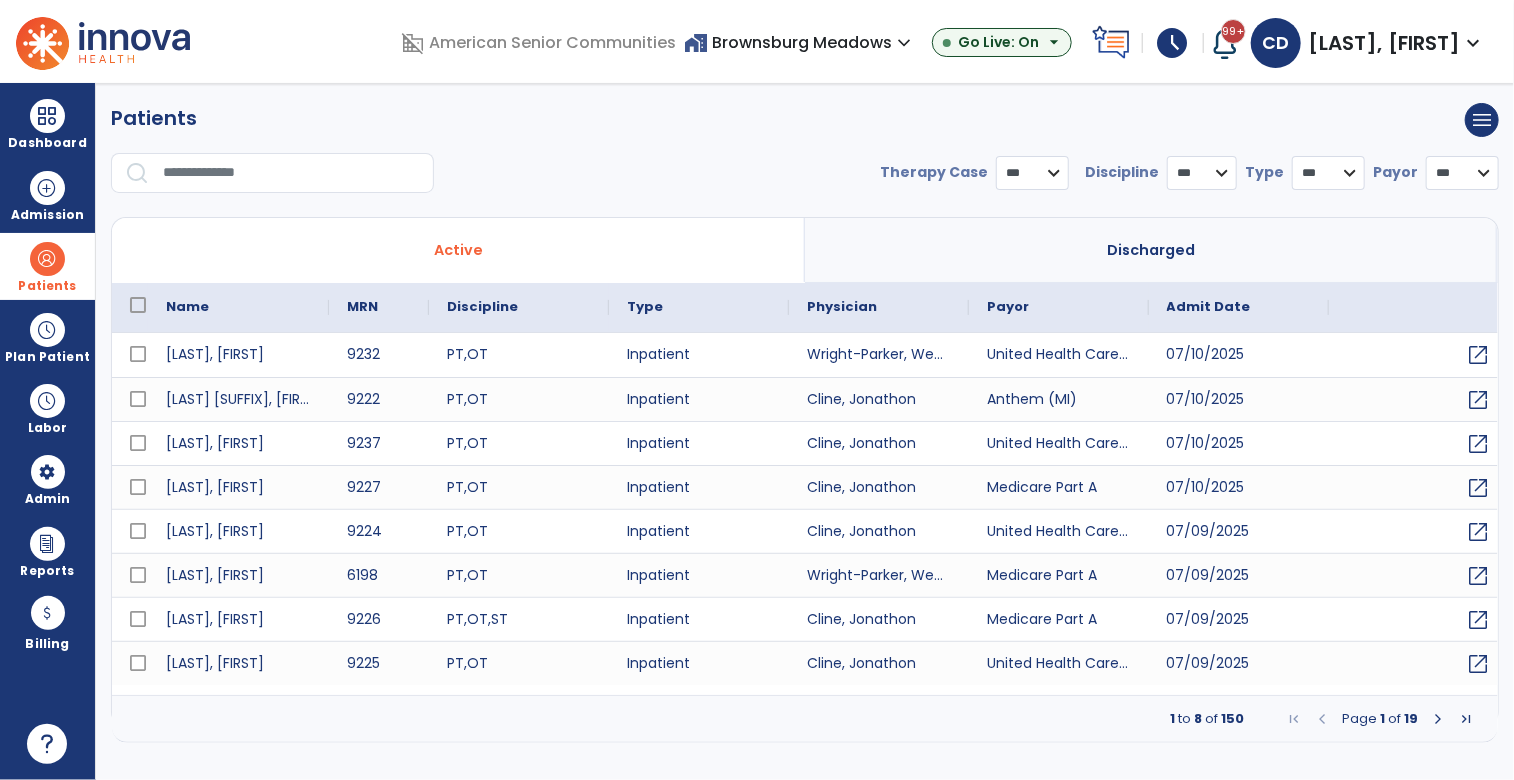 select on "***" 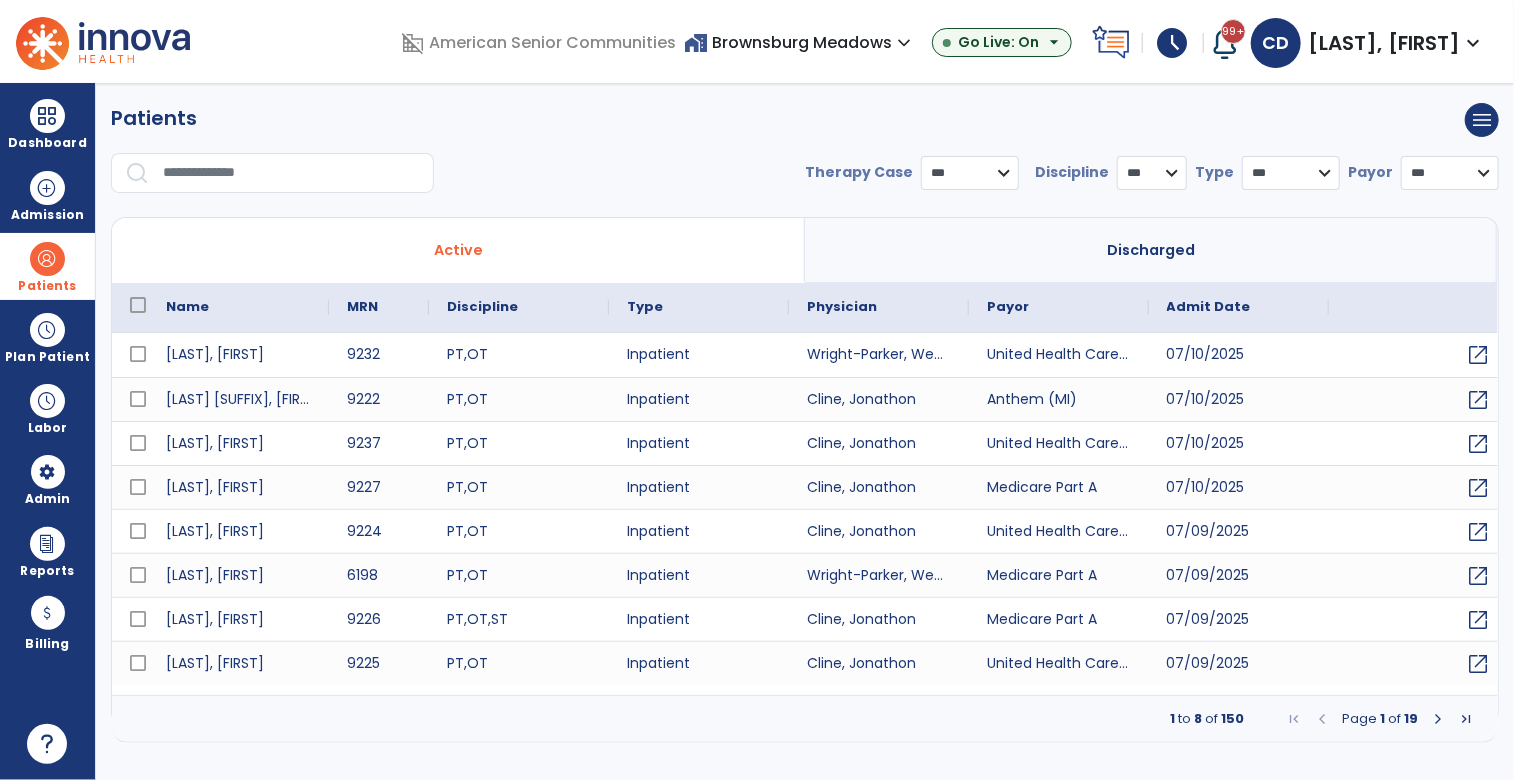click at bounding box center (291, 173) 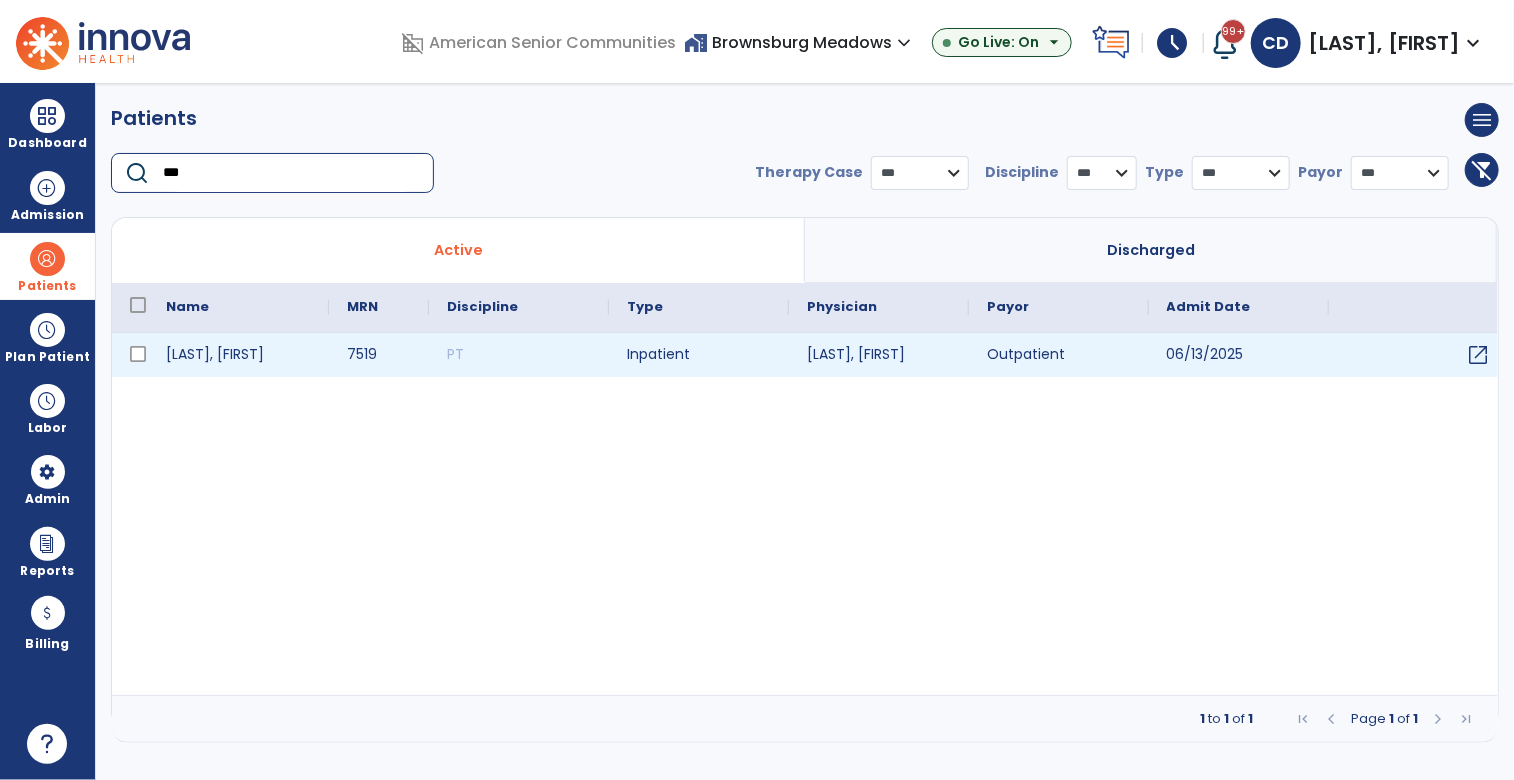 type on "***" 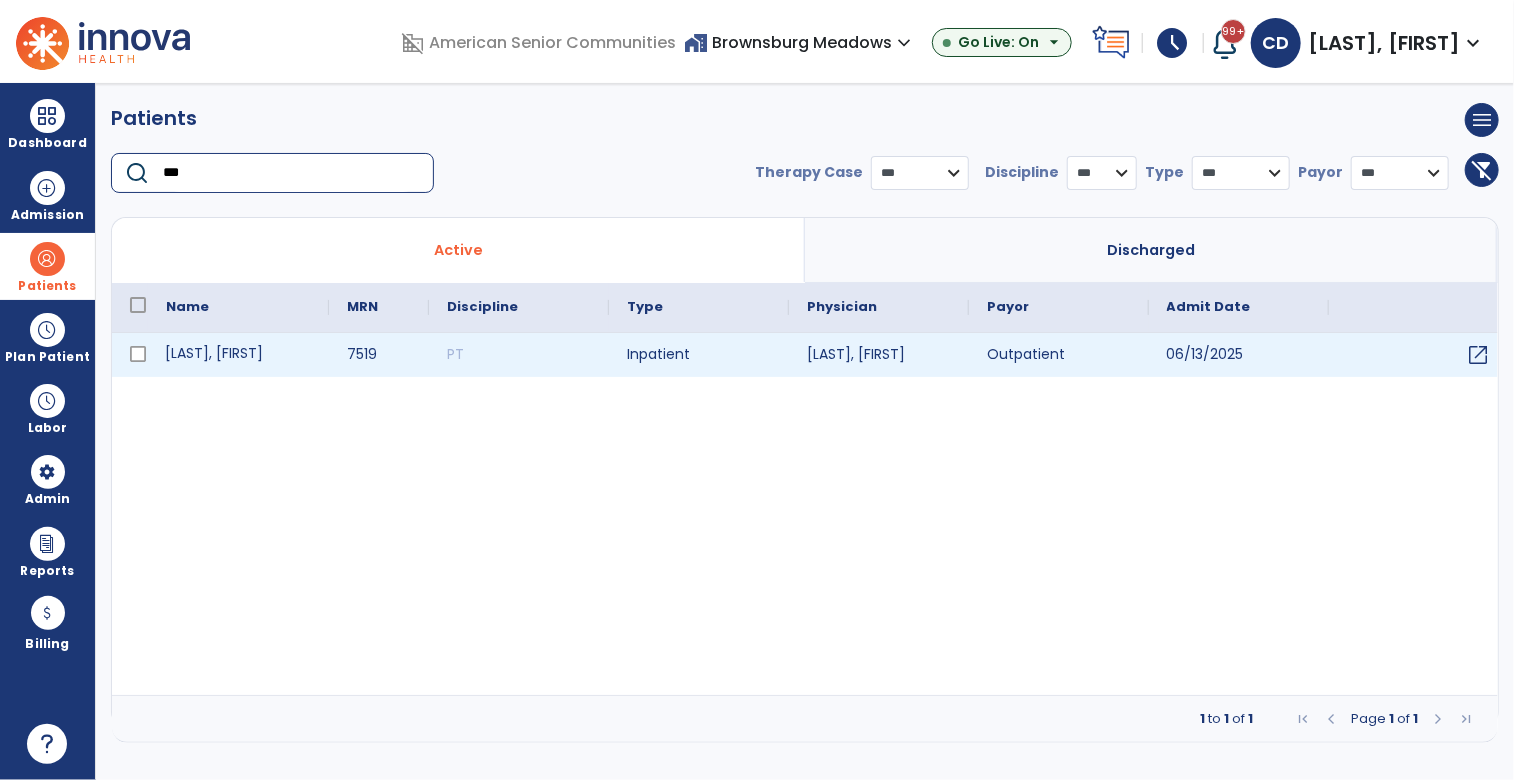 click on "[LAST], [FIRST]" at bounding box center [238, 355] 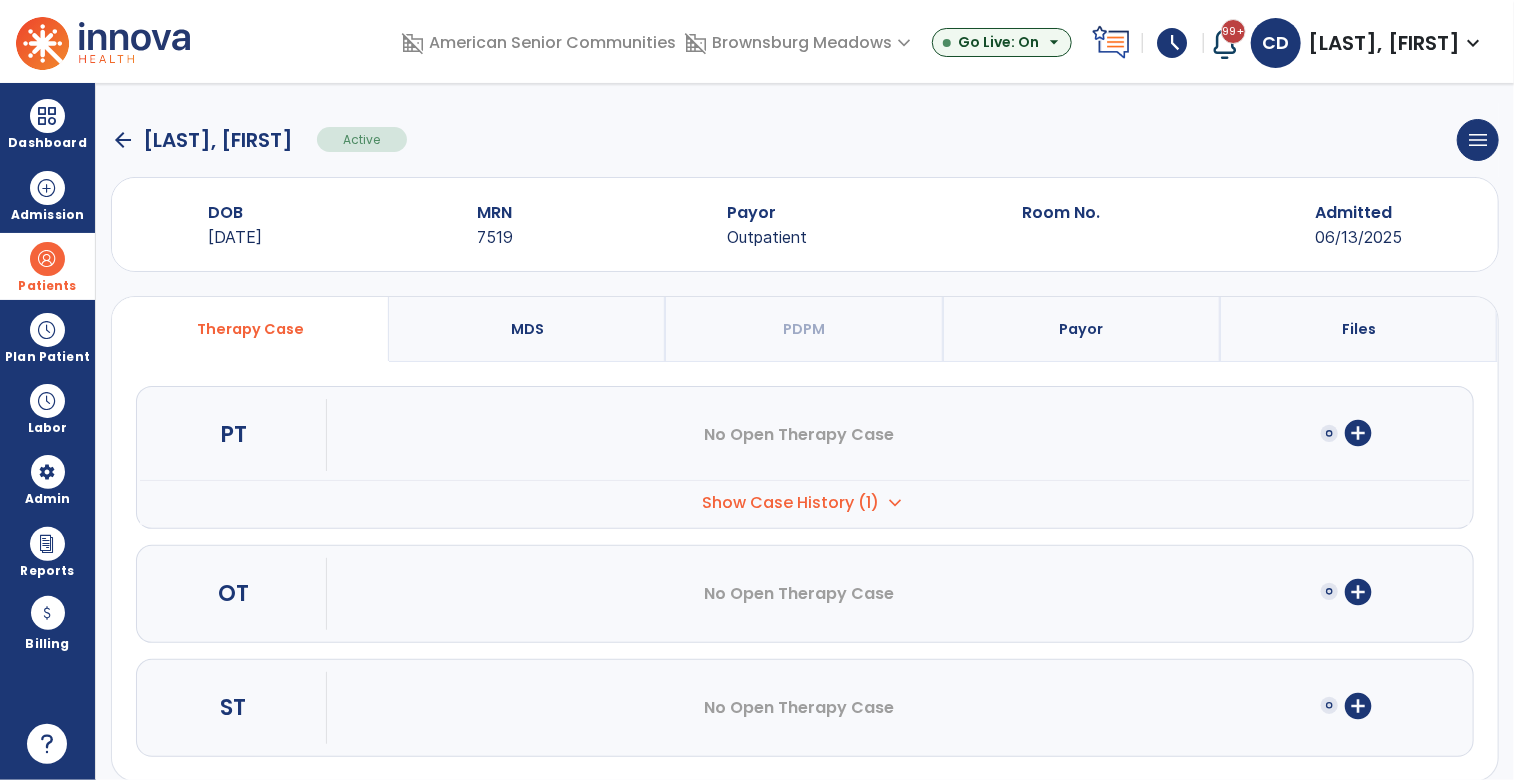 click on "expand_more" at bounding box center [896, 503] 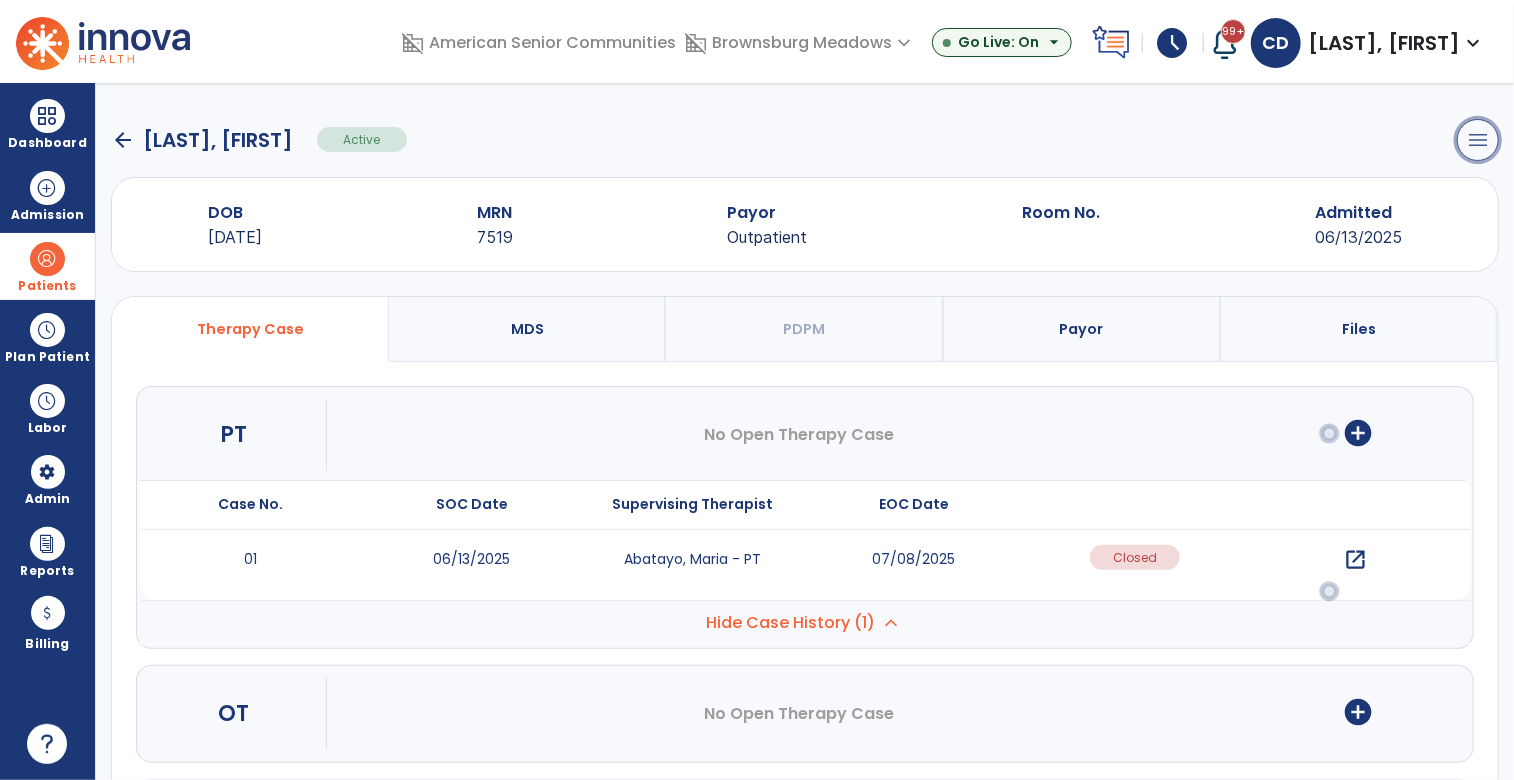 click on "menu" at bounding box center [1478, 140] 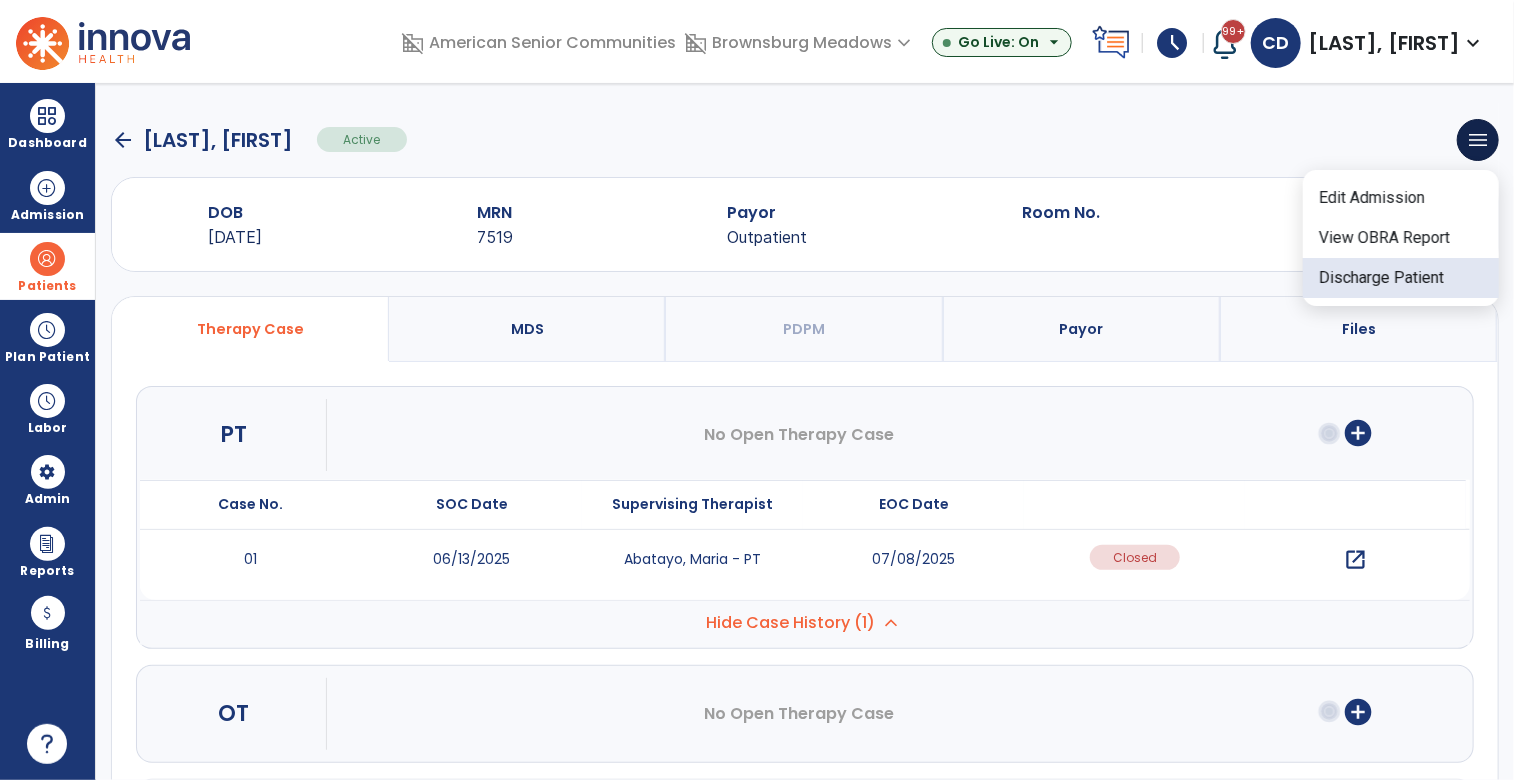 click on "Discharge Patient" 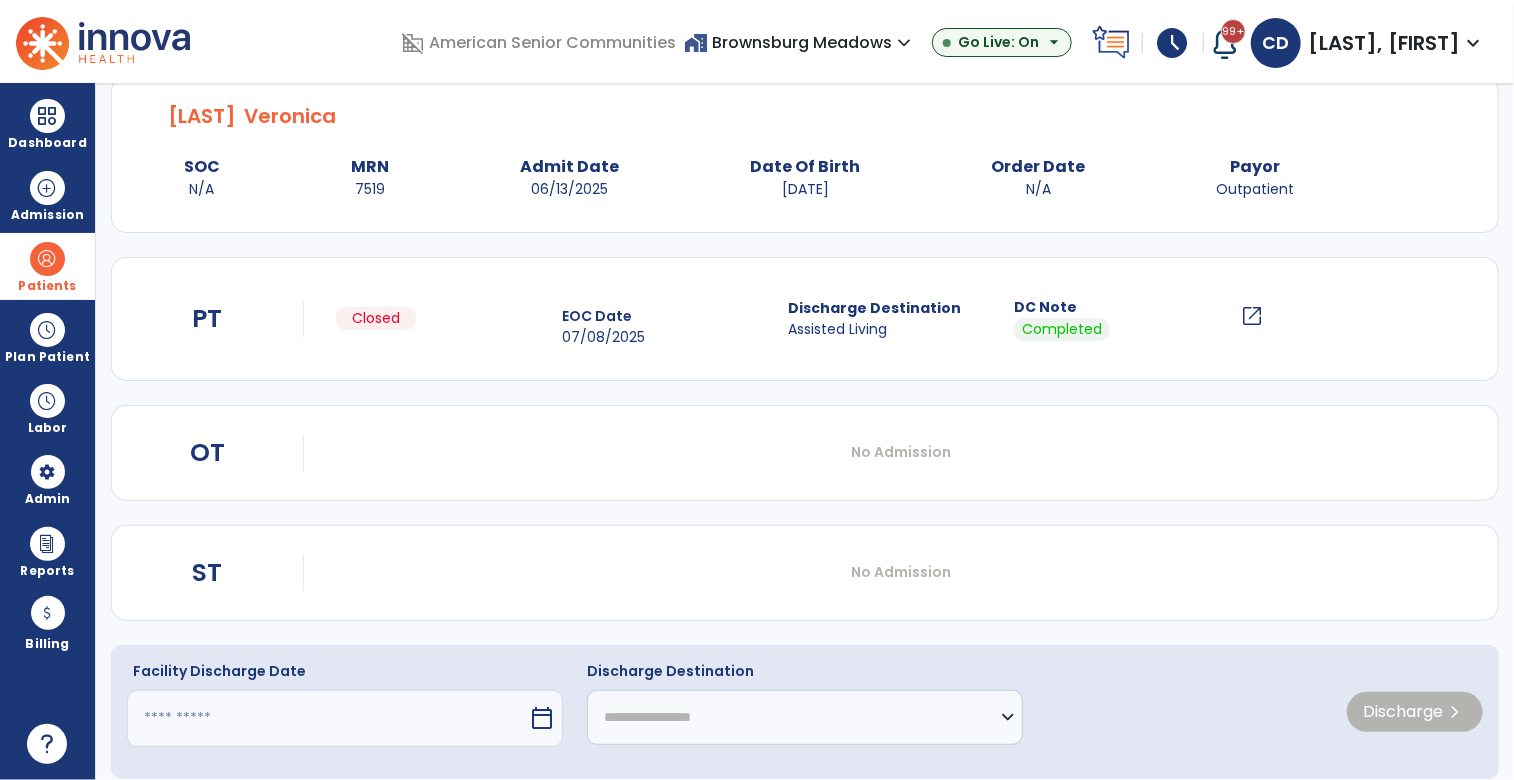 scroll, scrollTop: 102, scrollLeft: 0, axis: vertical 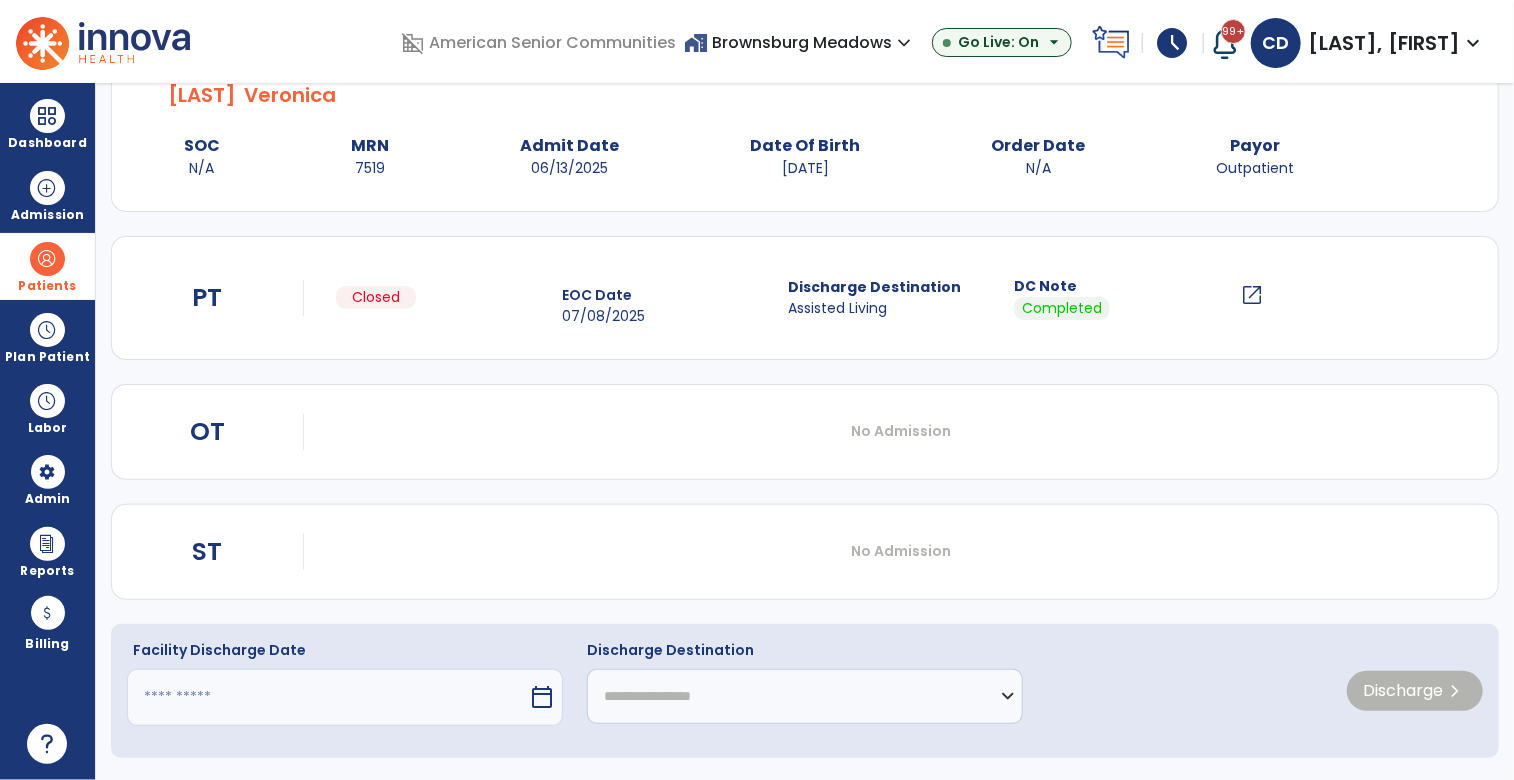 click on "calendar_today" at bounding box center [542, 697] 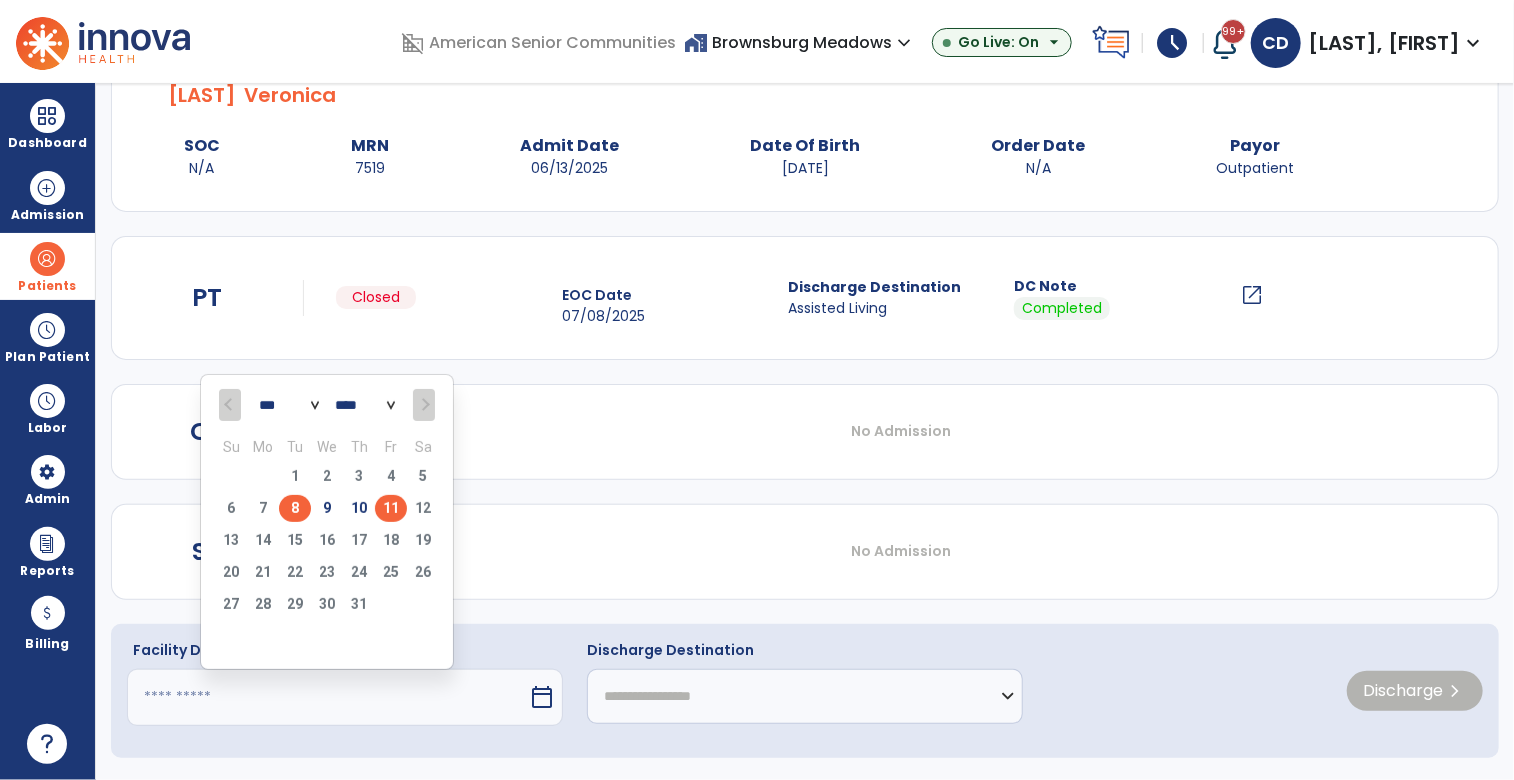 click on "8" at bounding box center [295, 508] 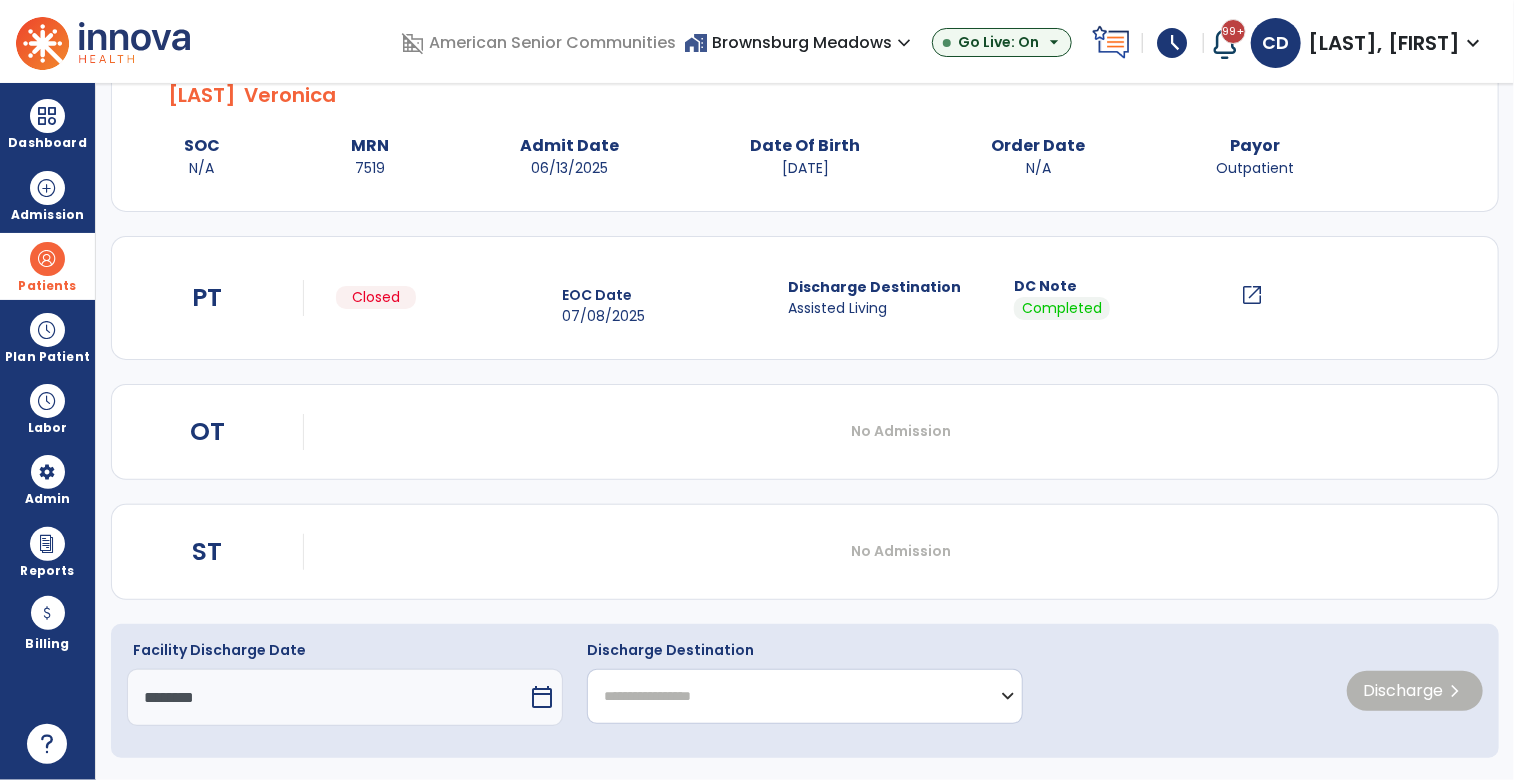 click on "**********" 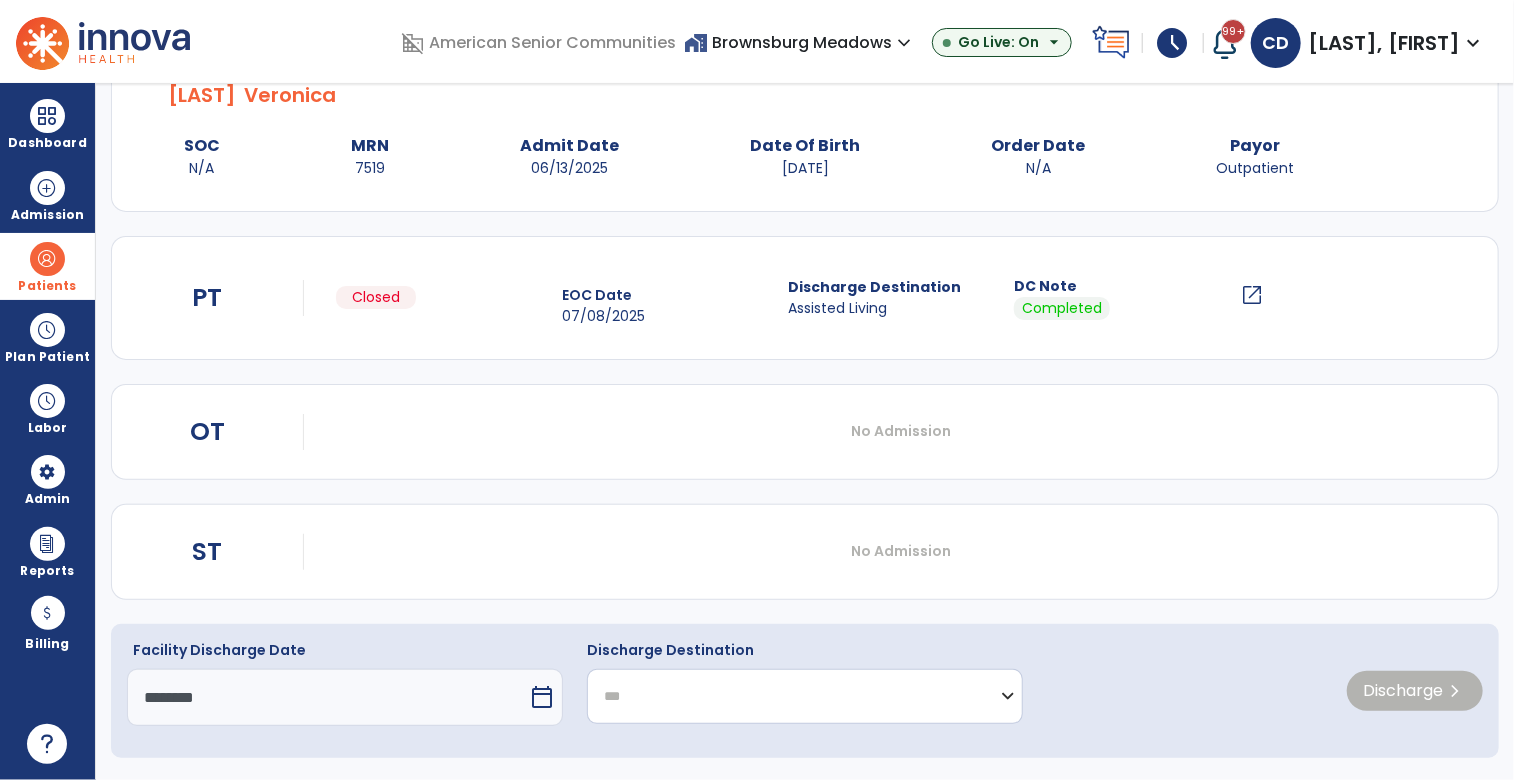 click on "**********" 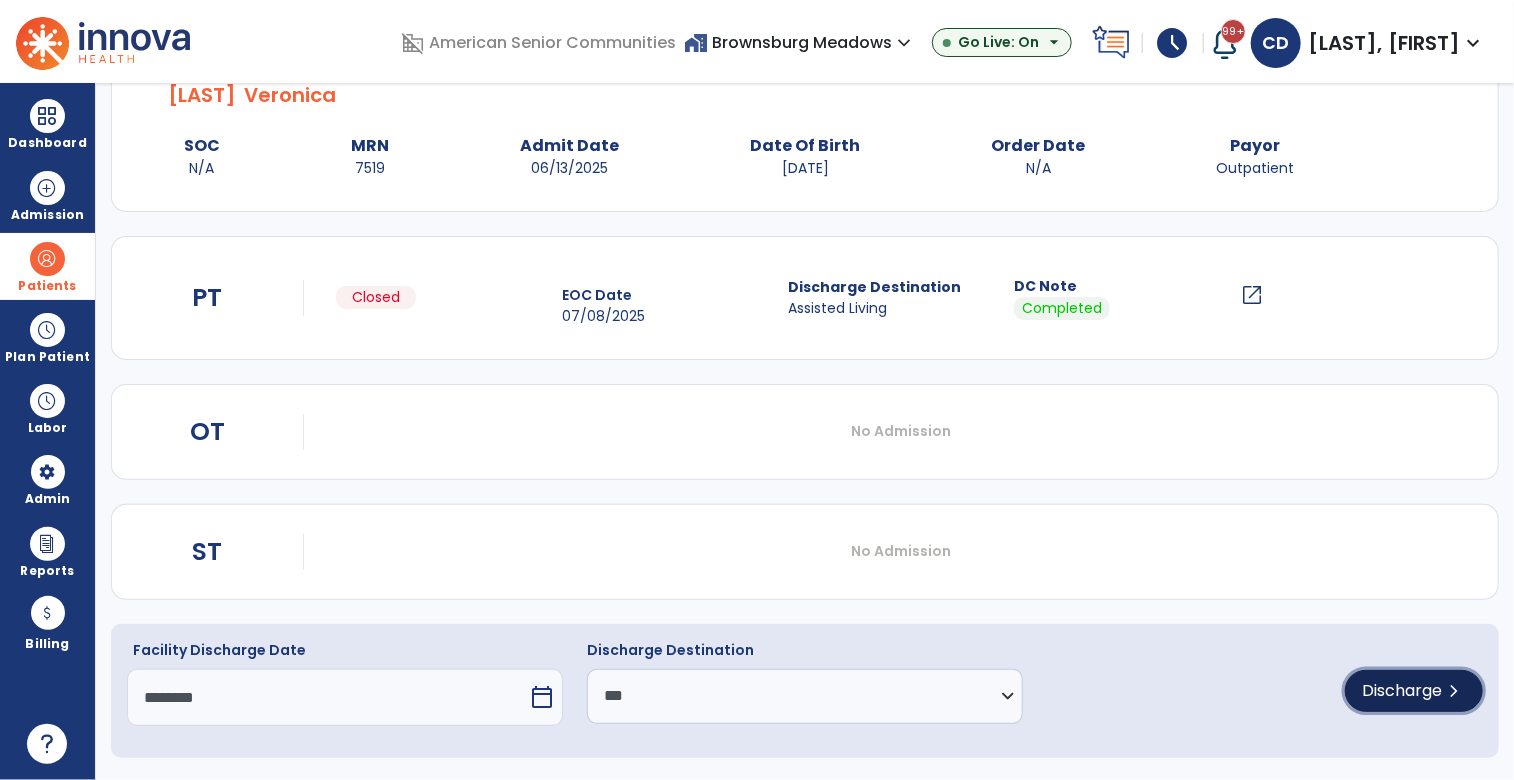 click on "Discharge" 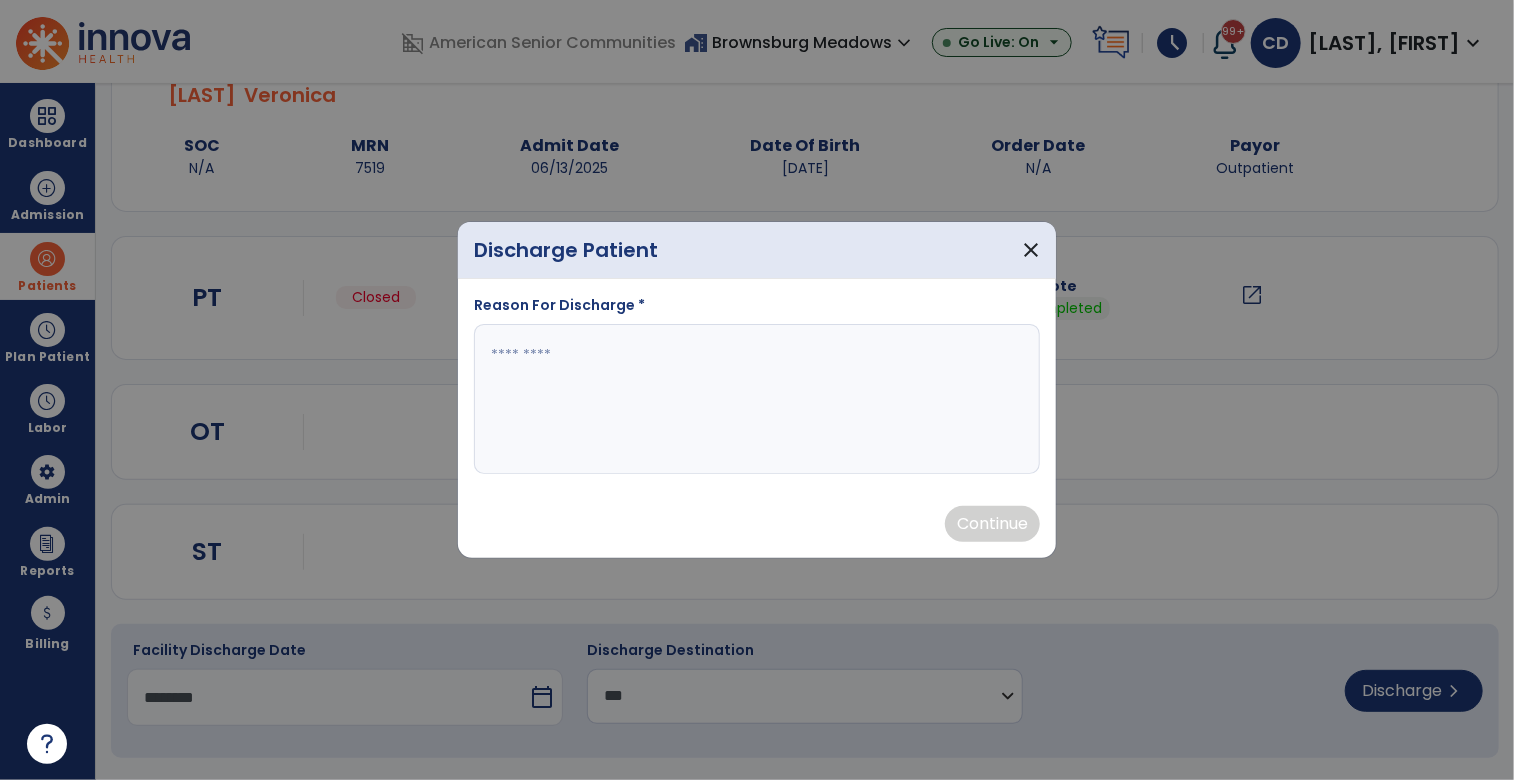click at bounding box center [757, 399] 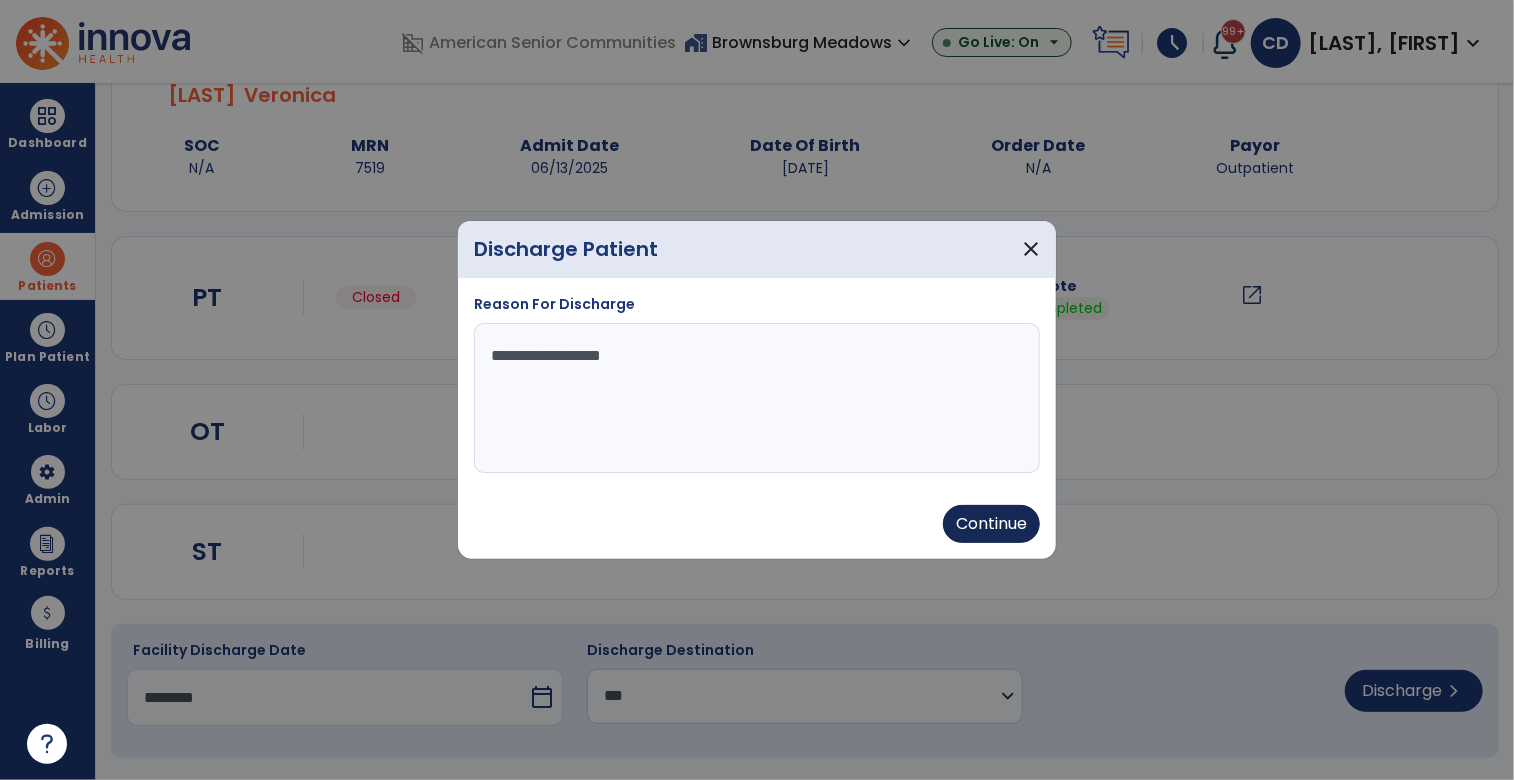 type on "**********" 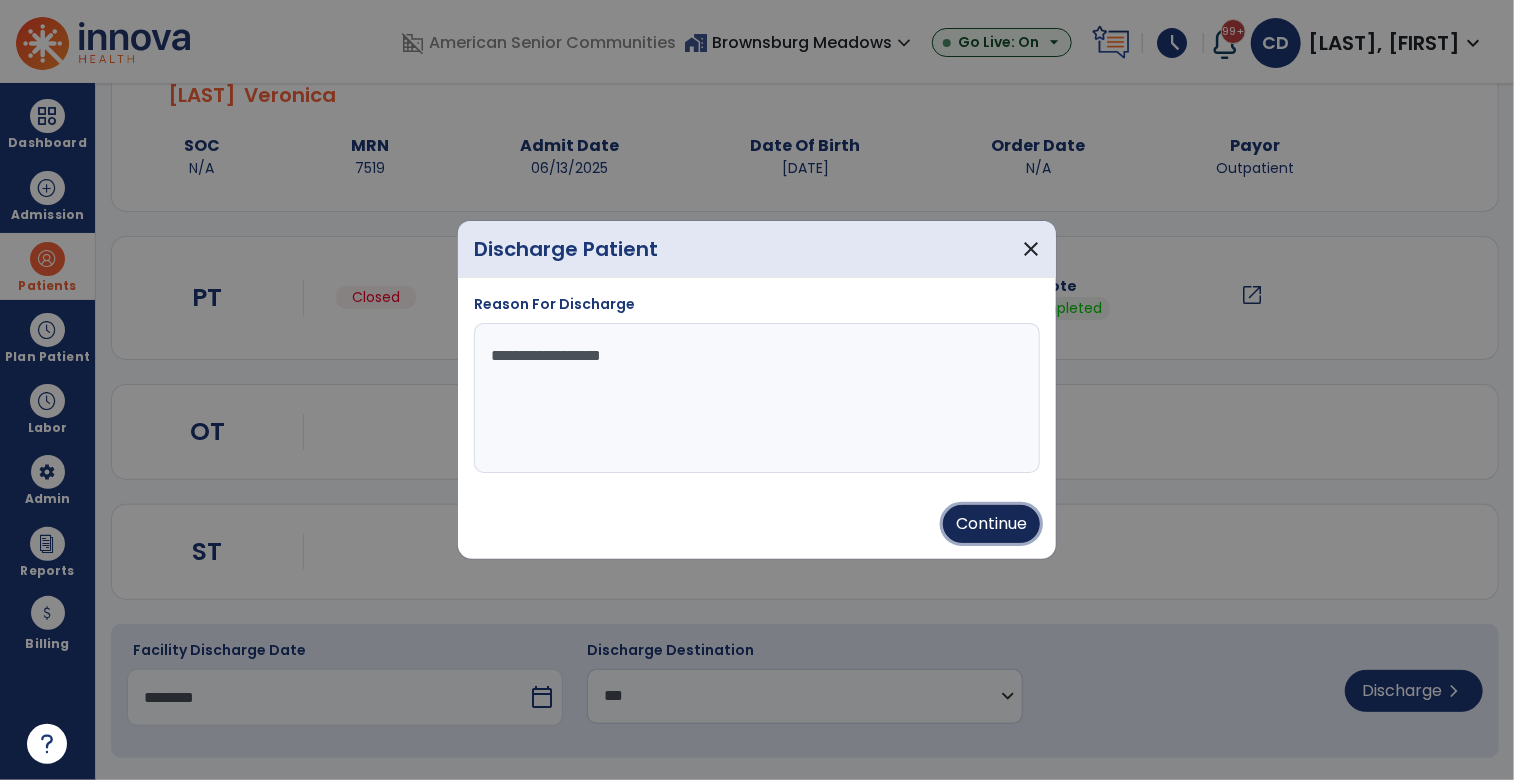 click on "Continue" at bounding box center [991, 524] 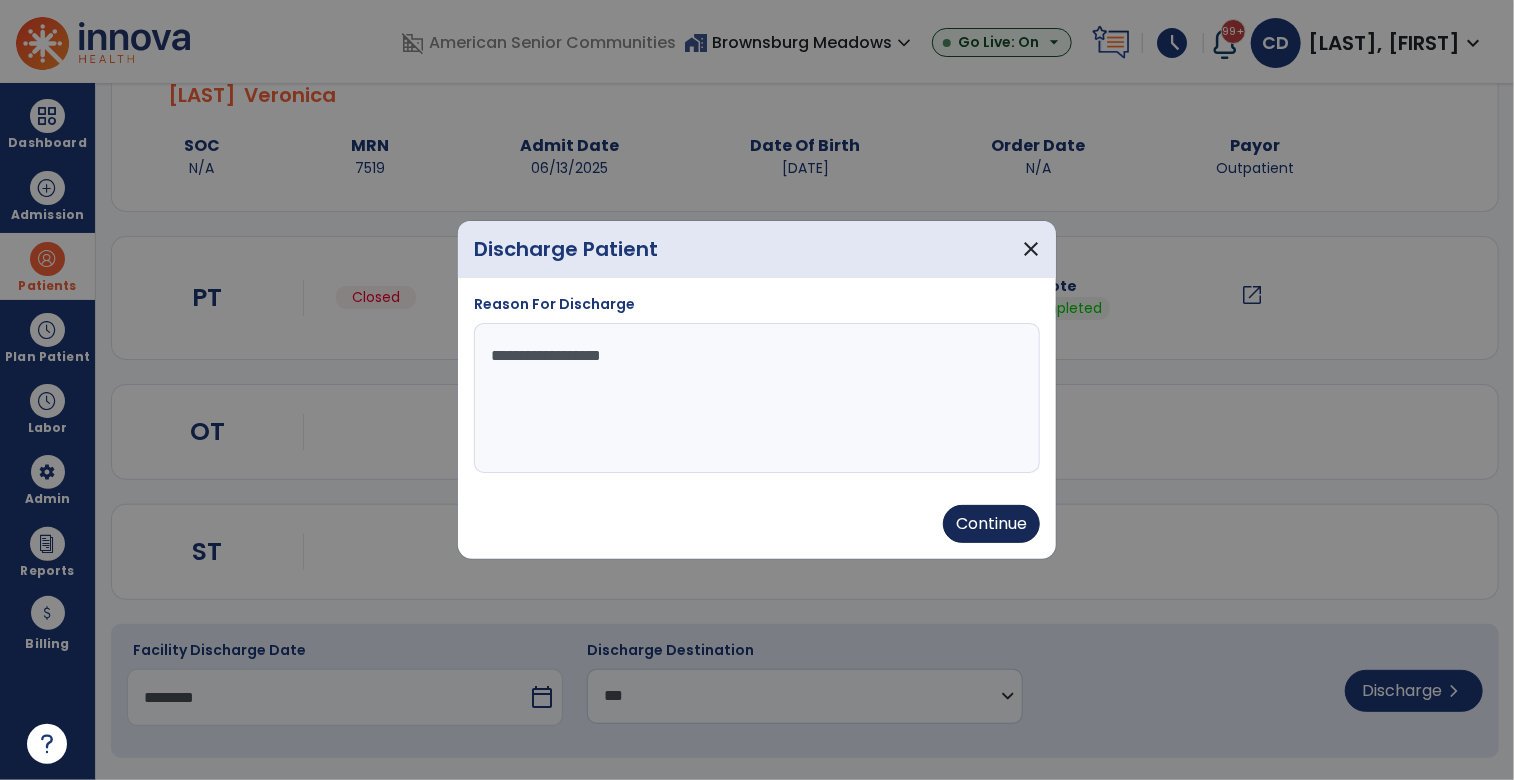 type on "********" 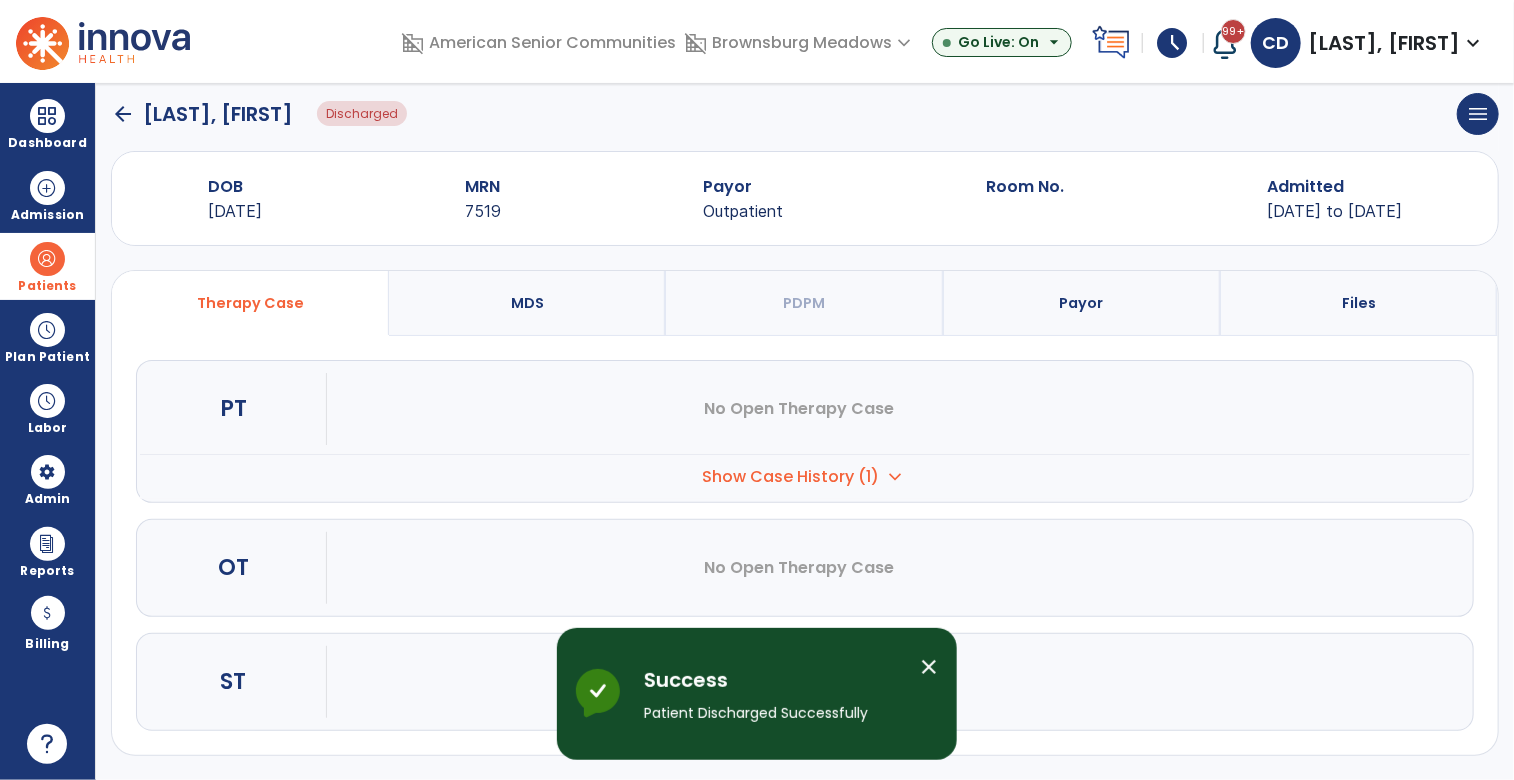 scroll, scrollTop: 22, scrollLeft: 0, axis: vertical 